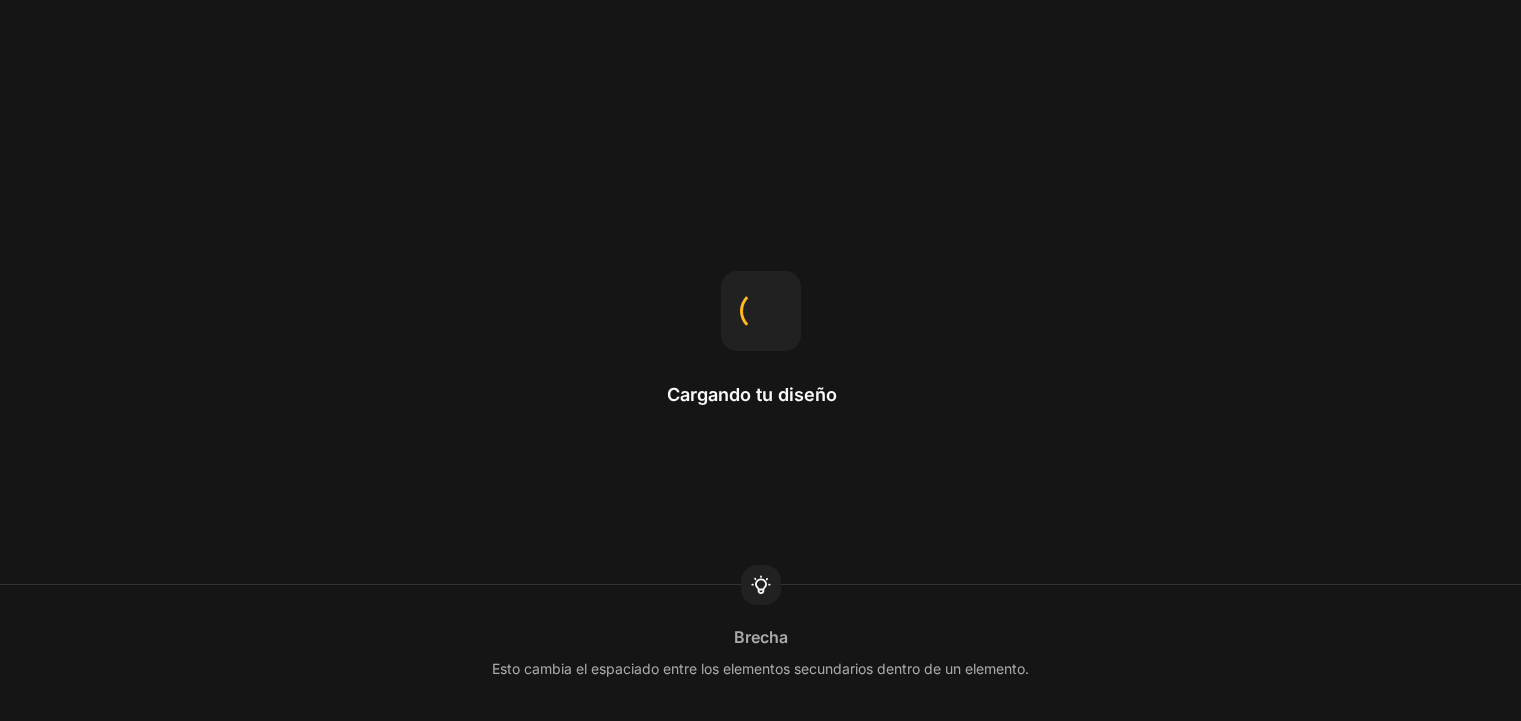 scroll, scrollTop: 0, scrollLeft: 0, axis: both 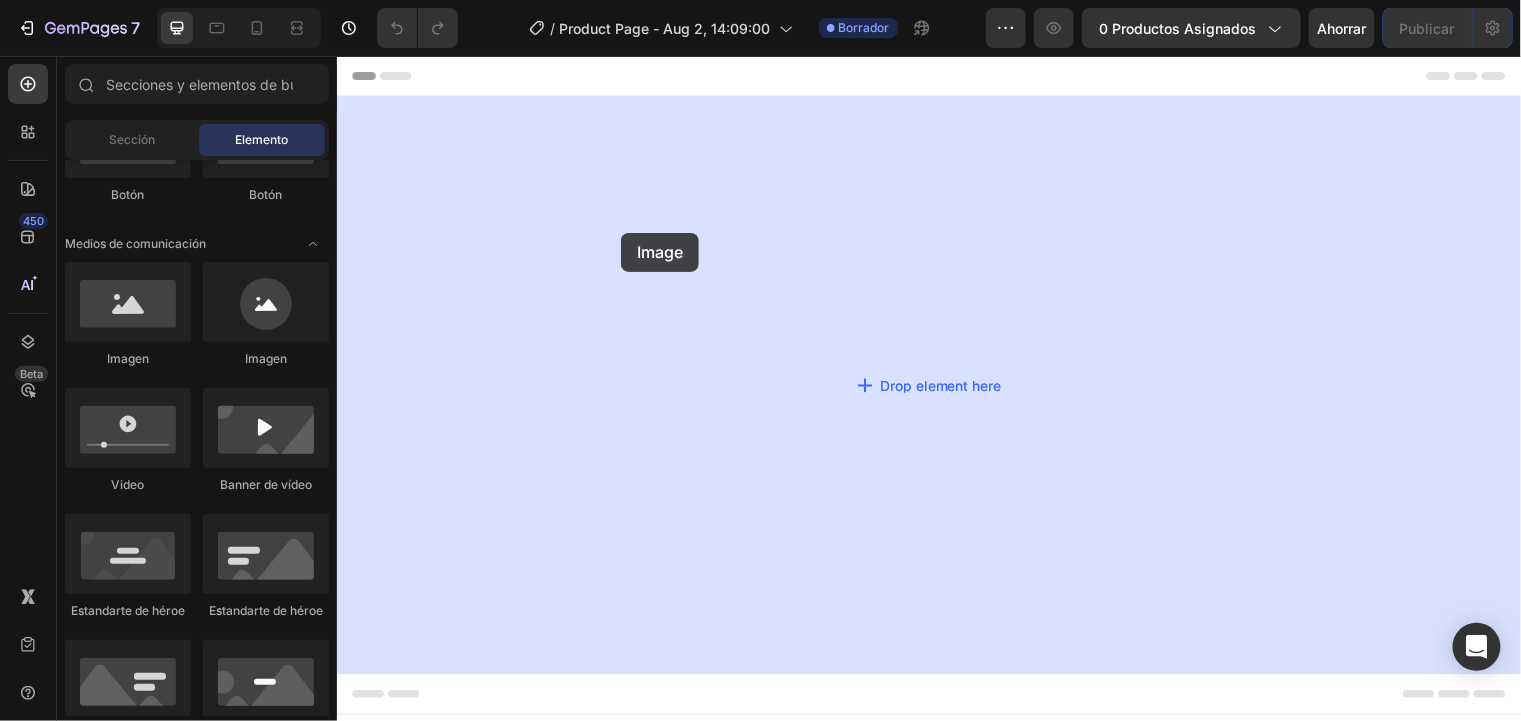 drag, startPoint x: 477, startPoint y: 371, endPoint x: 902, endPoint y: 192, distance: 461.15723 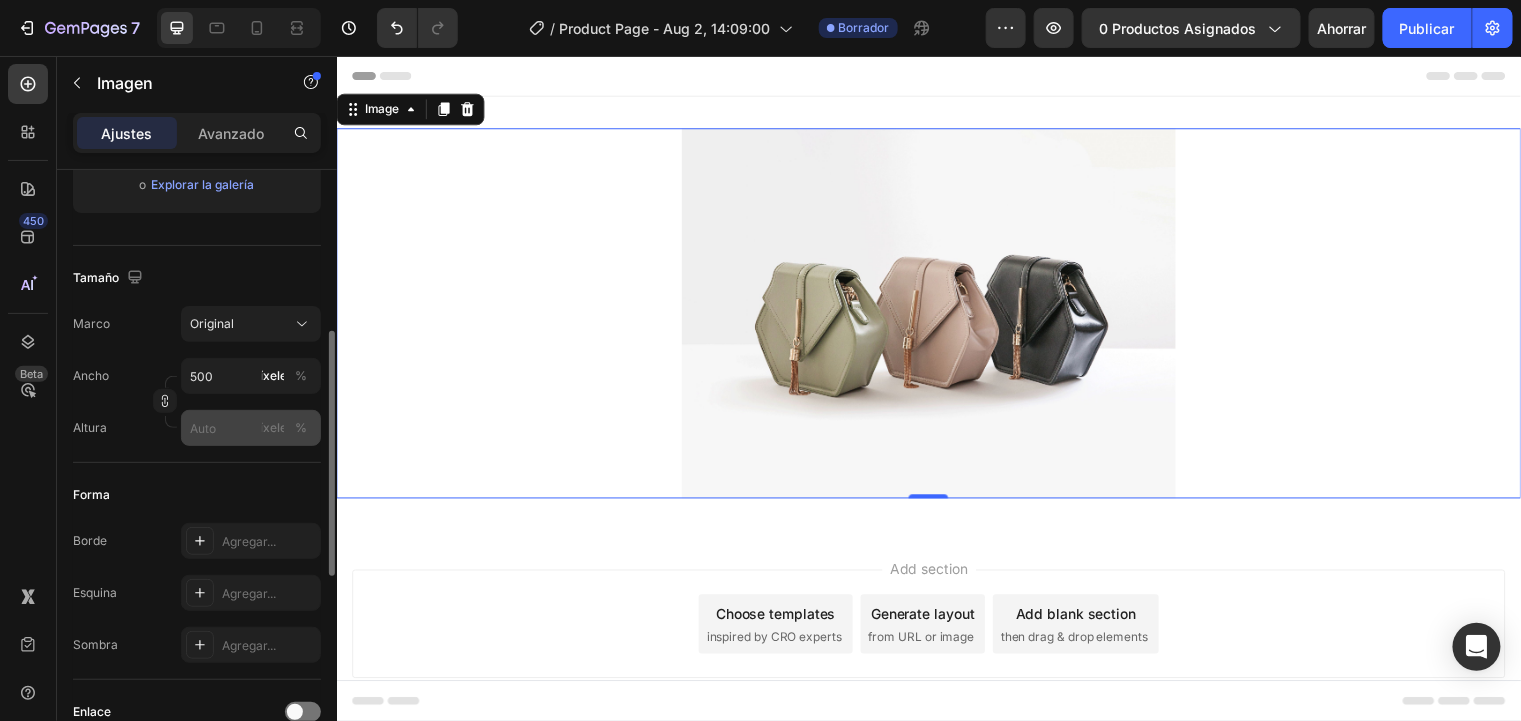 scroll, scrollTop: 479, scrollLeft: 0, axis: vertical 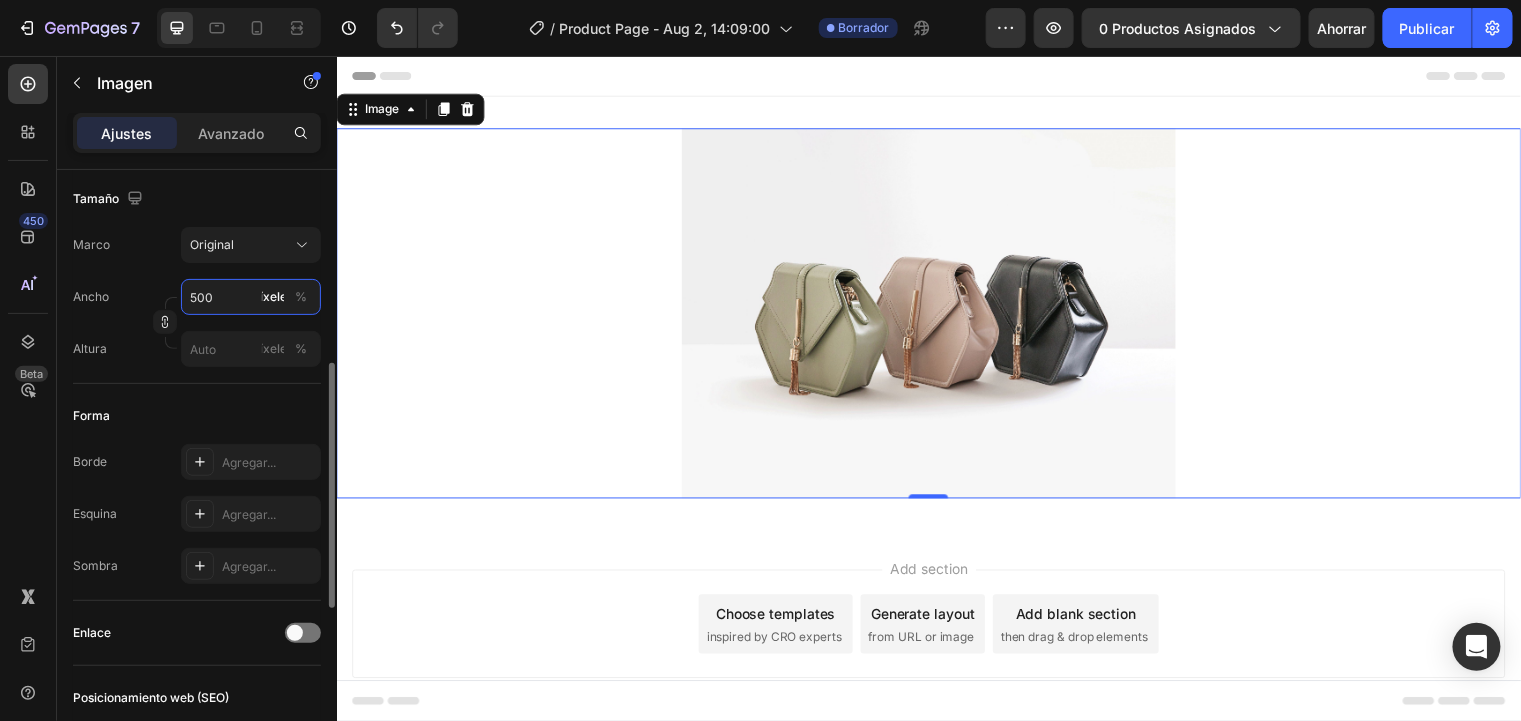 click on "500" at bounding box center [251, 297] 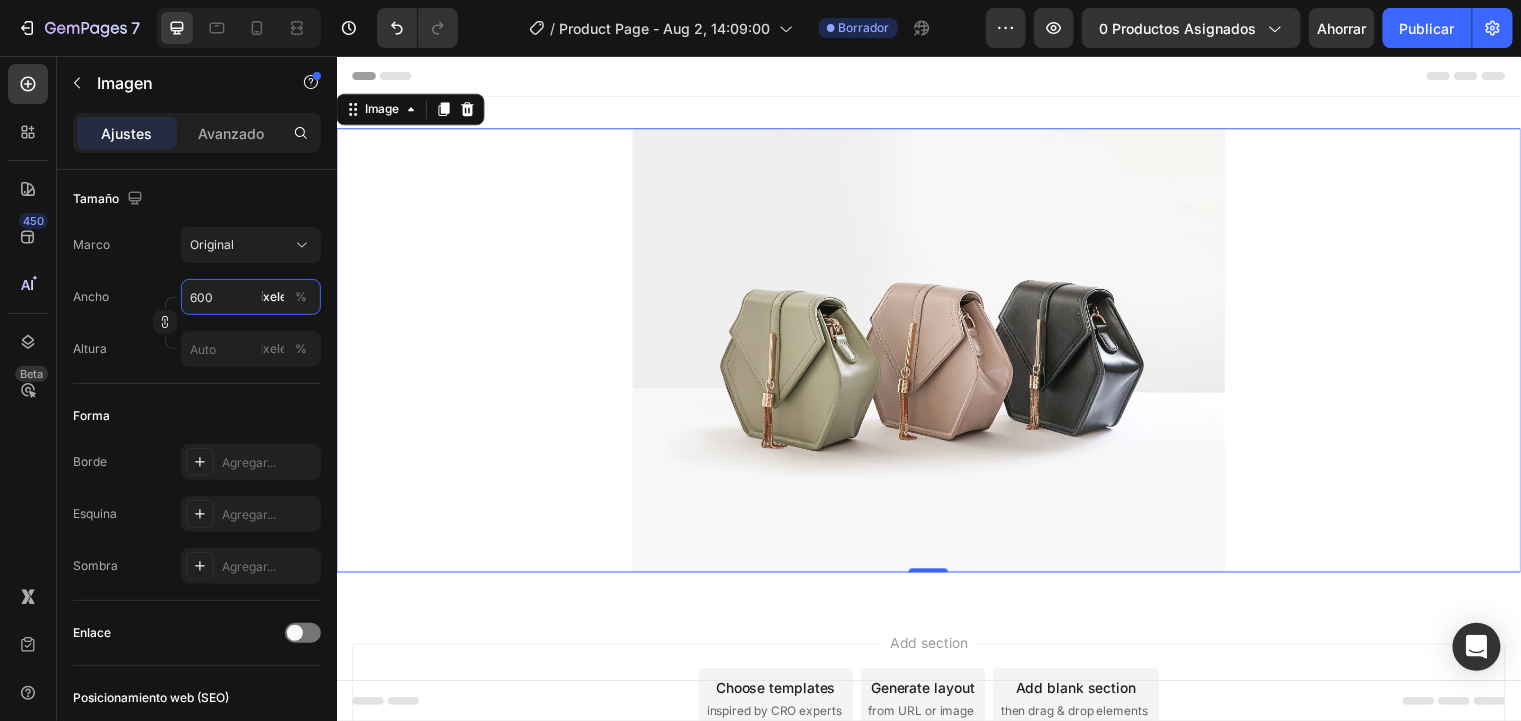 type on "600" 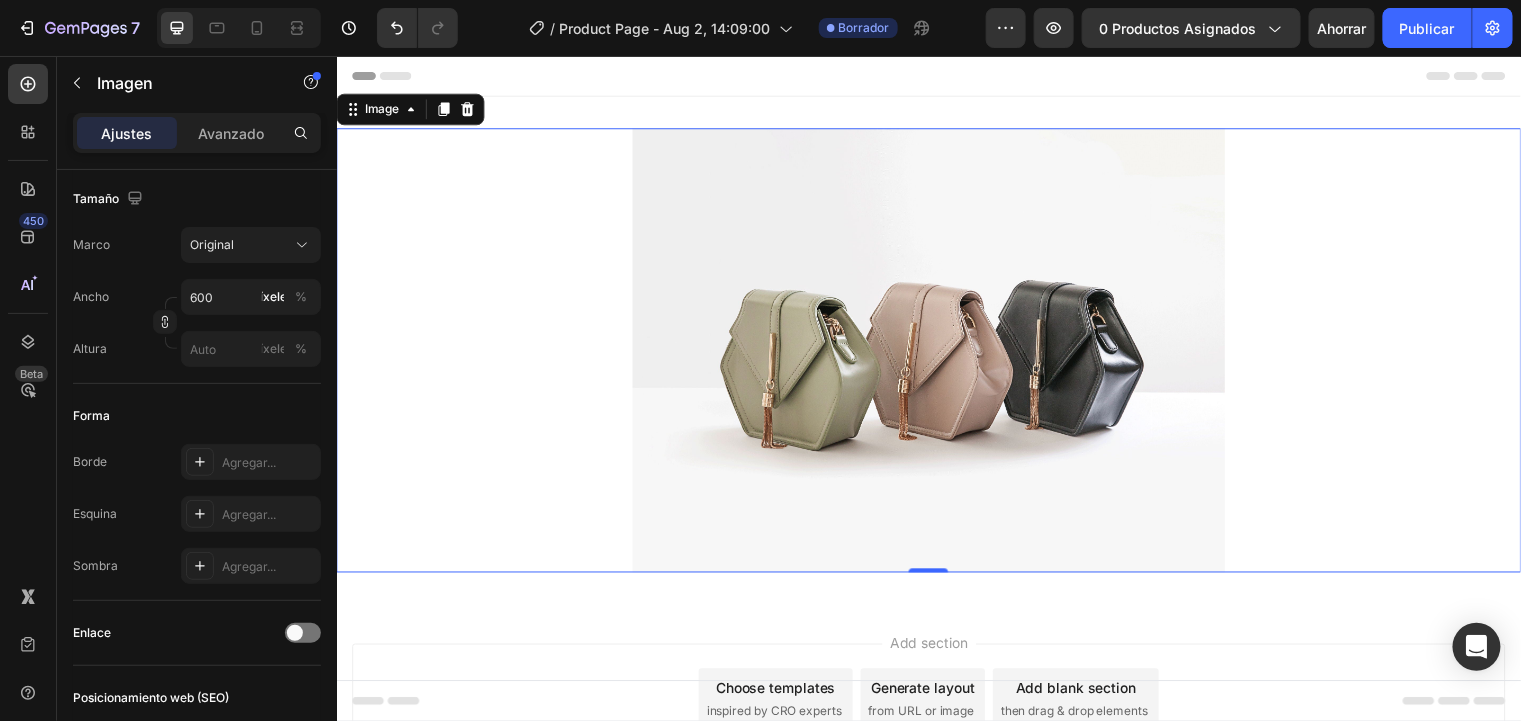 click at bounding box center [936, 354] 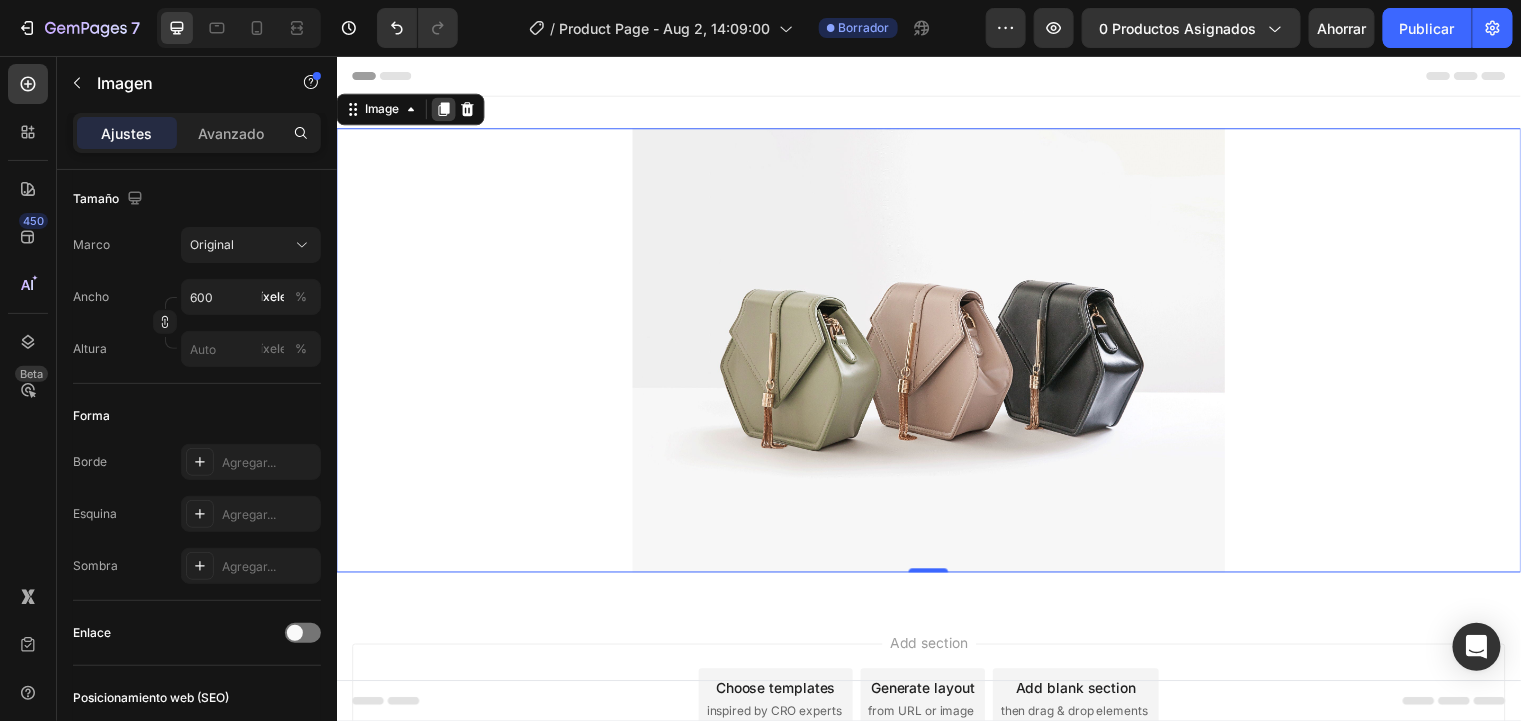 click 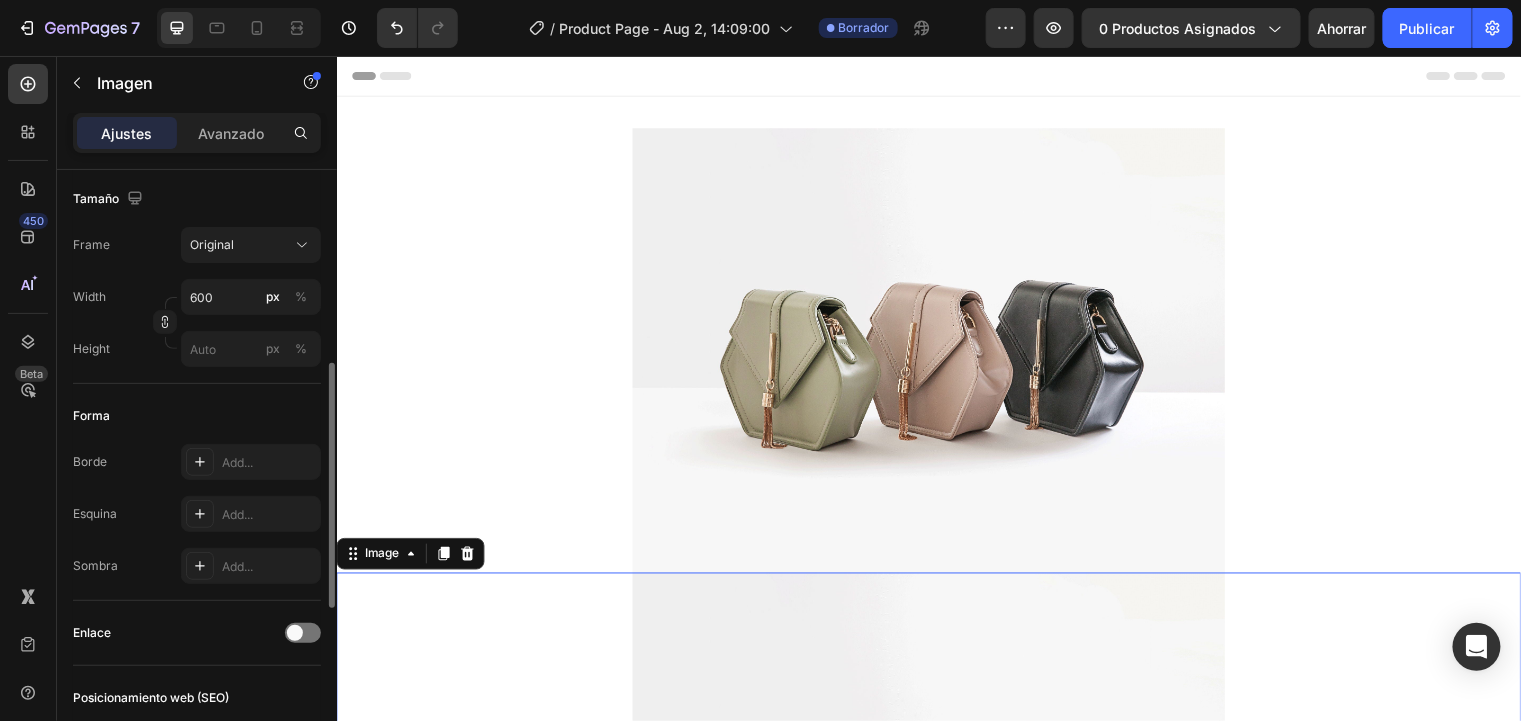 scroll, scrollTop: 479, scrollLeft: 0, axis: vertical 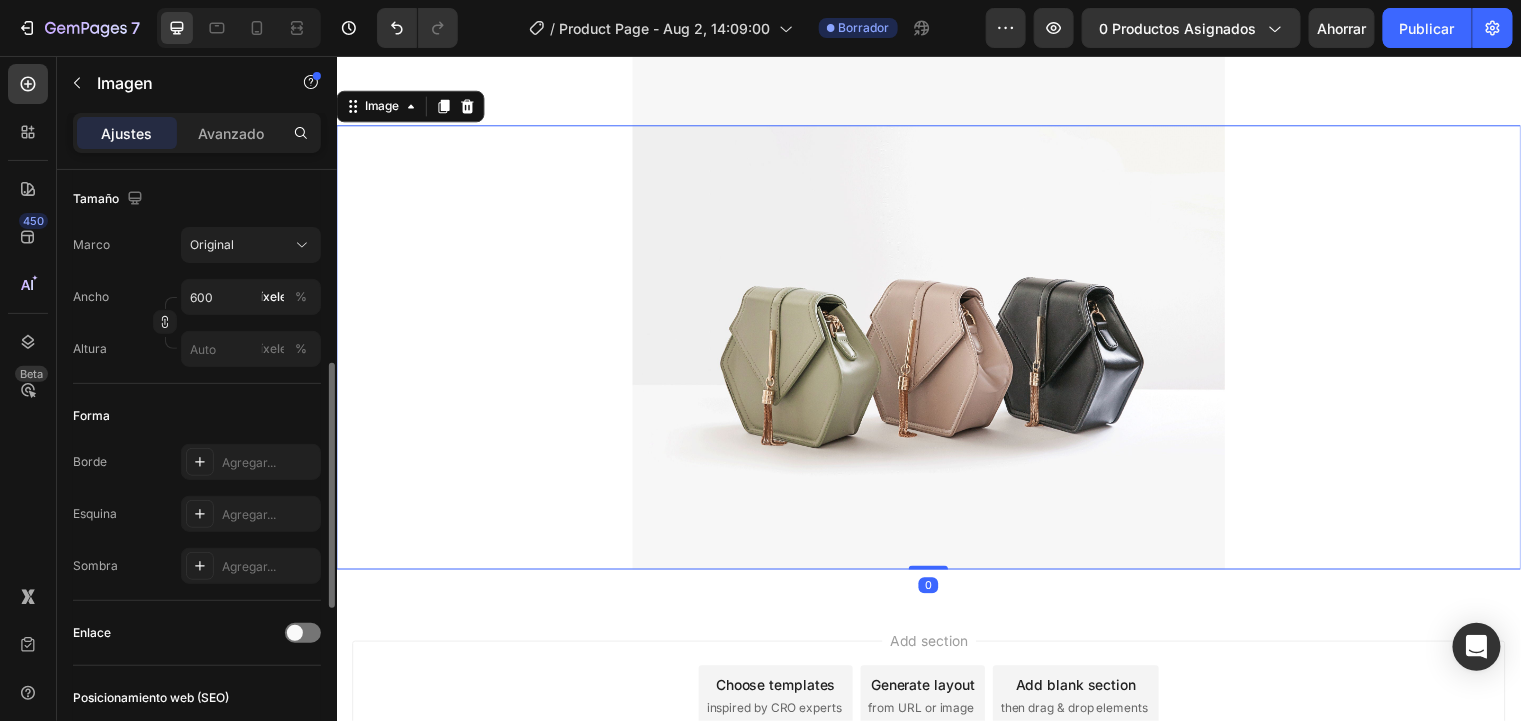 click 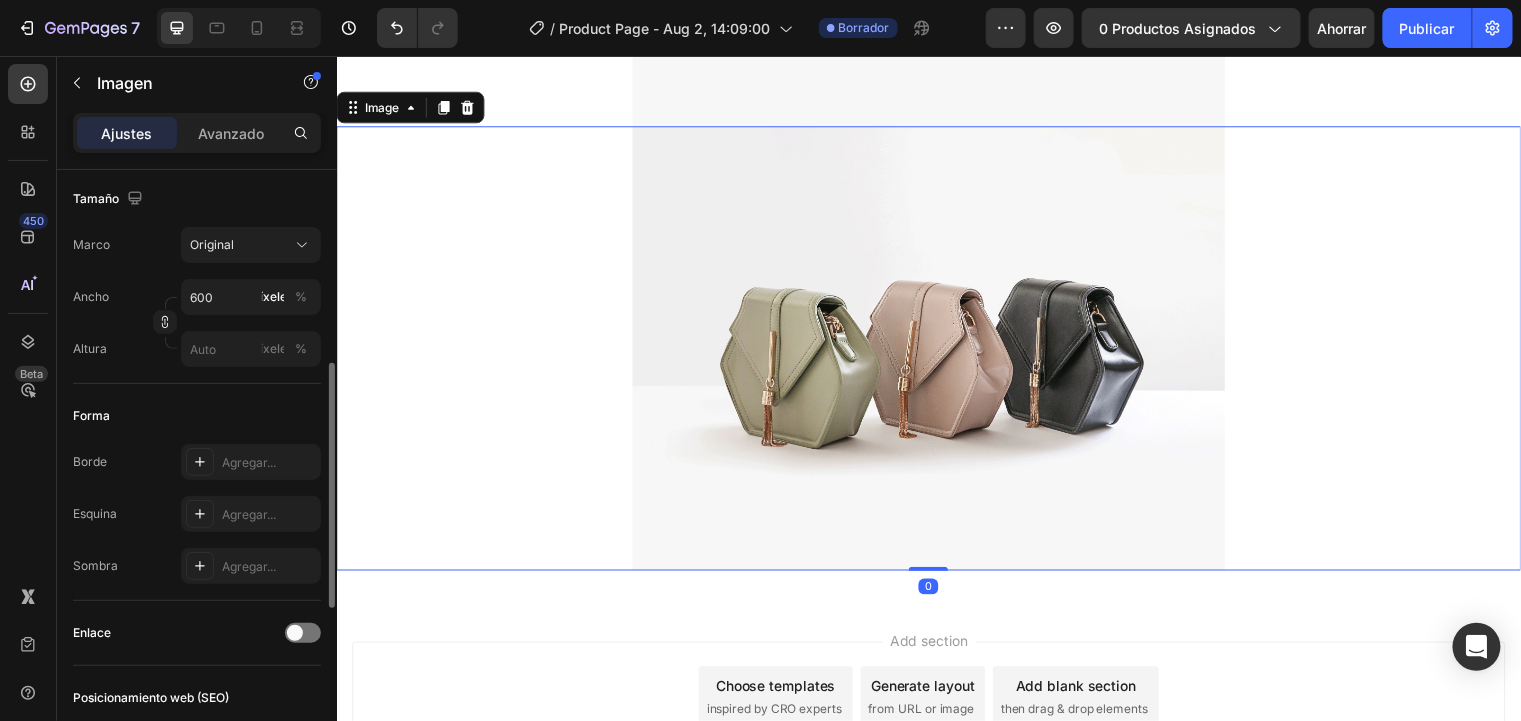 click 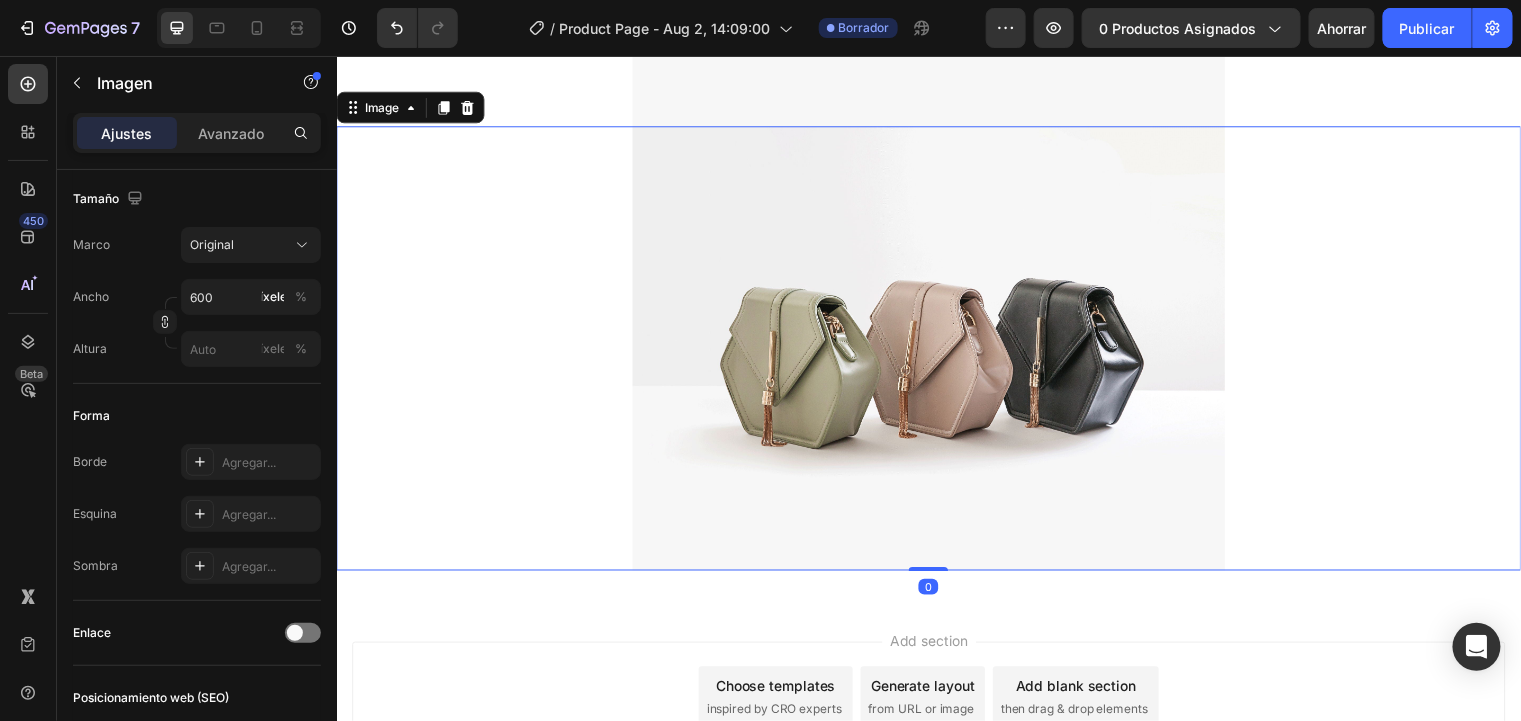 click 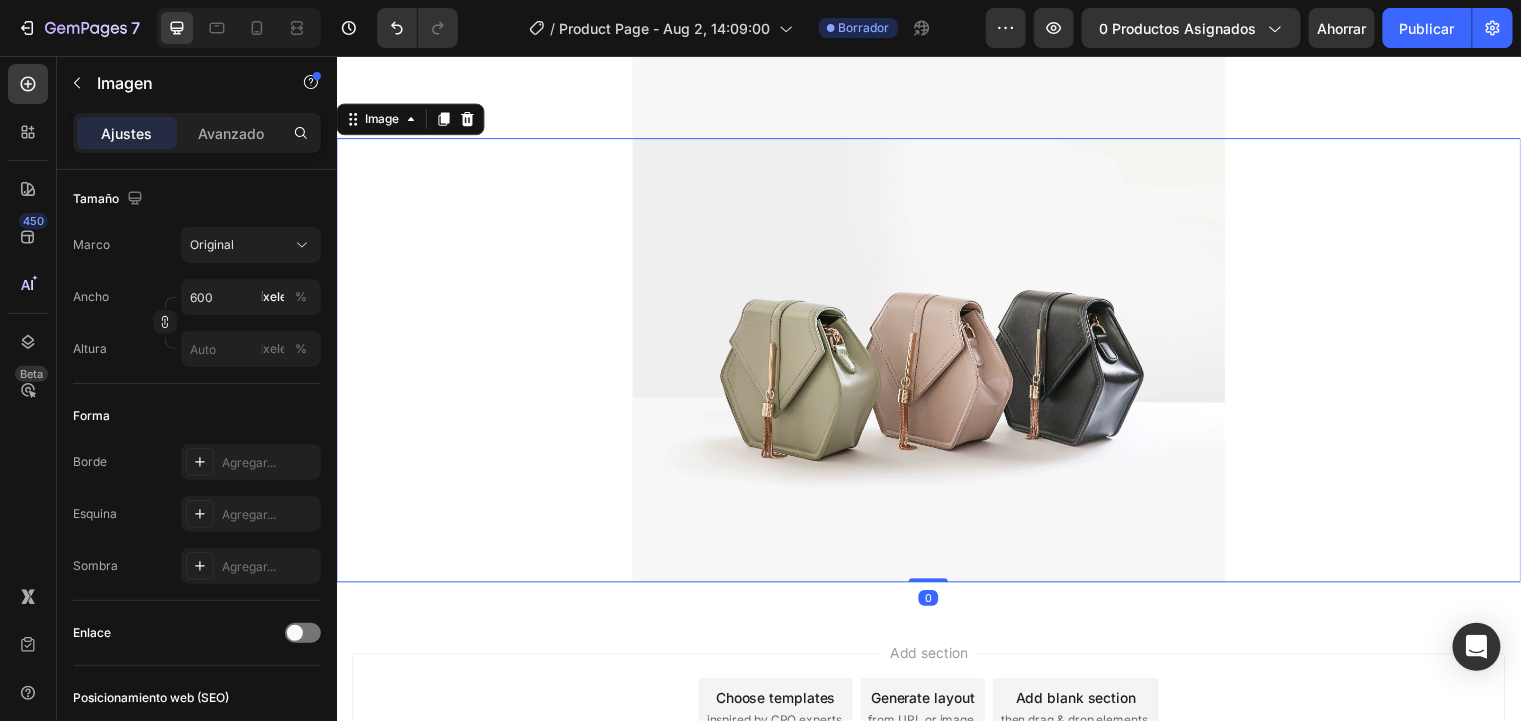 scroll, scrollTop: 1802, scrollLeft: 0, axis: vertical 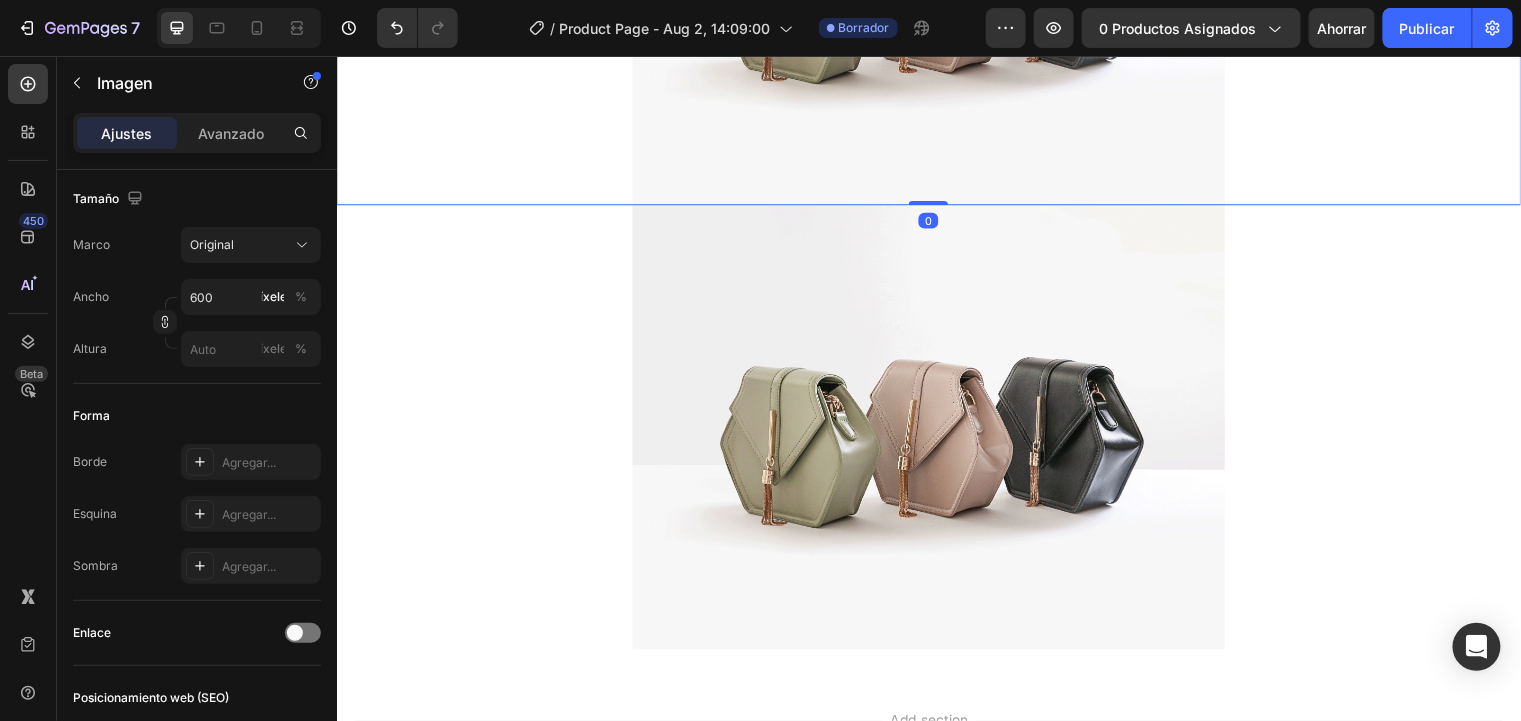 click at bounding box center [936, -18] 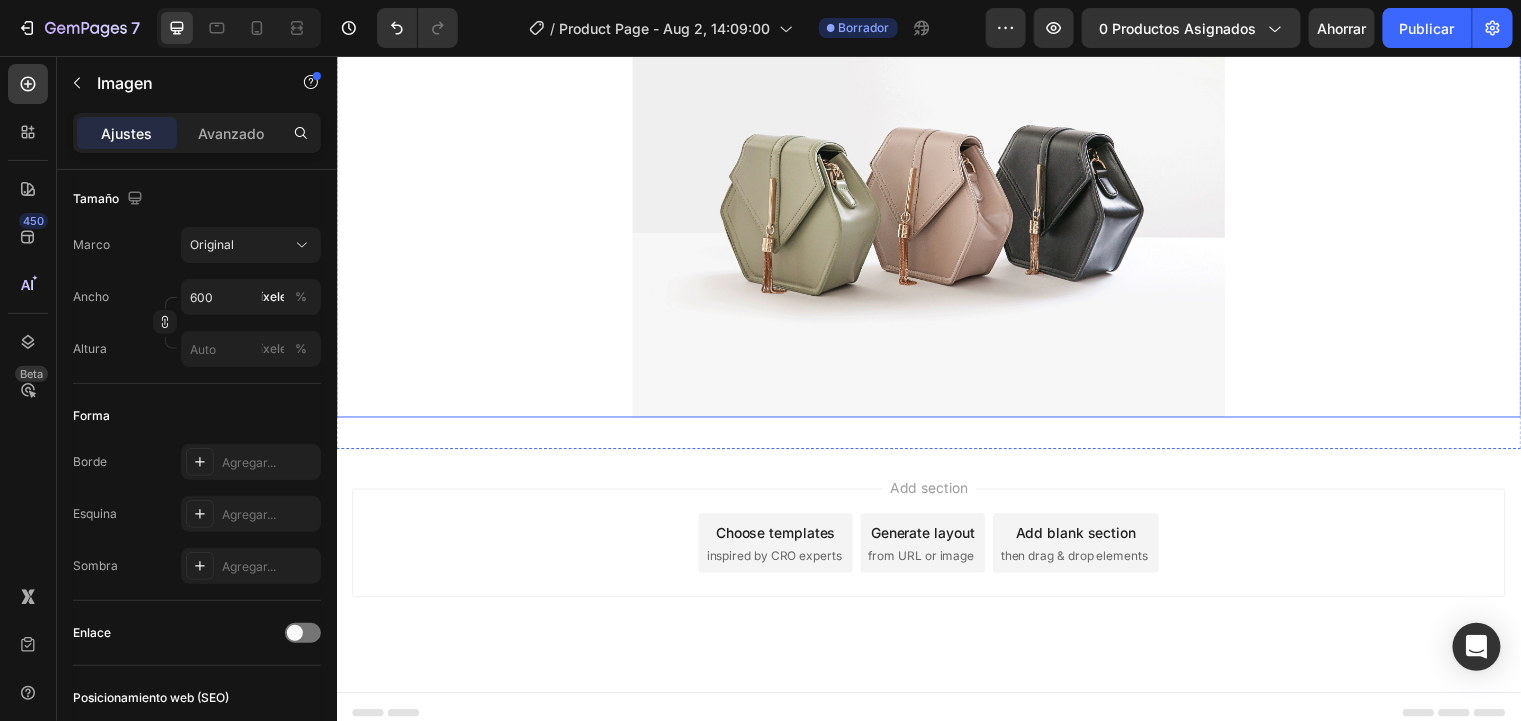 click at bounding box center [936, 197] 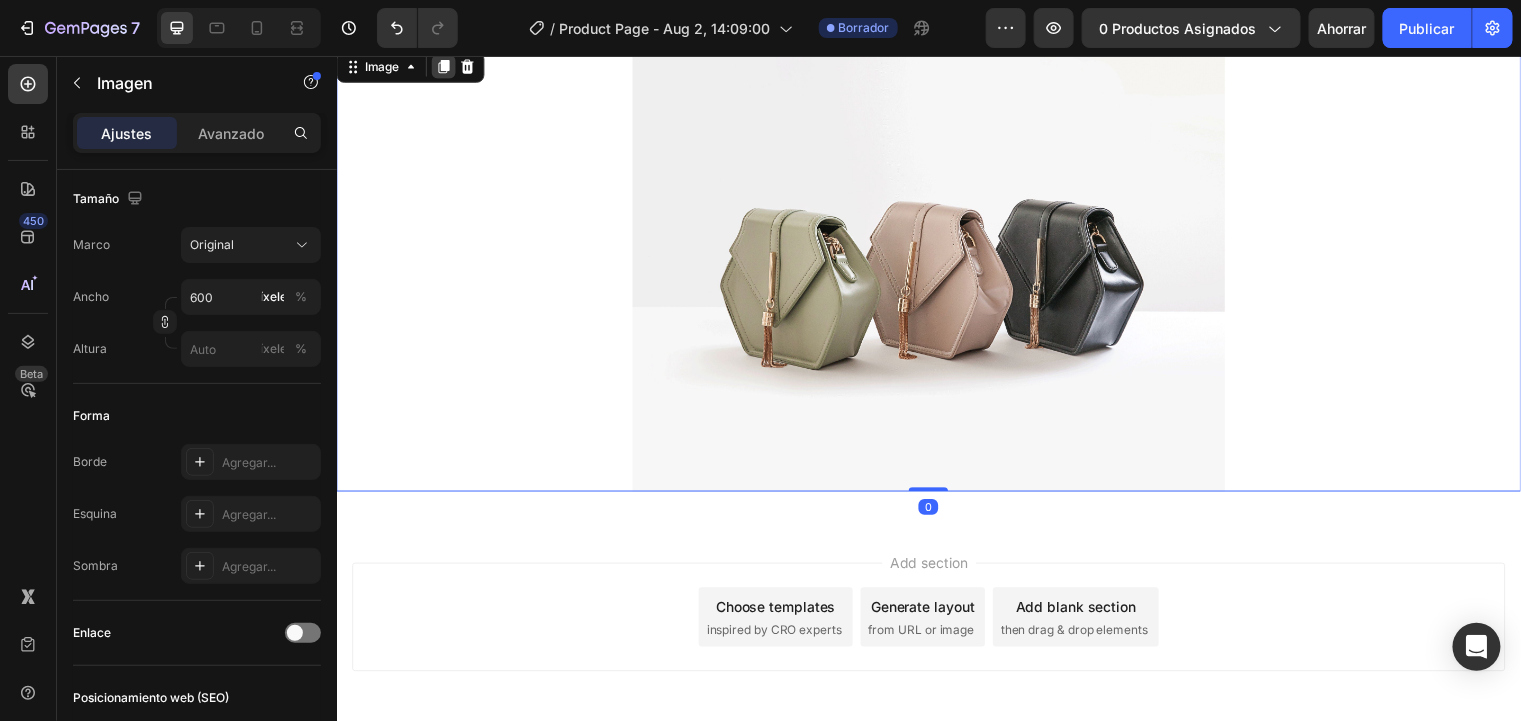 click at bounding box center (445, 67) 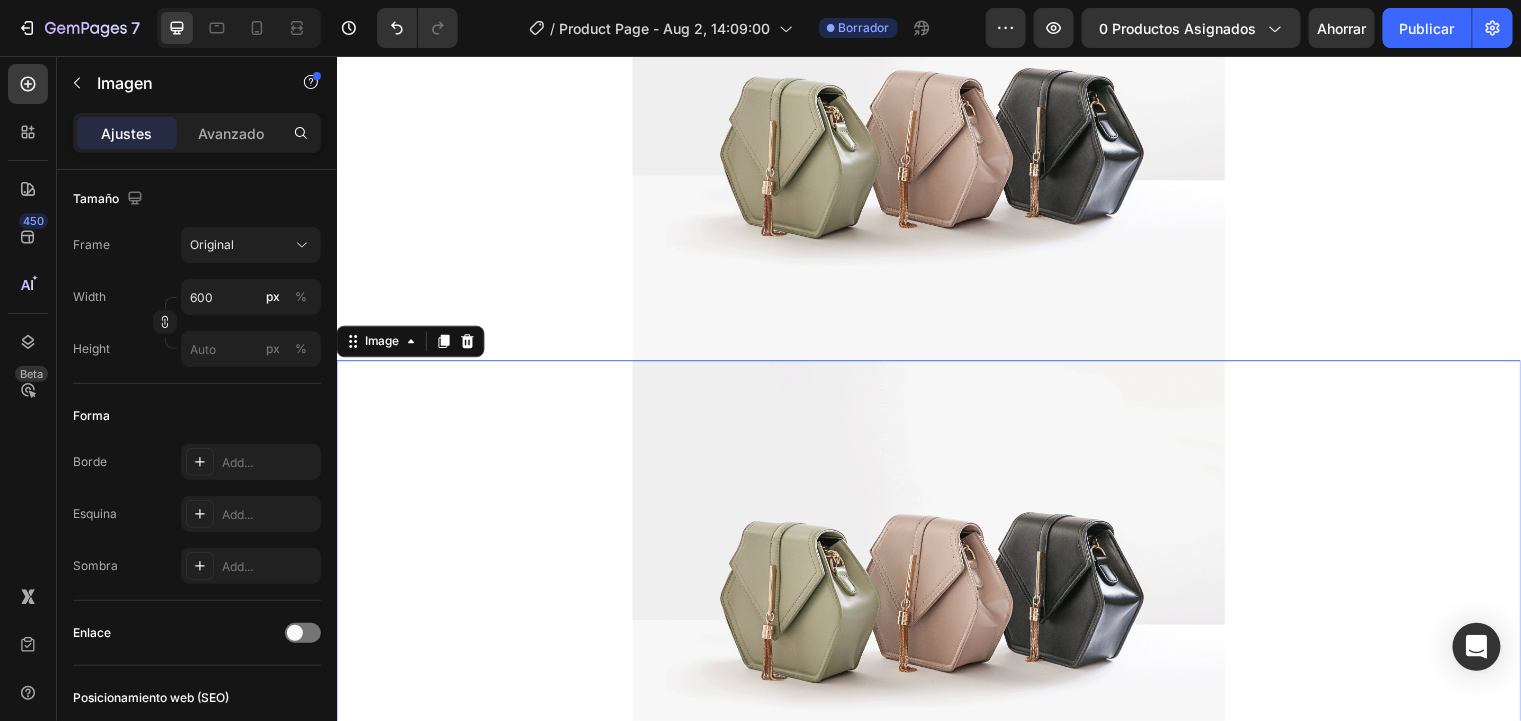 scroll, scrollTop: 2253, scrollLeft: 0, axis: vertical 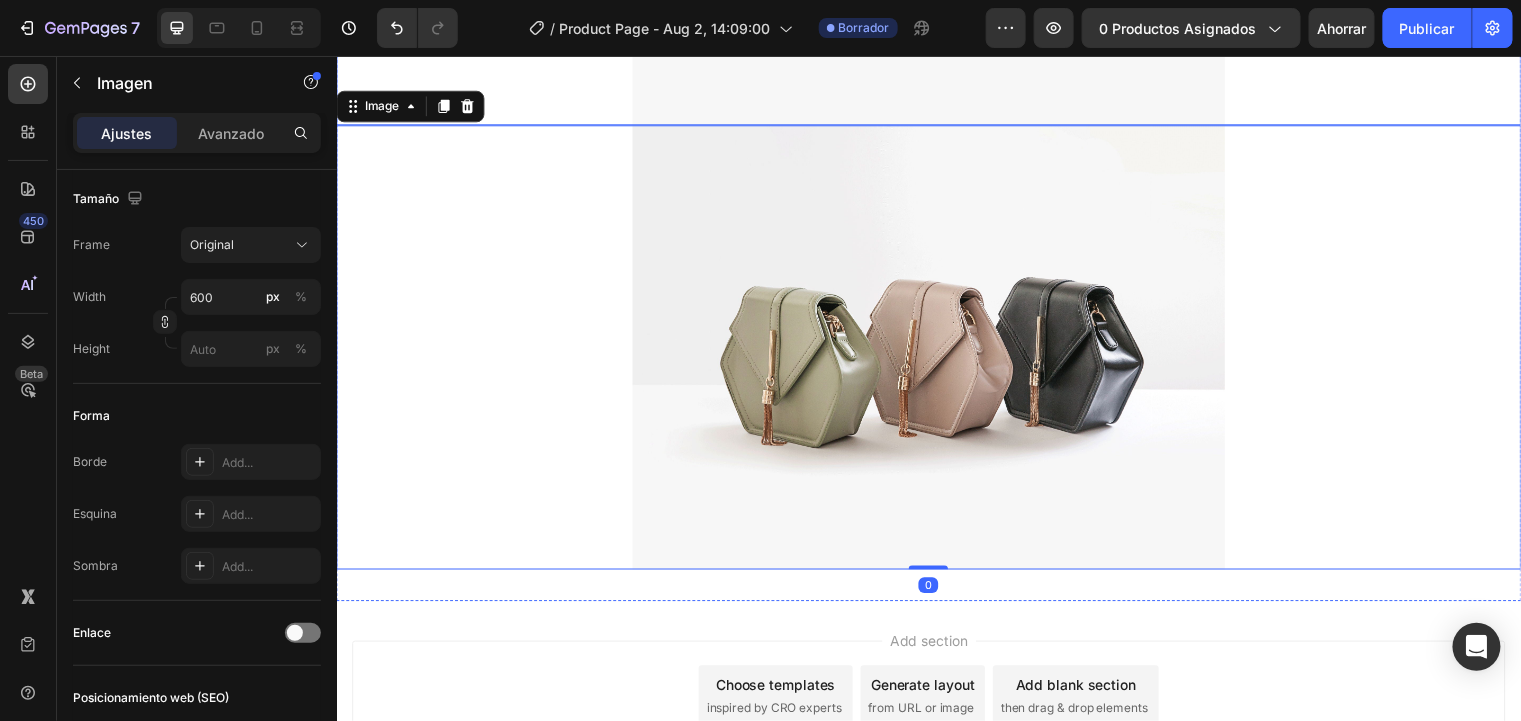 click at bounding box center (936, -99) 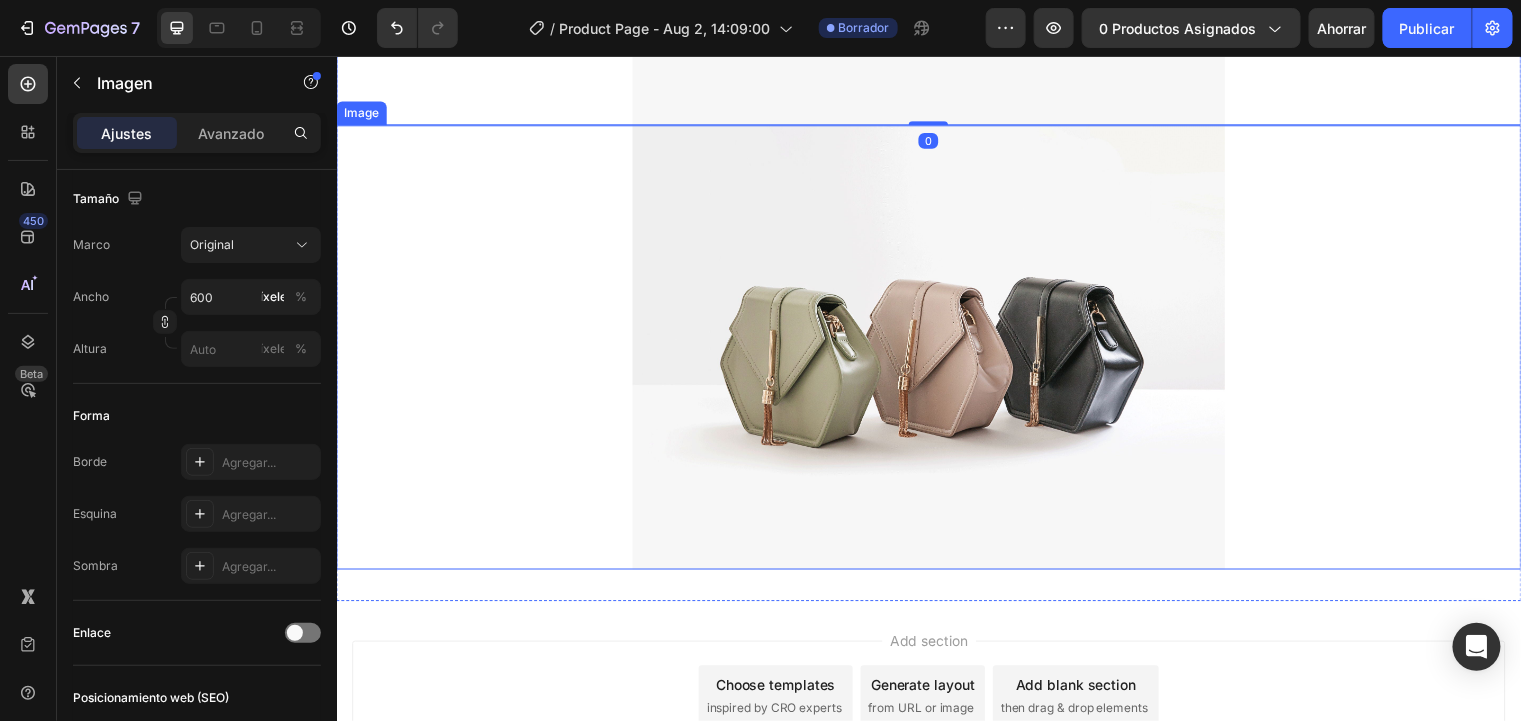 click at bounding box center [936, 351] 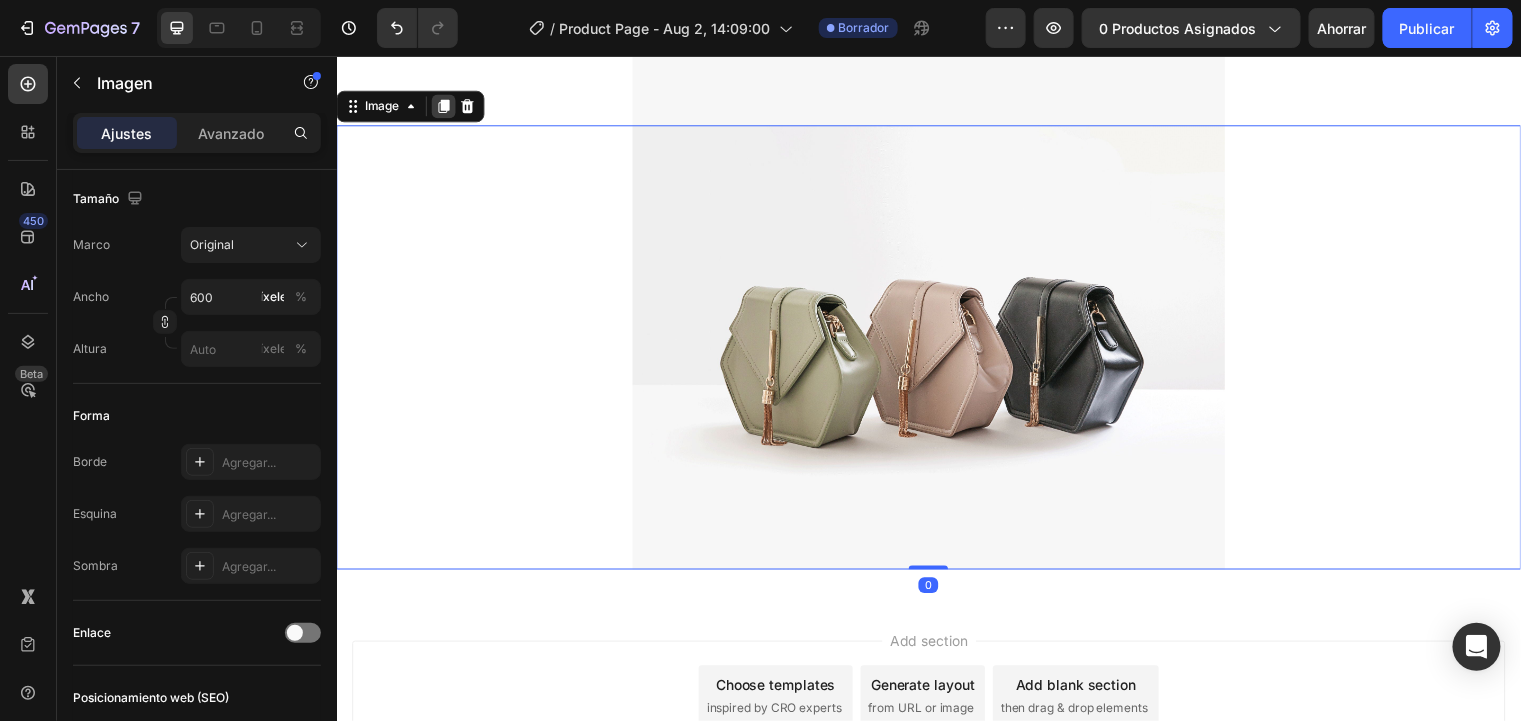 click 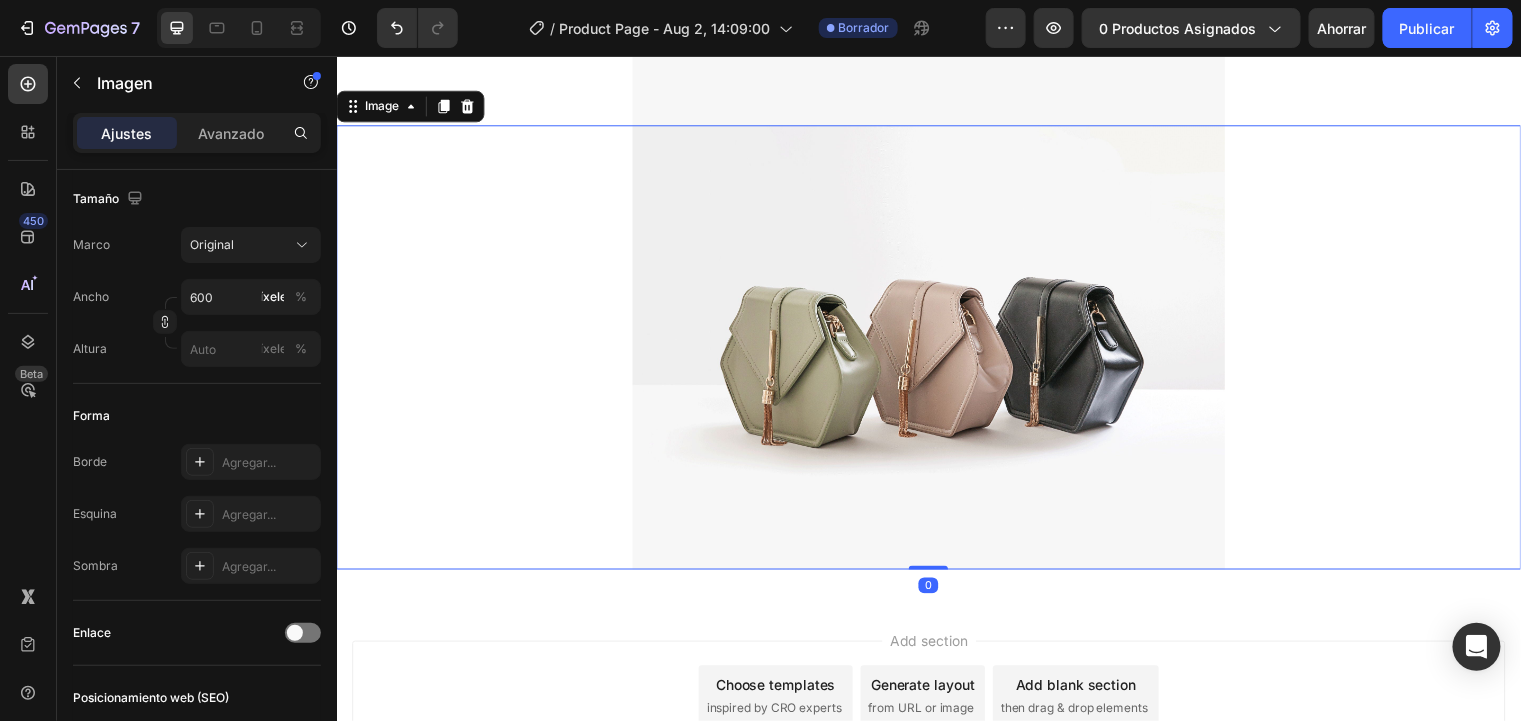 click 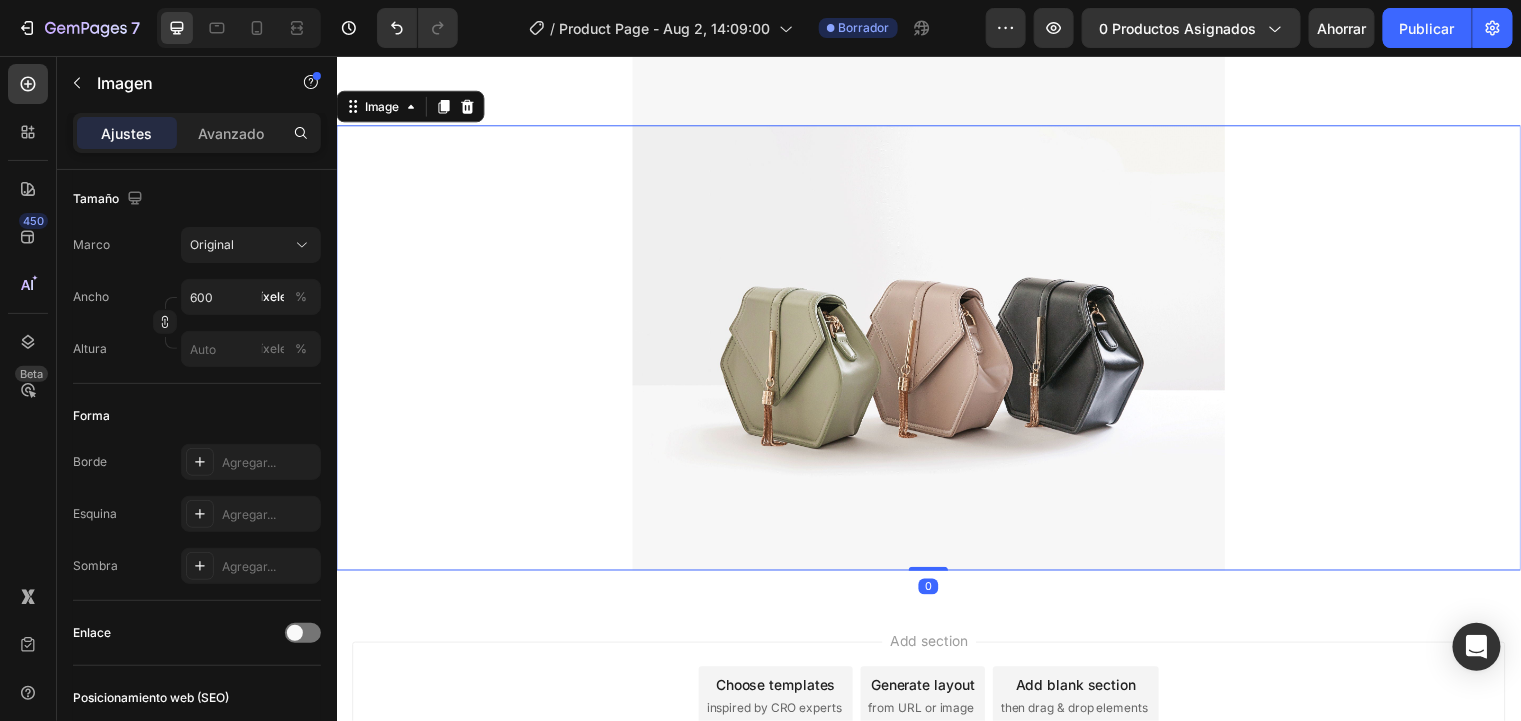 click 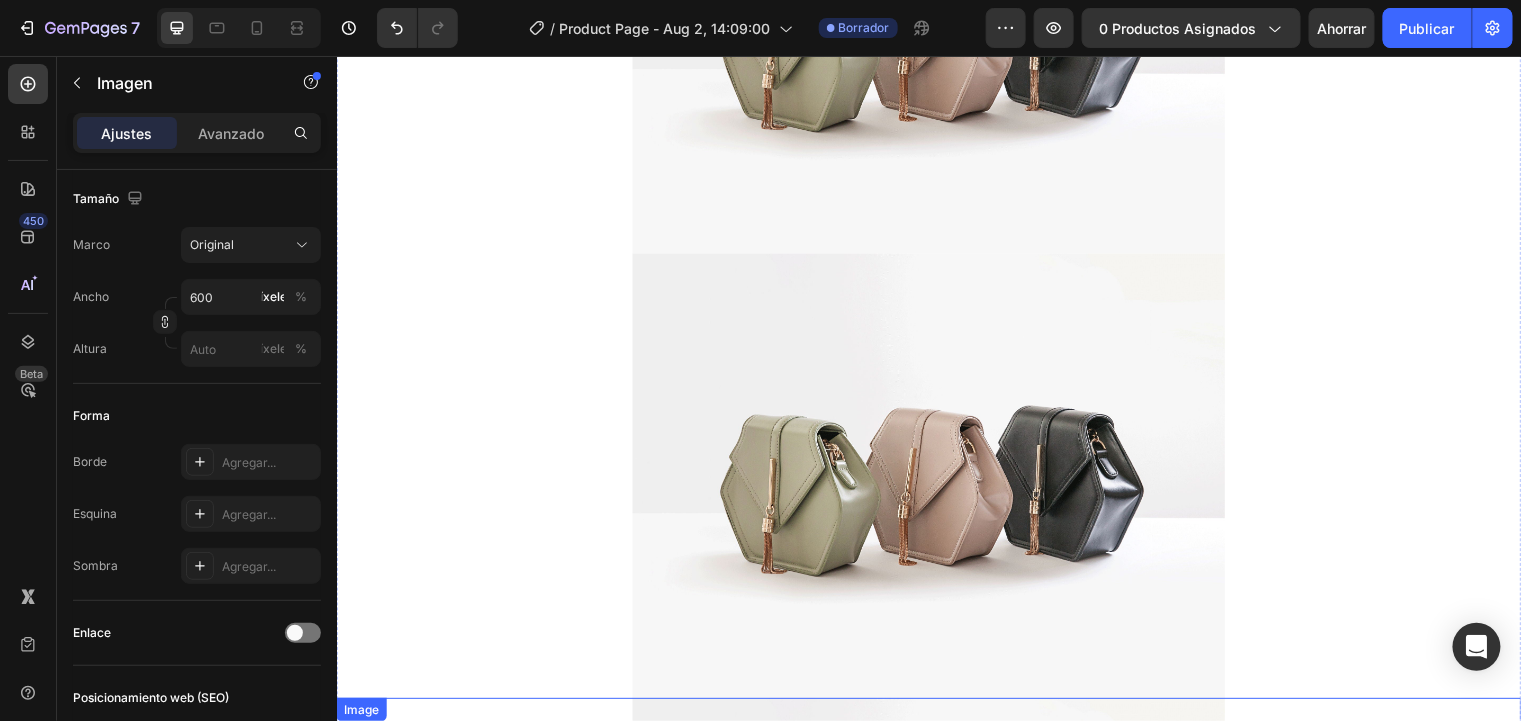 scroll, scrollTop: 0, scrollLeft: 0, axis: both 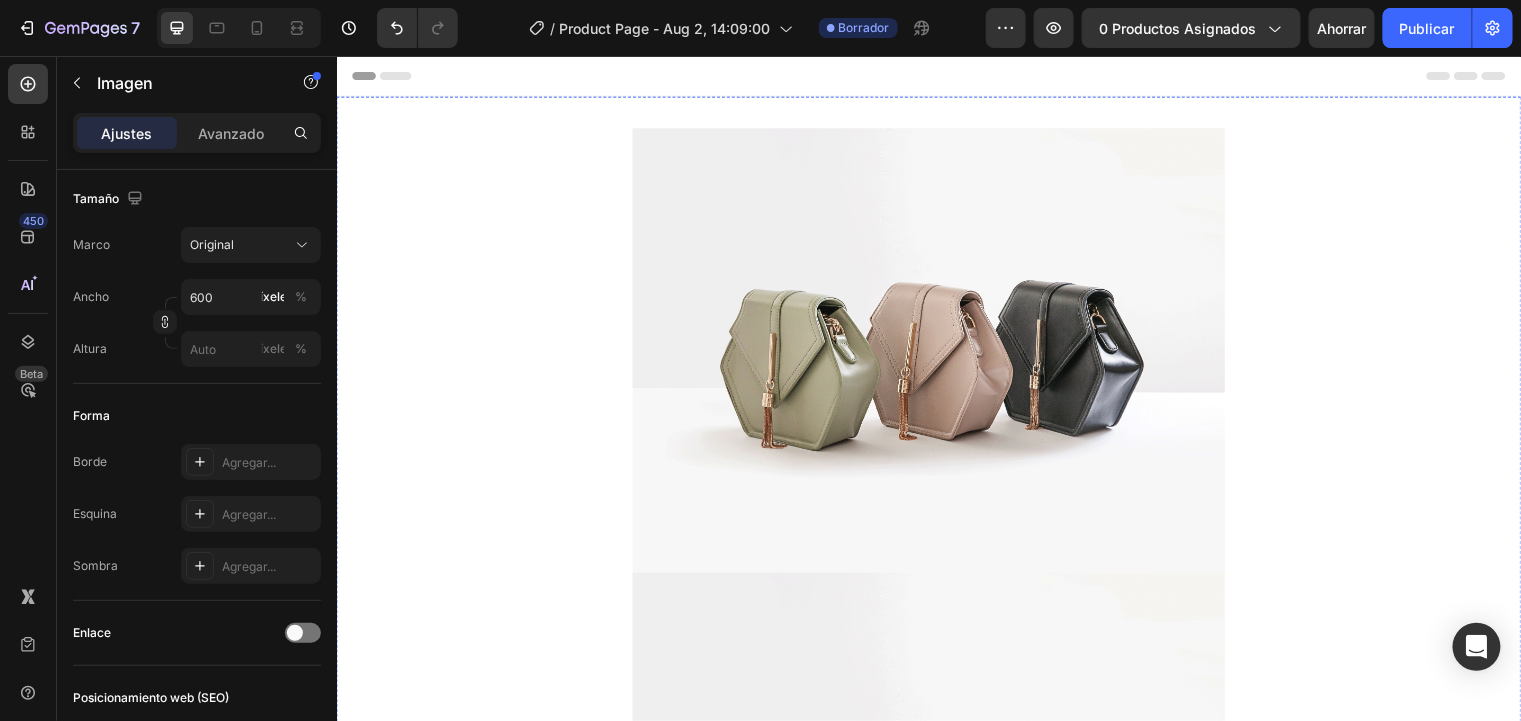 click at bounding box center [936, 354] 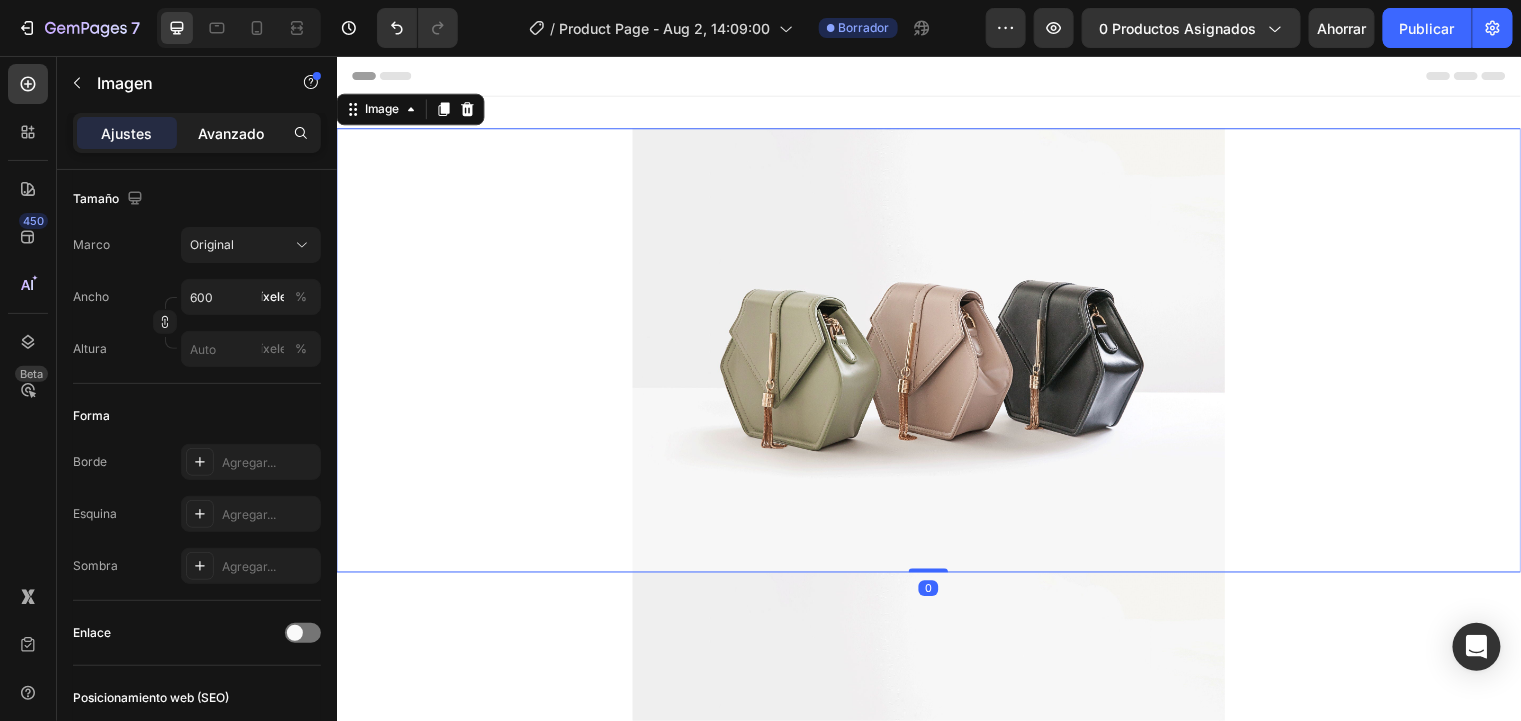 click on "Avanzado" 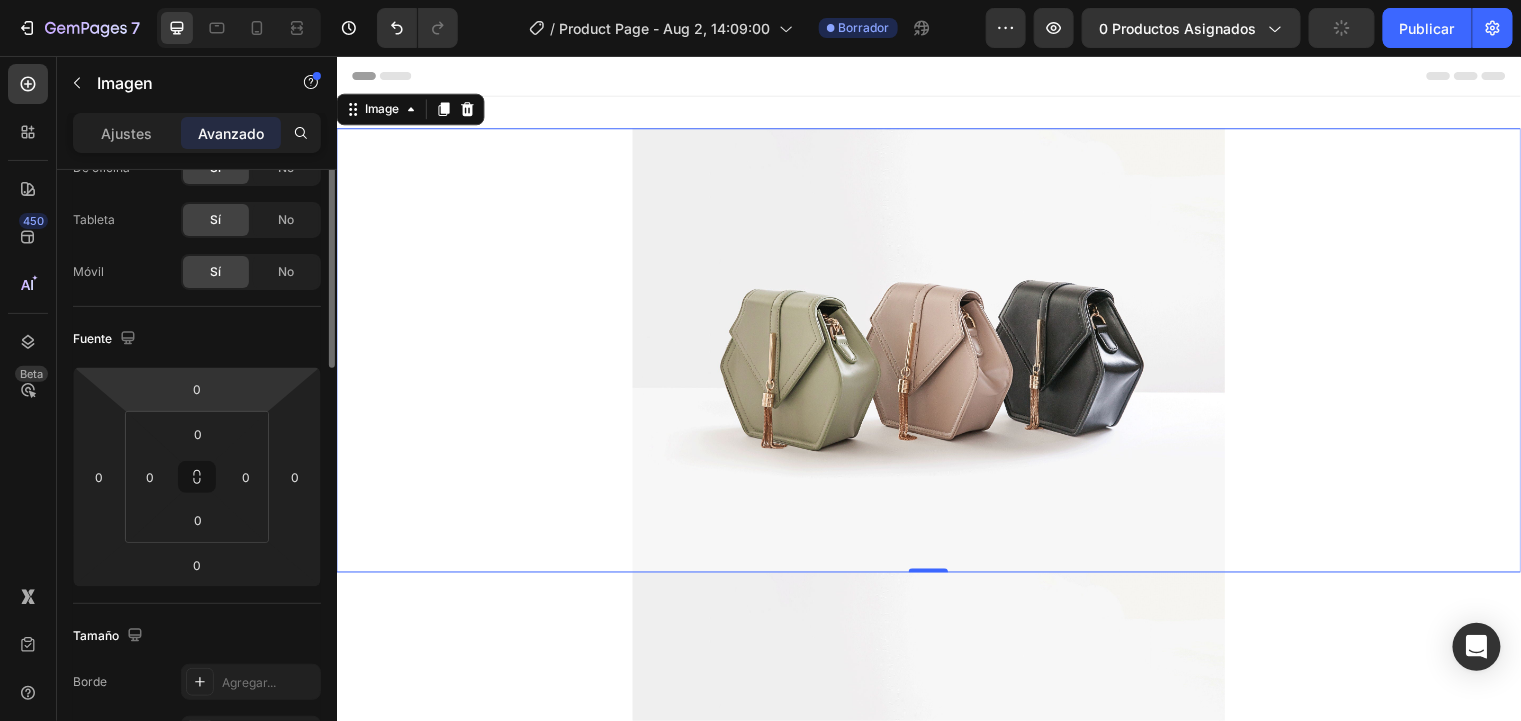scroll, scrollTop: 0, scrollLeft: 0, axis: both 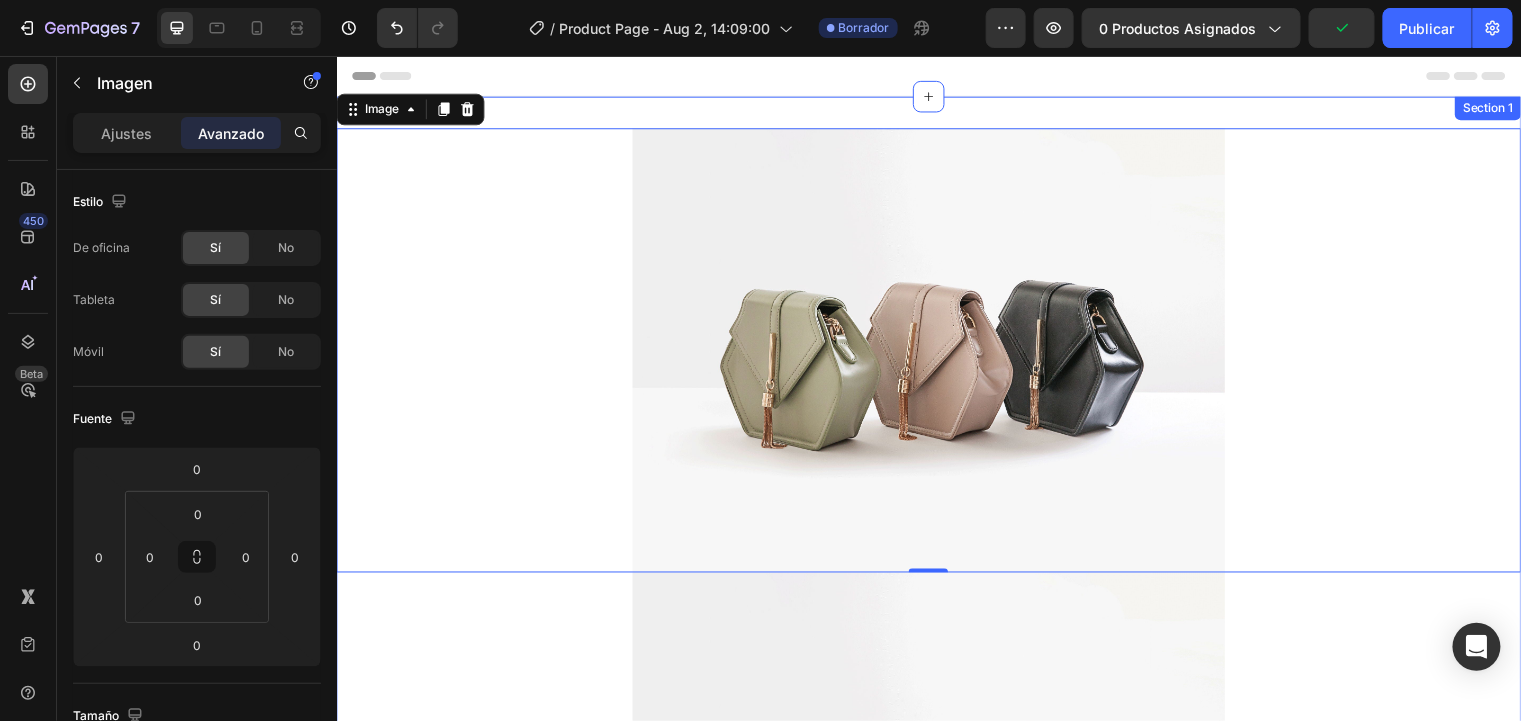click on "Image   0 Image Image Image Image Image Image Image Image Section 1" at bounding box center (936, 2154) 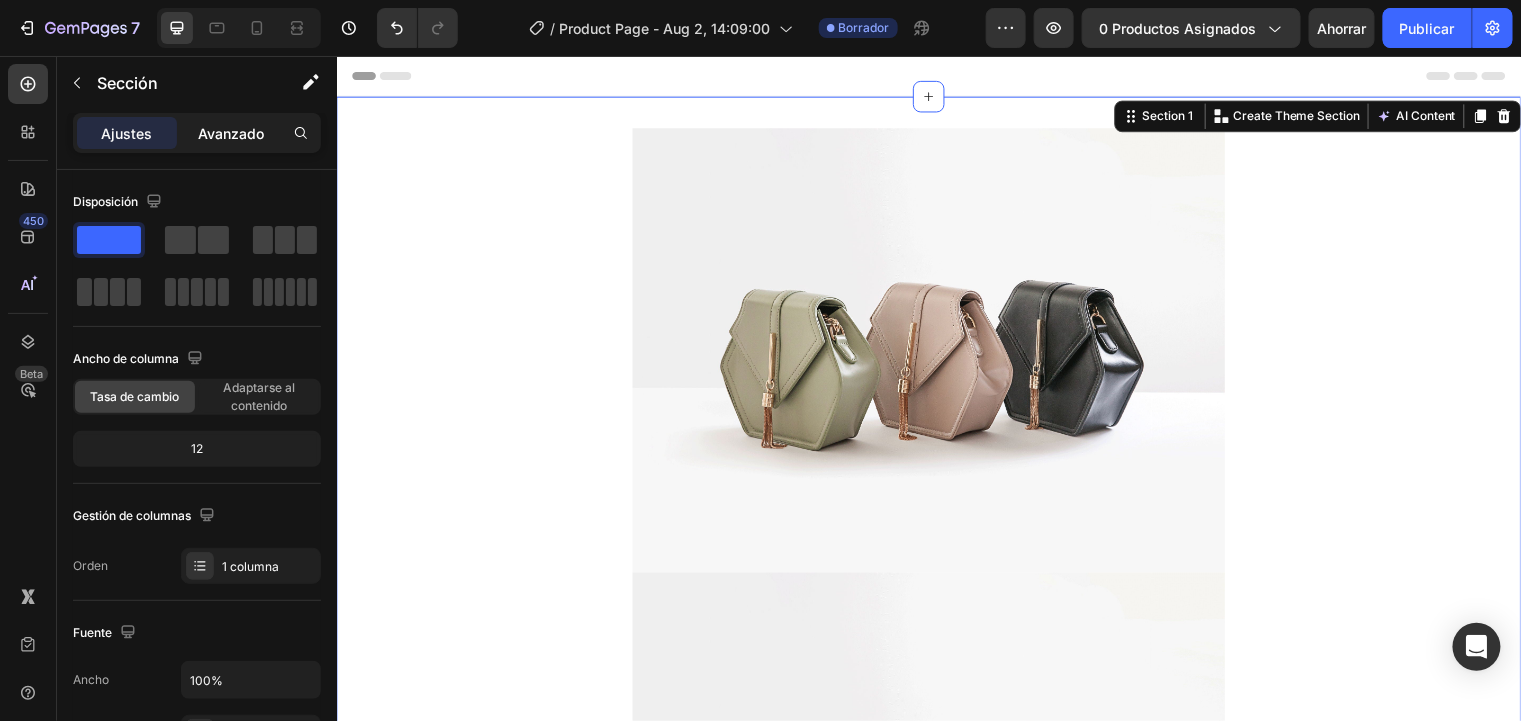 click on "Avanzado" 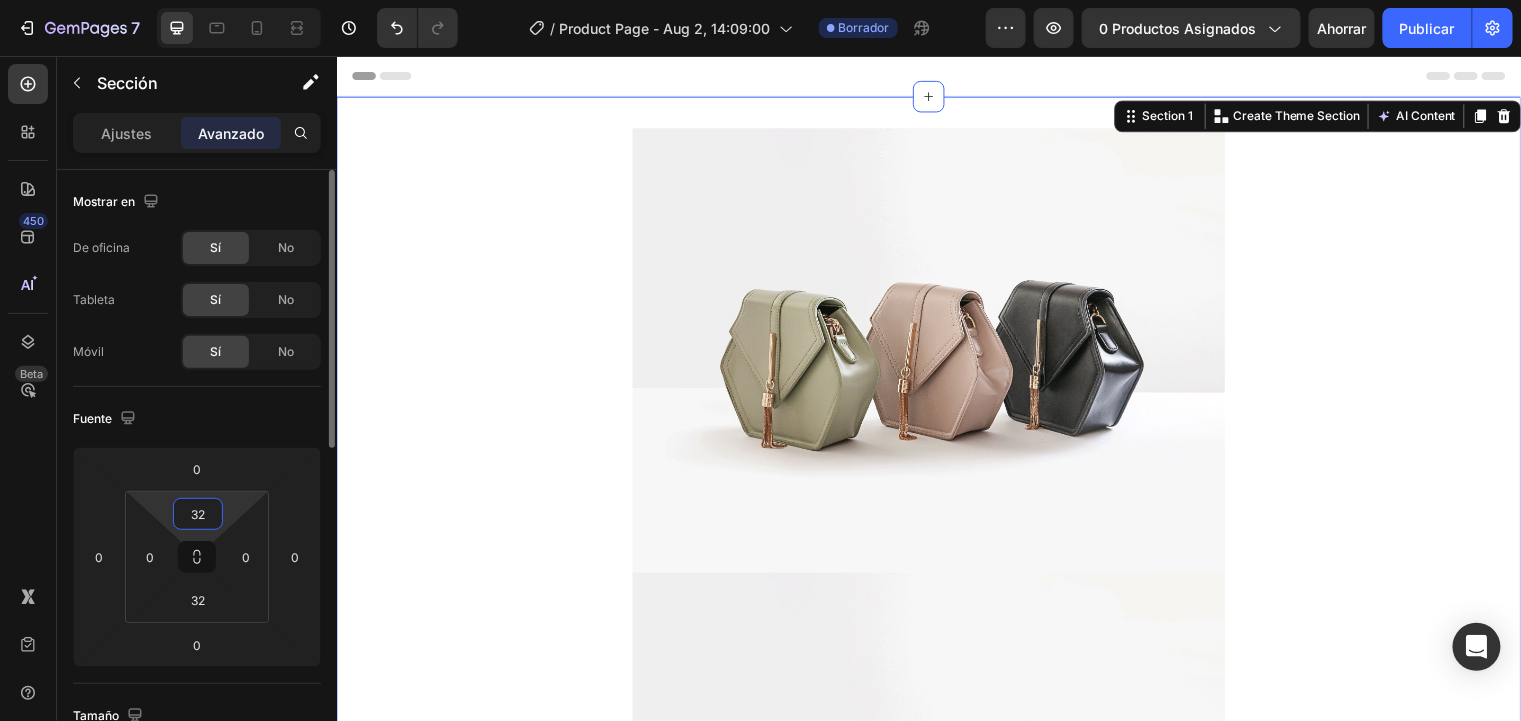 click on "32" at bounding box center (198, 514) 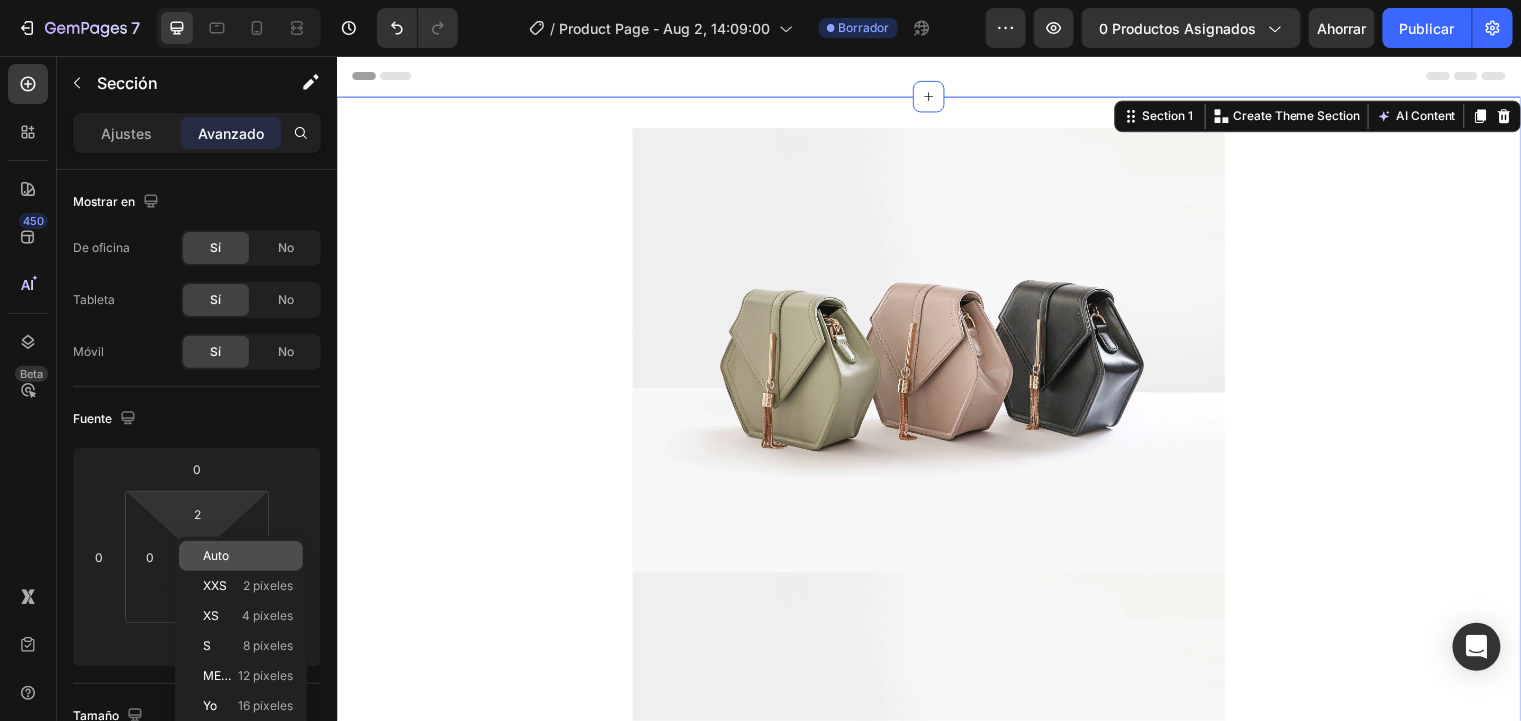 click on "Auto" 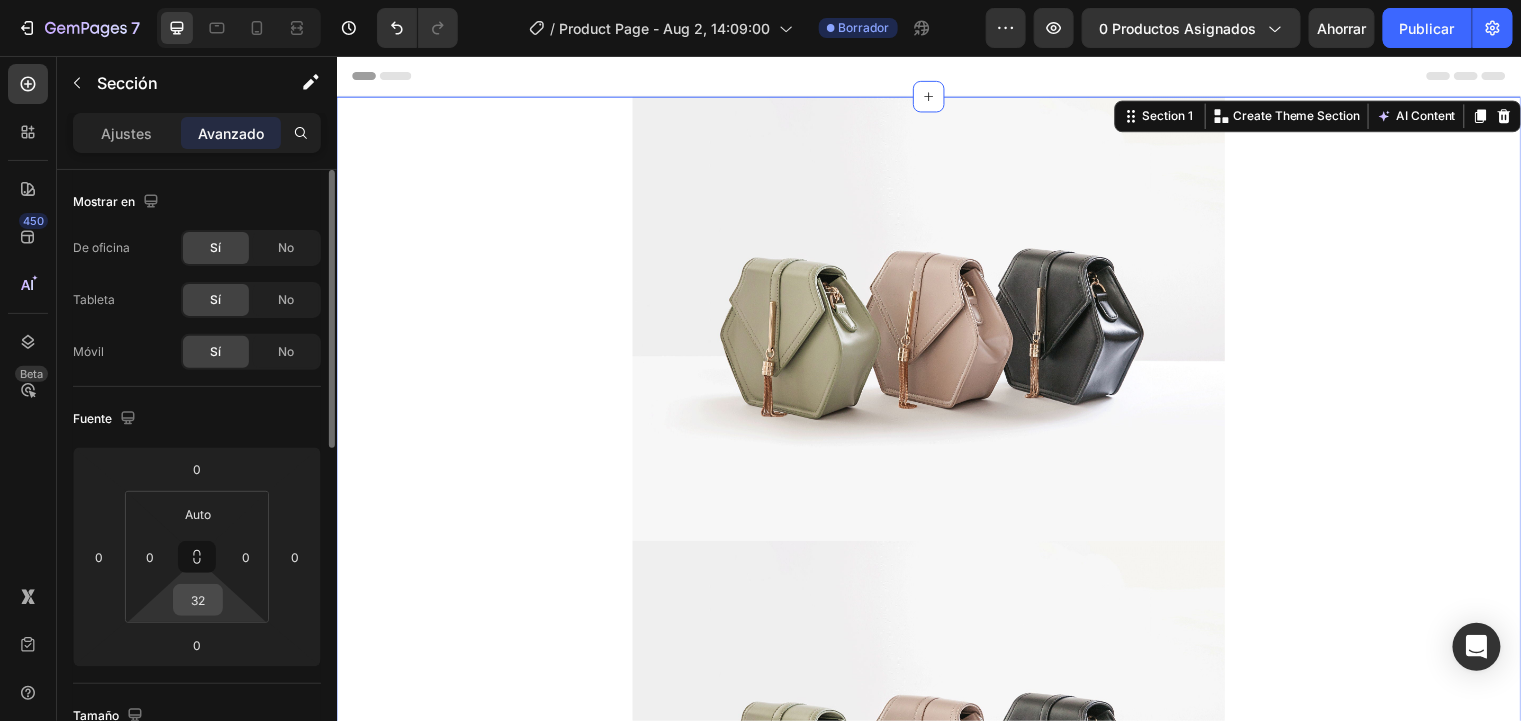 click on "32" at bounding box center [198, 600] 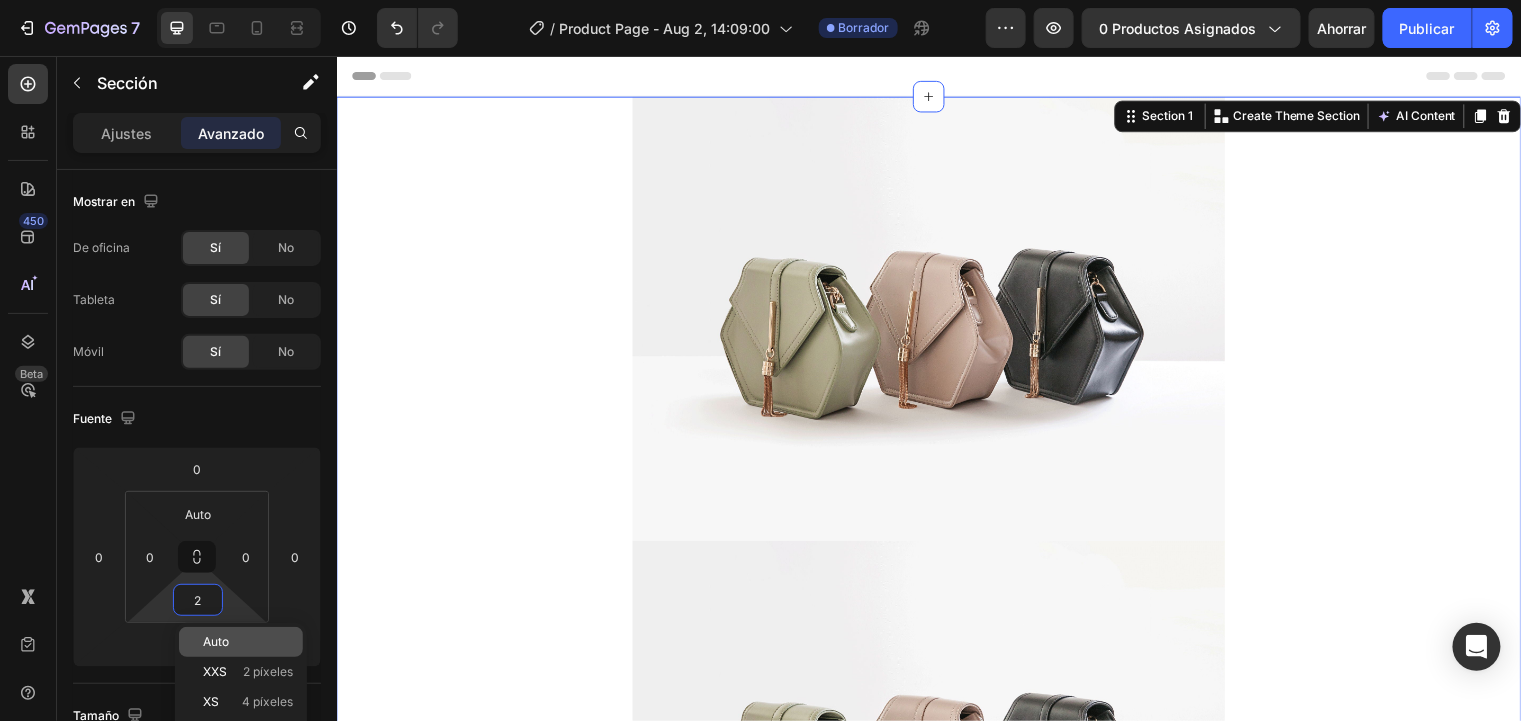 click on "Auto" at bounding box center [216, 641] 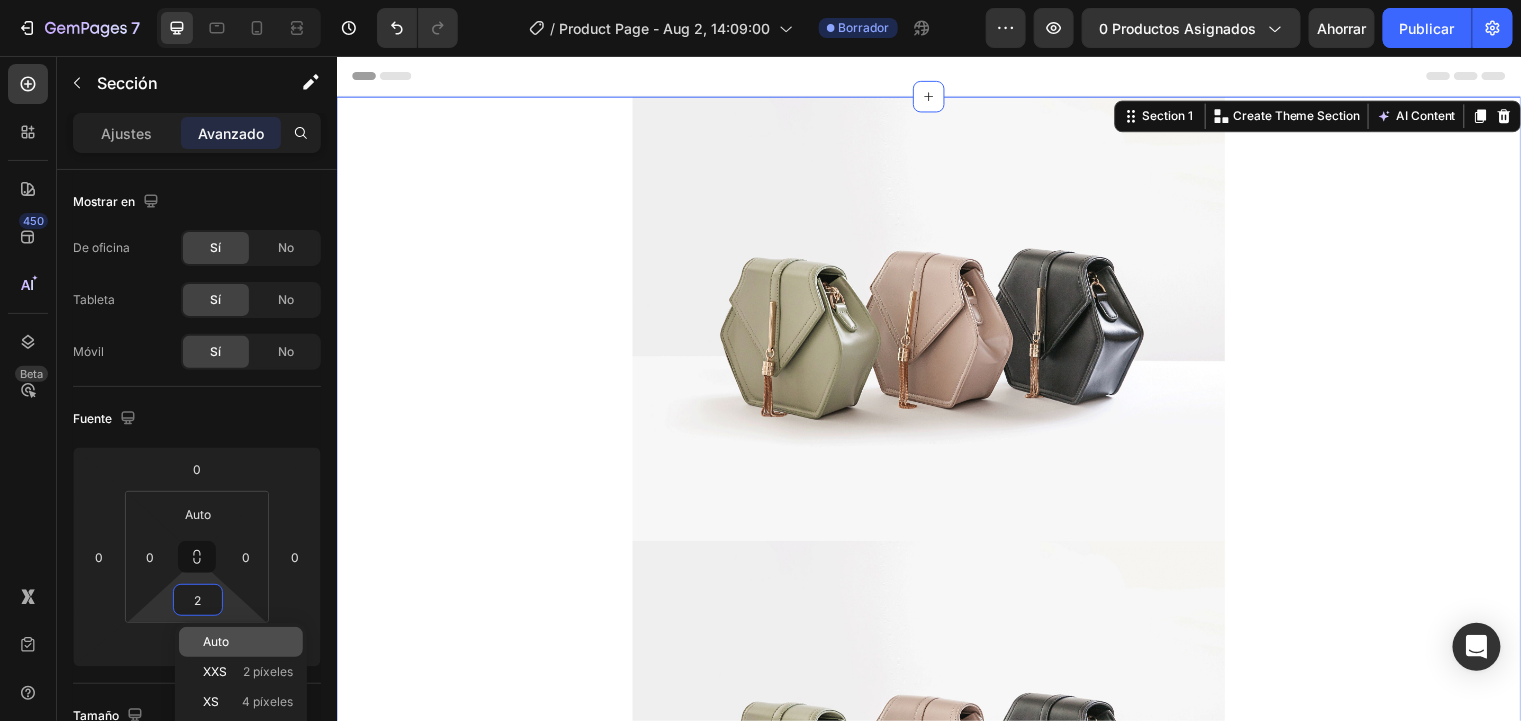 type on "Auto" 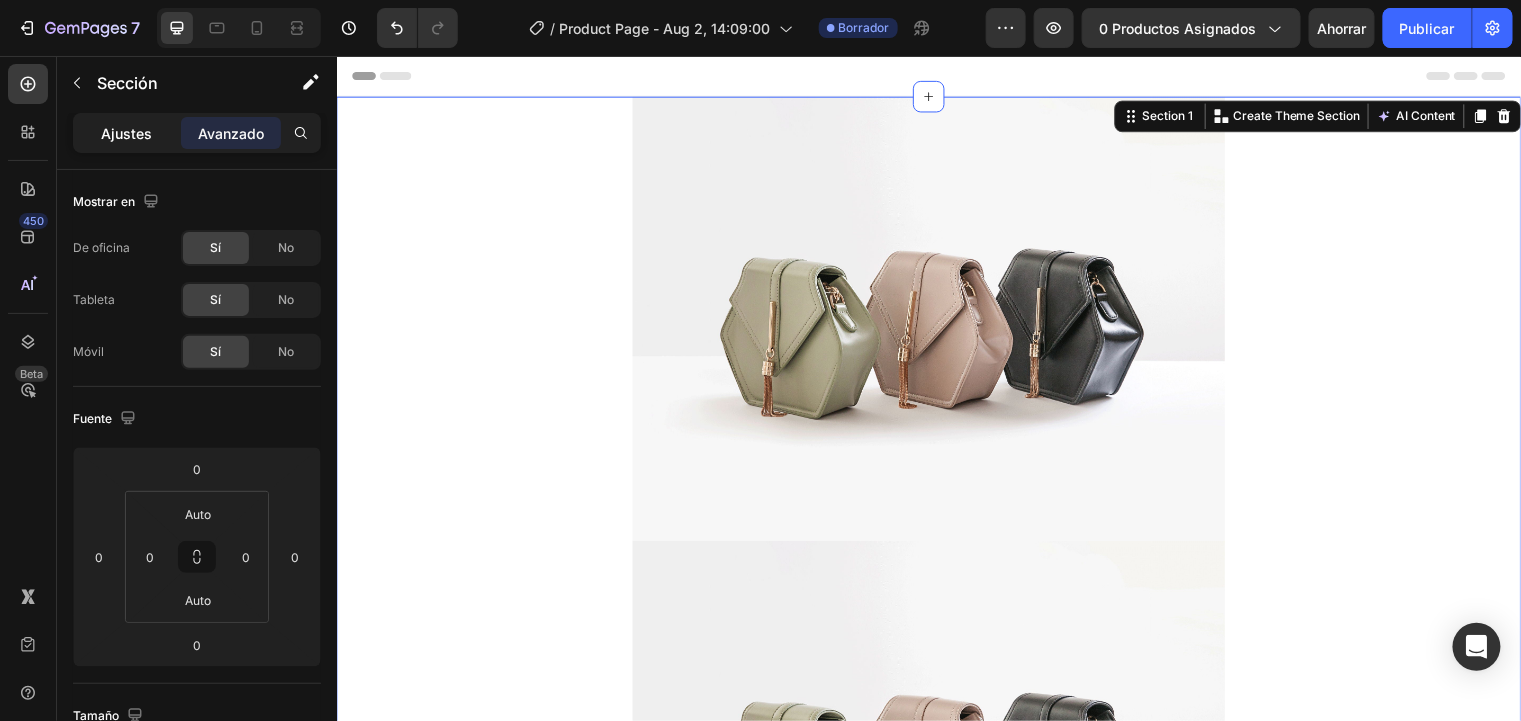 click on "Ajustes" at bounding box center (127, 133) 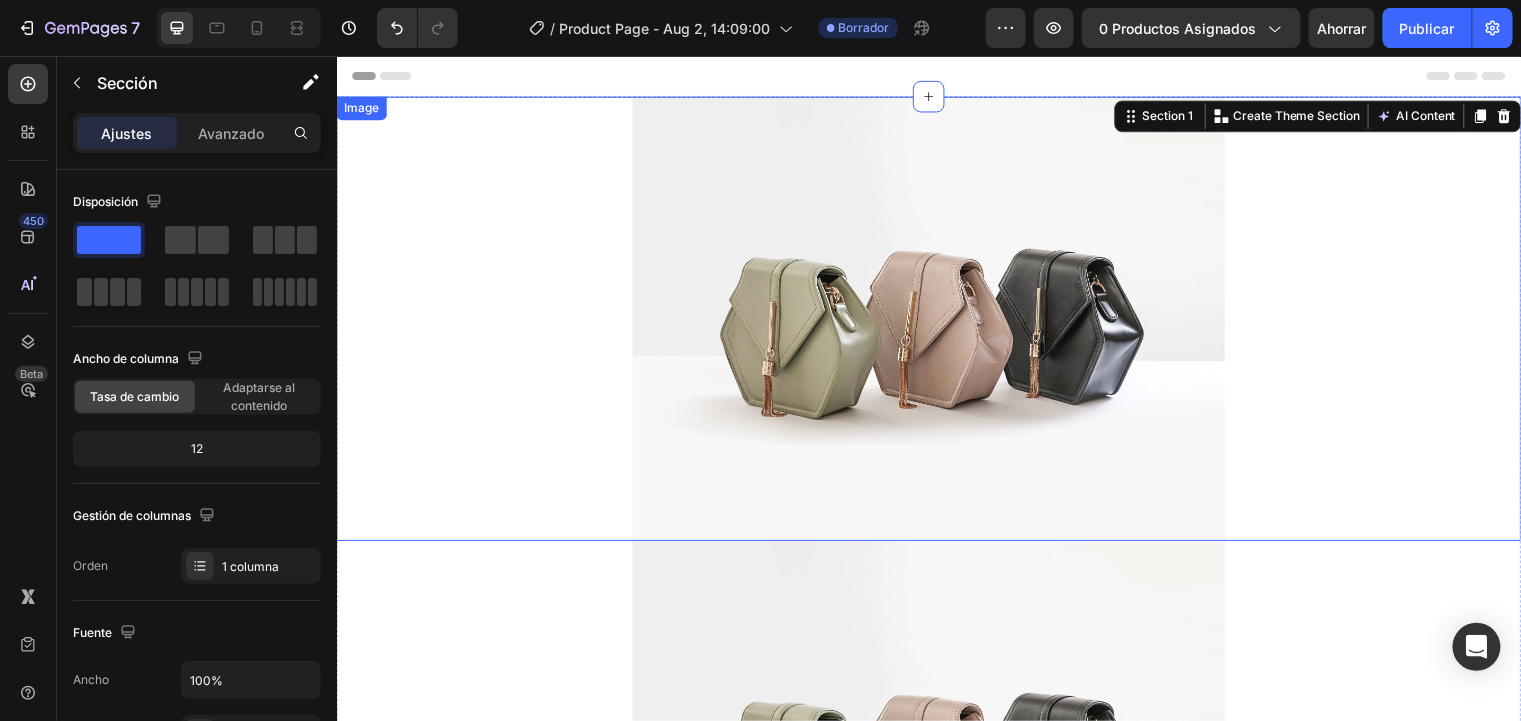 click at bounding box center [936, 322] 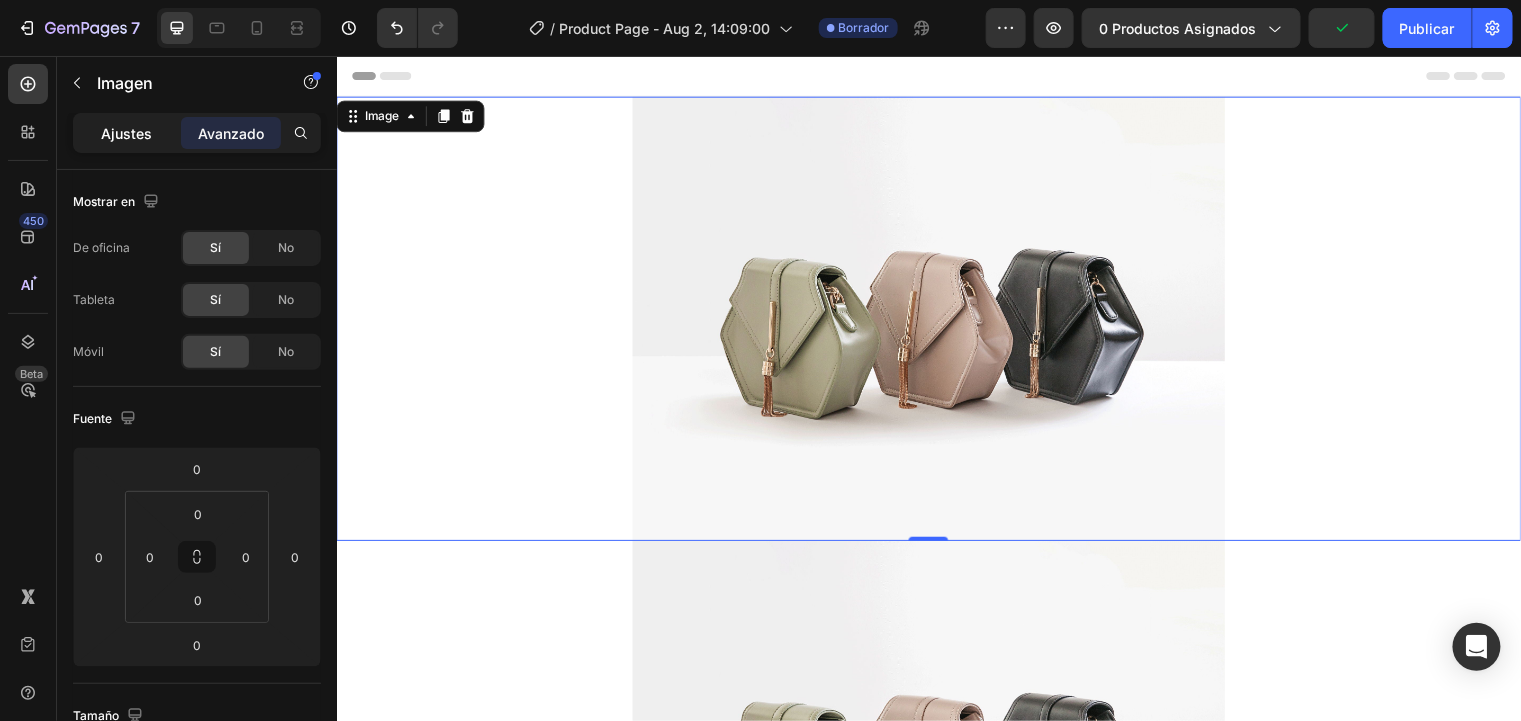 click on "Ajustes" 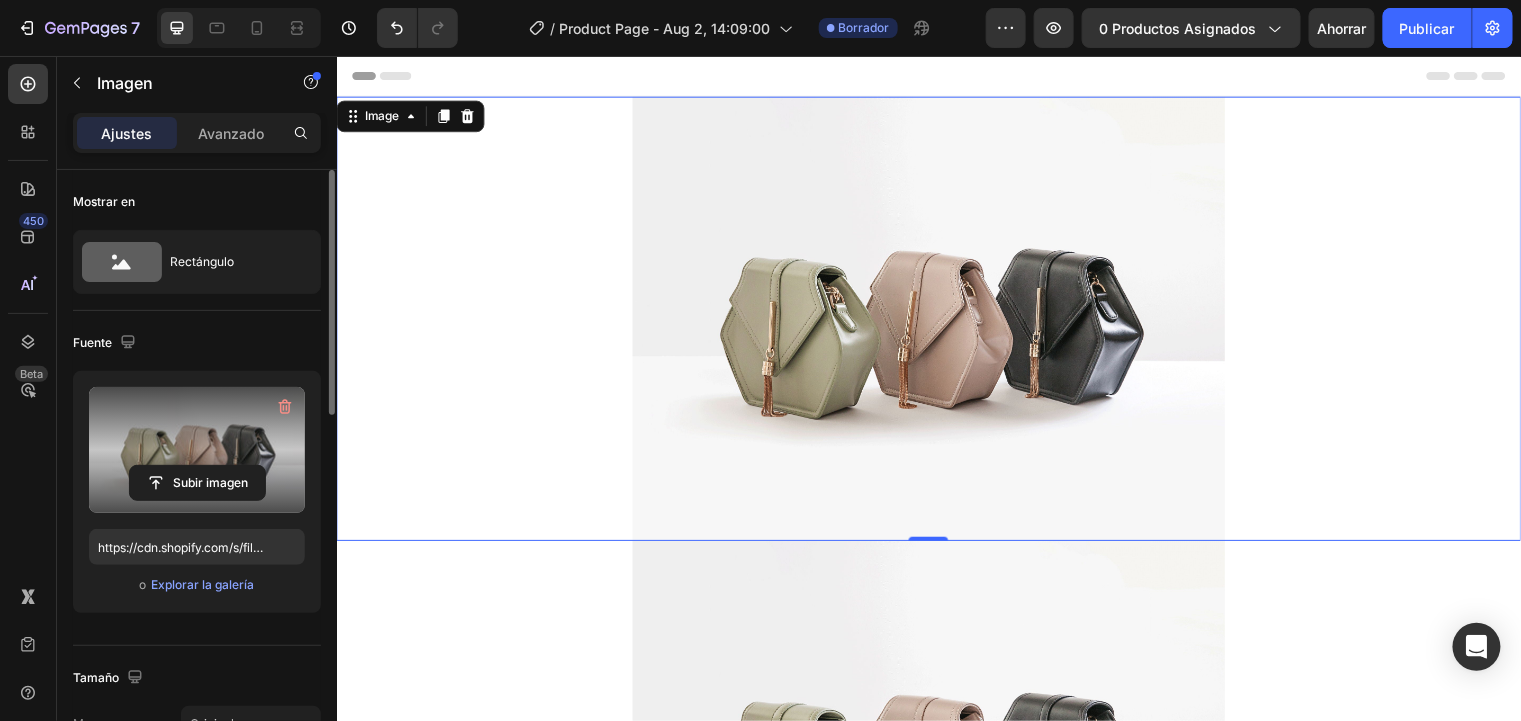 click at bounding box center (197, 450) 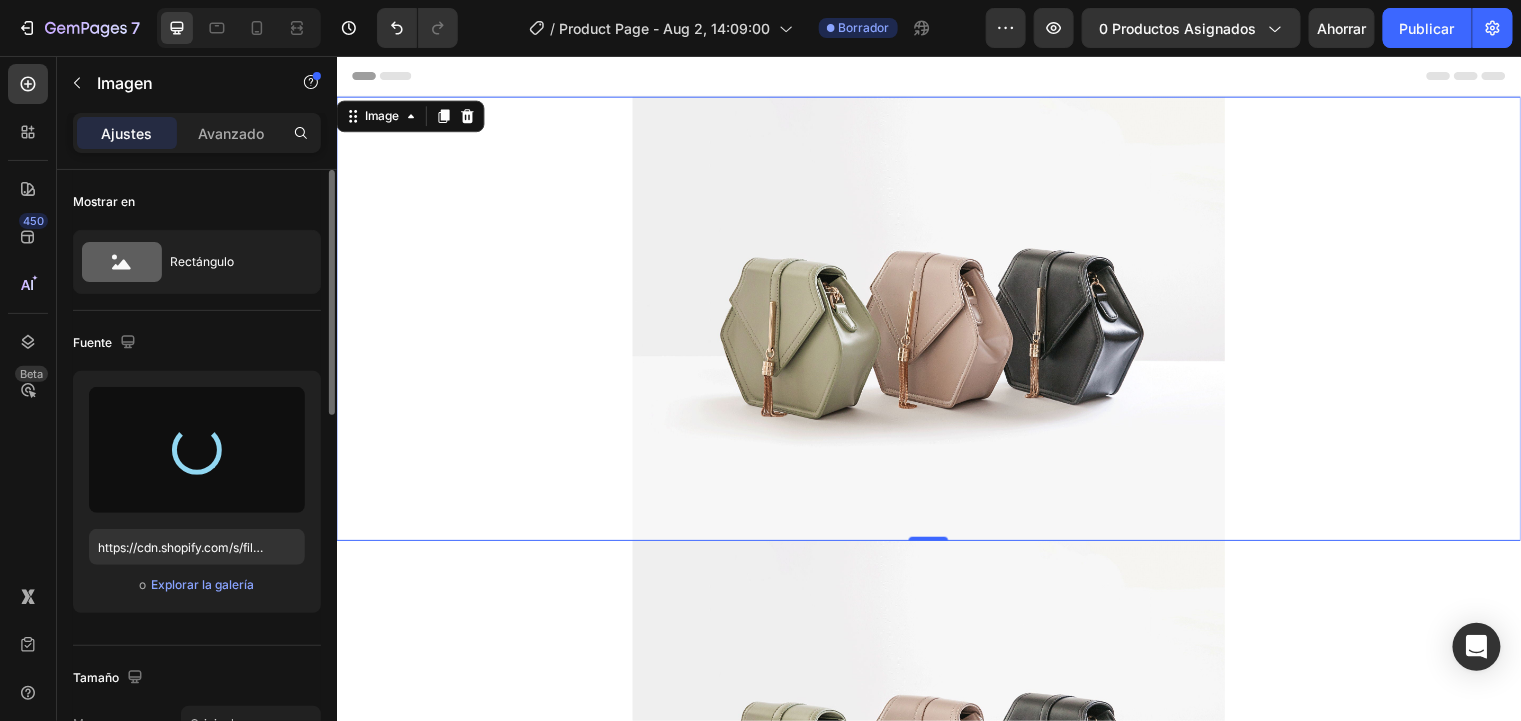 type on "https://cdn.shopify.com/s/files/1/0631/7883/4106/files/gempages_484857481676194700-9acb6131-7bdf-4edf-8c40-62ed3f68fca3.gif" 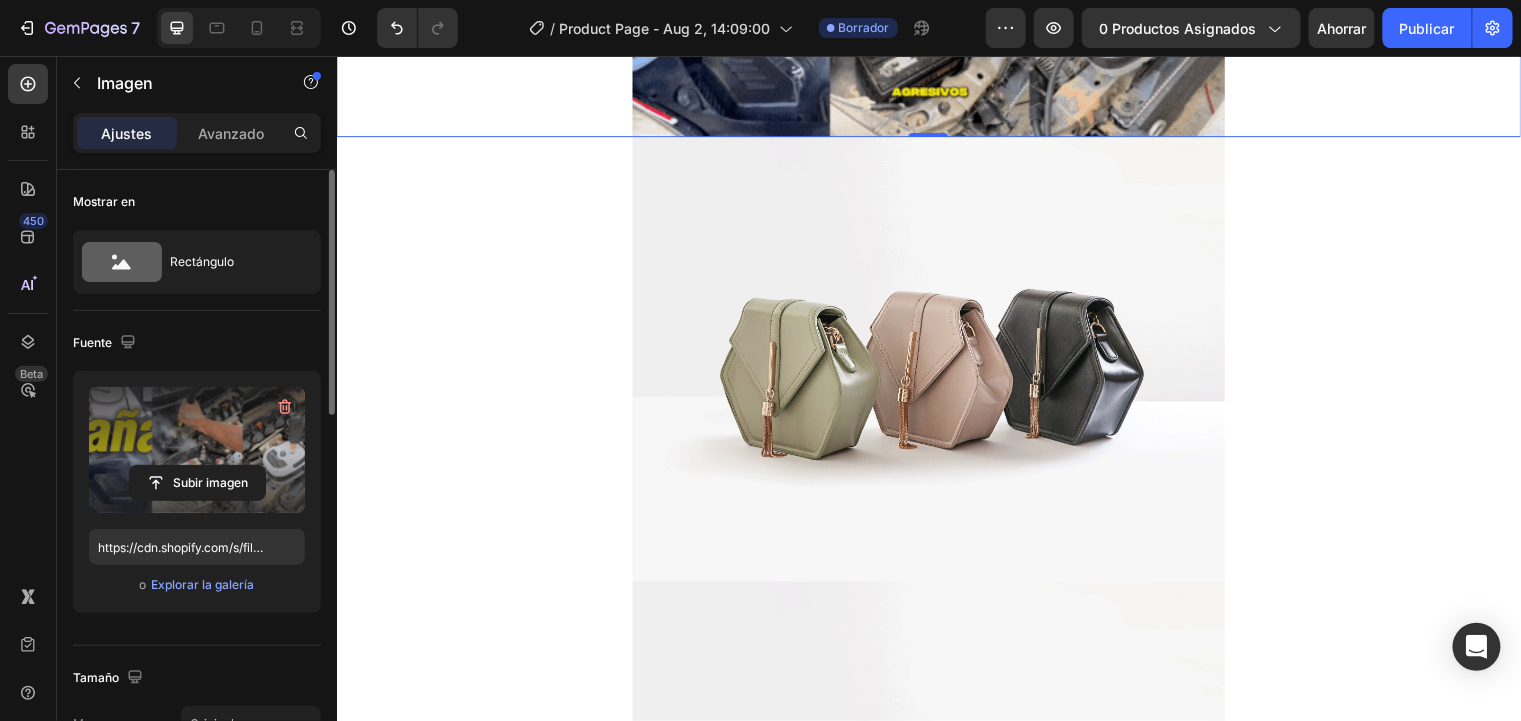 scroll, scrollTop: 239, scrollLeft: 0, axis: vertical 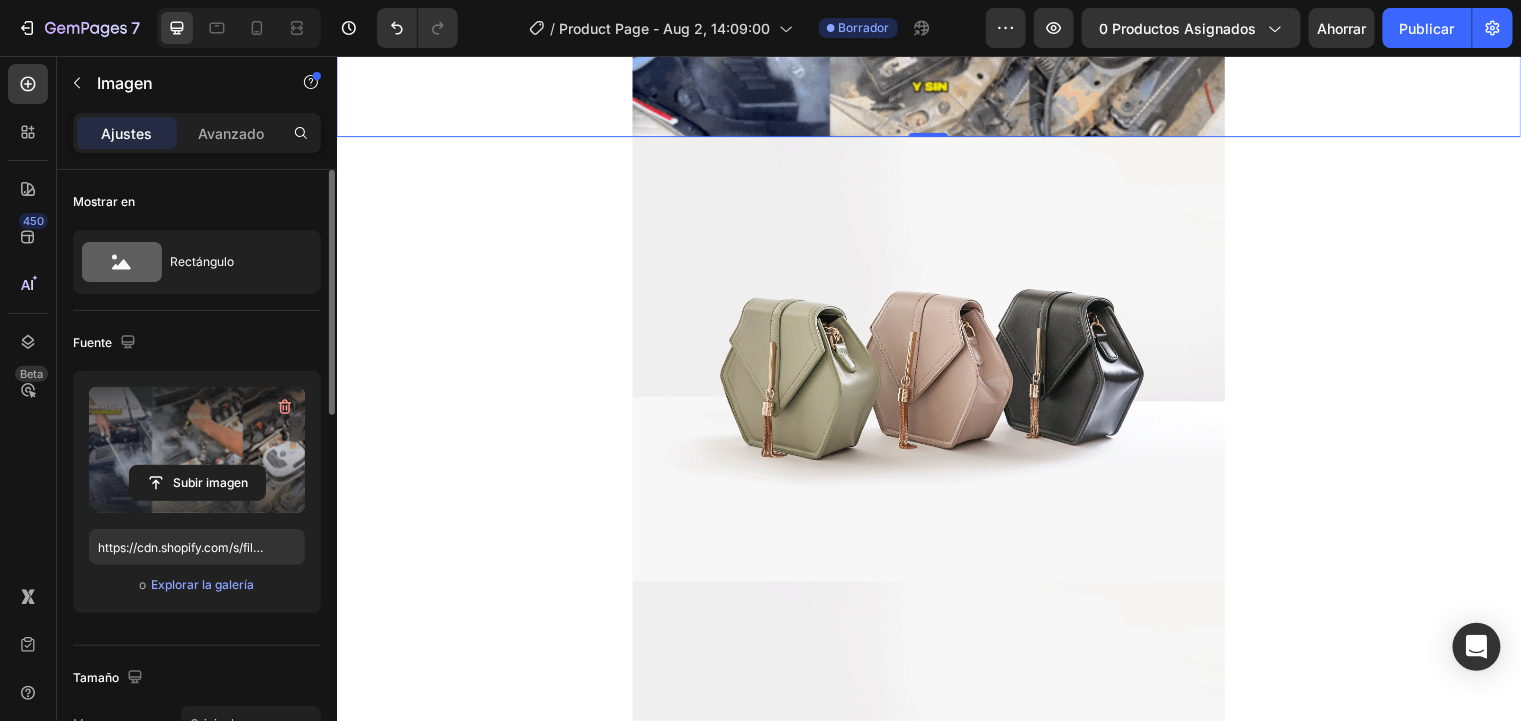 click at bounding box center (936, 363) 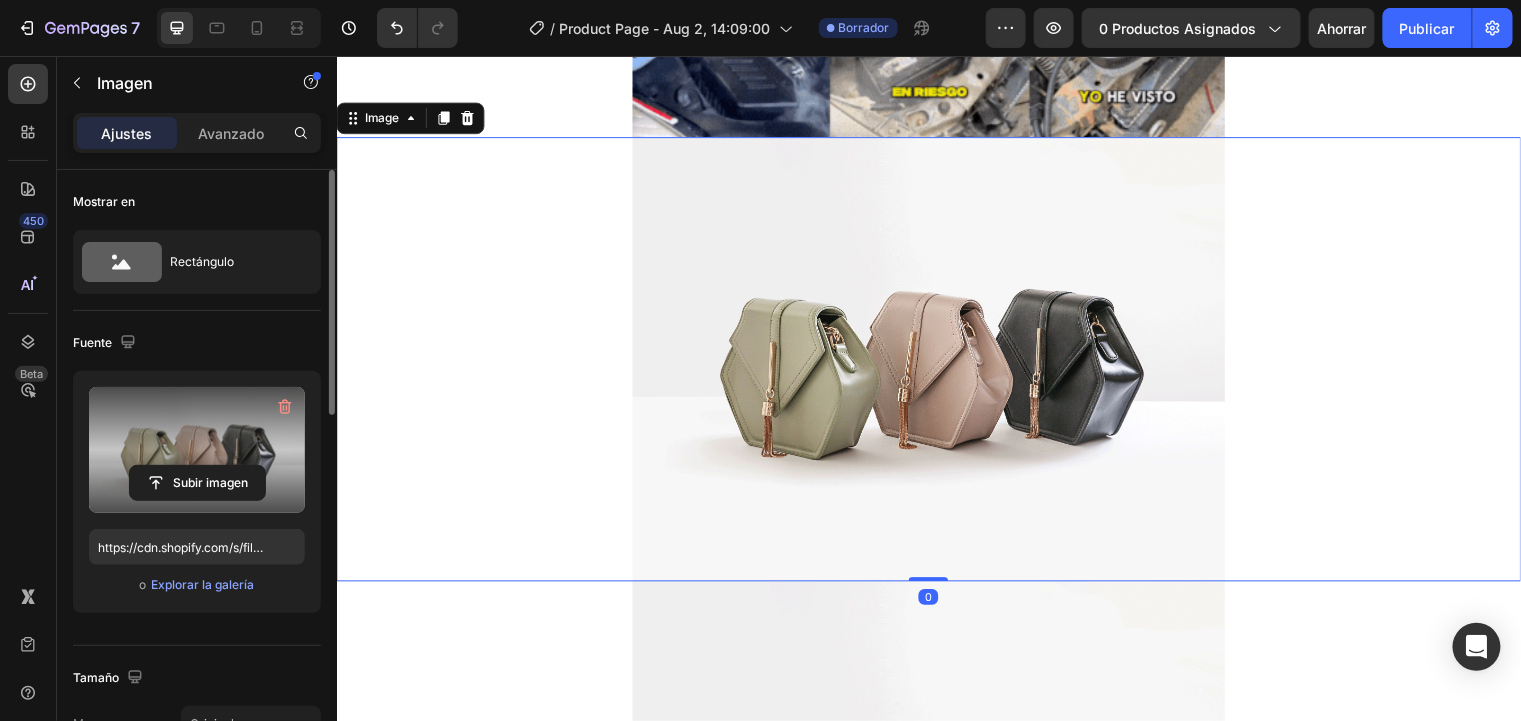 click at bounding box center [197, 450] 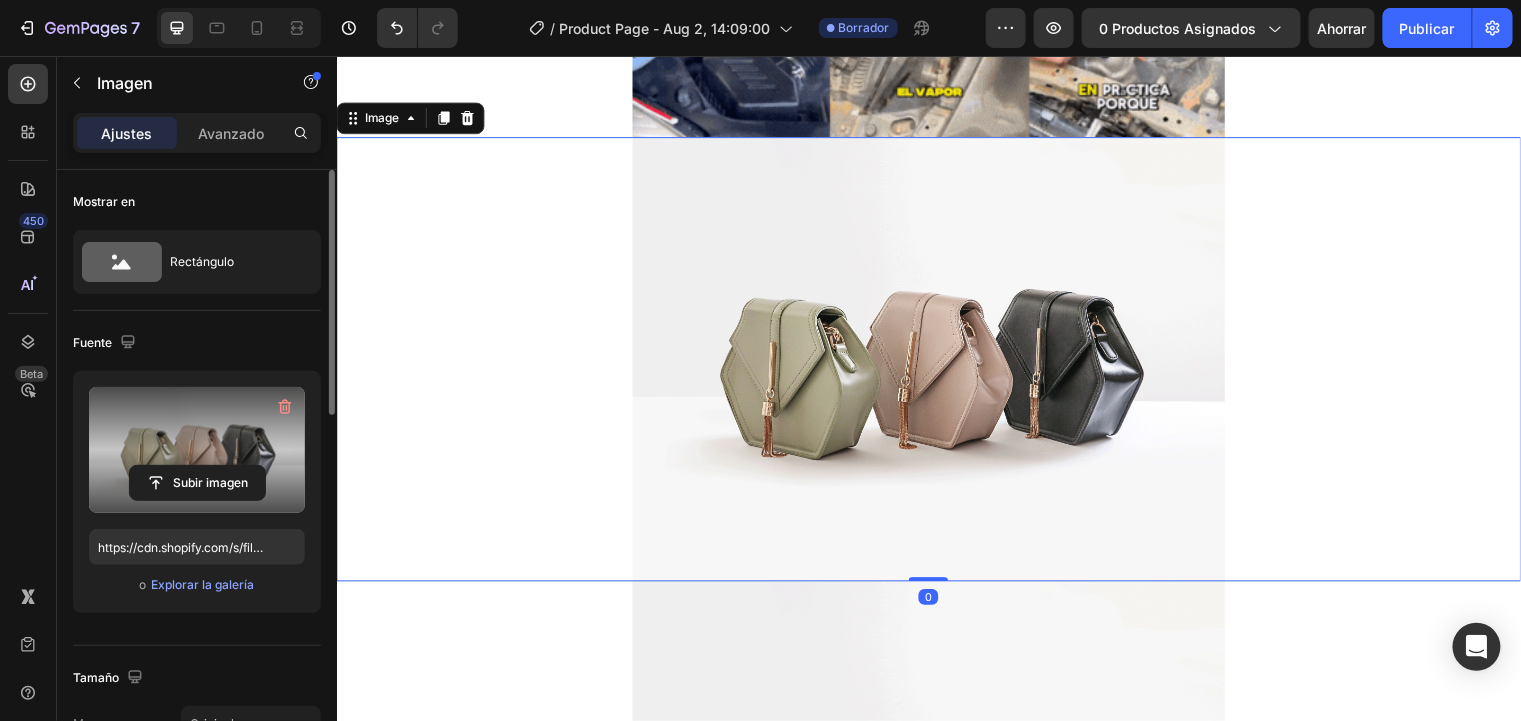 click 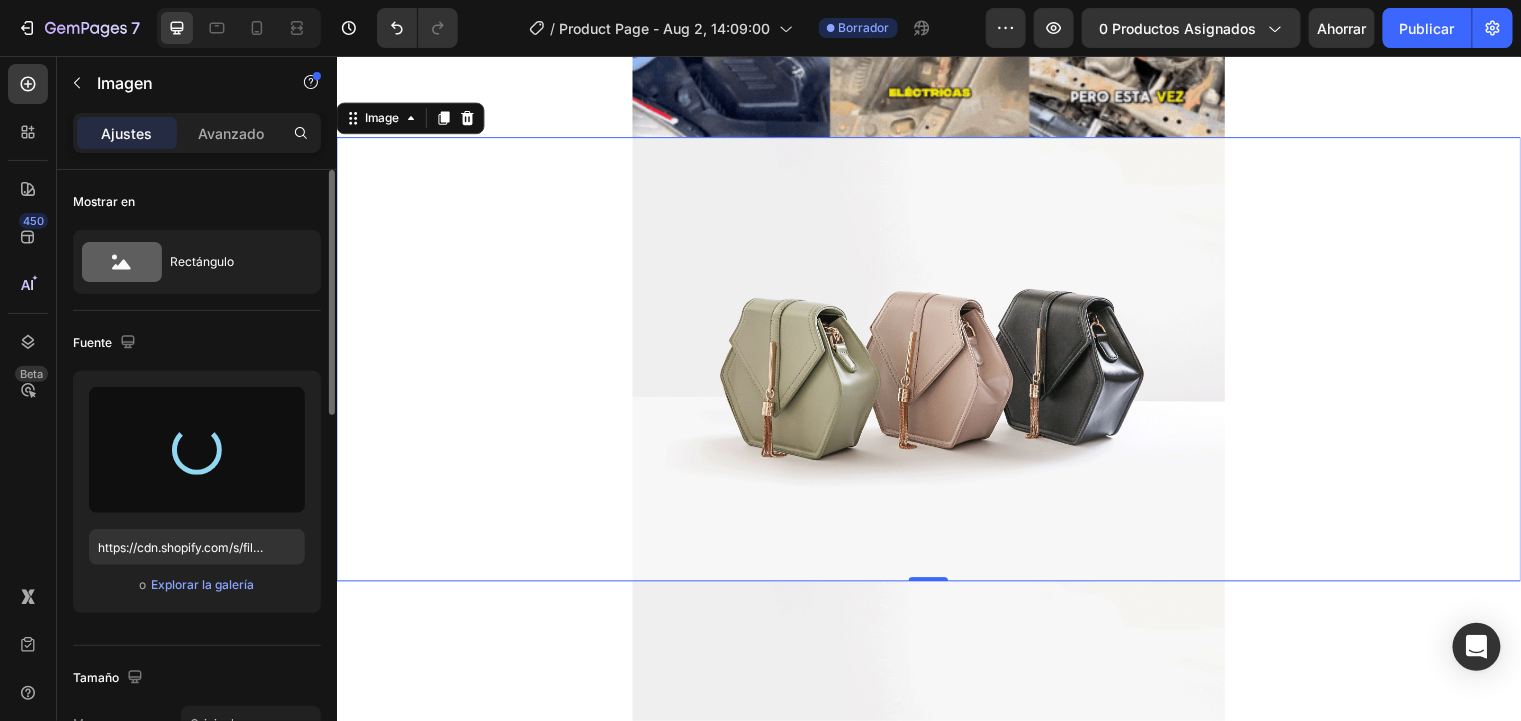 type on "https://cdn.shopify.com/s/files/1/0631/7883/4106/files/gempages_484857481676194700-00307d33-9777-467e-93e4-fe42fa75c583.png" 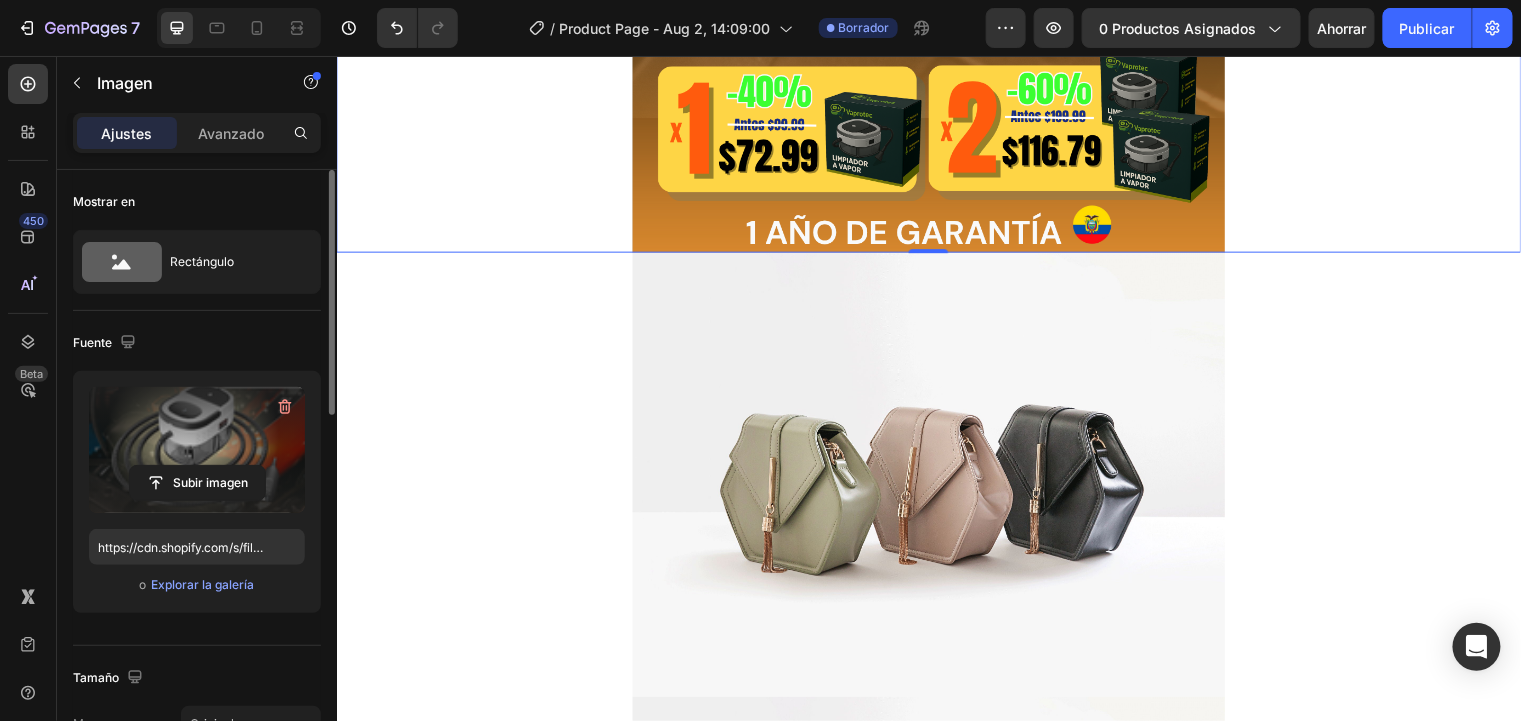 scroll, scrollTop: 1200, scrollLeft: 0, axis: vertical 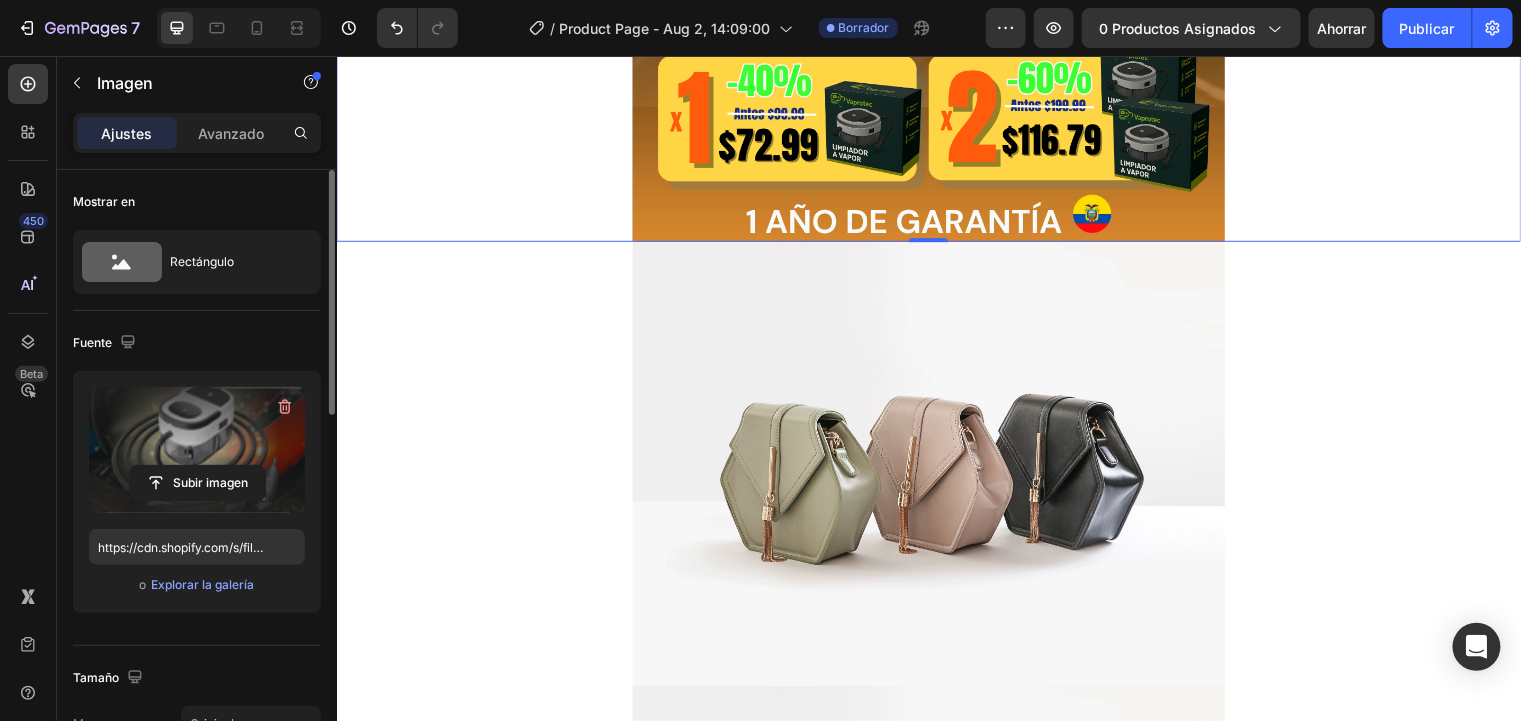 click at bounding box center (936, 469) 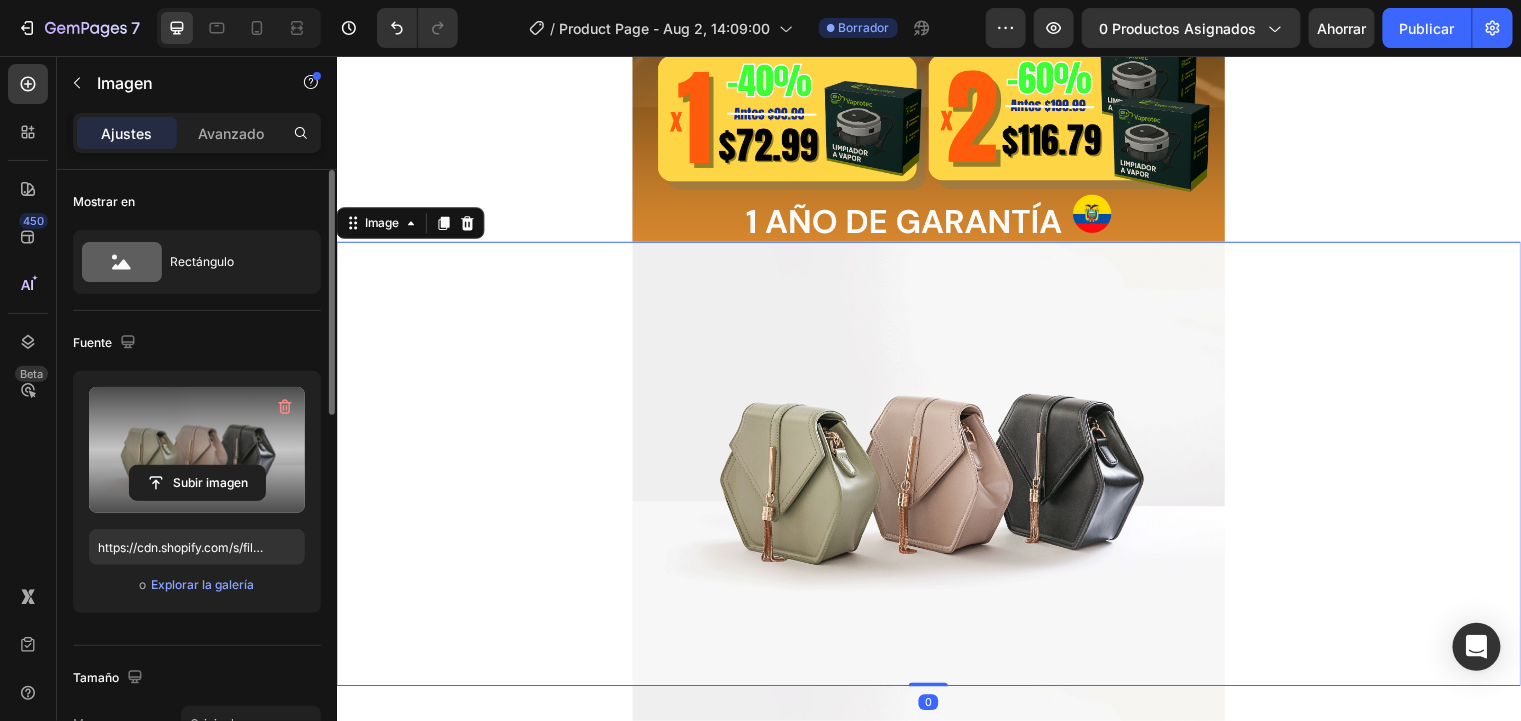 click at bounding box center (197, 450) 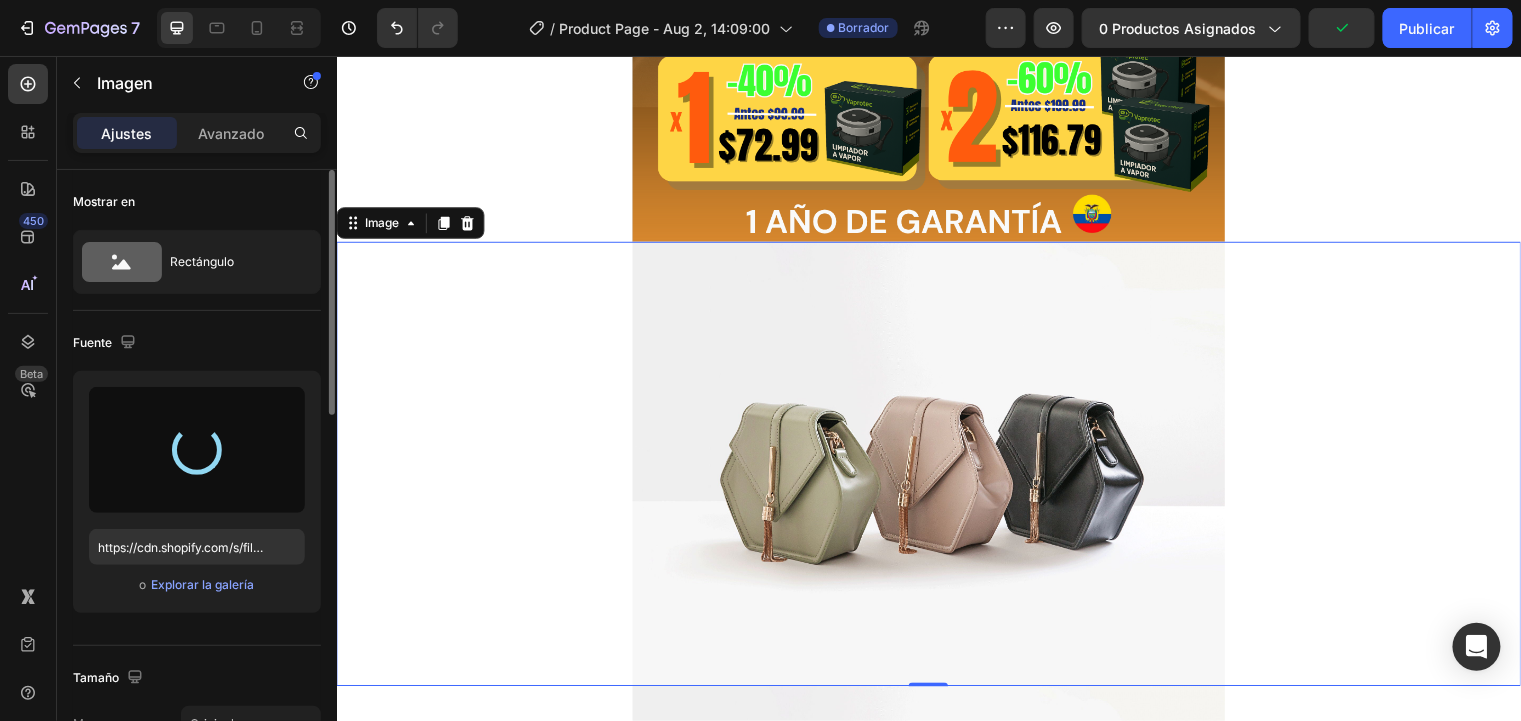 type on "https://cdn.shopify.com/s/files/1/0631/7883/4106/files/gempages_484857481676194700-269034cd-a650-46ae-a7de-41244774701a.png" 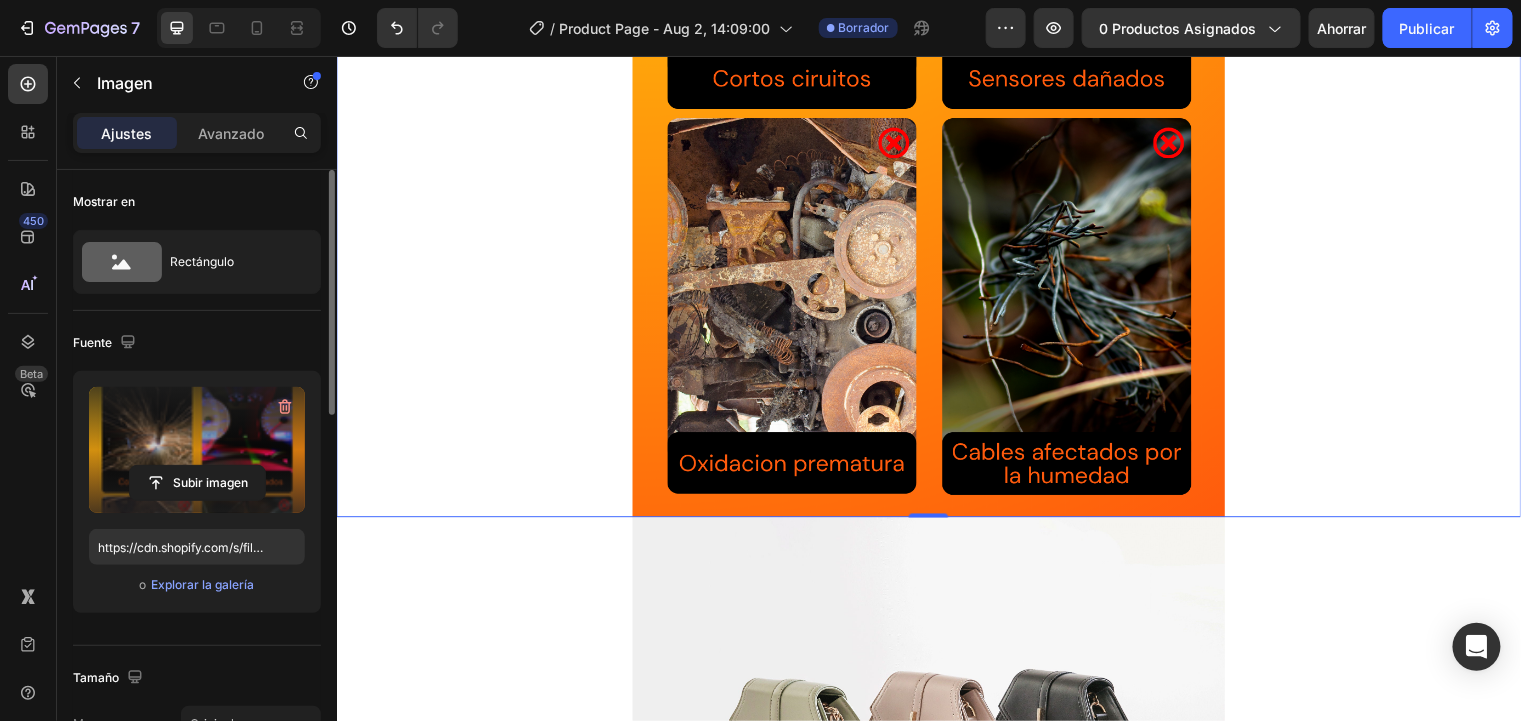 scroll, scrollTop: 2240, scrollLeft: 0, axis: vertical 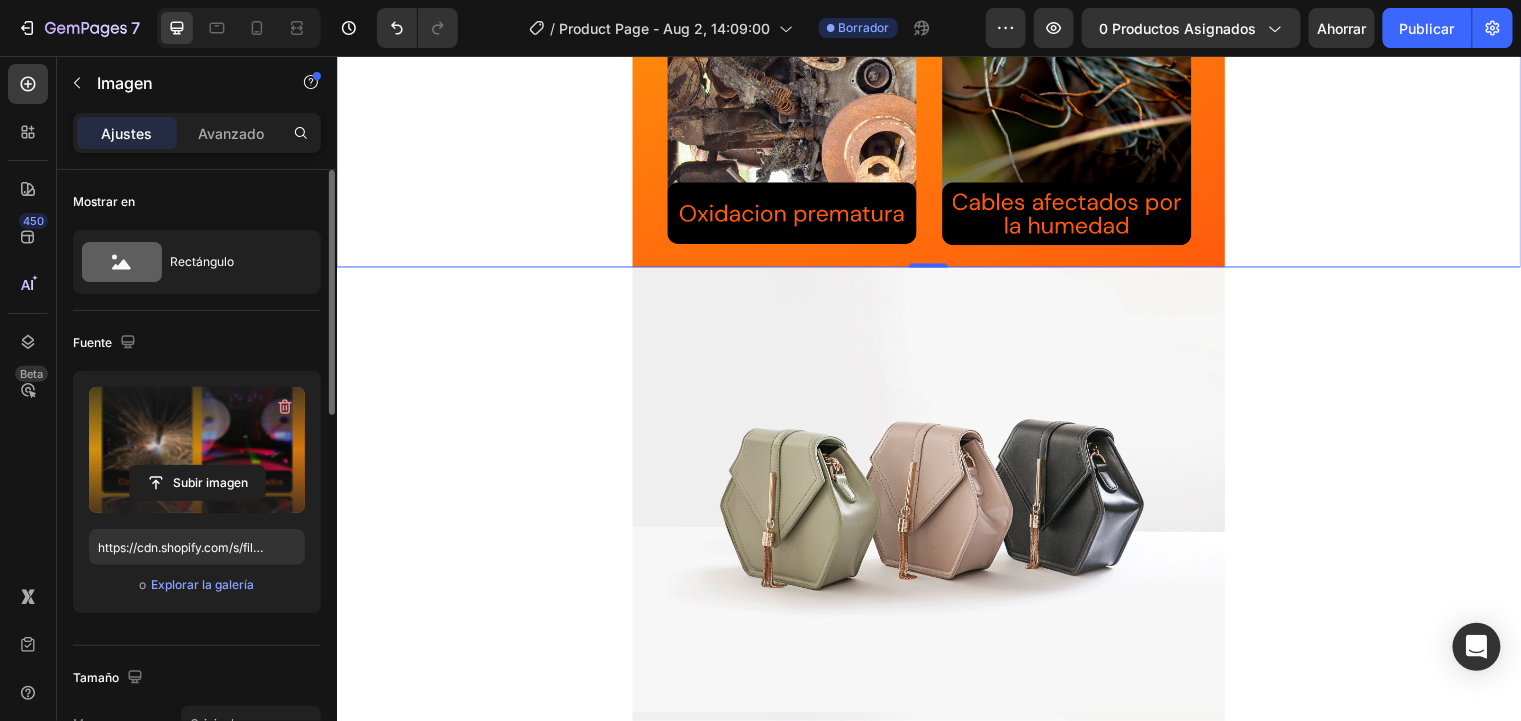 click at bounding box center (936, 495) 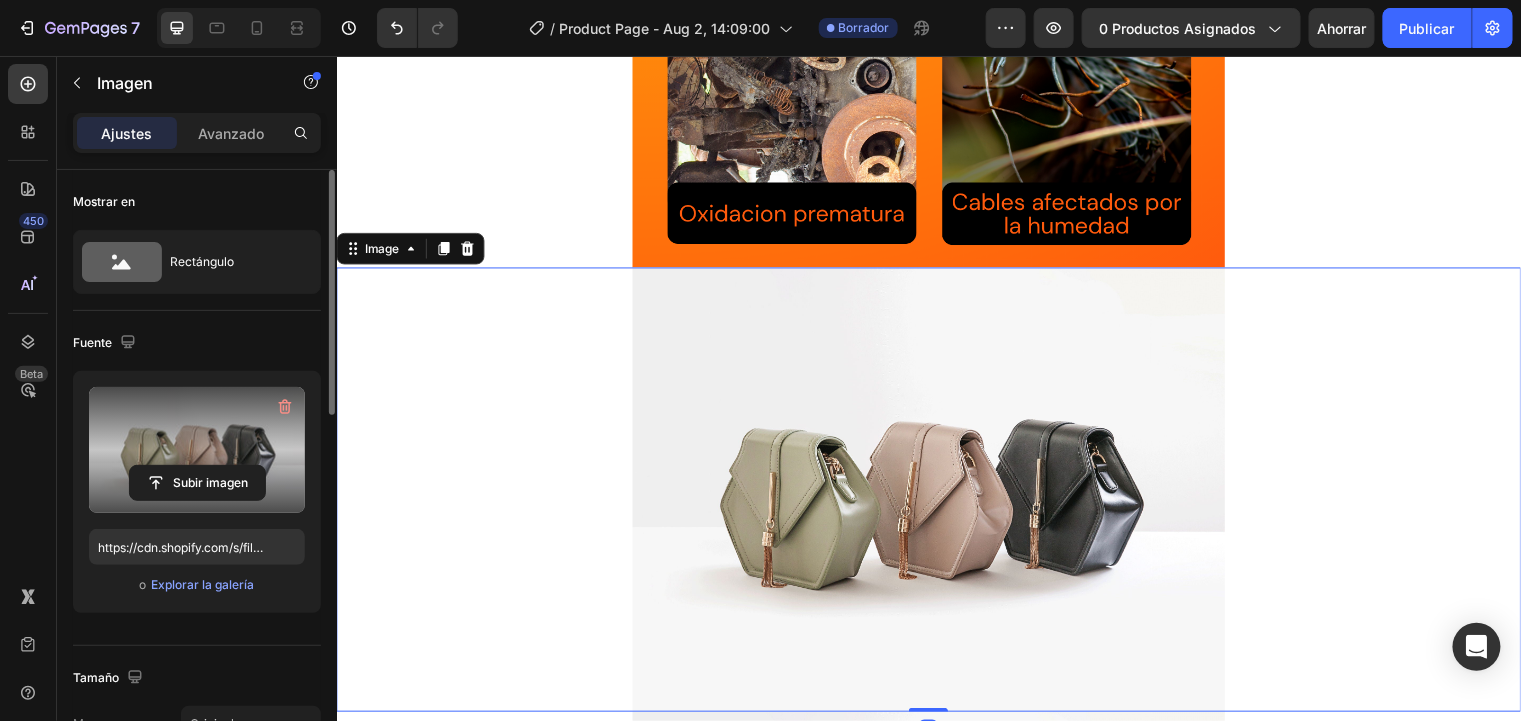 click at bounding box center [197, 450] 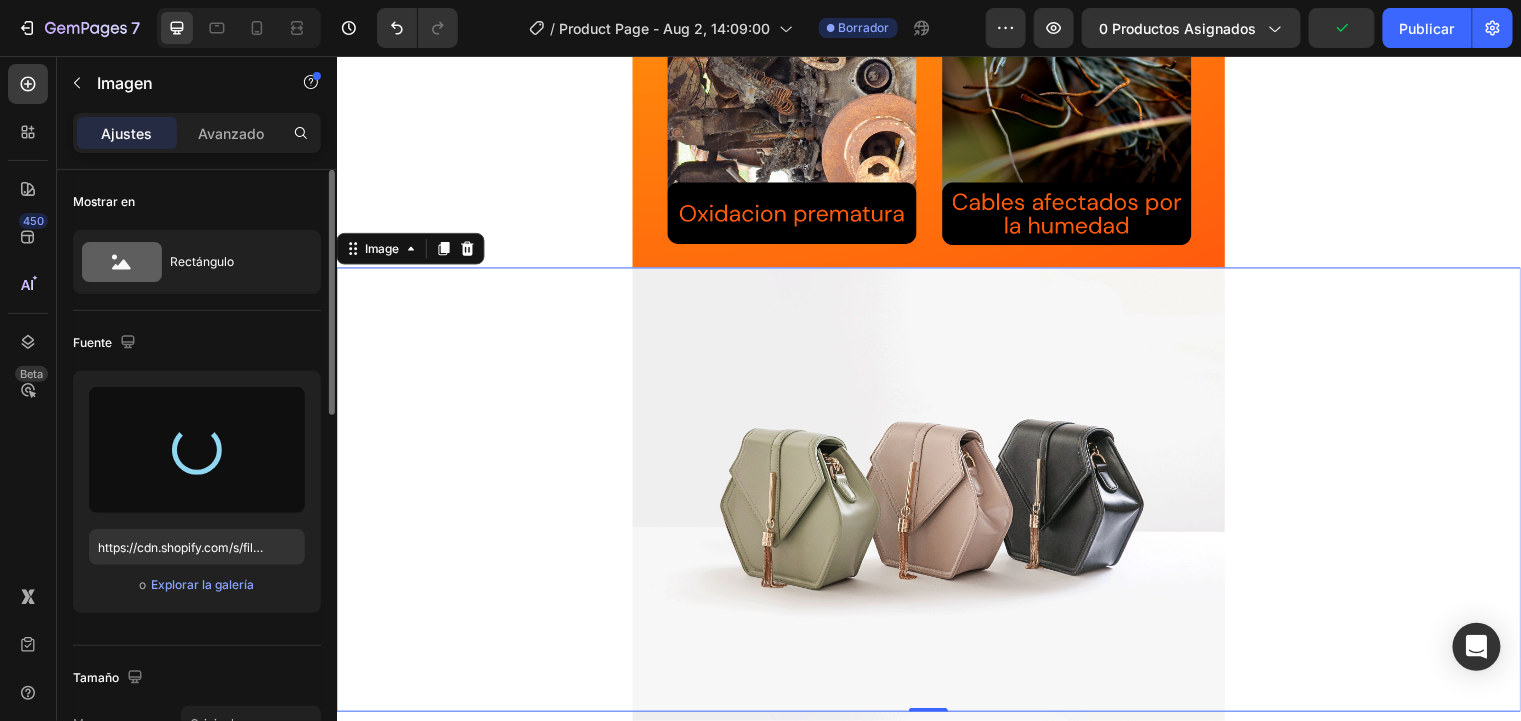 type on "https://cdn.shopify.com/s/files/1/0631/7883/4106/files/gempages_484857481676194700-5b0bd744-7c3e-4432-a18e-57164262c672.png" 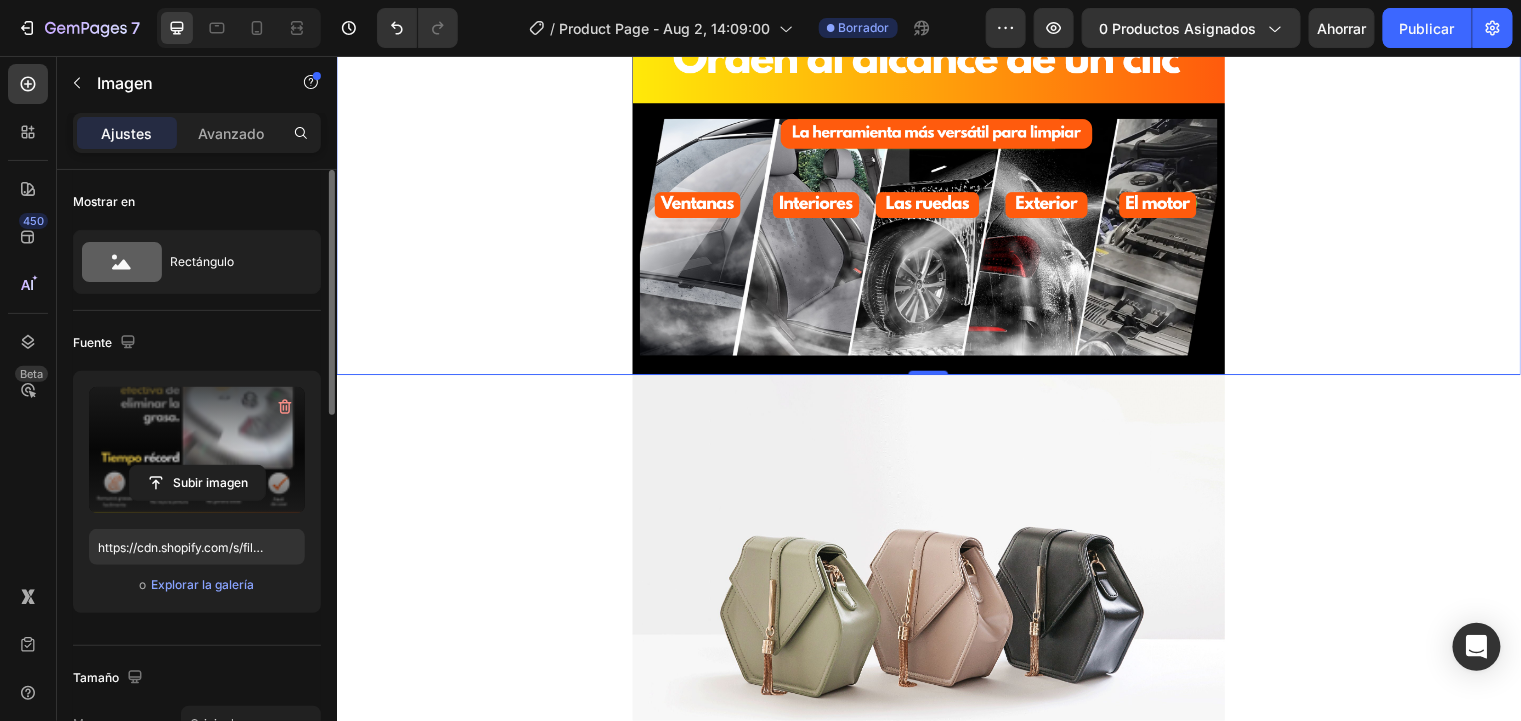 scroll, scrollTop: 3200, scrollLeft: 0, axis: vertical 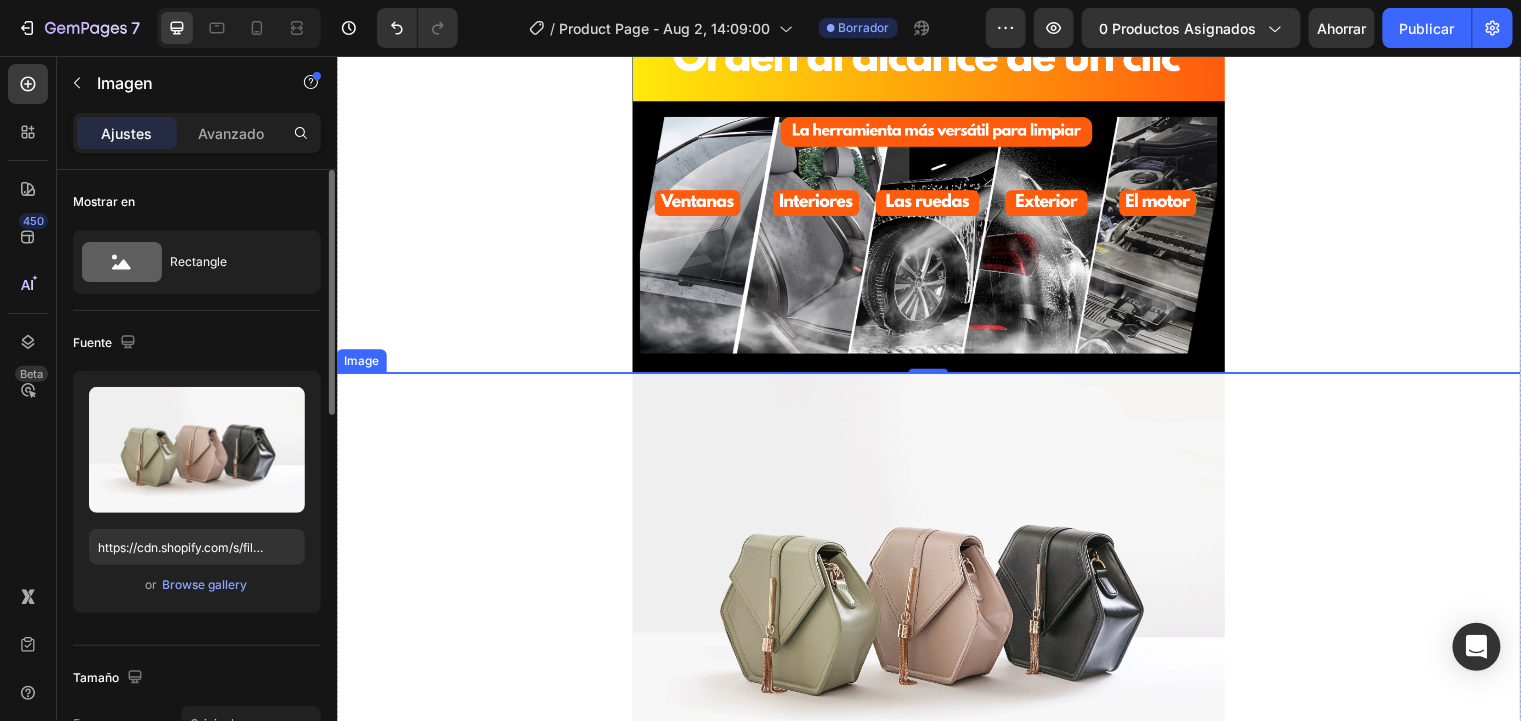 click at bounding box center (936, 602) 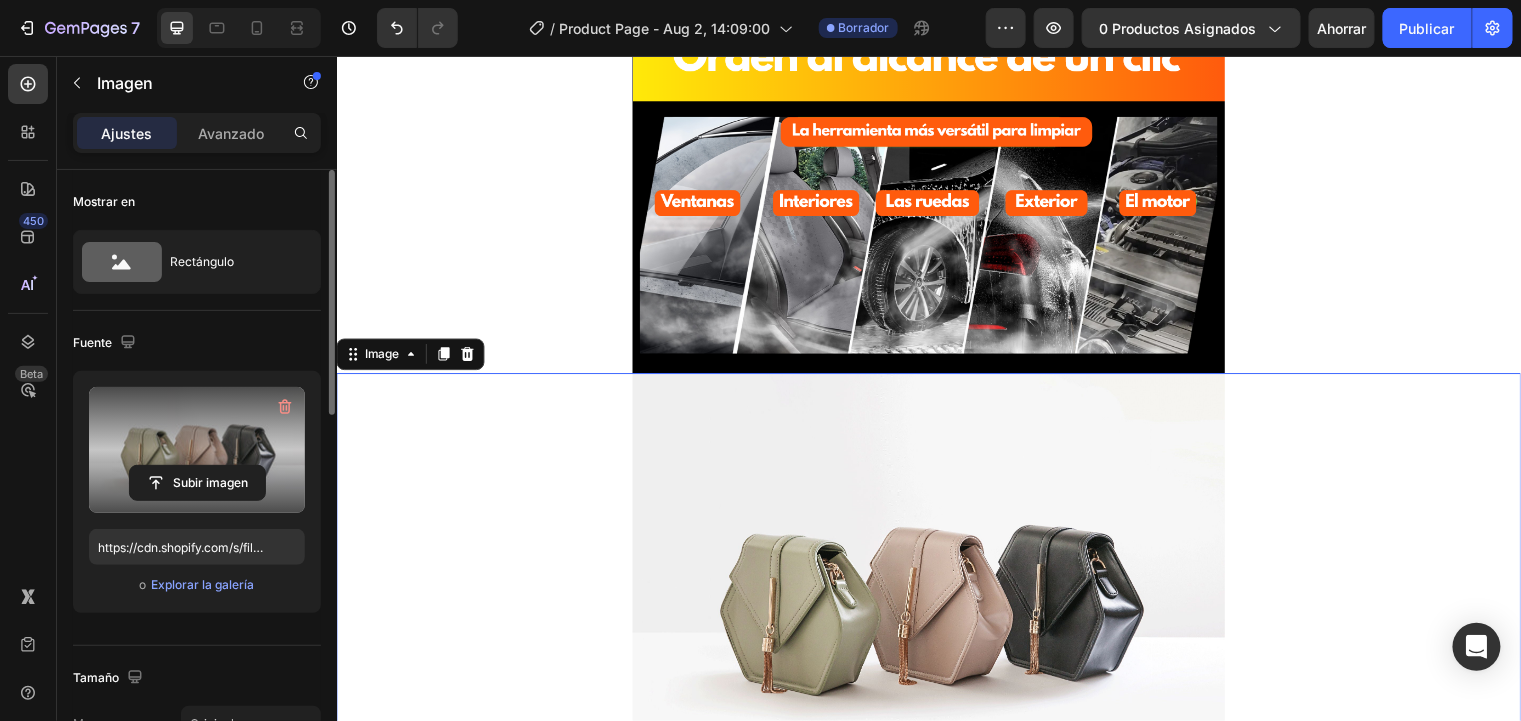 click at bounding box center (197, 450) 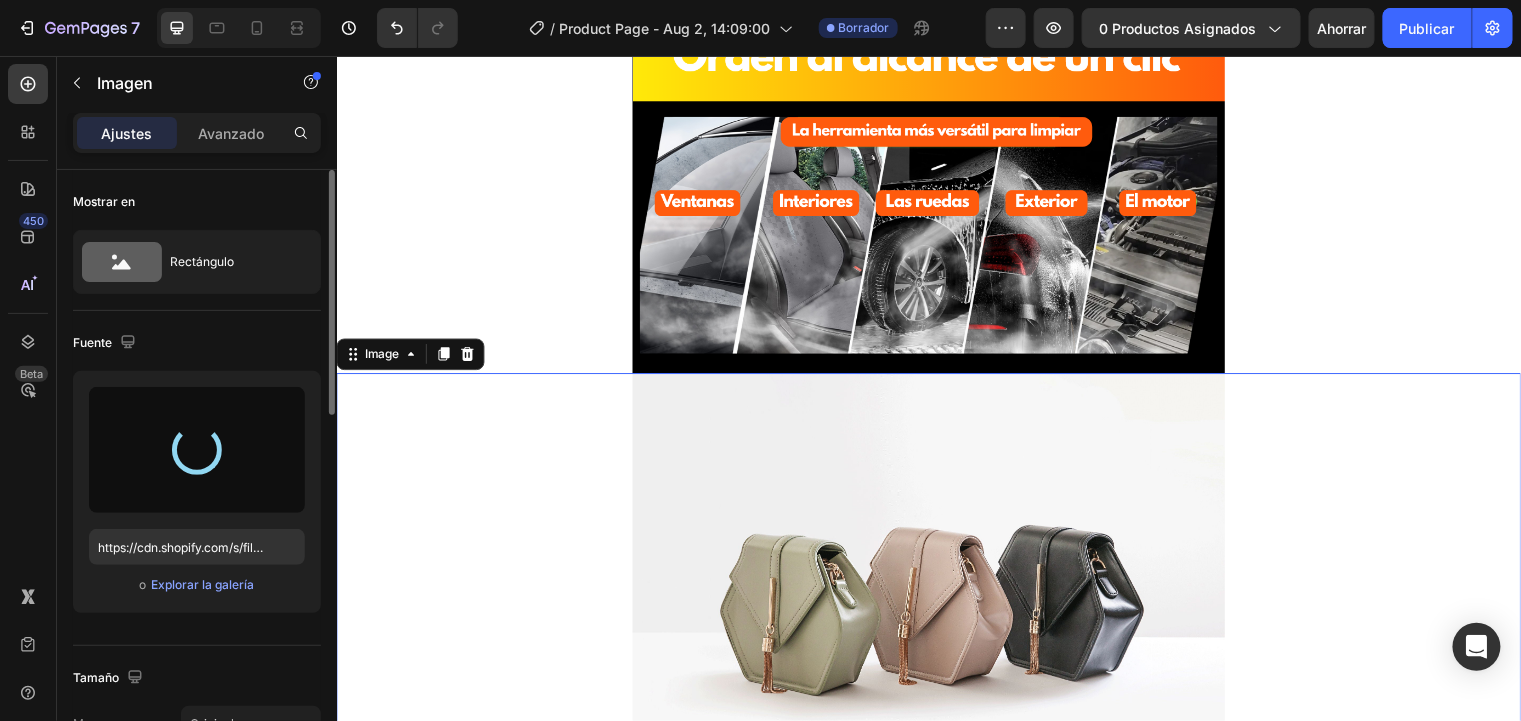 type on "https://cdn.shopify.com/s/files/1/0631/7883/4106/files/gempages_484857481676194700-91be7f12-a79e-479c-80a9-817da287bb48.png" 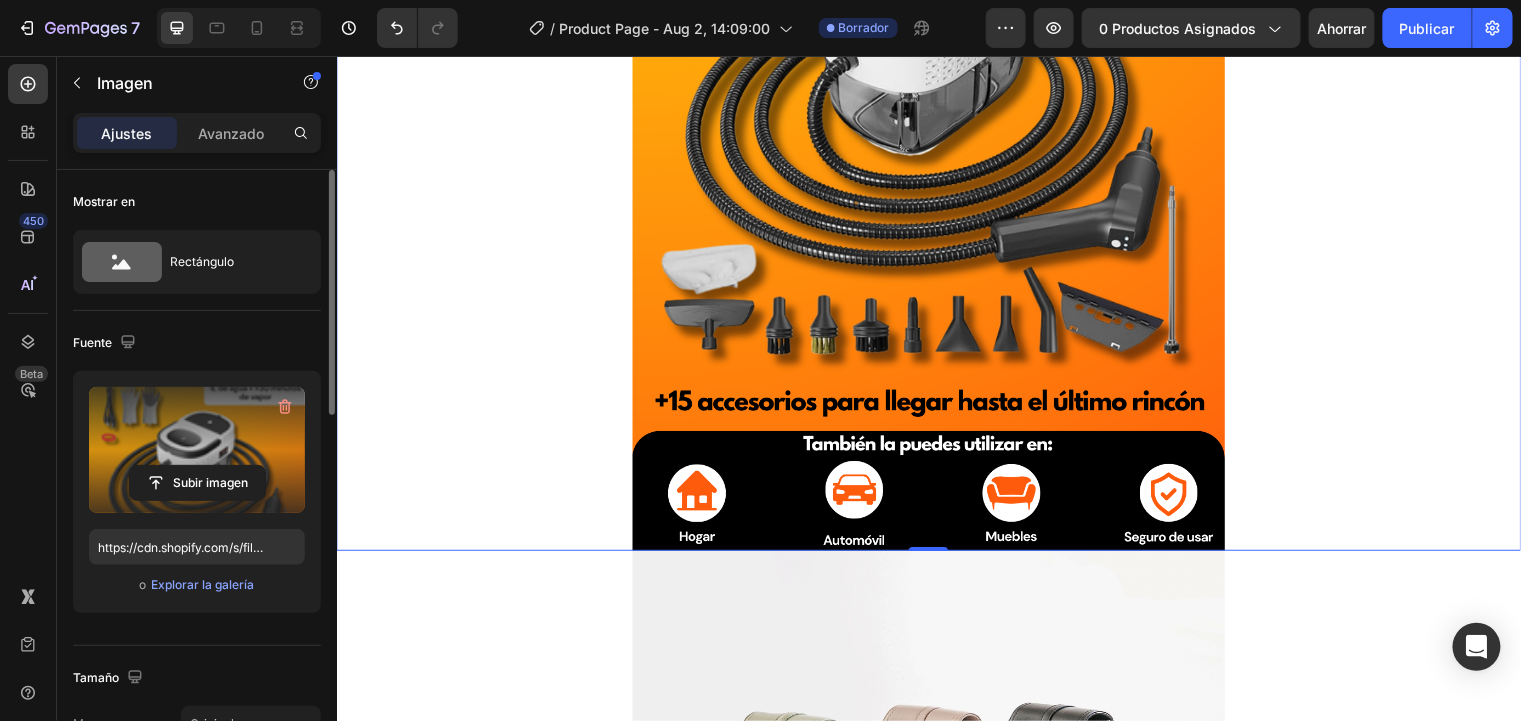 scroll, scrollTop: 4240, scrollLeft: 0, axis: vertical 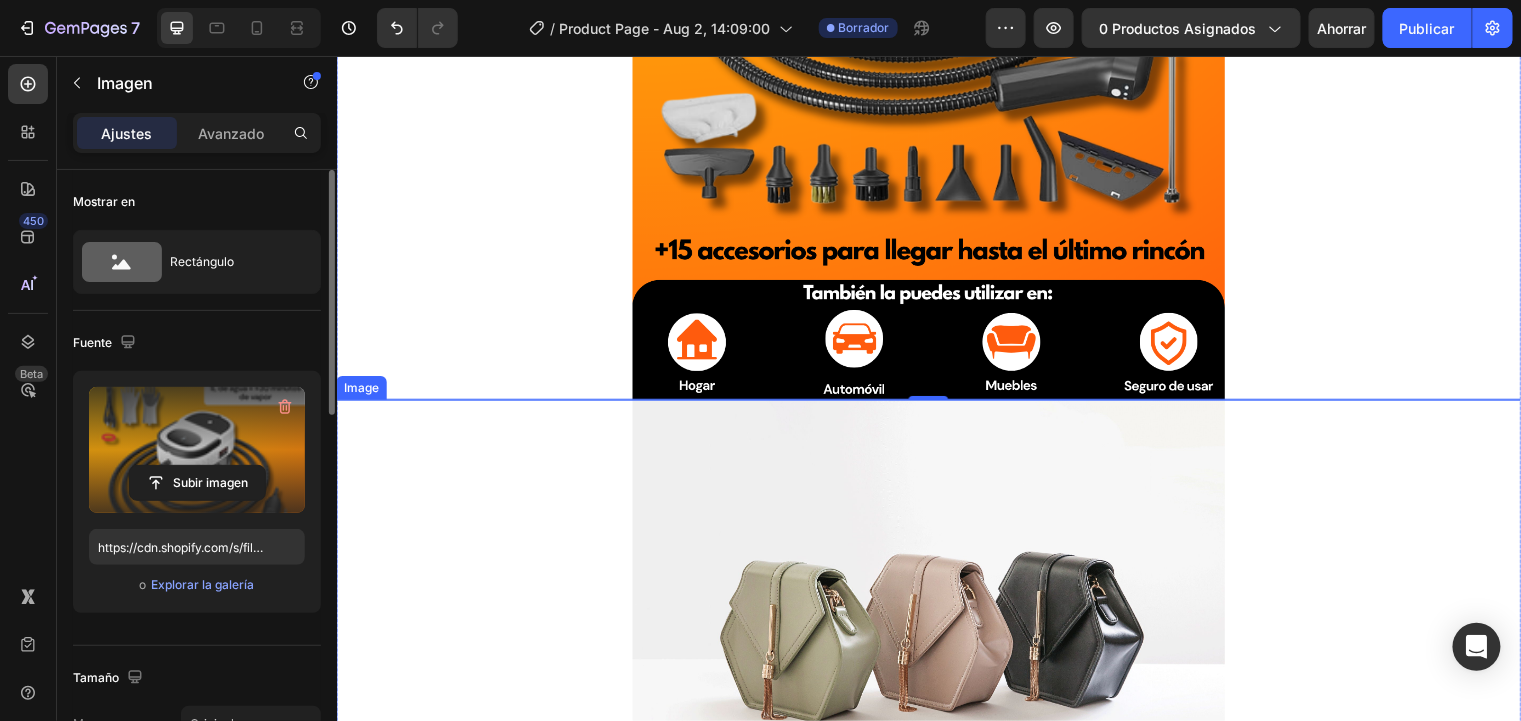 click at bounding box center (936, 629) 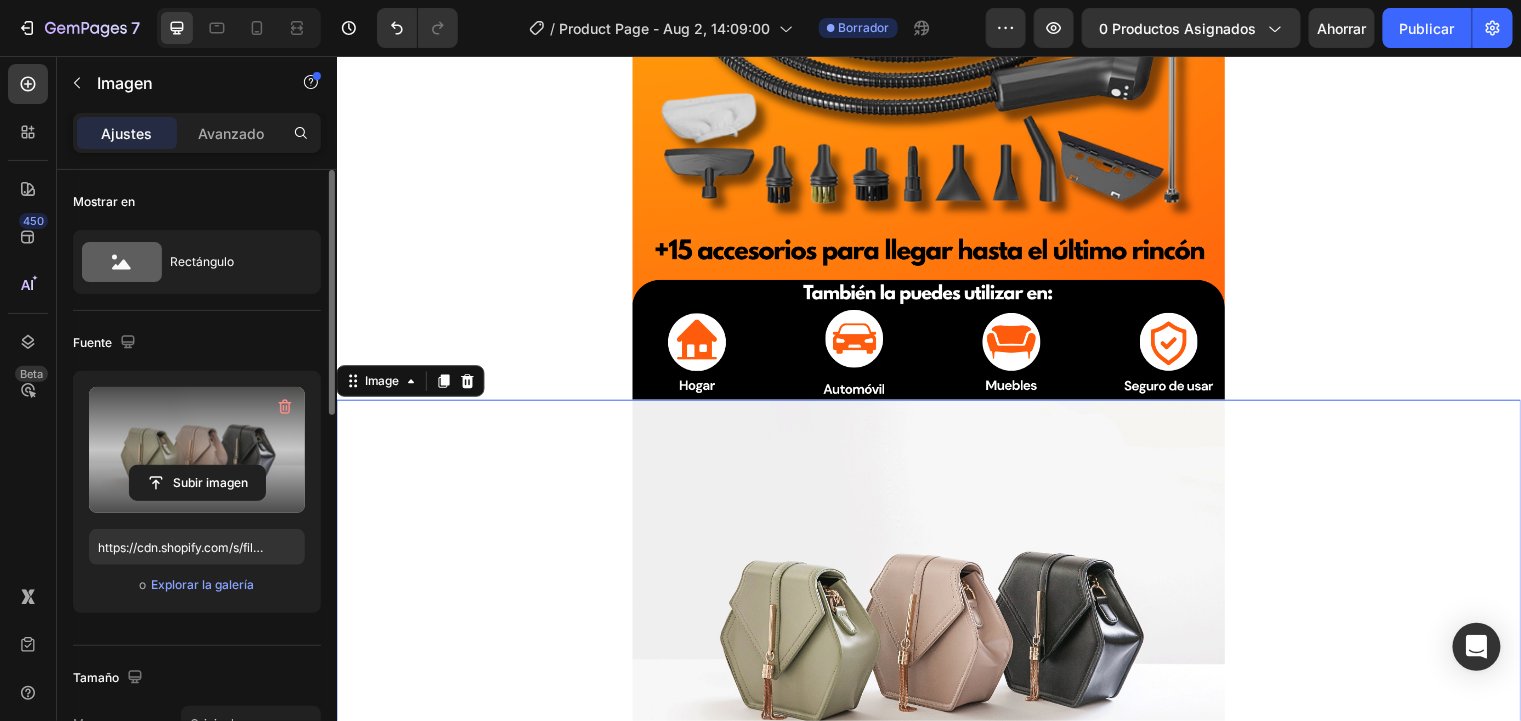 click at bounding box center [197, 450] 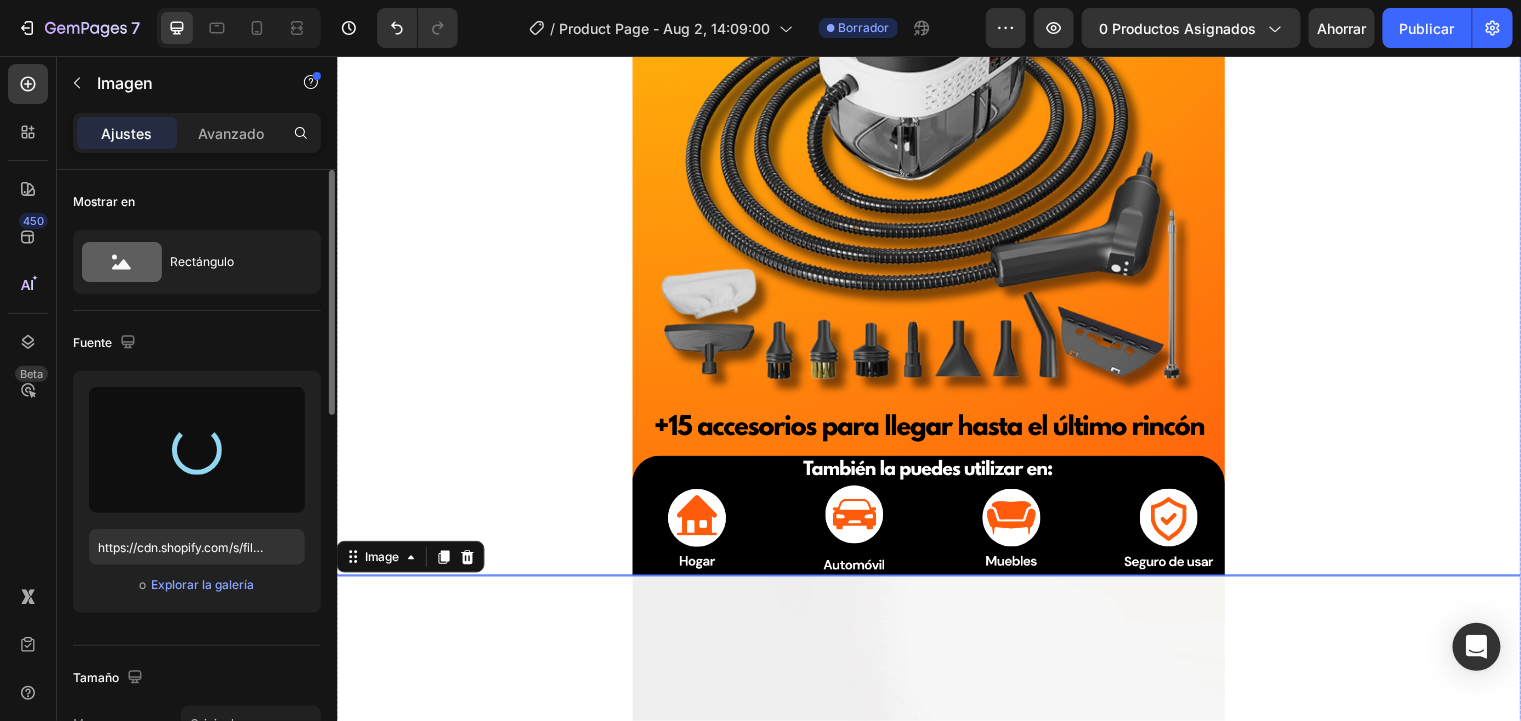 scroll, scrollTop: 4240, scrollLeft: 0, axis: vertical 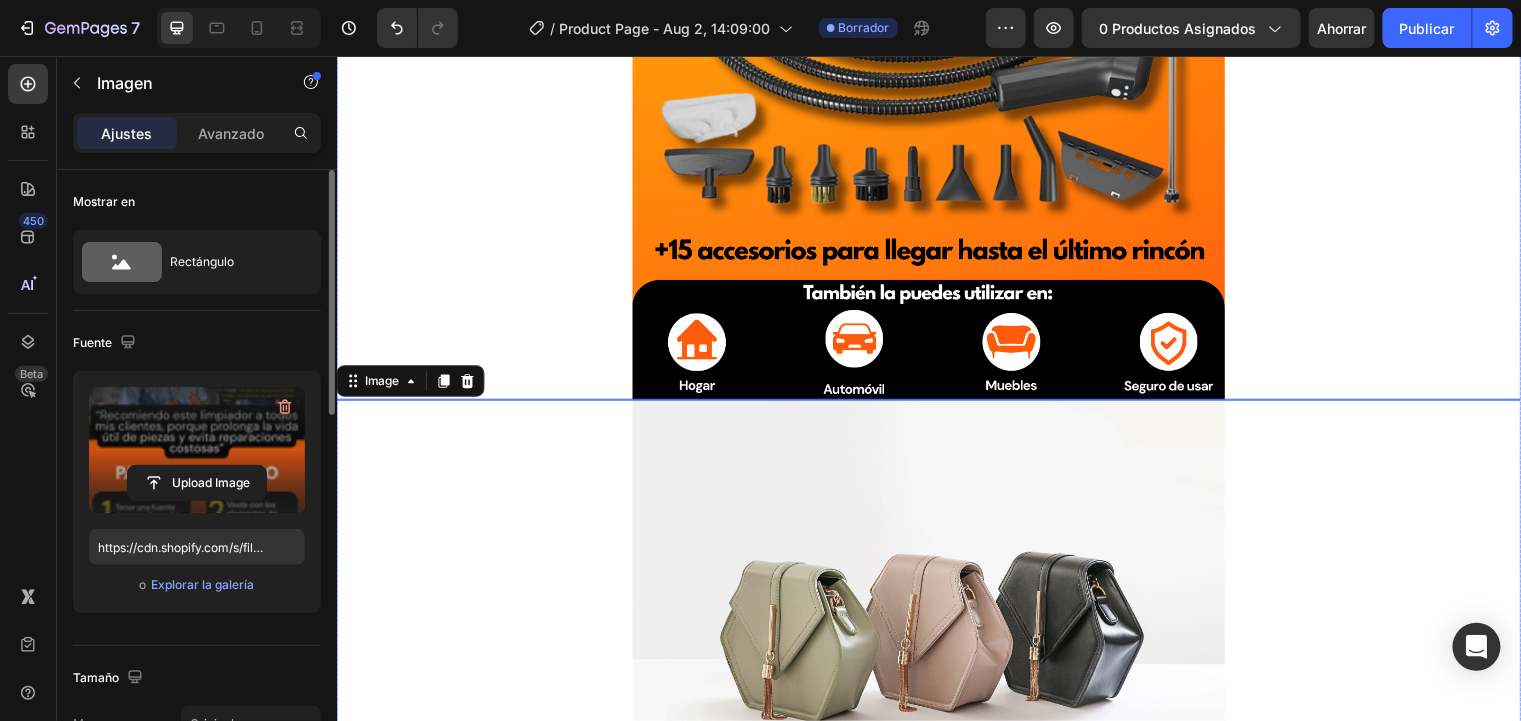 type on "https://cdn.shopify.com/s/files/1/0631/7883/4106/files/gempages_484857481676194700-2c05474d-d265-4384-b400-5ac119a80c04.png" 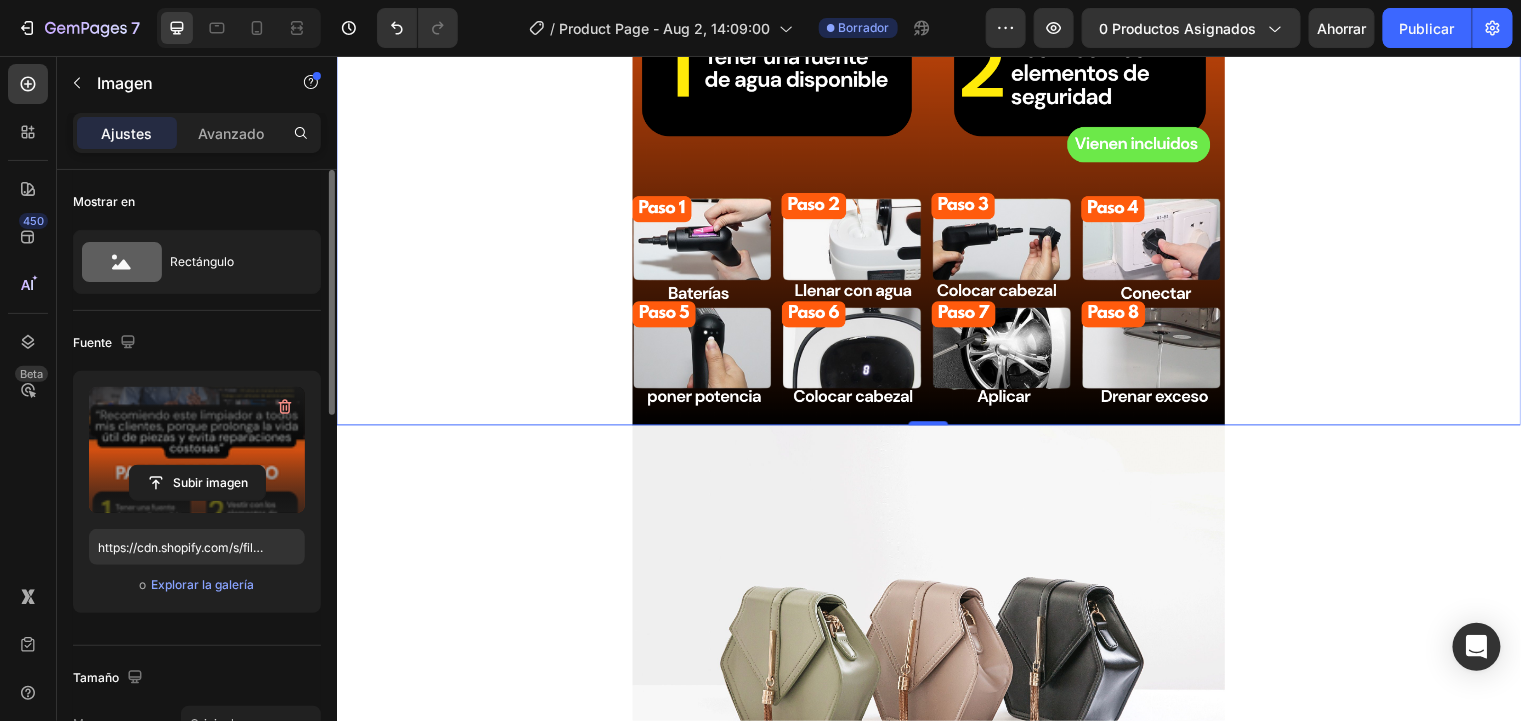 scroll, scrollTop: 5360, scrollLeft: 0, axis: vertical 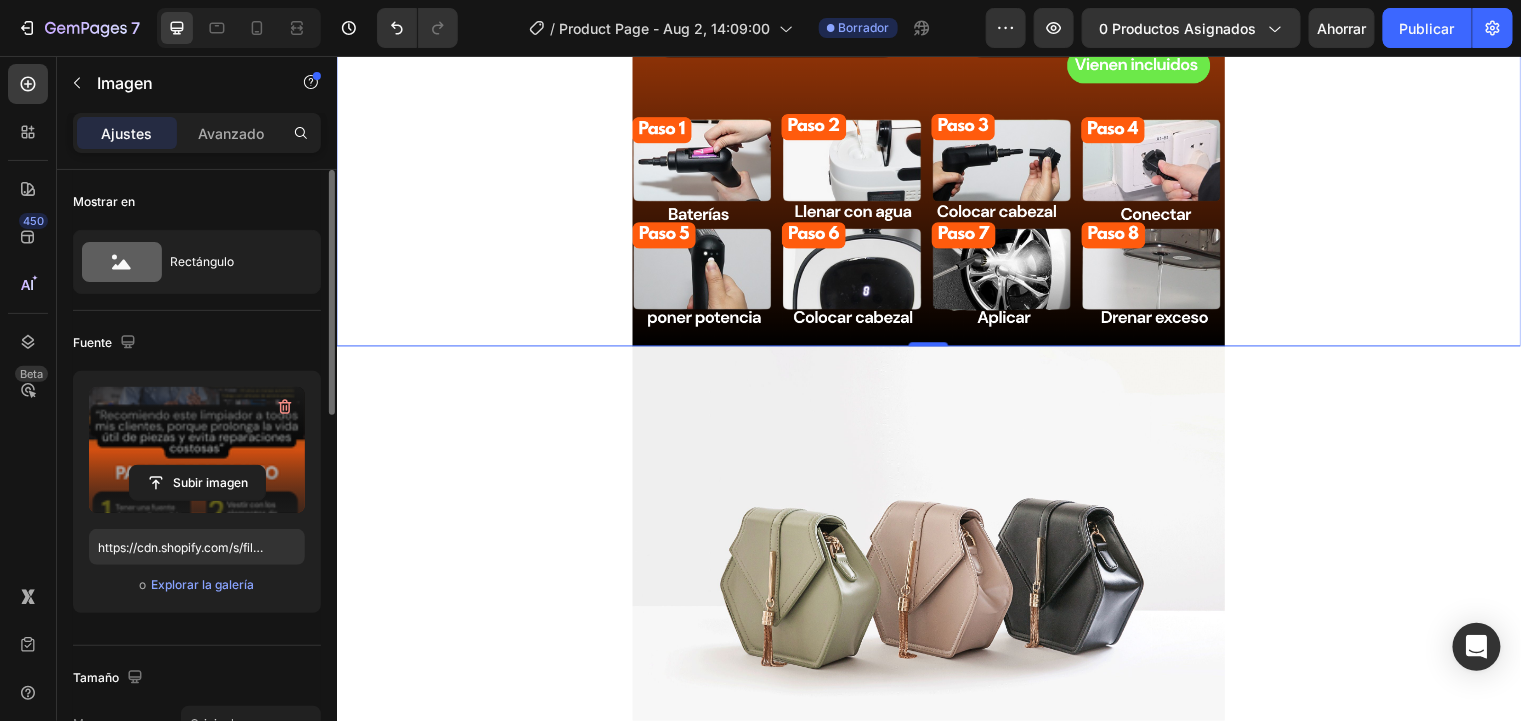 click at bounding box center [936, 575] 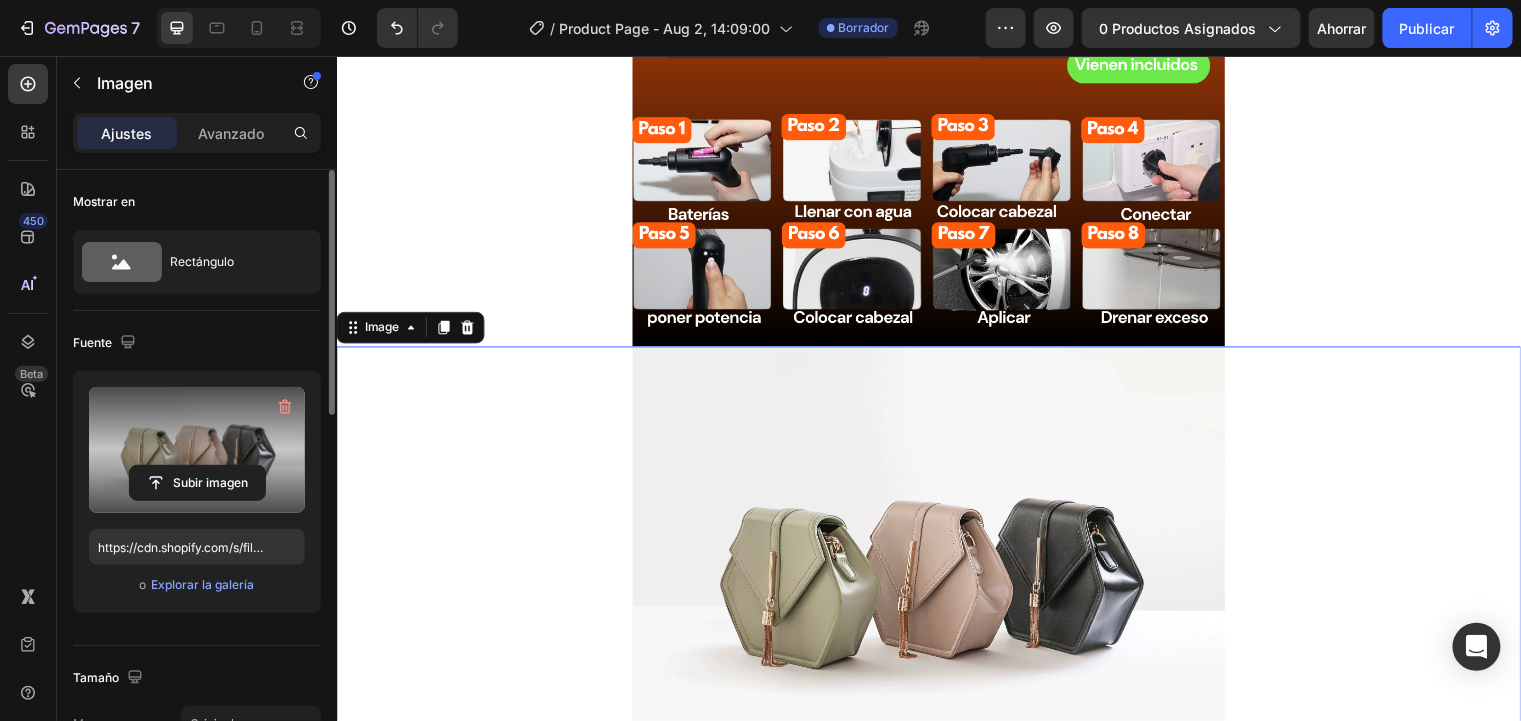 click at bounding box center (197, 450) 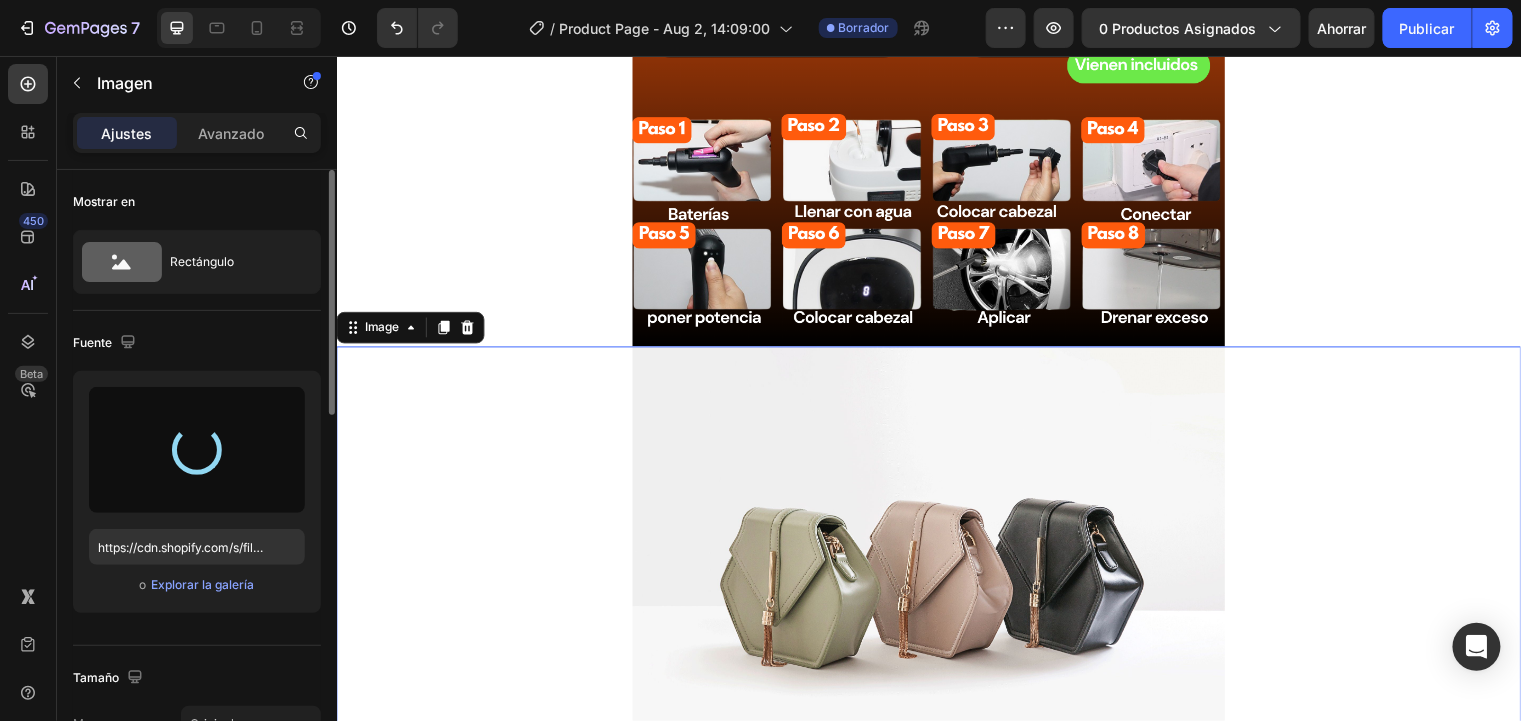 type on "https://cdn.shopify.com/s/files/1/0631/7883/4106/files/gempages_484857481676194700-d7683a54-d545-4a97-a038-6628dad17302.png" 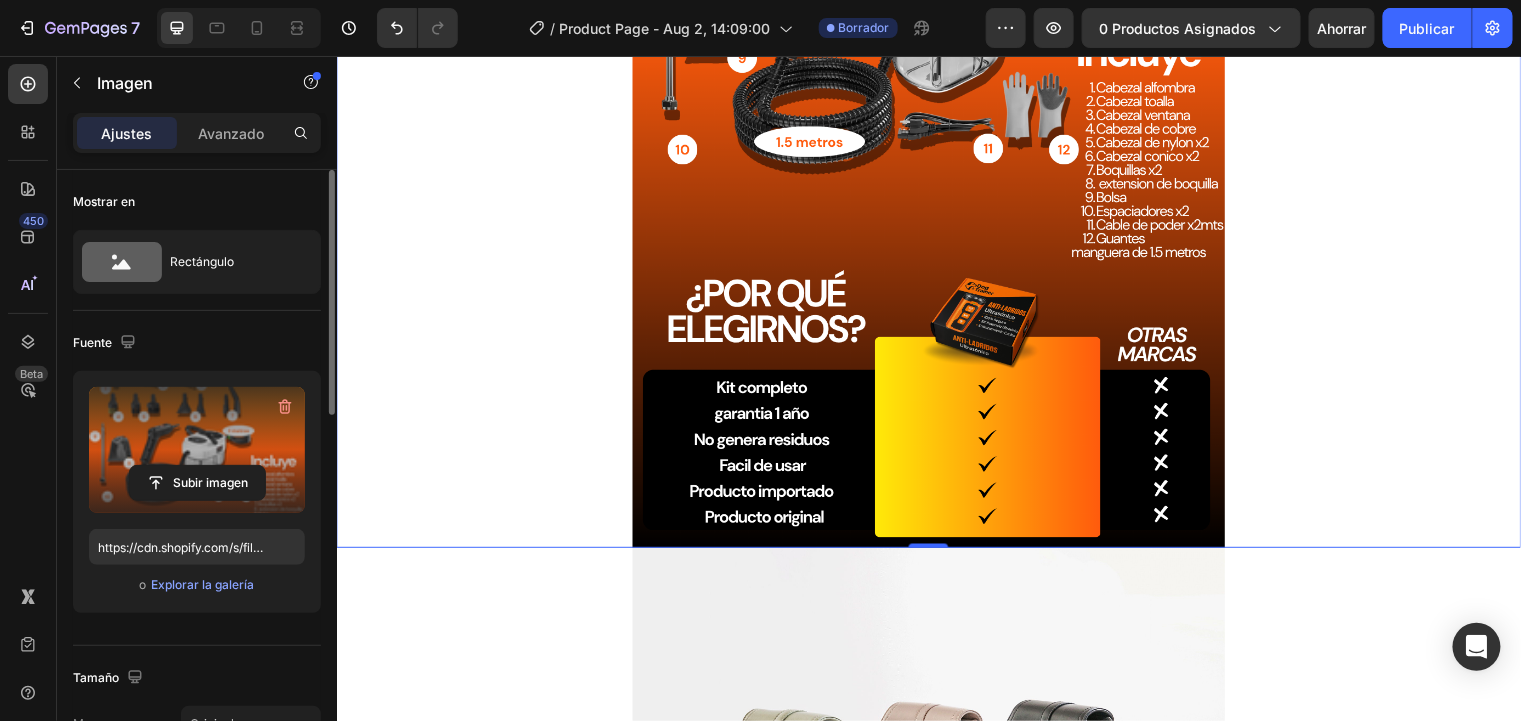 scroll, scrollTop: 6559, scrollLeft: 0, axis: vertical 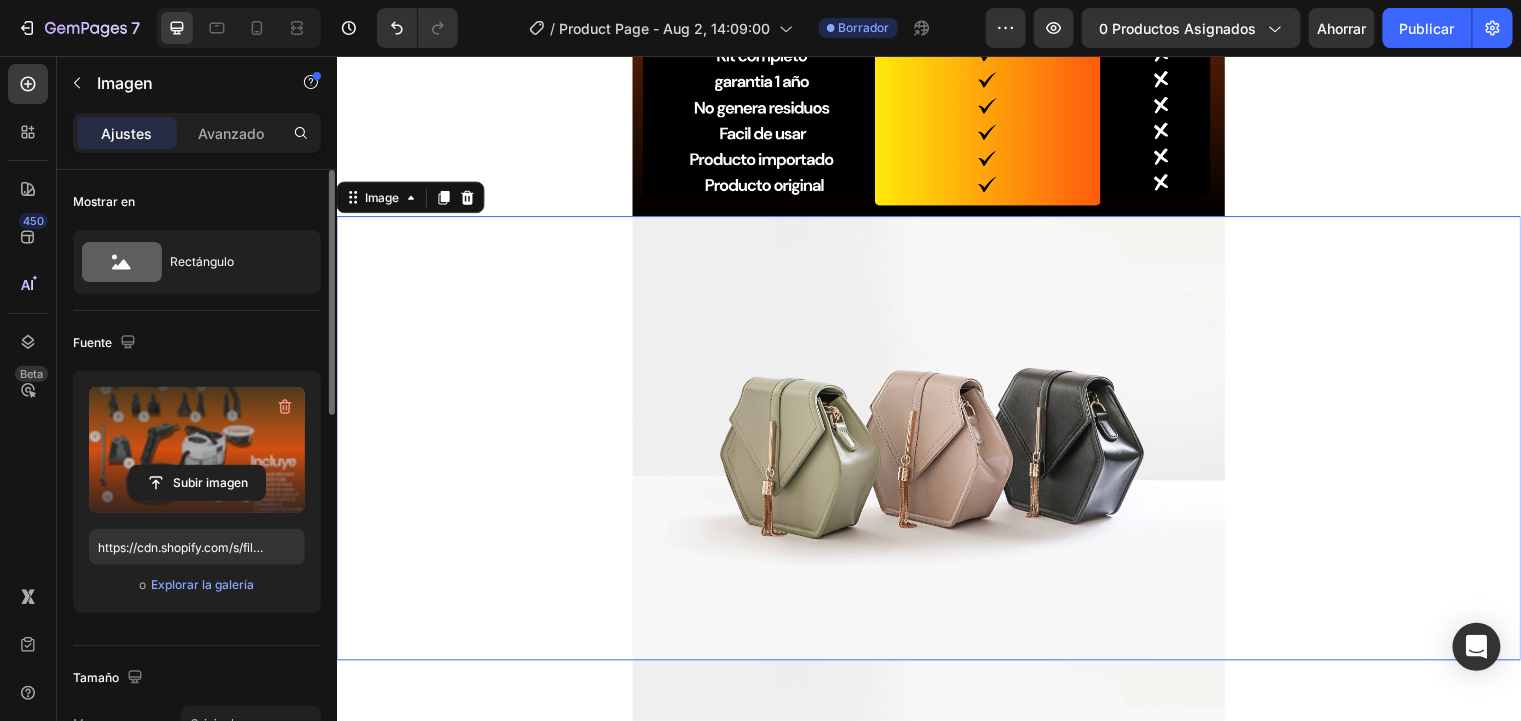 click at bounding box center (936, 443) 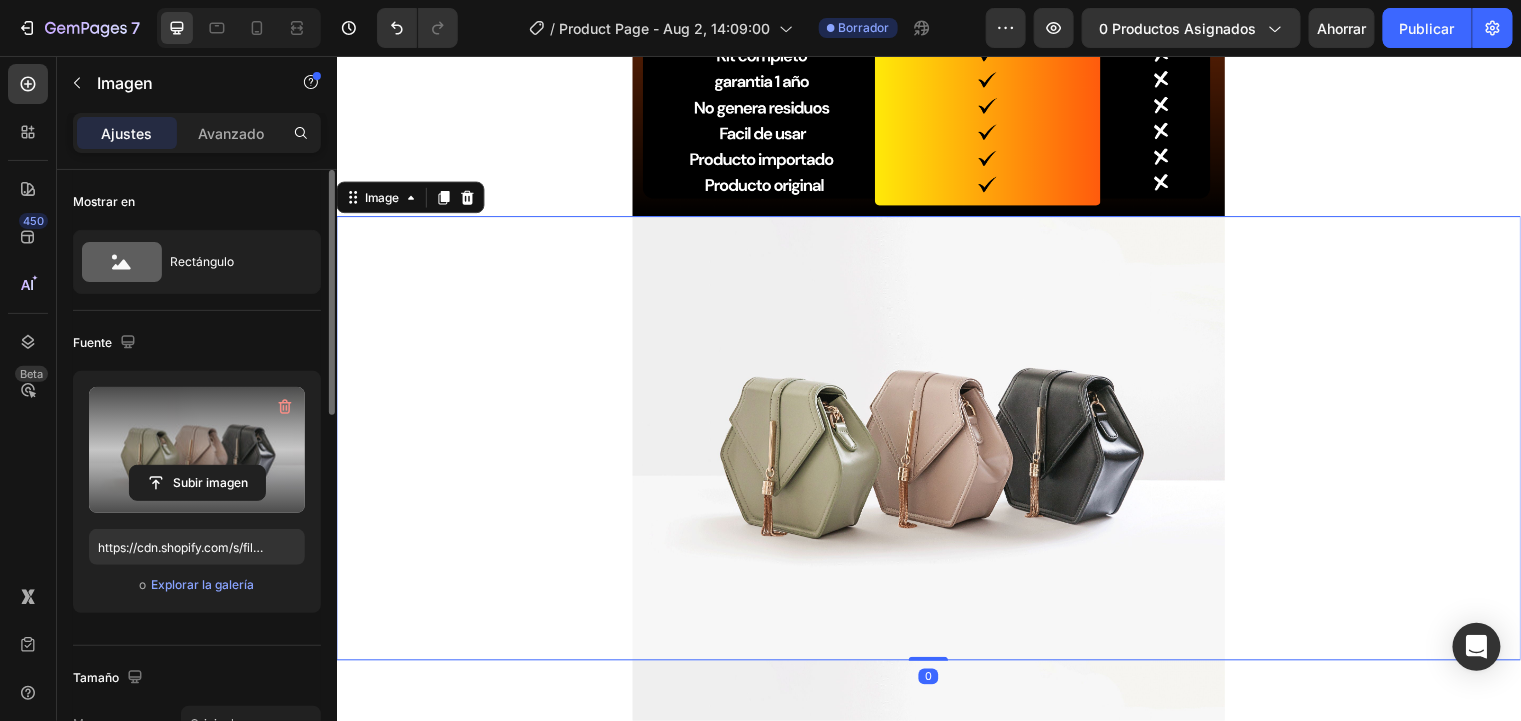 click at bounding box center (197, 450) 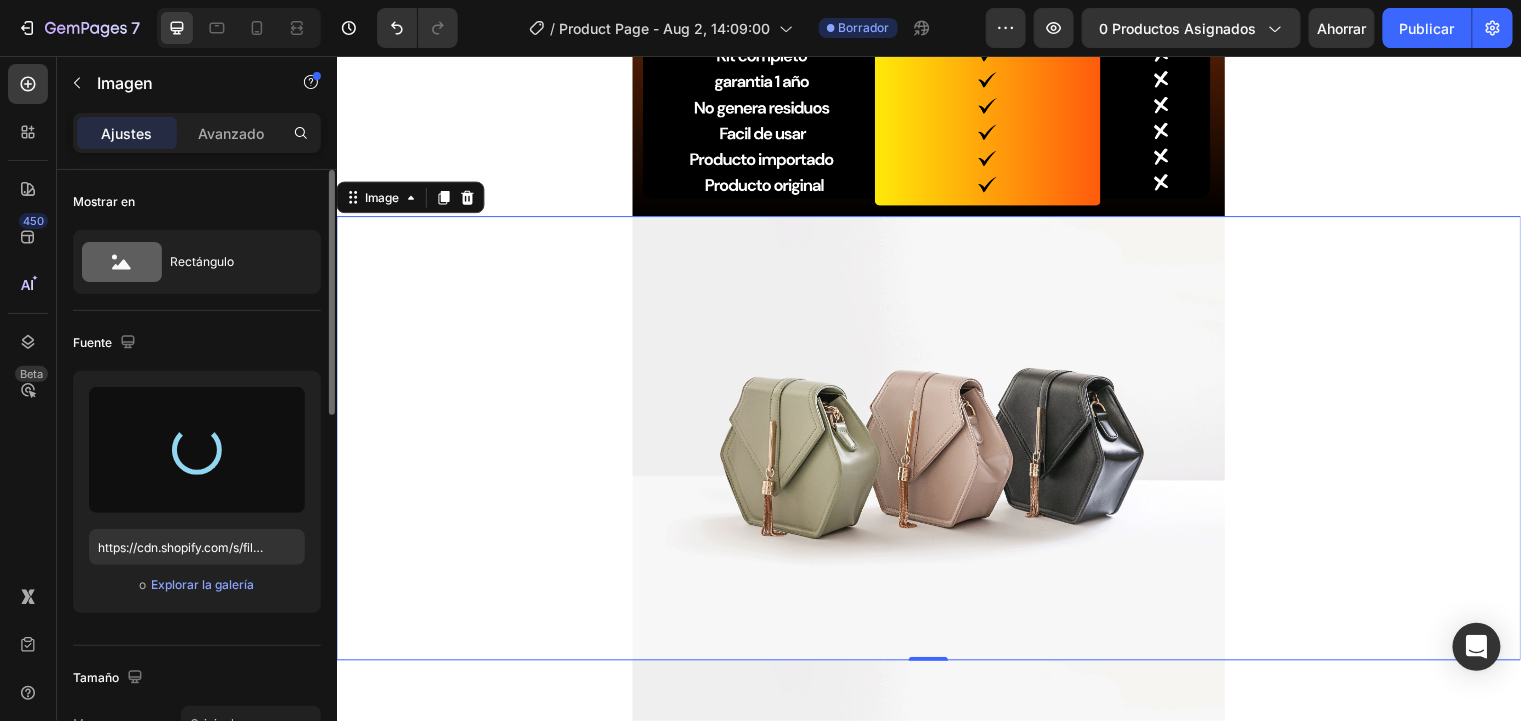 scroll, scrollTop: 6320, scrollLeft: 0, axis: vertical 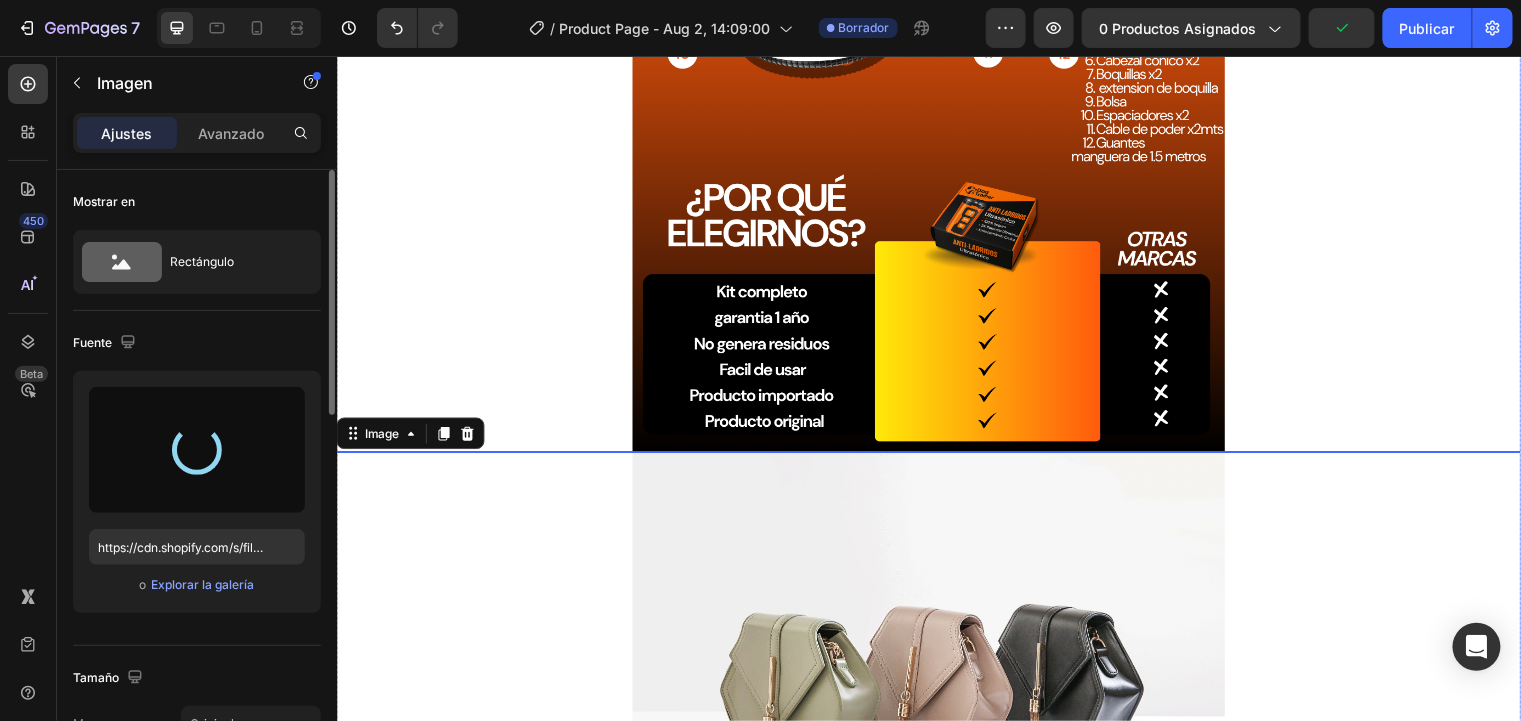 type on "https://cdn.shopify.com/s/files/1/0631/7883/4106/files/gempages_484857481676194700-5407ea5e-ff09-45b8-8543-a97cfcd7d4e4.png" 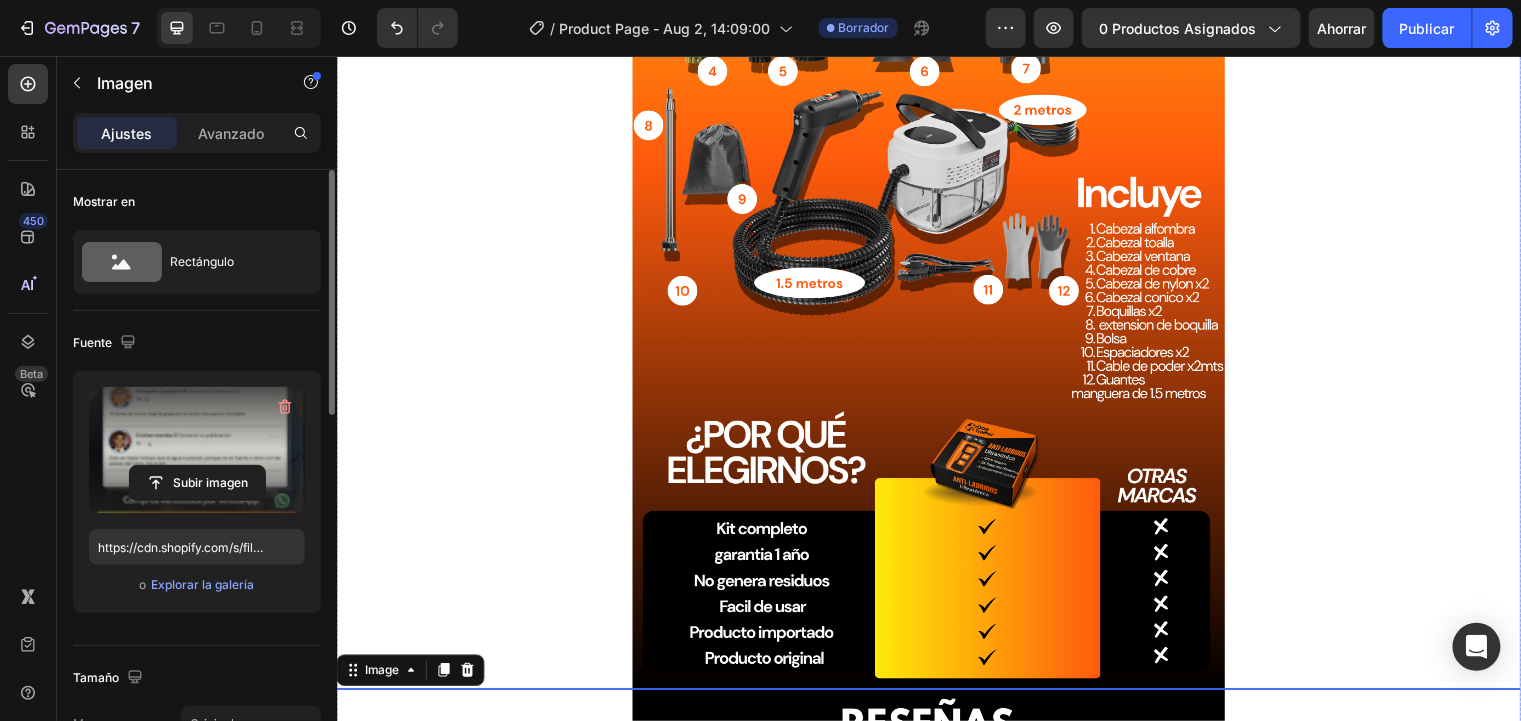 scroll, scrollTop: 6080, scrollLeft: 0, axis: vertical 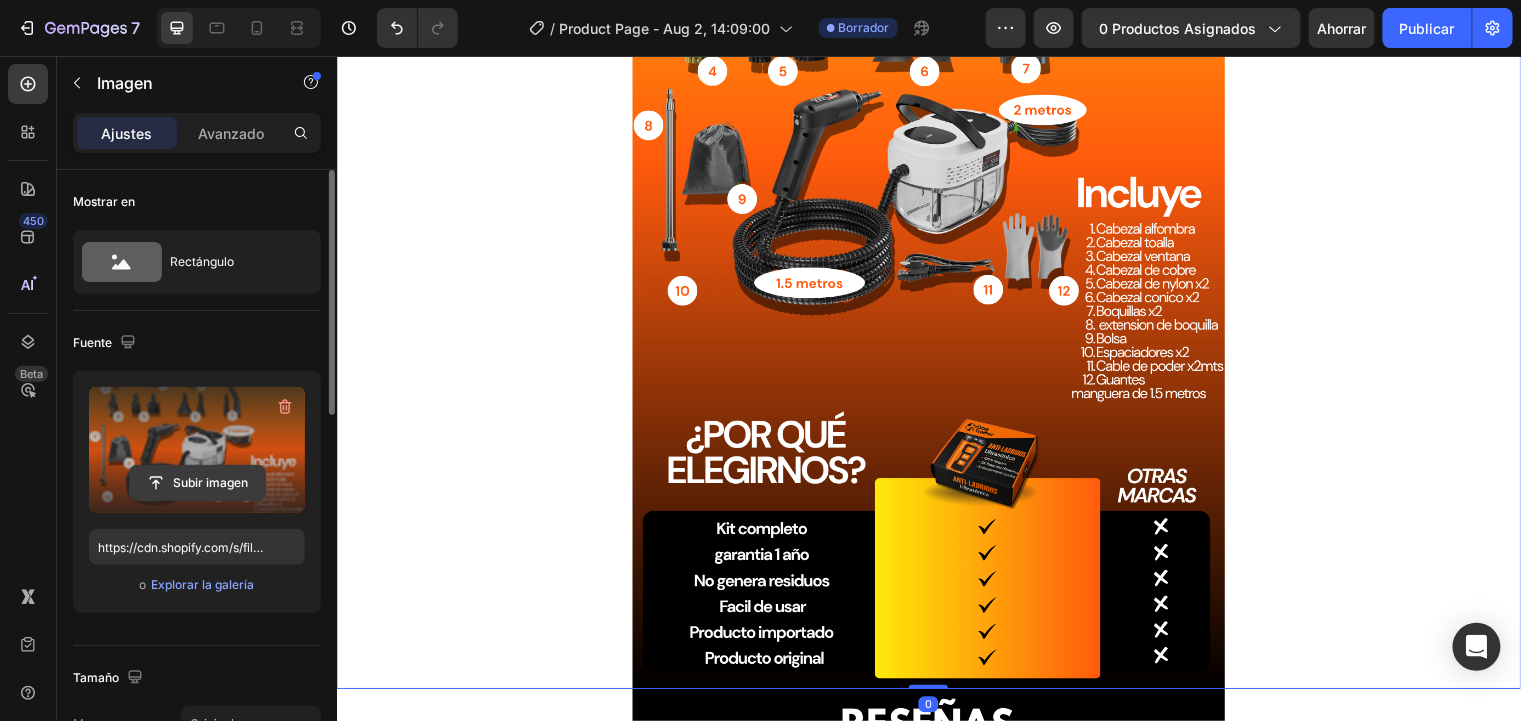 click 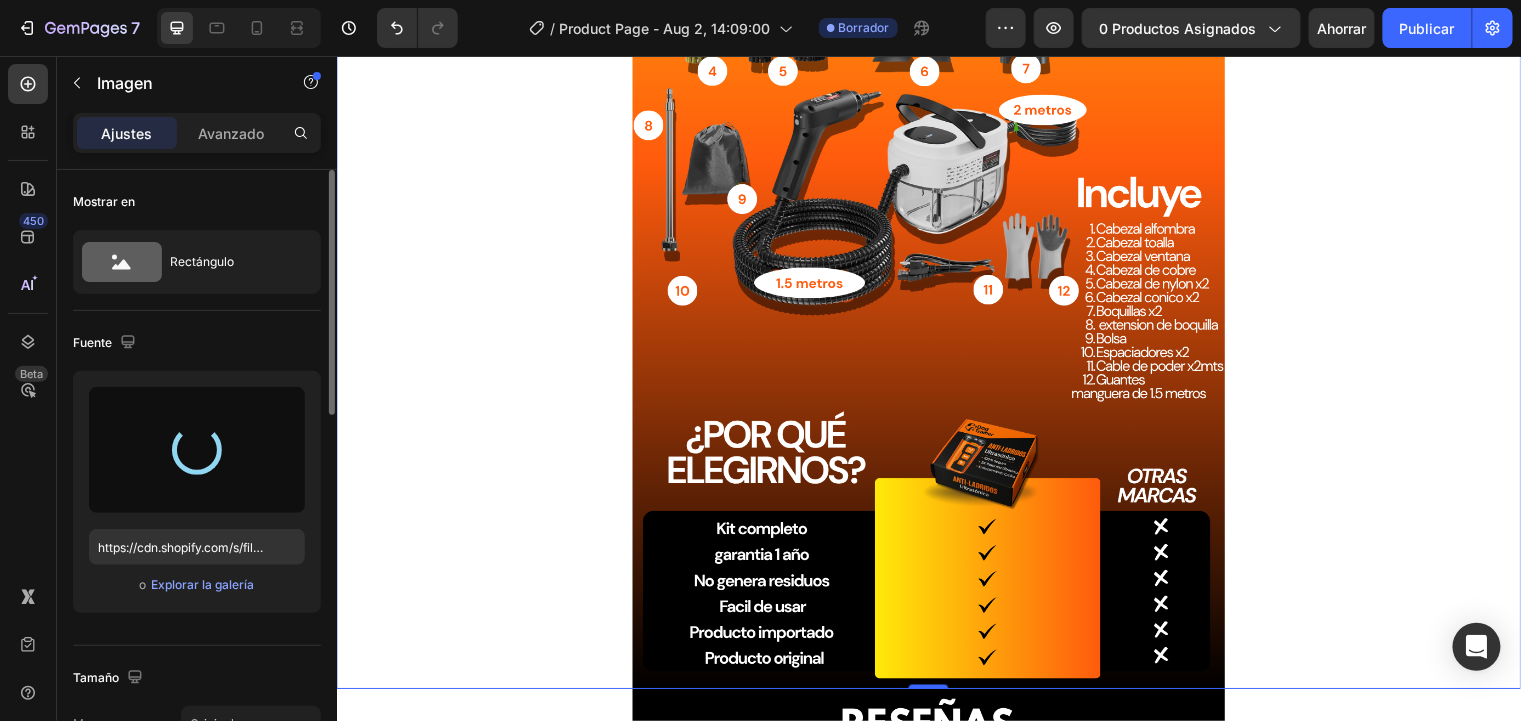 type on "https://cdn.shopify.com/s/files/1/0631/7883/4106/files/gempages_484857481676194700-00aa2bd6-b69d-4a5a-a137-ae1a0509f699.png" 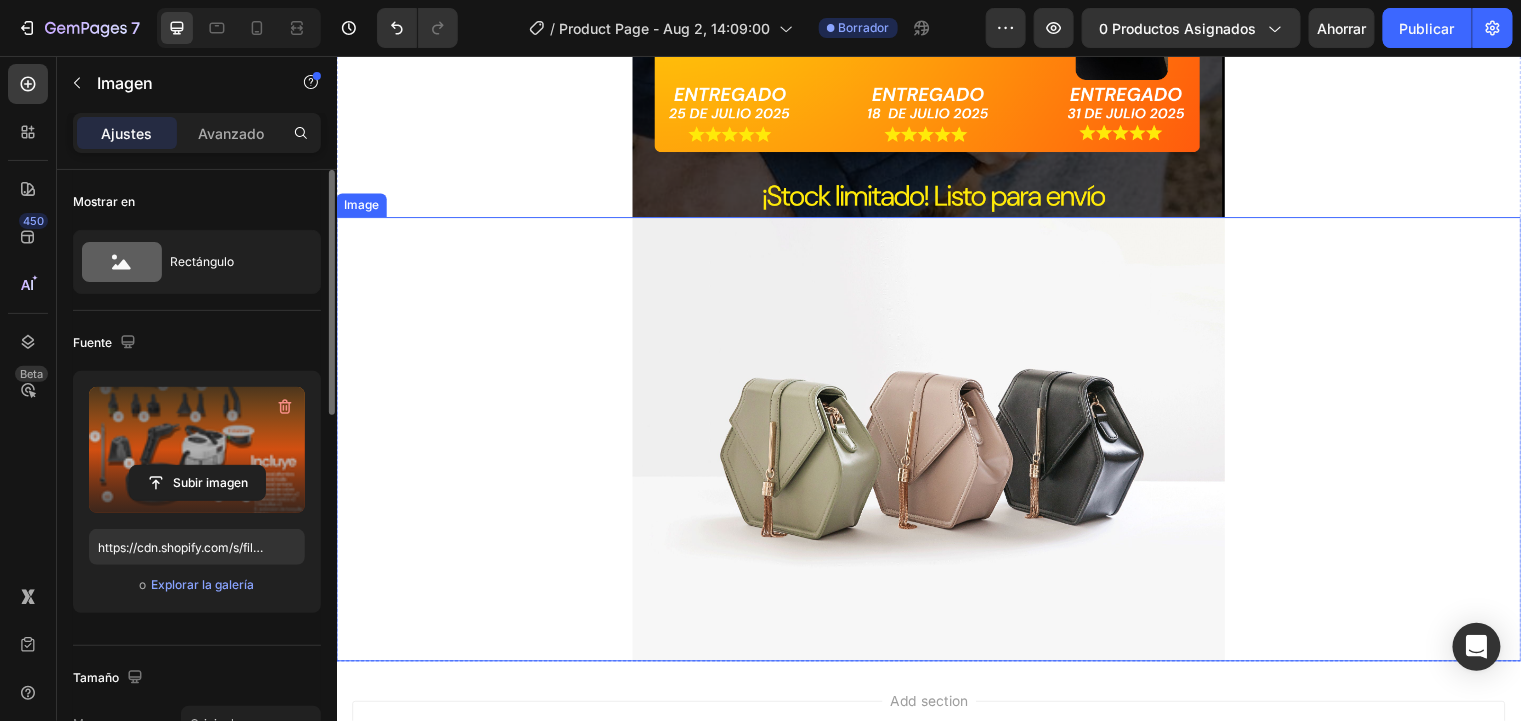 scroll, scrollTop: 7679, scrollLeft: 0, axis: vertical 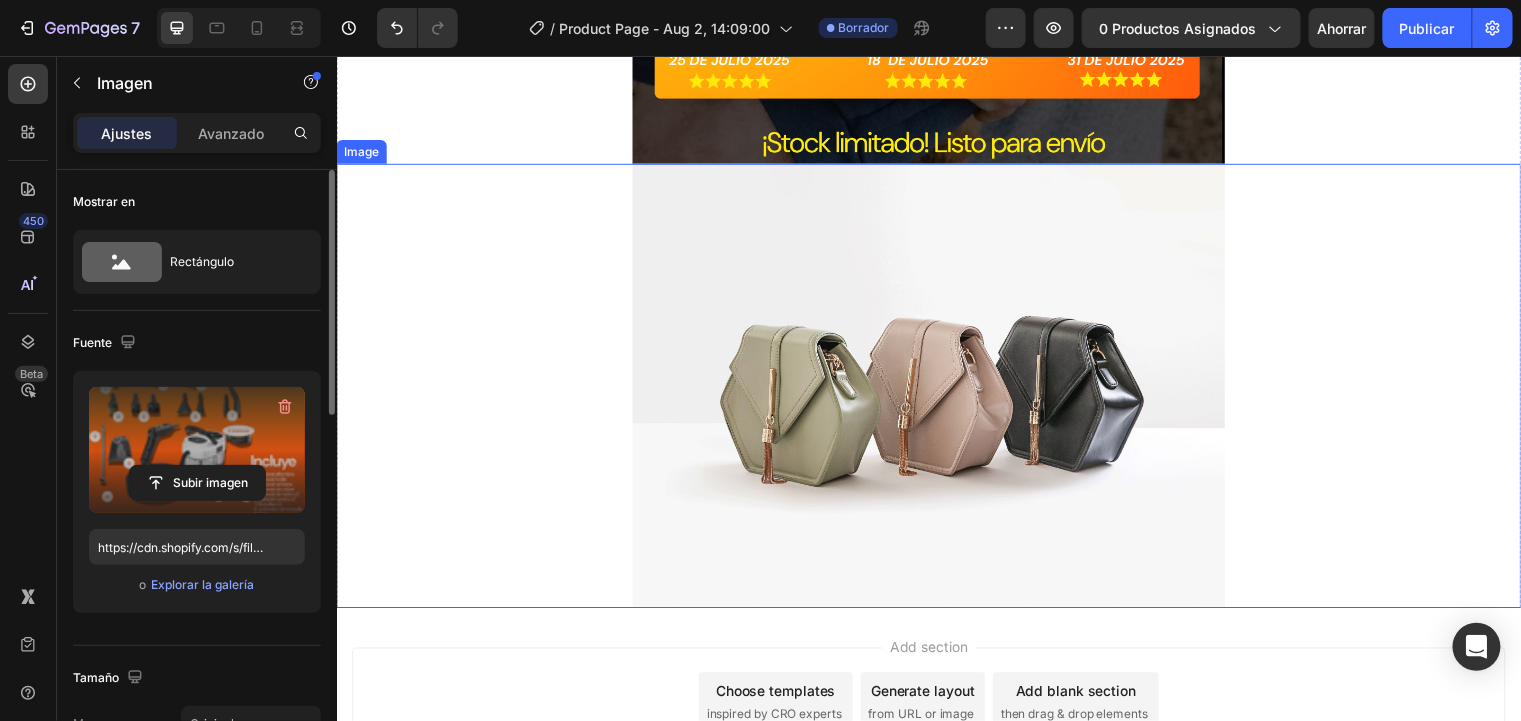 click at bounding box center [936, 390] 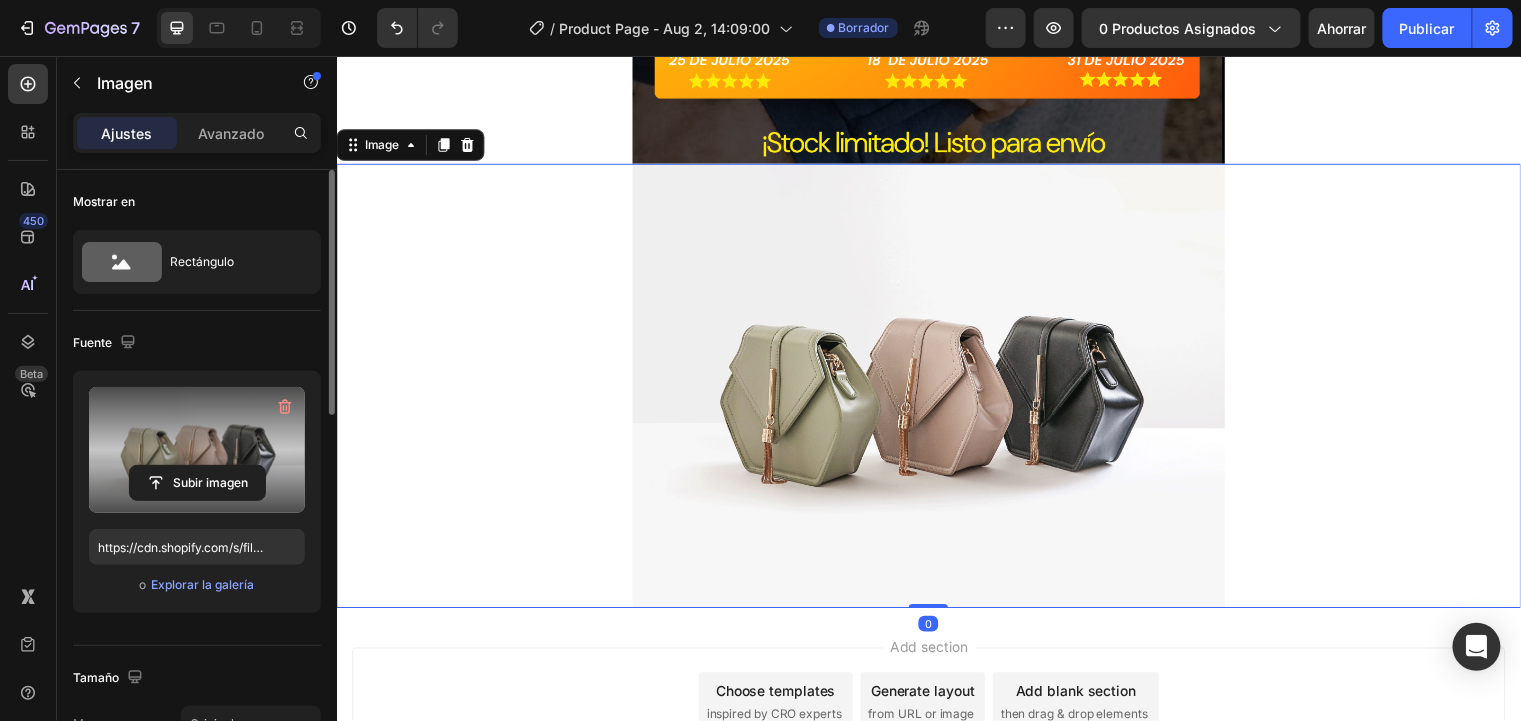 click at bounding box center (197, 450) 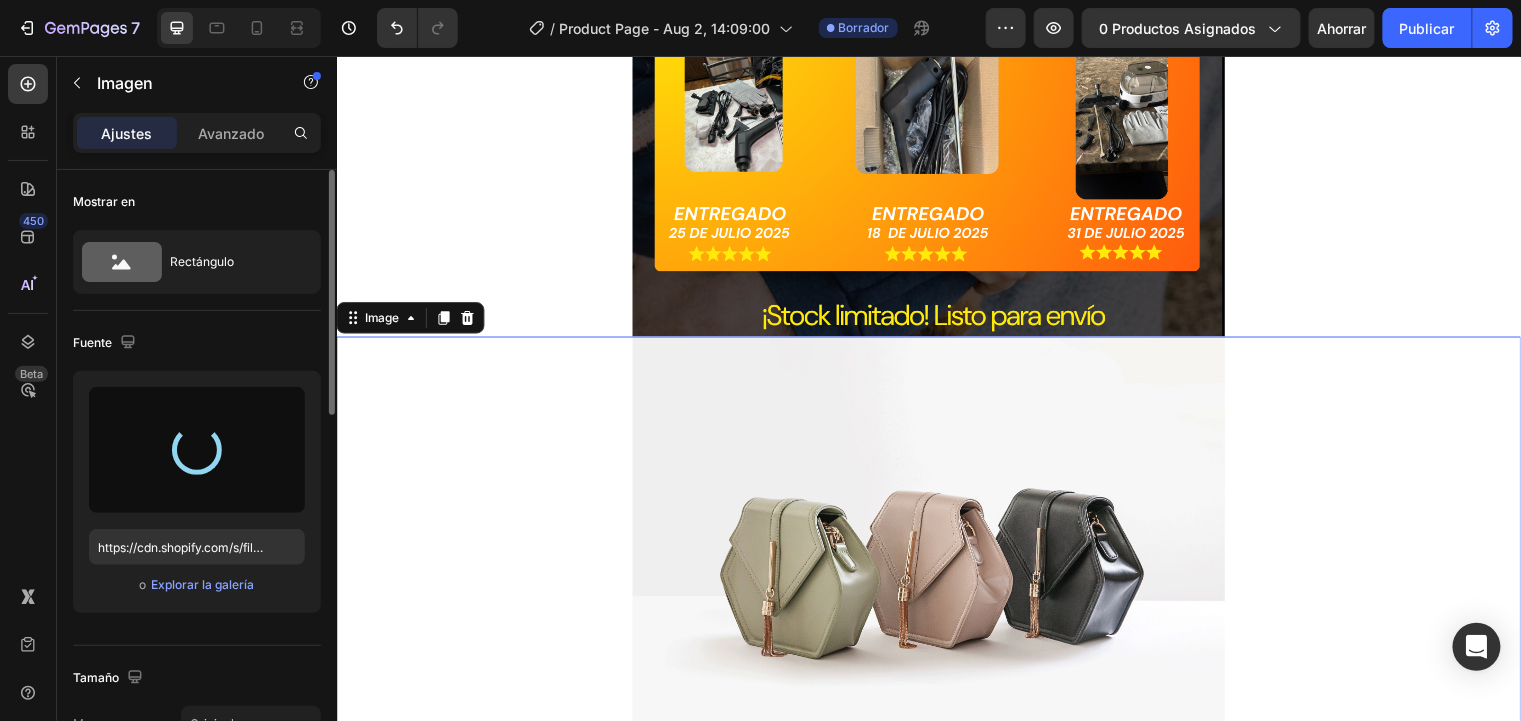 scroll, scrollTop: 7679, scrollLeft: 0, axis: vertical 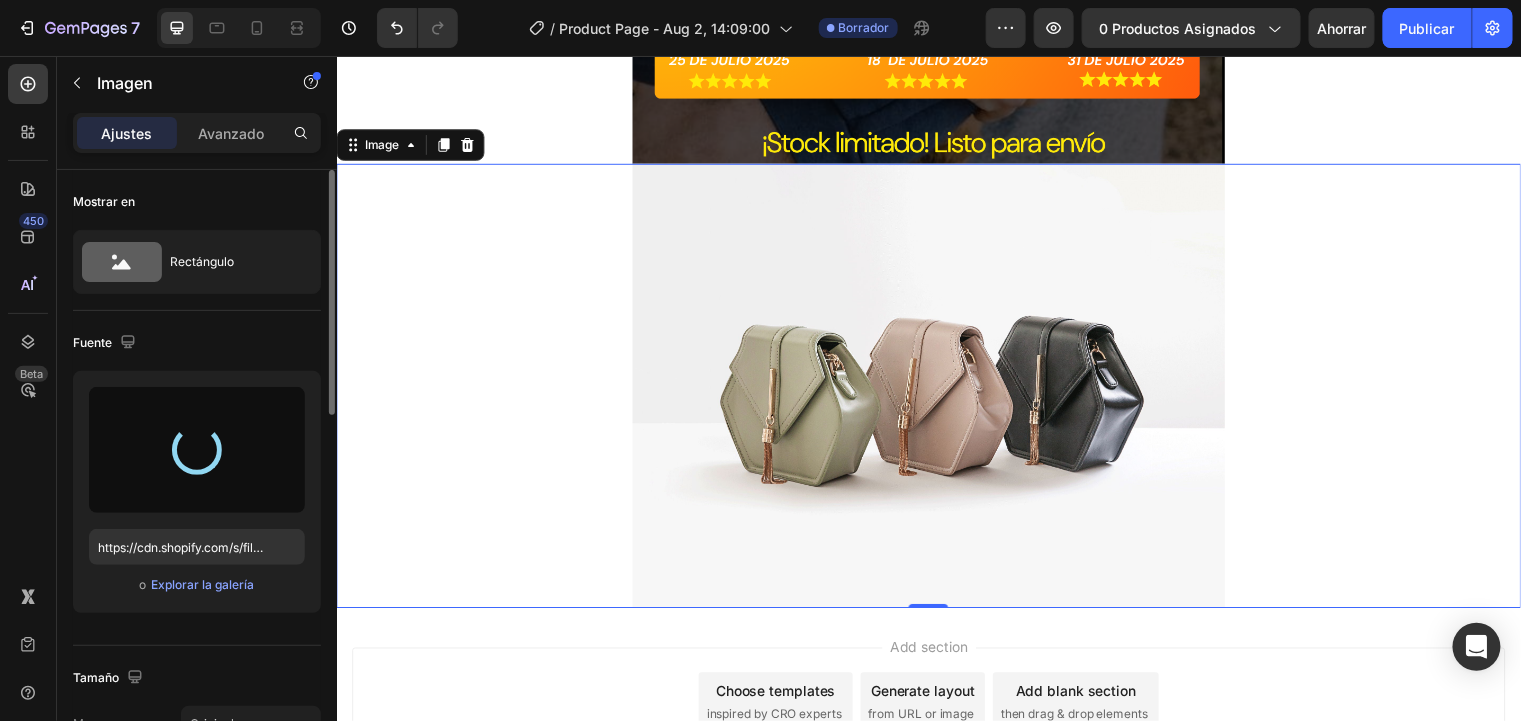 type on "https://cdn.shopify.com/s/files/1/0631/7883/4106/files/gempages_484857481676194700-be069e79-9528-4edc-b026-cc2005b48501.png" 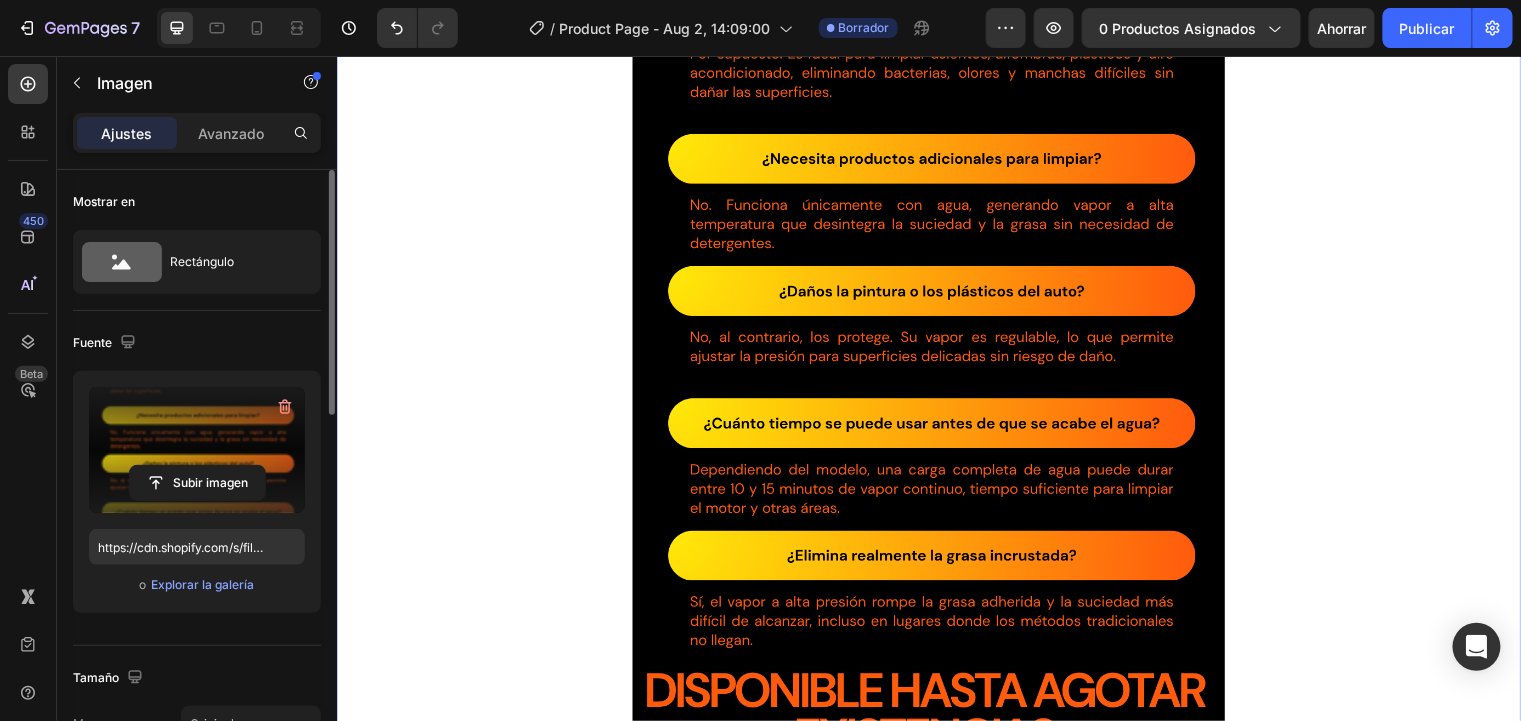 scroll, scrollTop: 8320, scrollLeft: 0, axis: vertical 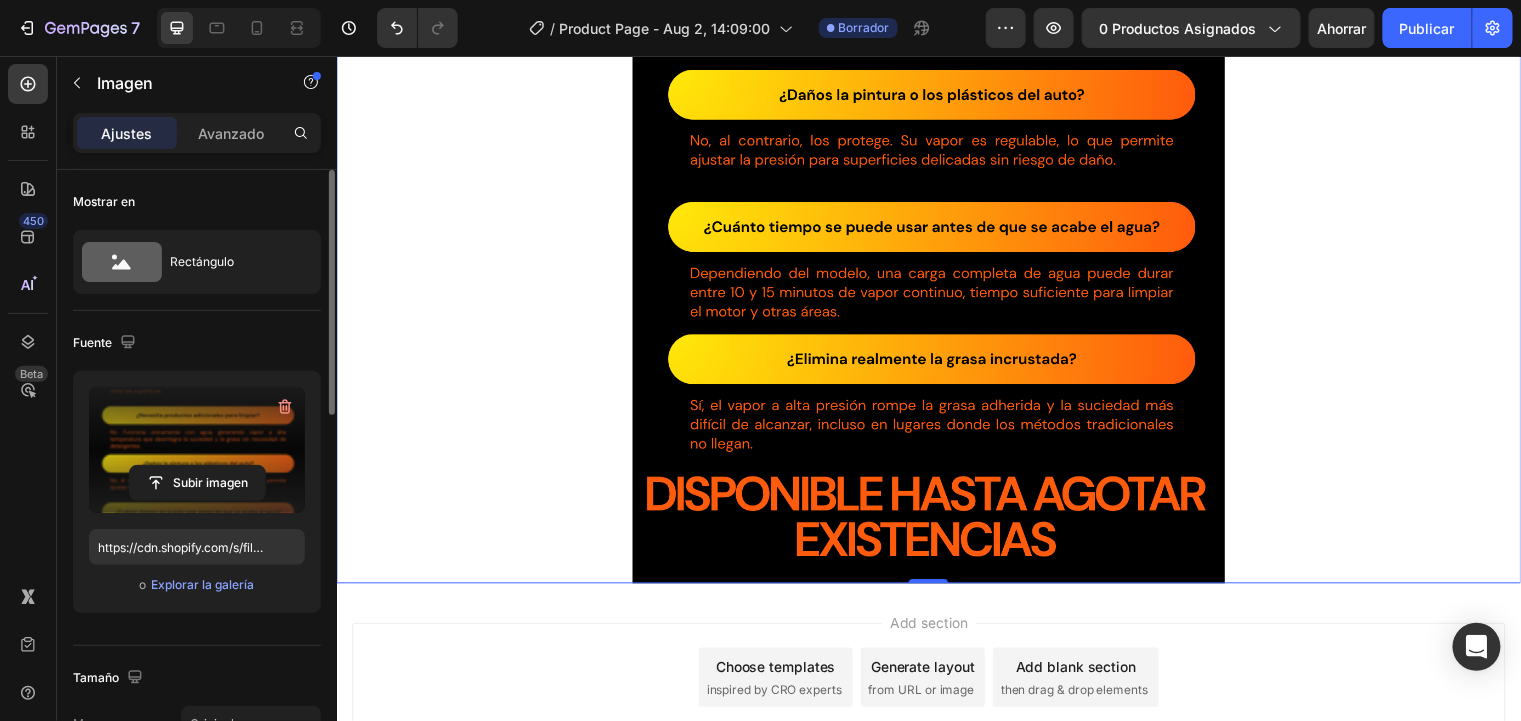 click at bounding box center [197, 450] 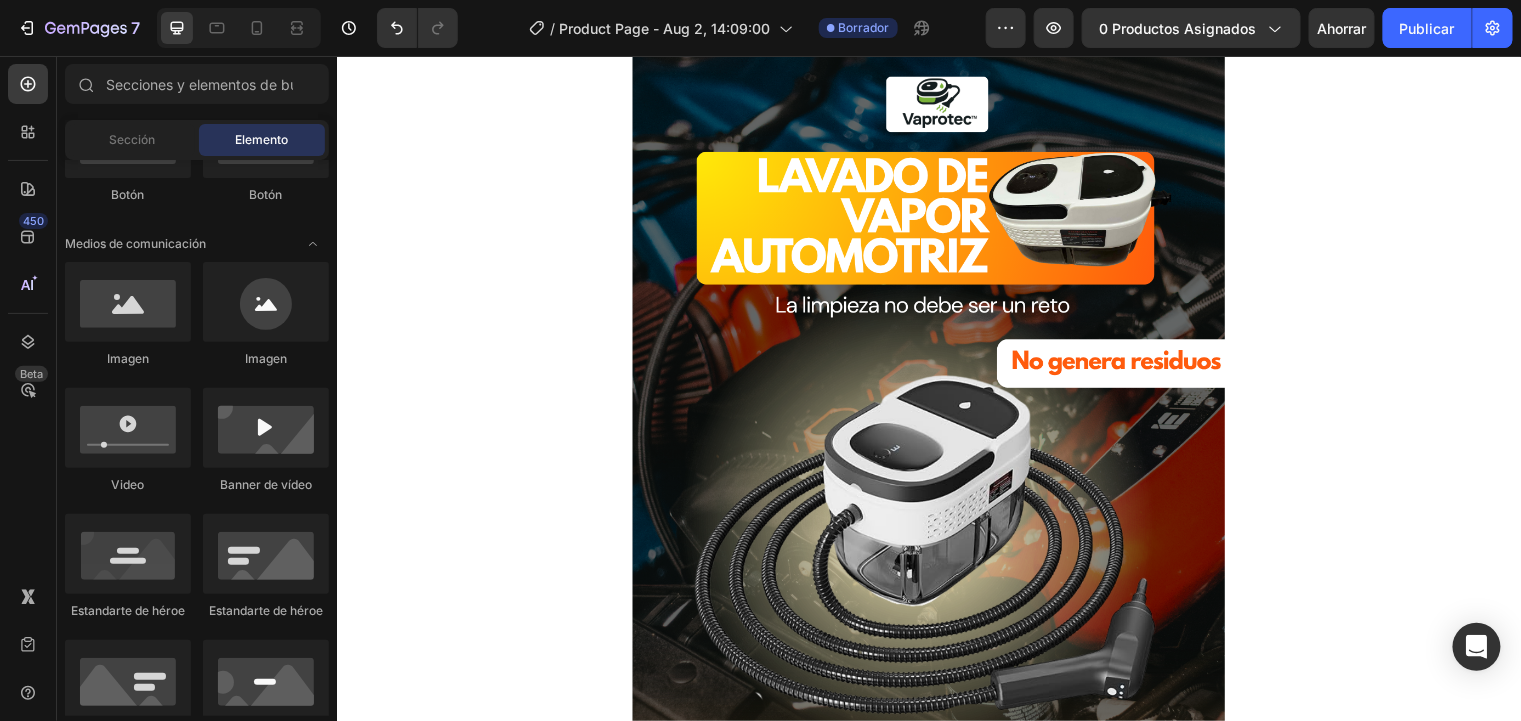 scroll, scrollTop: 0, scrollLeft: 0, axis: both 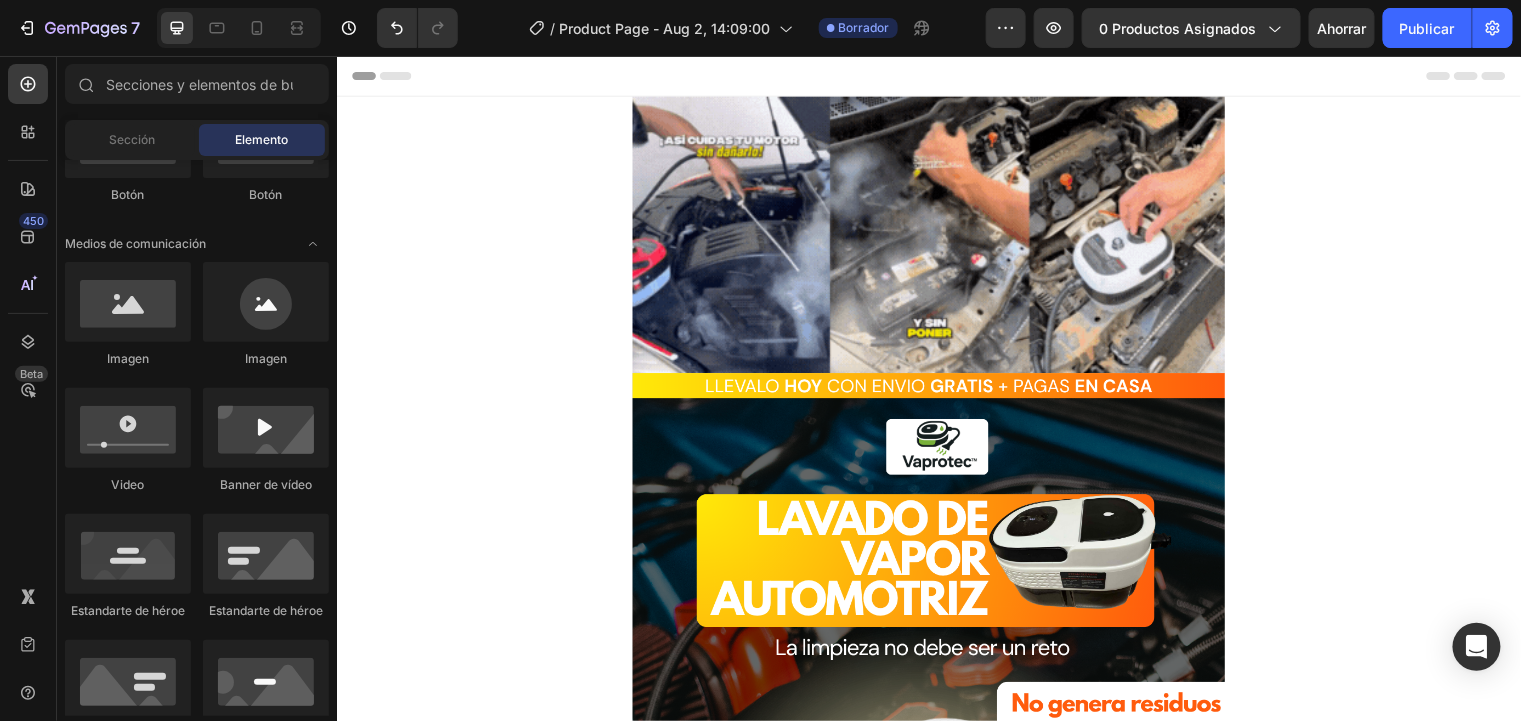 drag, startPoint x: 1534, startPoint y: 677, endPoint x: 1836, endPoint y: 101, distance: 650.36914 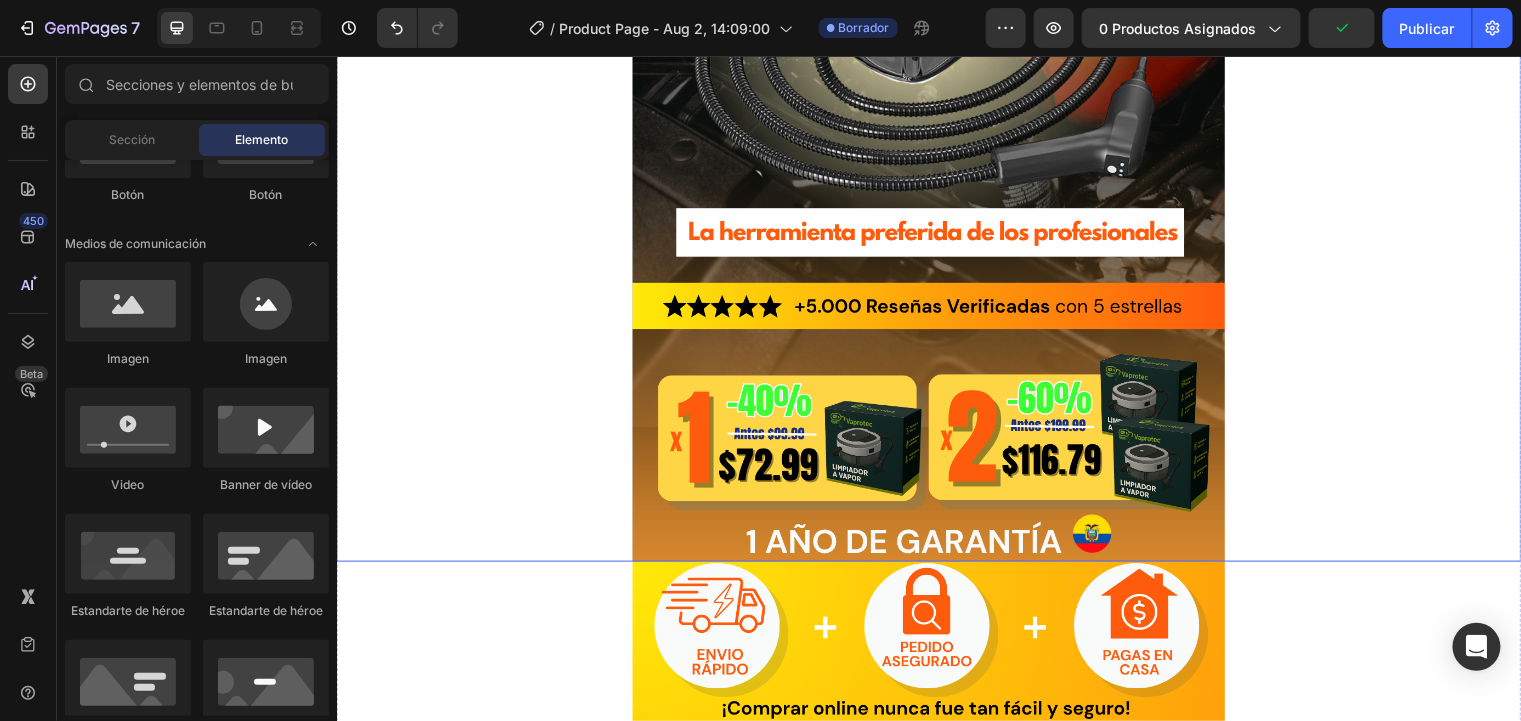 scroll, scrollTop: 879, scrollLeft: 0, axis: vertical 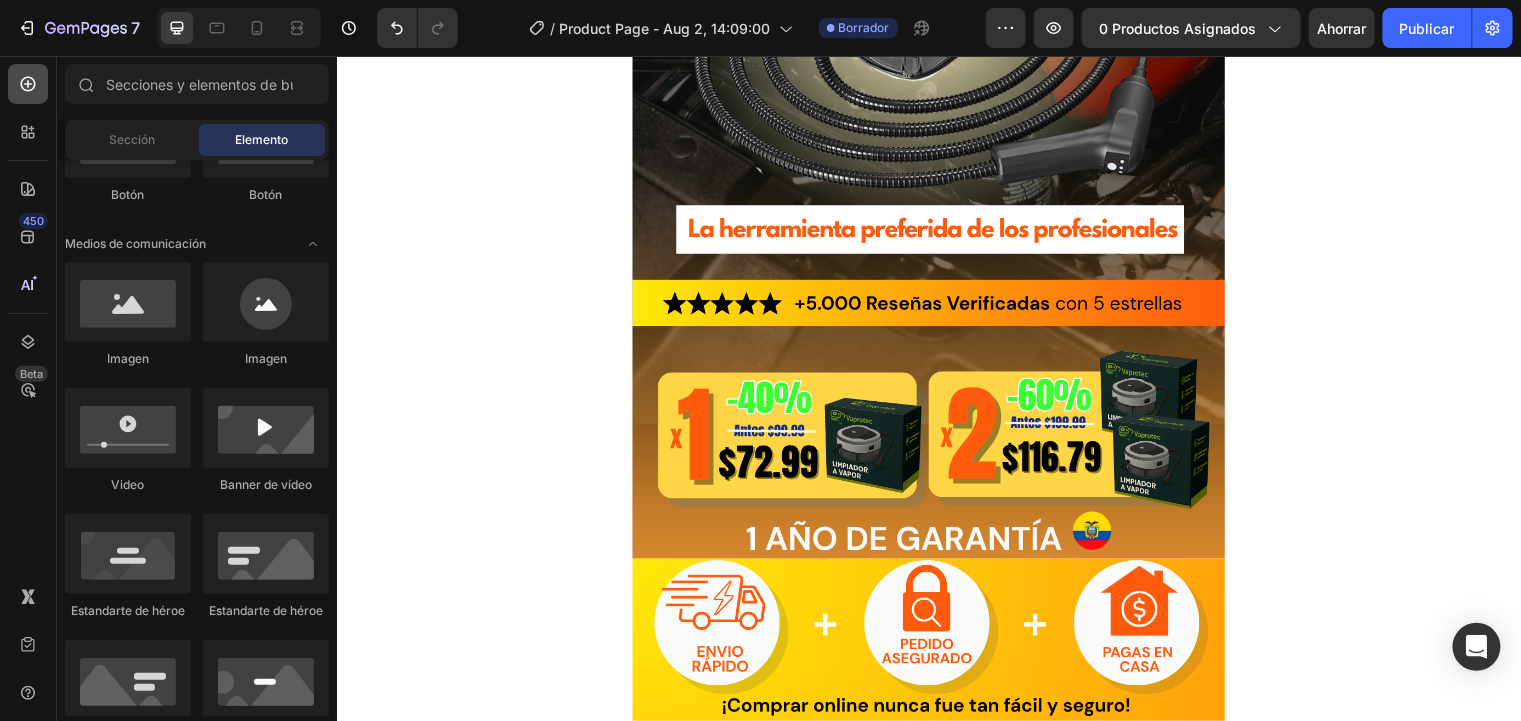 click 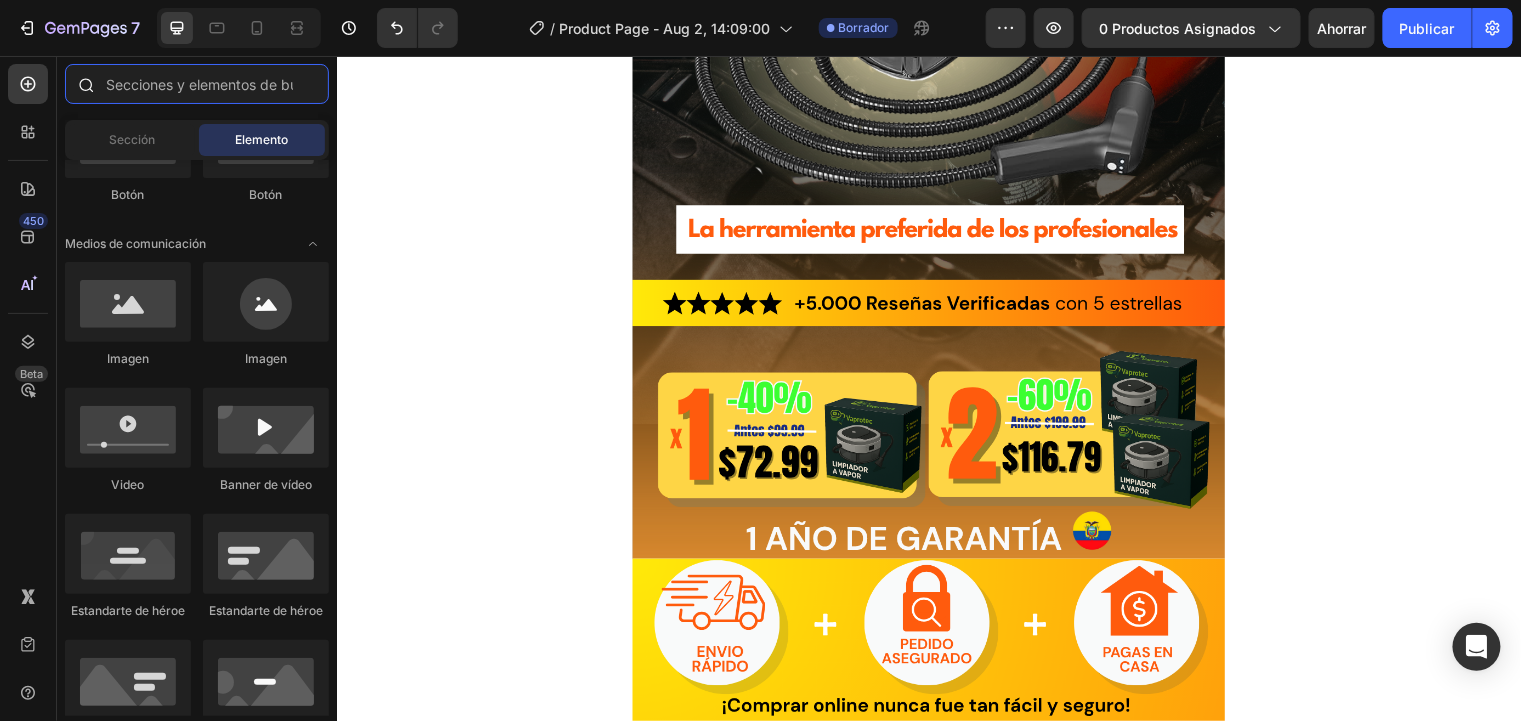 click at bounding box center (197, 84) 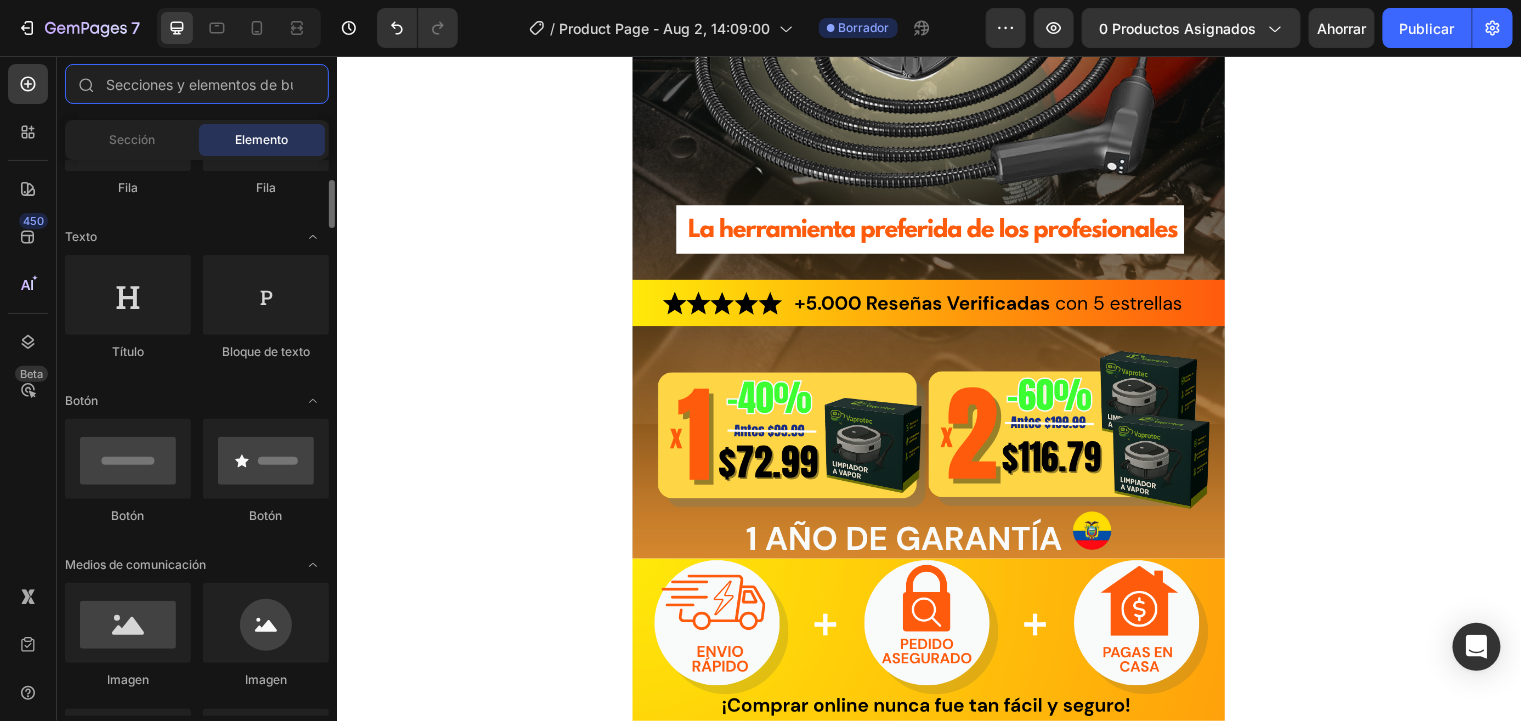 scroll, scrollTop: 0, scrollLeft: 0, axis: both 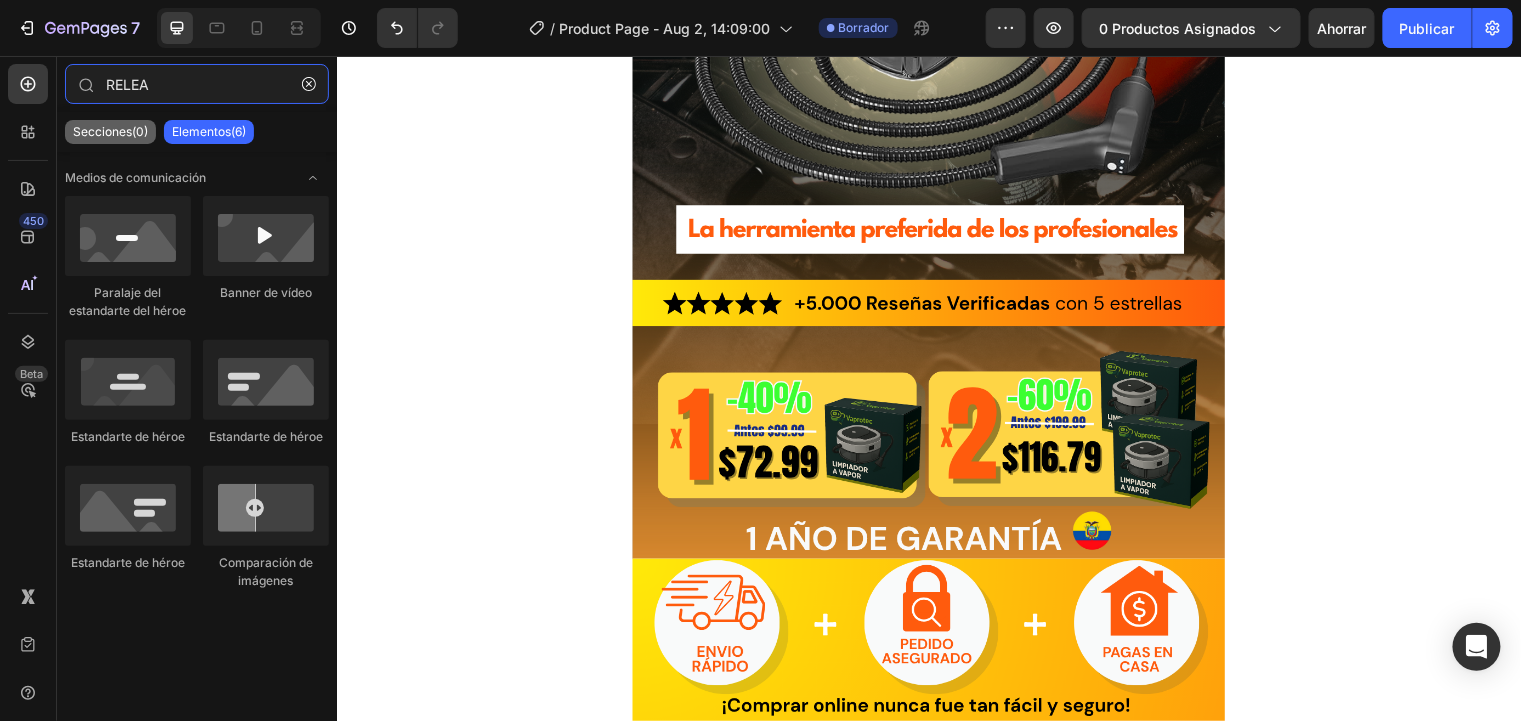 type on "RELEA" 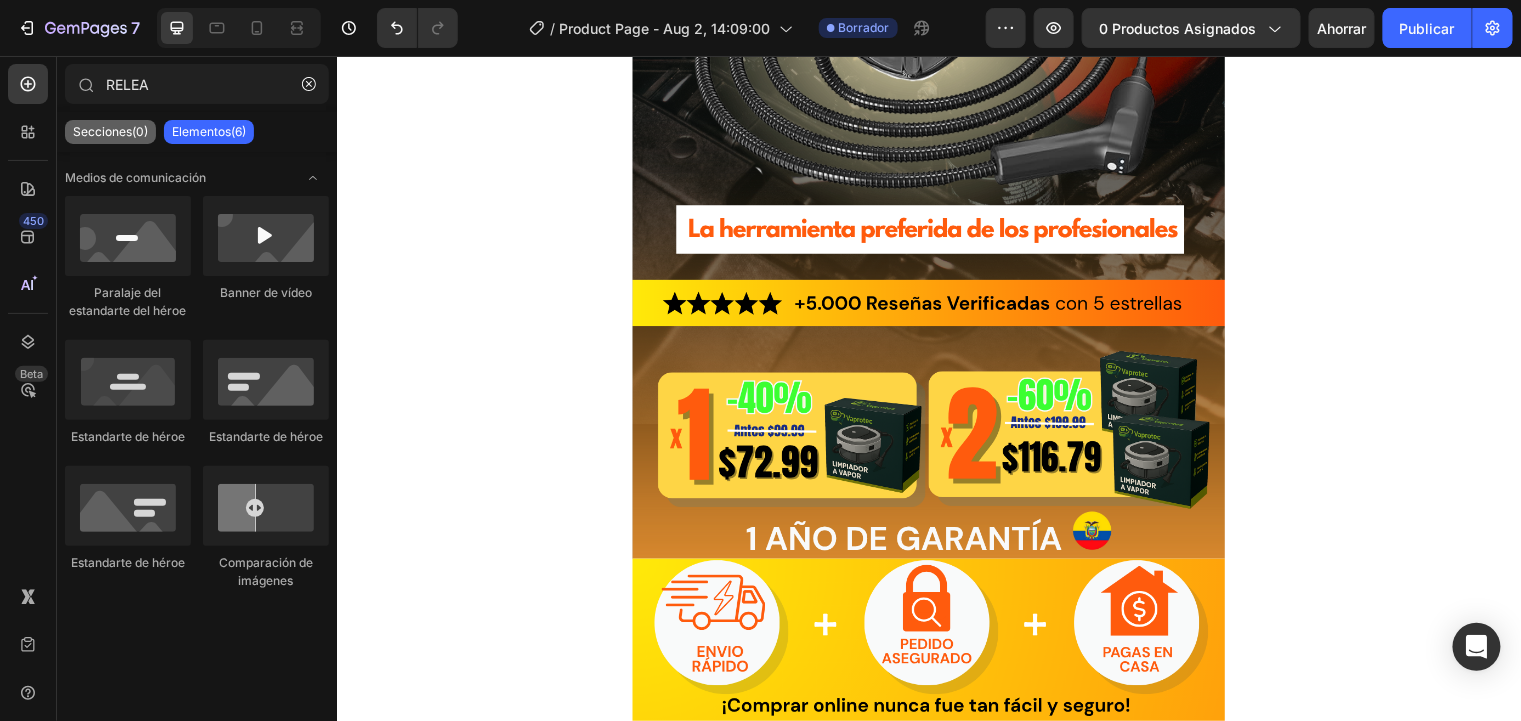 click on "Secciones(0)" at bounding box center [110, 131] 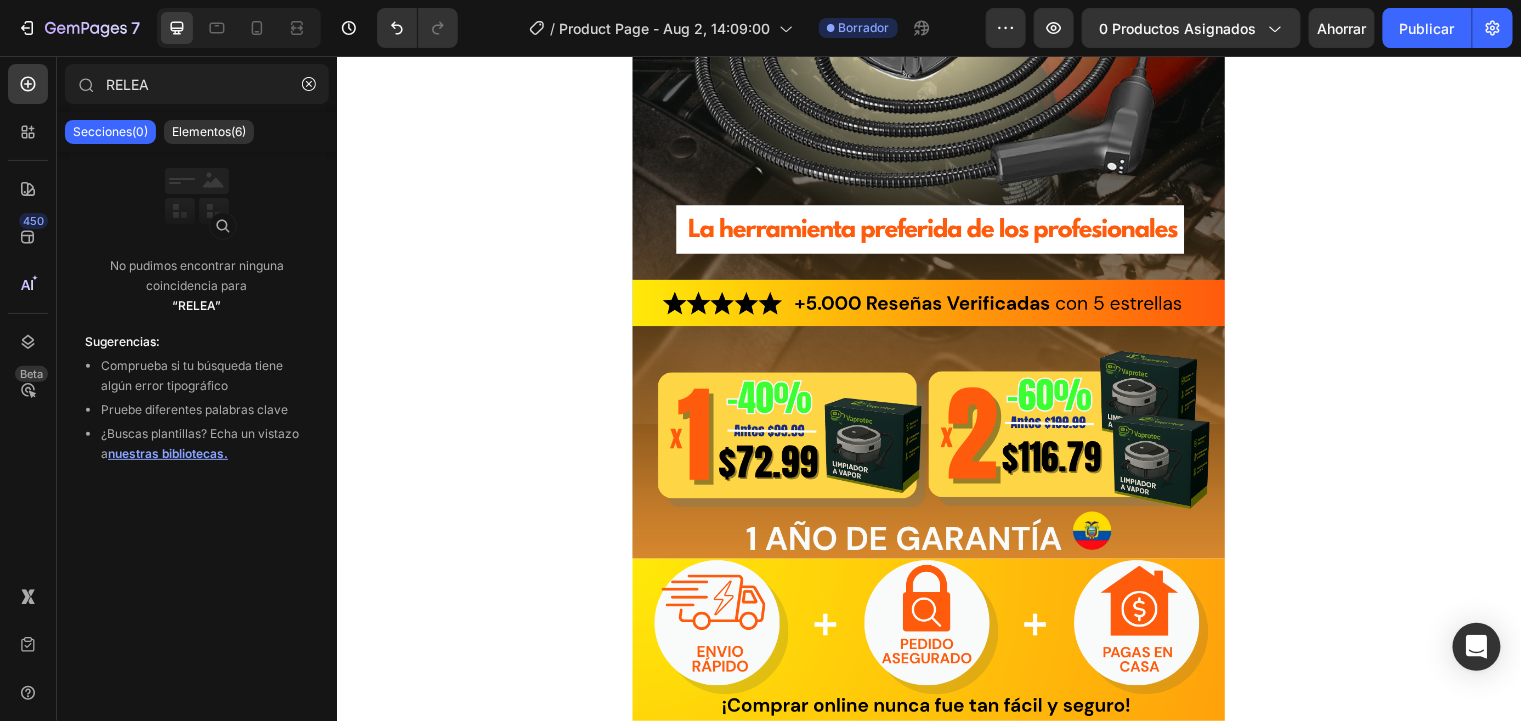 click on "Secciones(0) Elementos(6)" 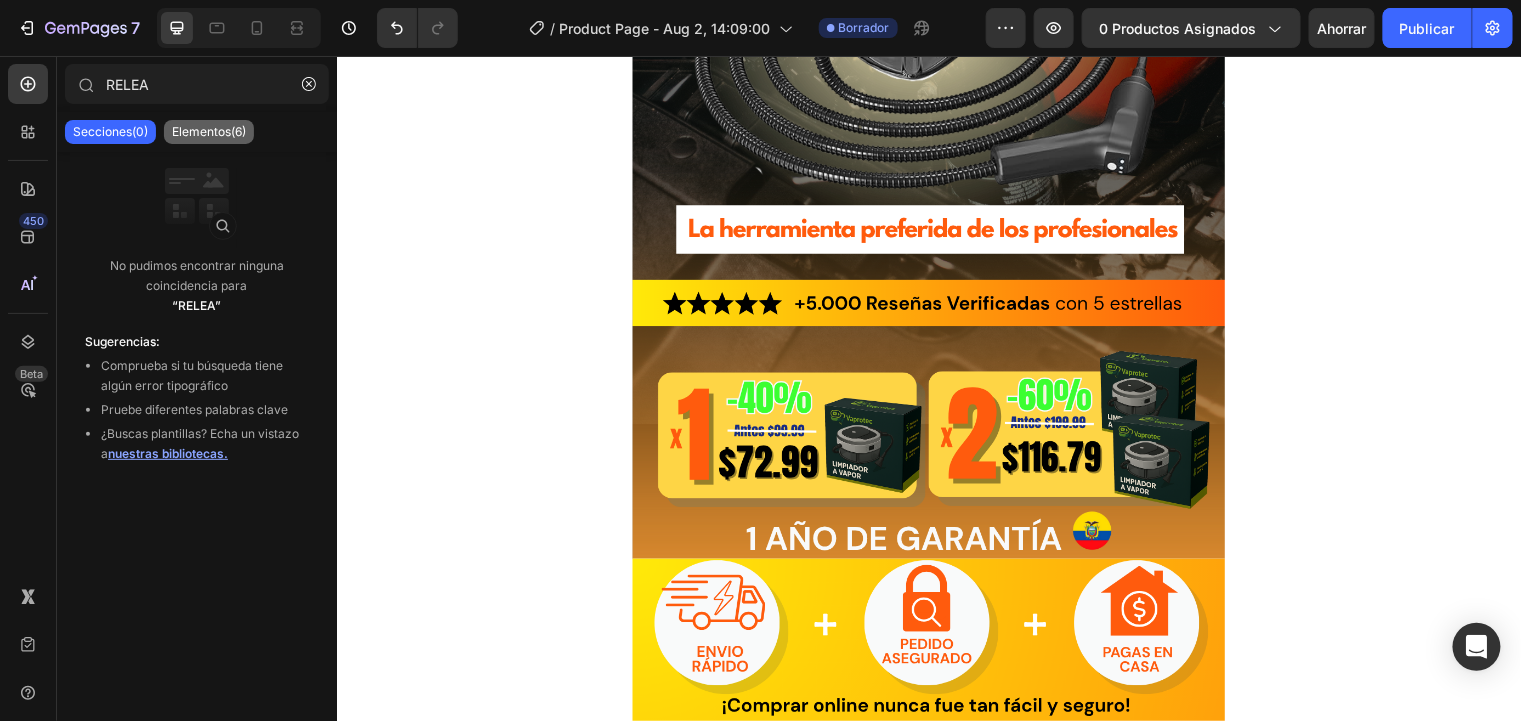 click on "Elementos(6)" at bounding box center (209, 131) 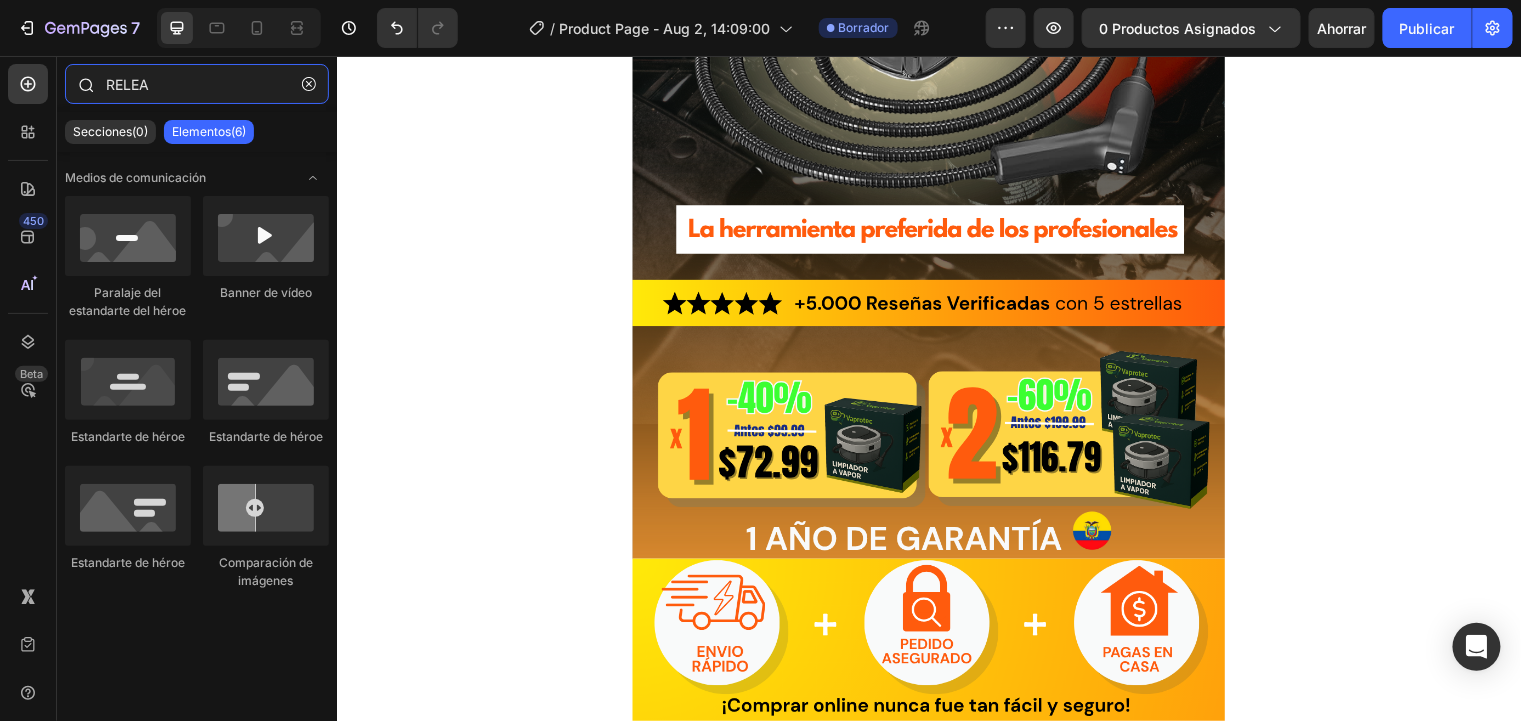 click on "RELEA" at bounding box center (197, 84) 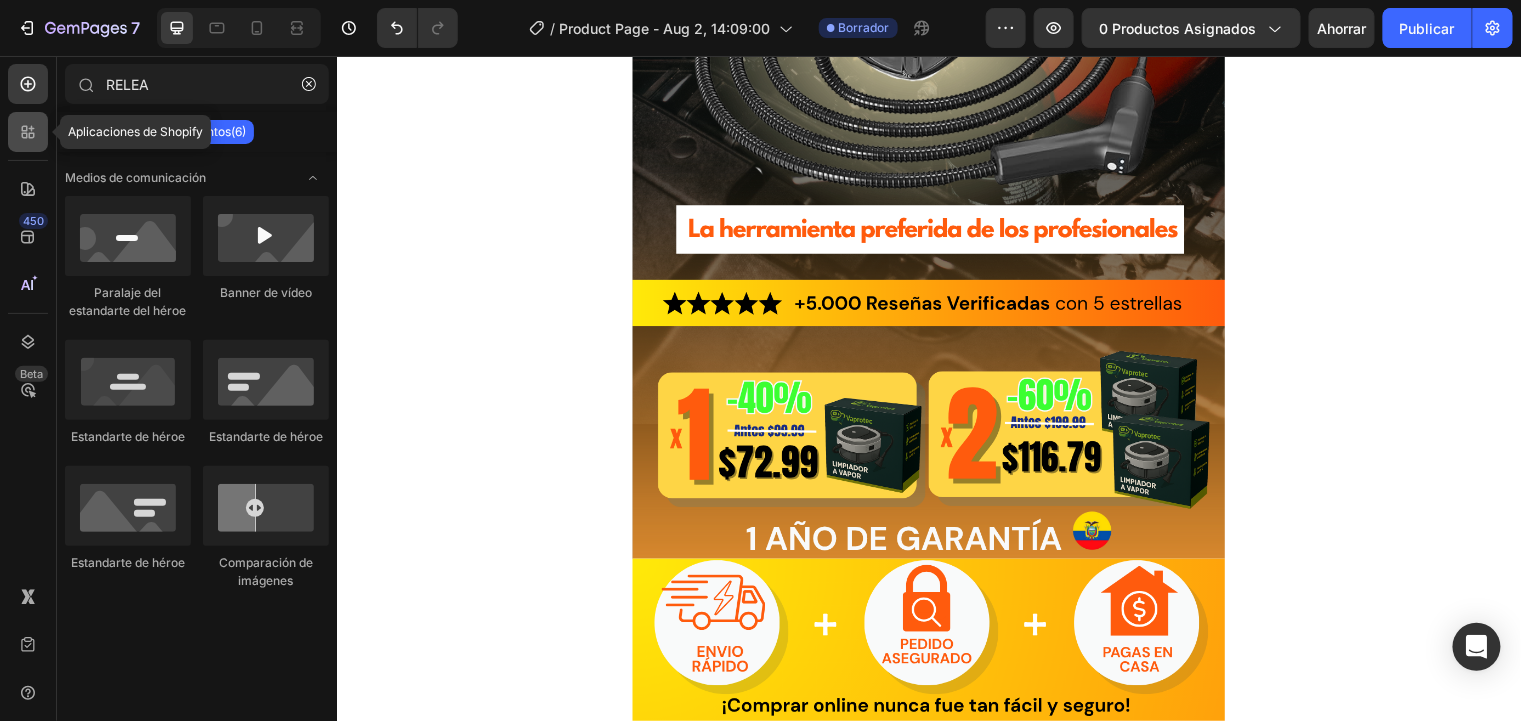click 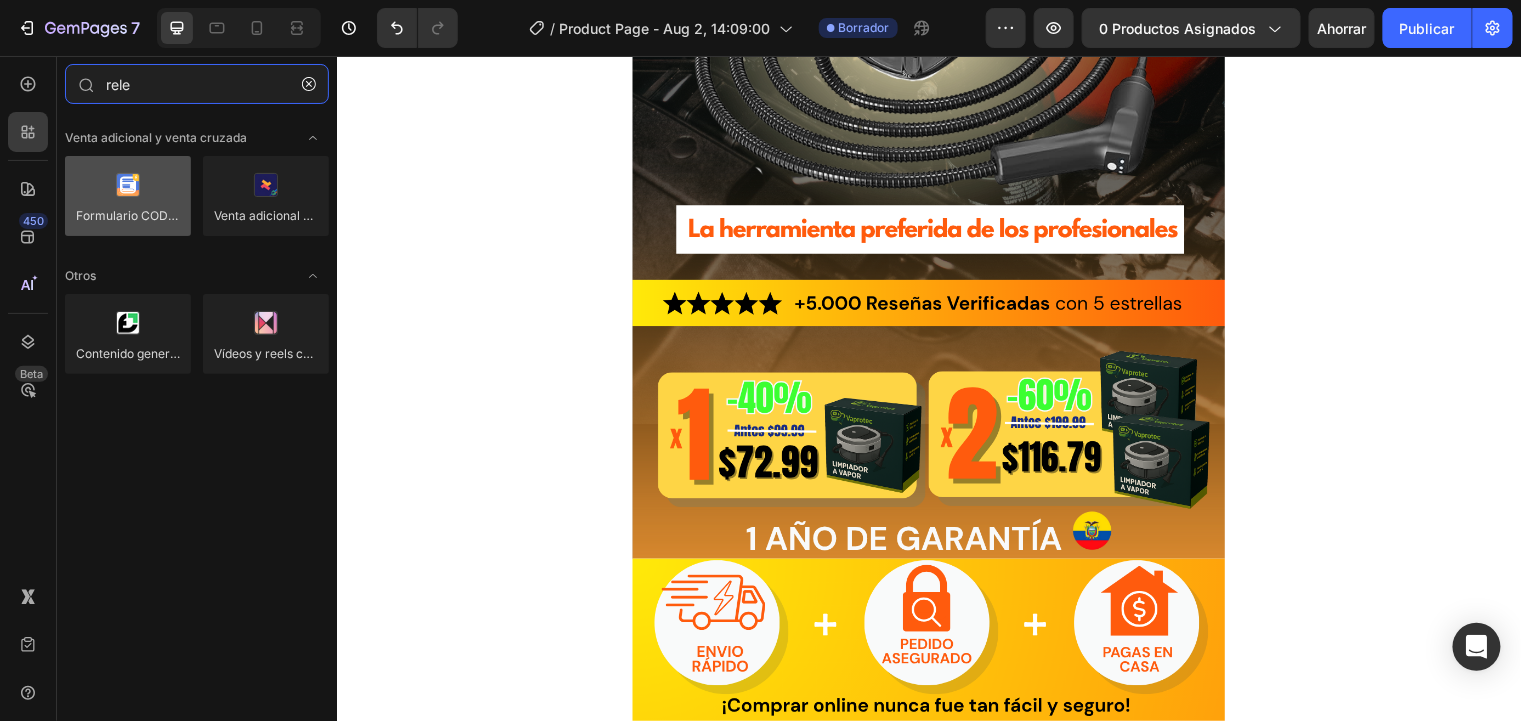 type on "rele" 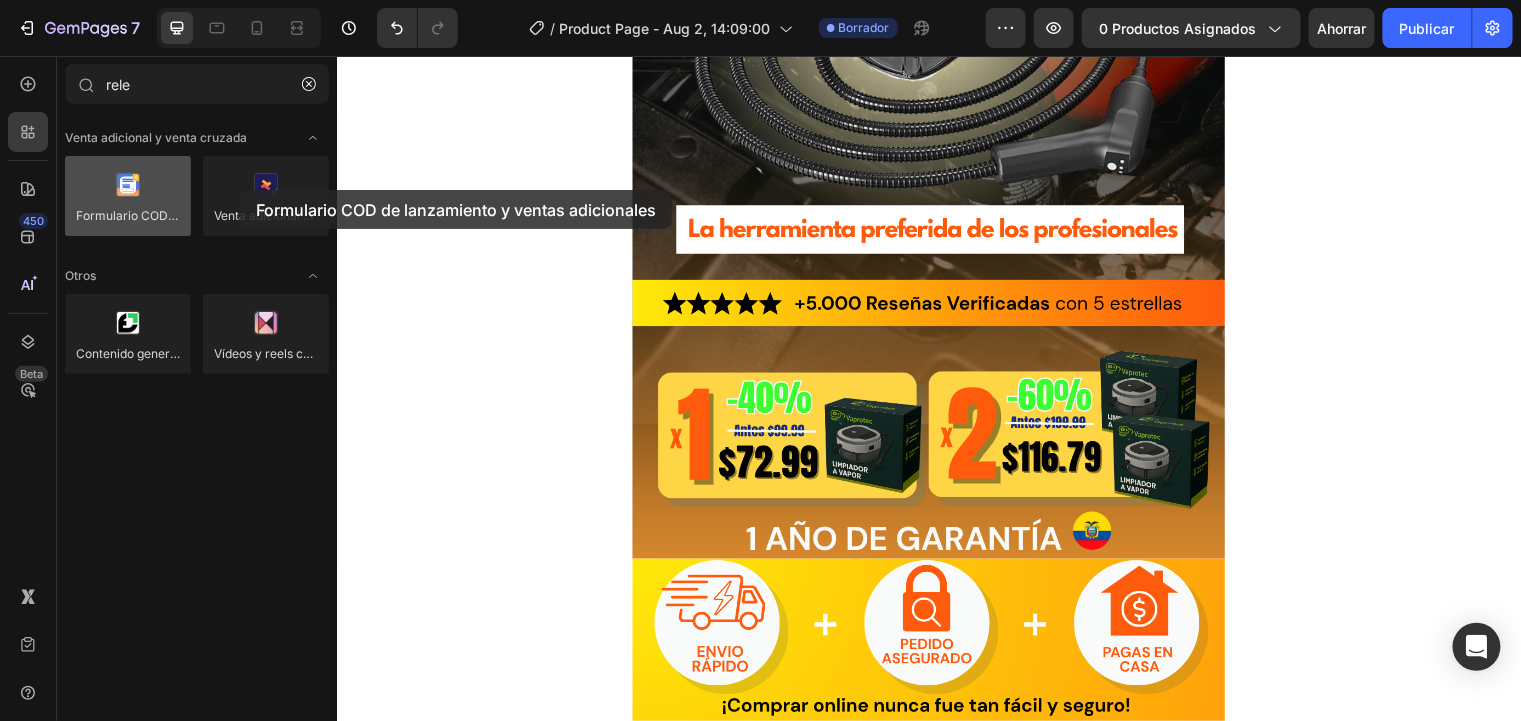 drag, startPoint x: 100, startPoint y: 211, endPoint x: 101, endPoint y: 164, distance: 47.010635 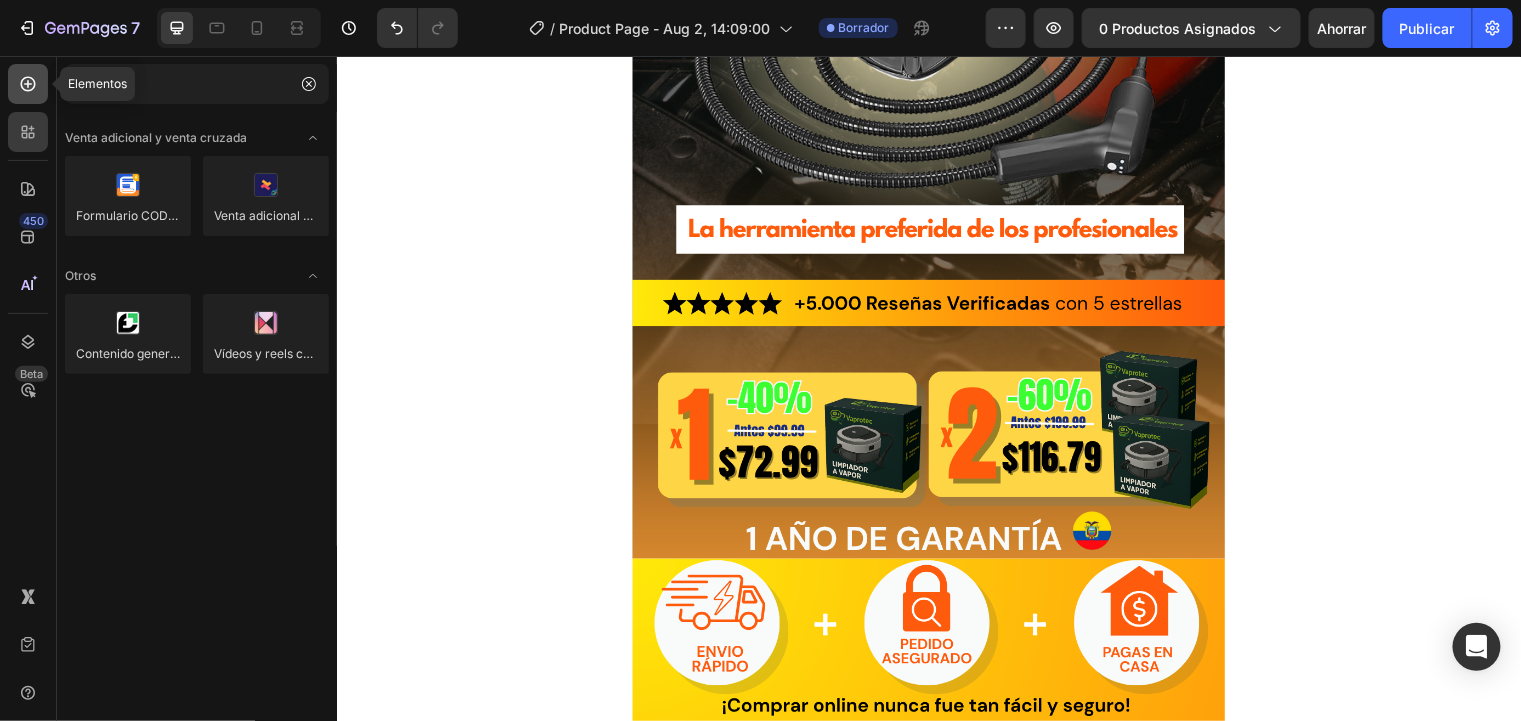 click 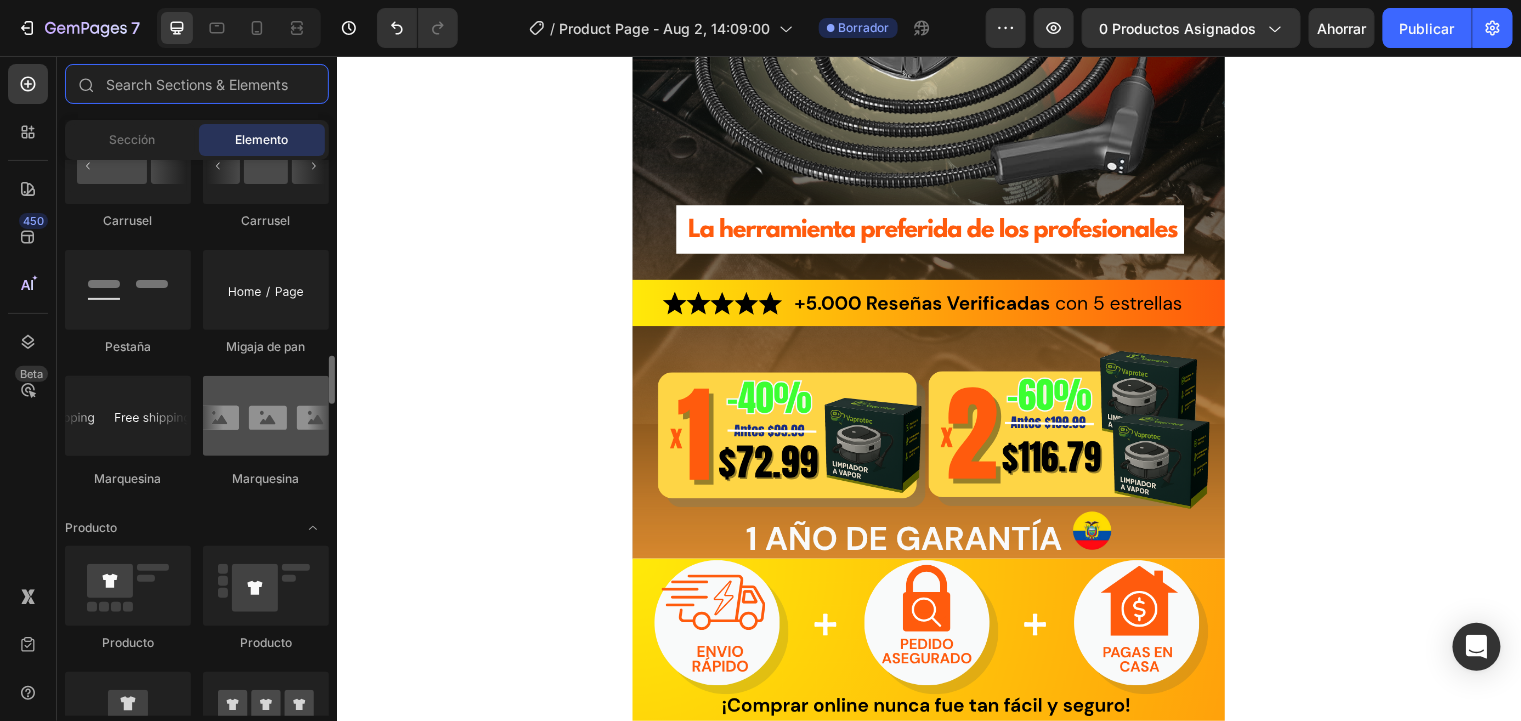 scroll, scrollTop: 2480, scrollLeft: 0, axis: vertical 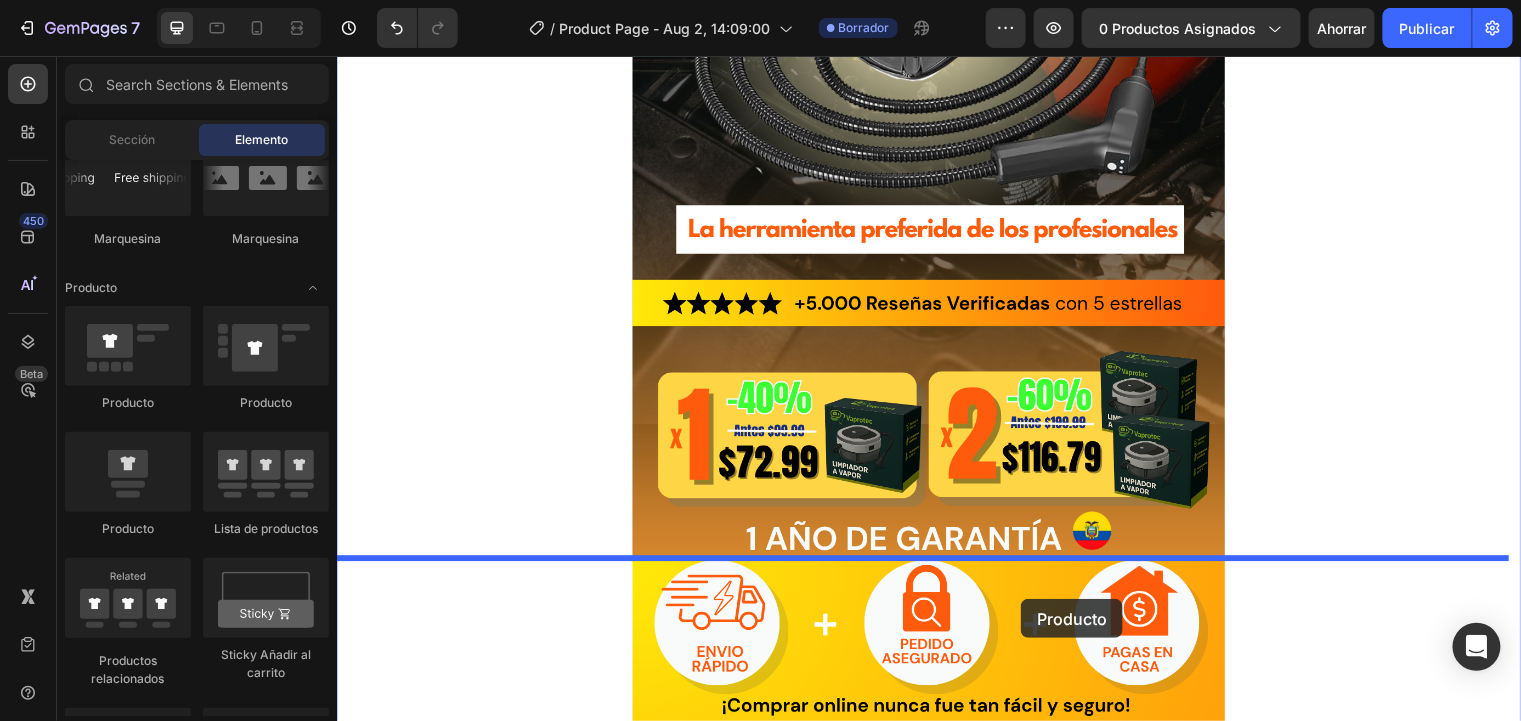 drag, startPoint x: 494, startPoint y: 530, endPoint x: 1035, endPoint y: 595, distance: 544.8908 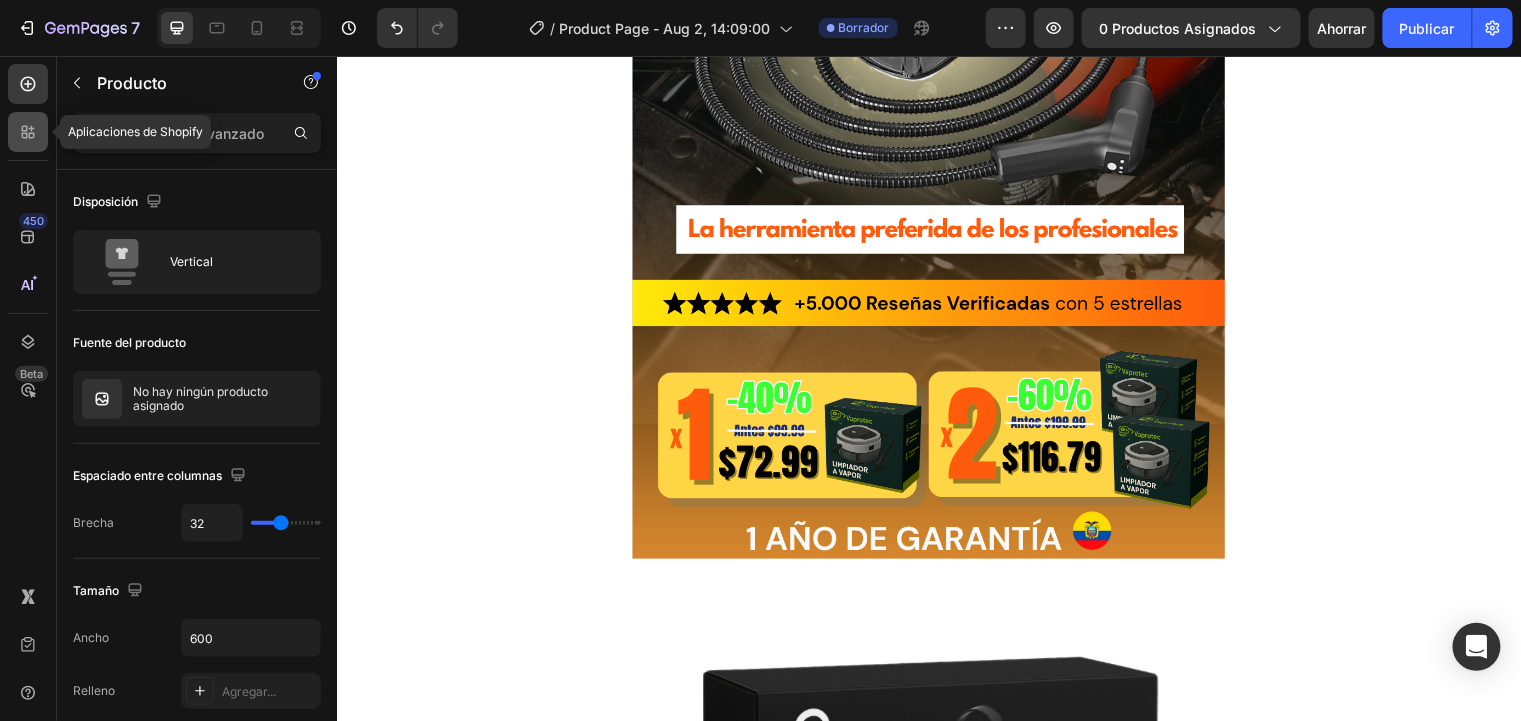 click 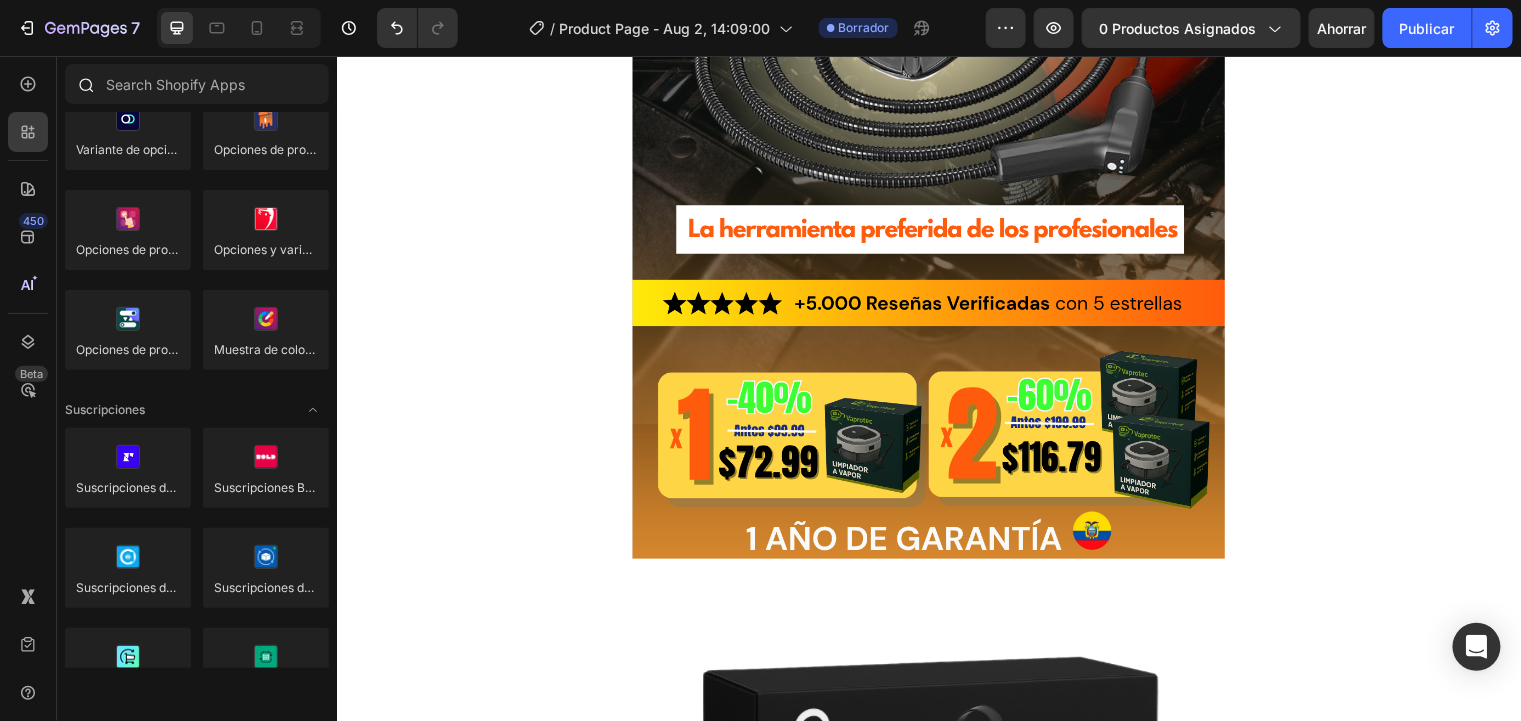 scroll, scrollTop: 2080, scrollLeft: 0, axis: vertical 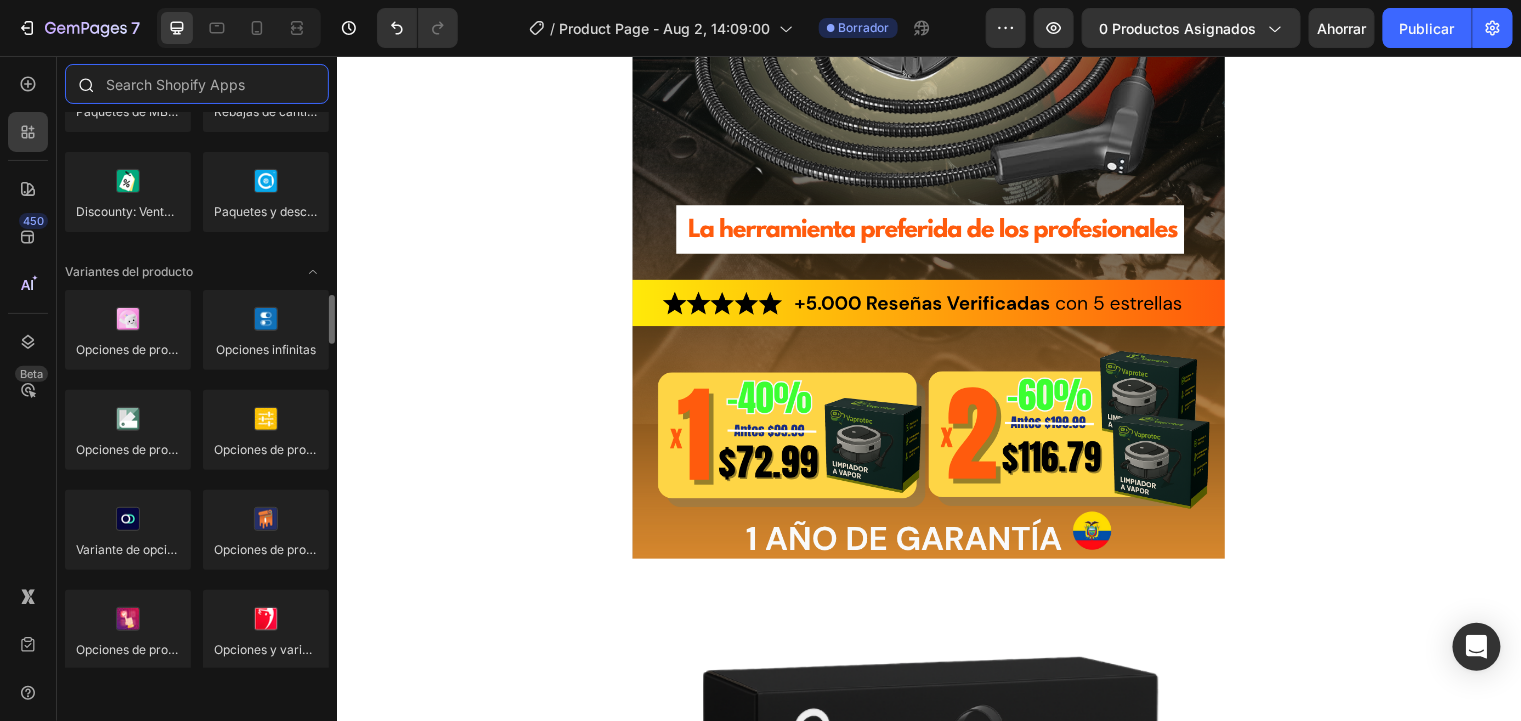 click at bounding box center (197, 84) 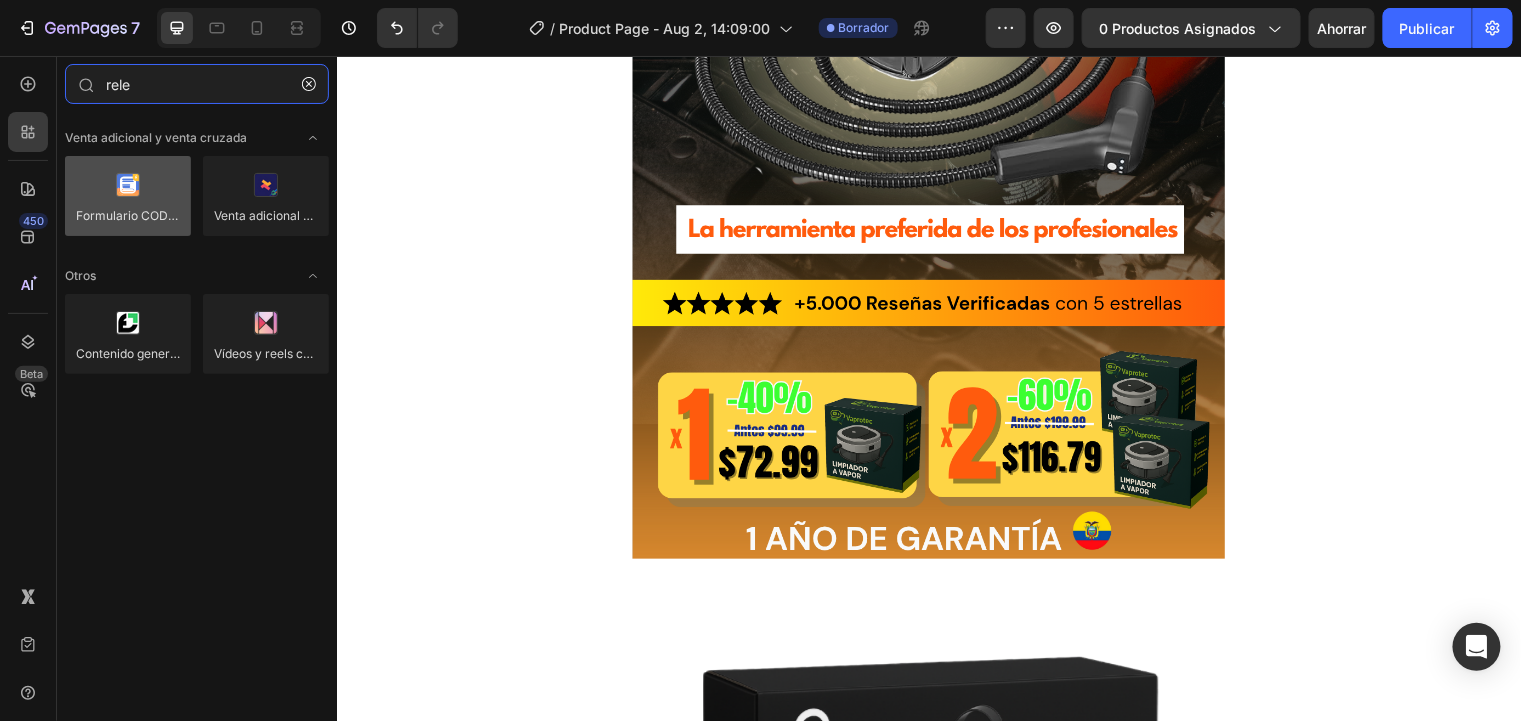 type on "rele" 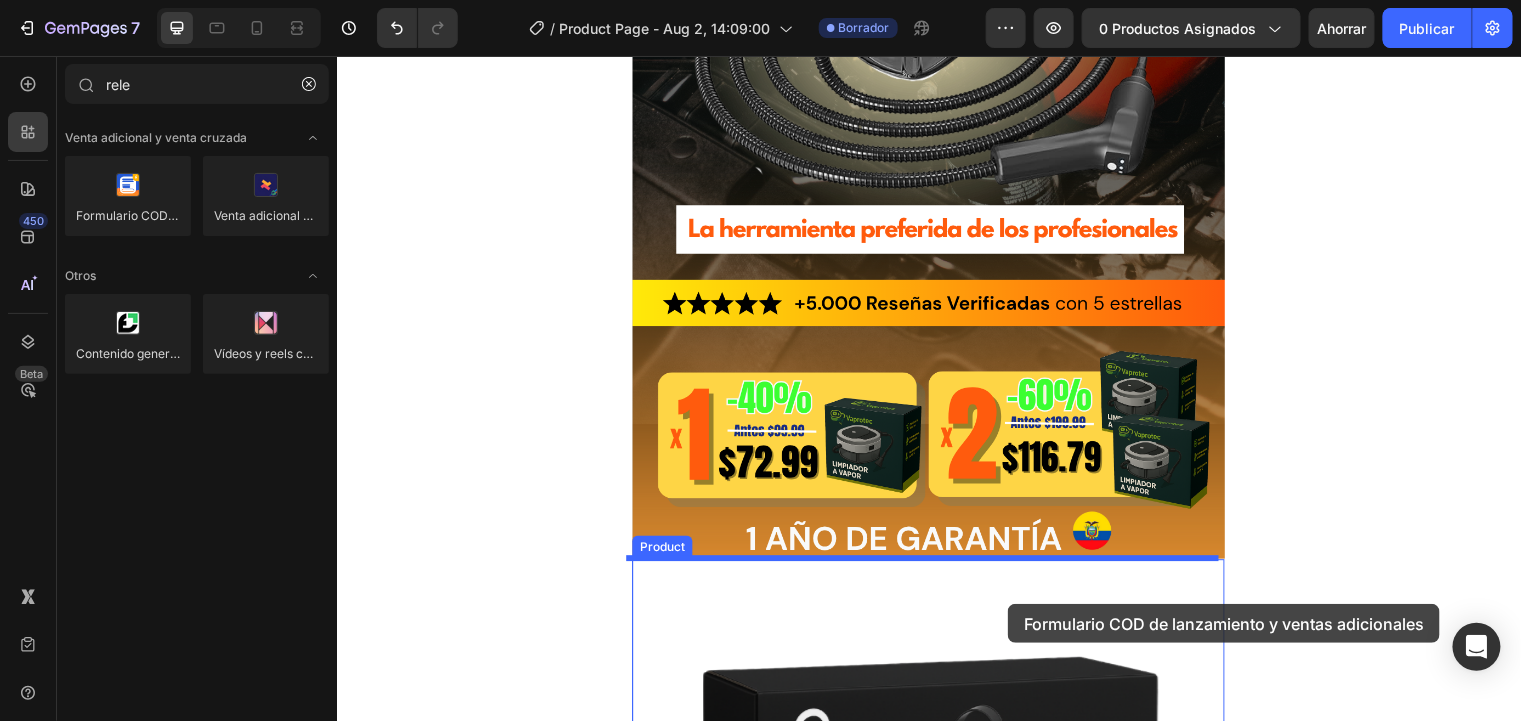 drag, startPoint x: 518, startPoint y: 240, endPoint x: 1016, endPoint y: 611, distance: 621.00323 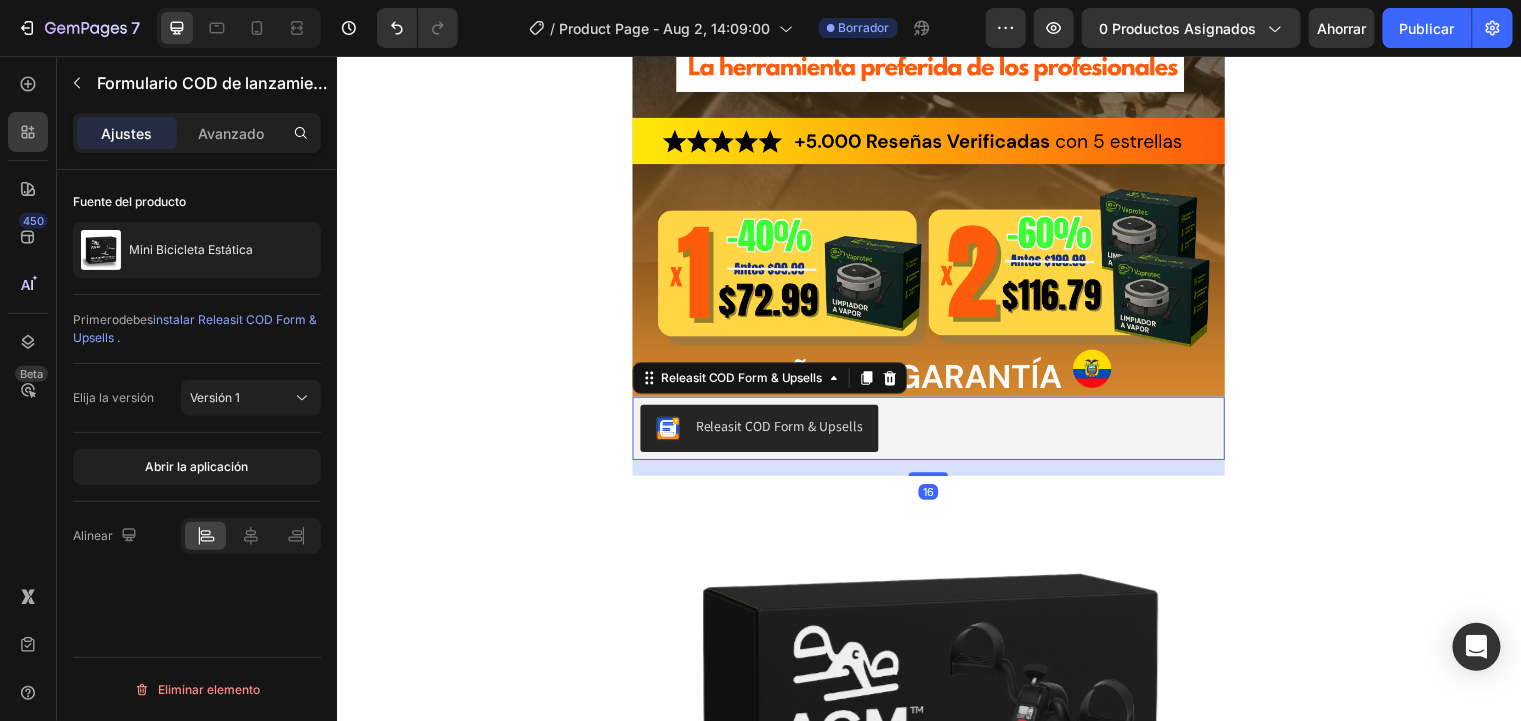scroll, scrollTop: 1120, scrollLeft: 0, axis: vertical 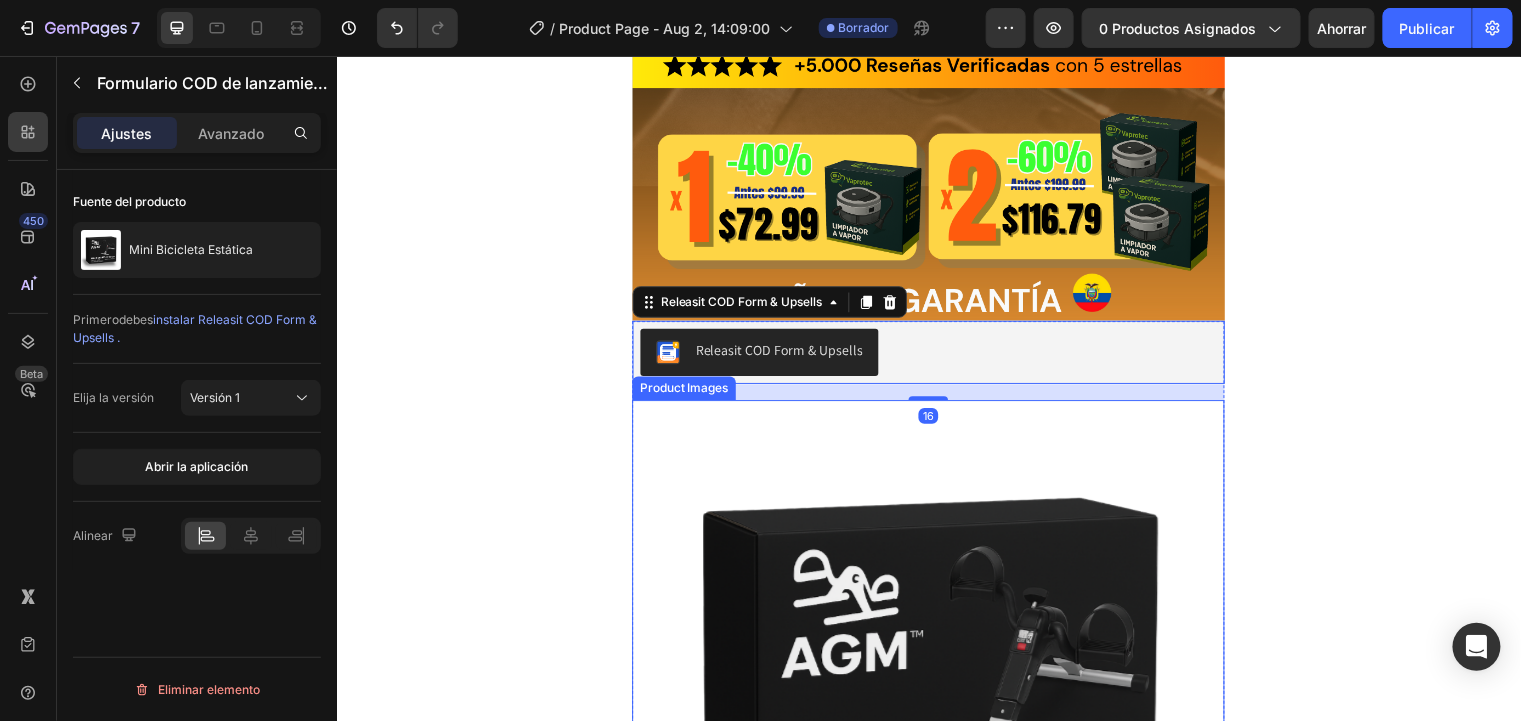 click at bounding box center [936, 704] 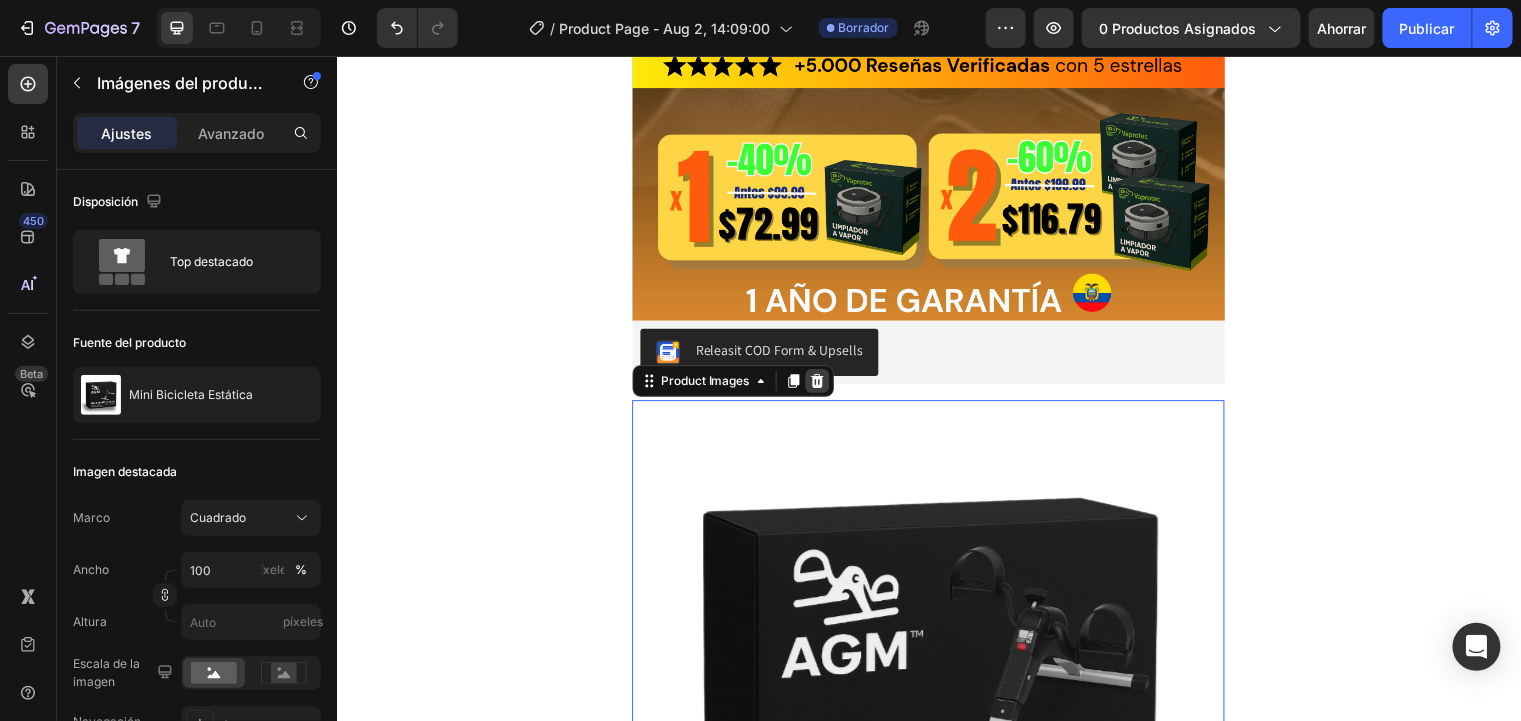 click 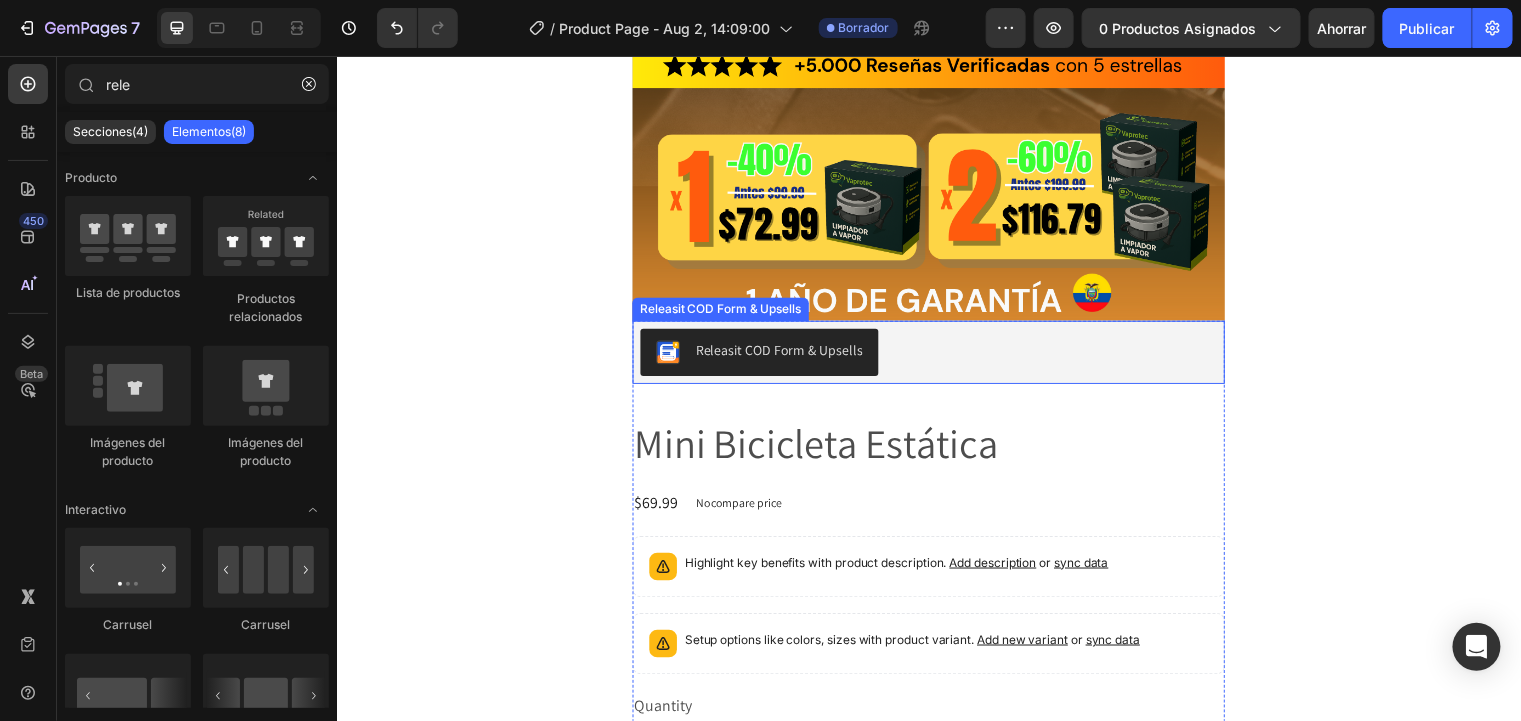 click on "Releasit COD Form & Upsells Releasit COD Form & Upsells Mini Bicicleta Estática Product Title $69.99 Product Price Product Price No compare price Product Price Row Highlight key benefits with product description.       Add description   or   sync data Product Description Setup options like colors, sizes with product variant.       Add new variant   or   sync data Product Variants & Swatches Quantity Text Block
1
Product Quantity
Add to cart Add to Cart Buy it now Dynamic Checkout Product" at bounding box center (936, 634) 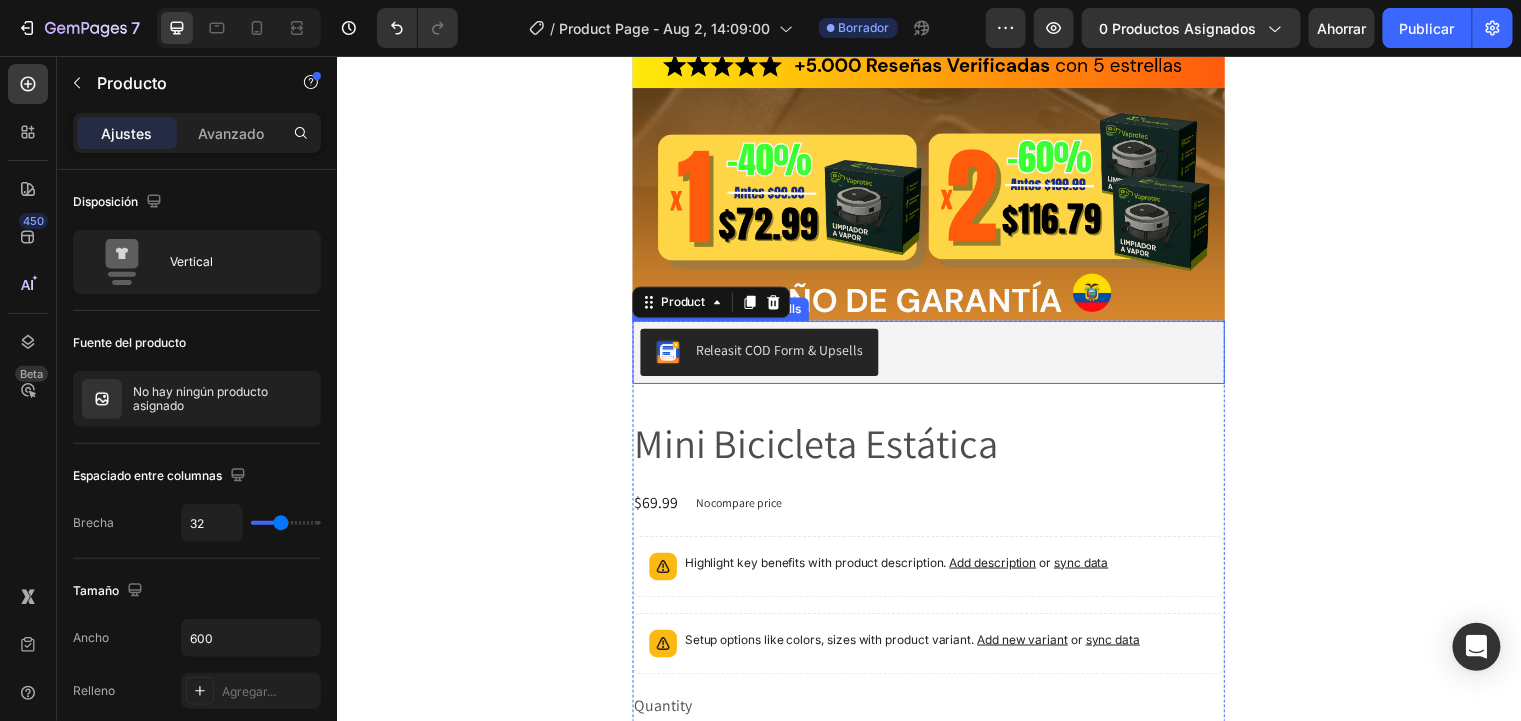 click on "Releasit COD Form & Upsells Releasit COD Form & Upsells Mini Bicicleta Estática Product Title $69.99 Product Price Product Price No compare price Product Price Row Highlight key benefits with product description.       Add description   or   sync data Product Description Setup options like colors, sizes with product variant.       Add new variant   or   sync data Product Variants & Swatches Quantity Text Block
1
Product Quantity
Add to cart Add to Cart Buy it now Dynamic Checkout Product   0" at bounding box center [936, 634] 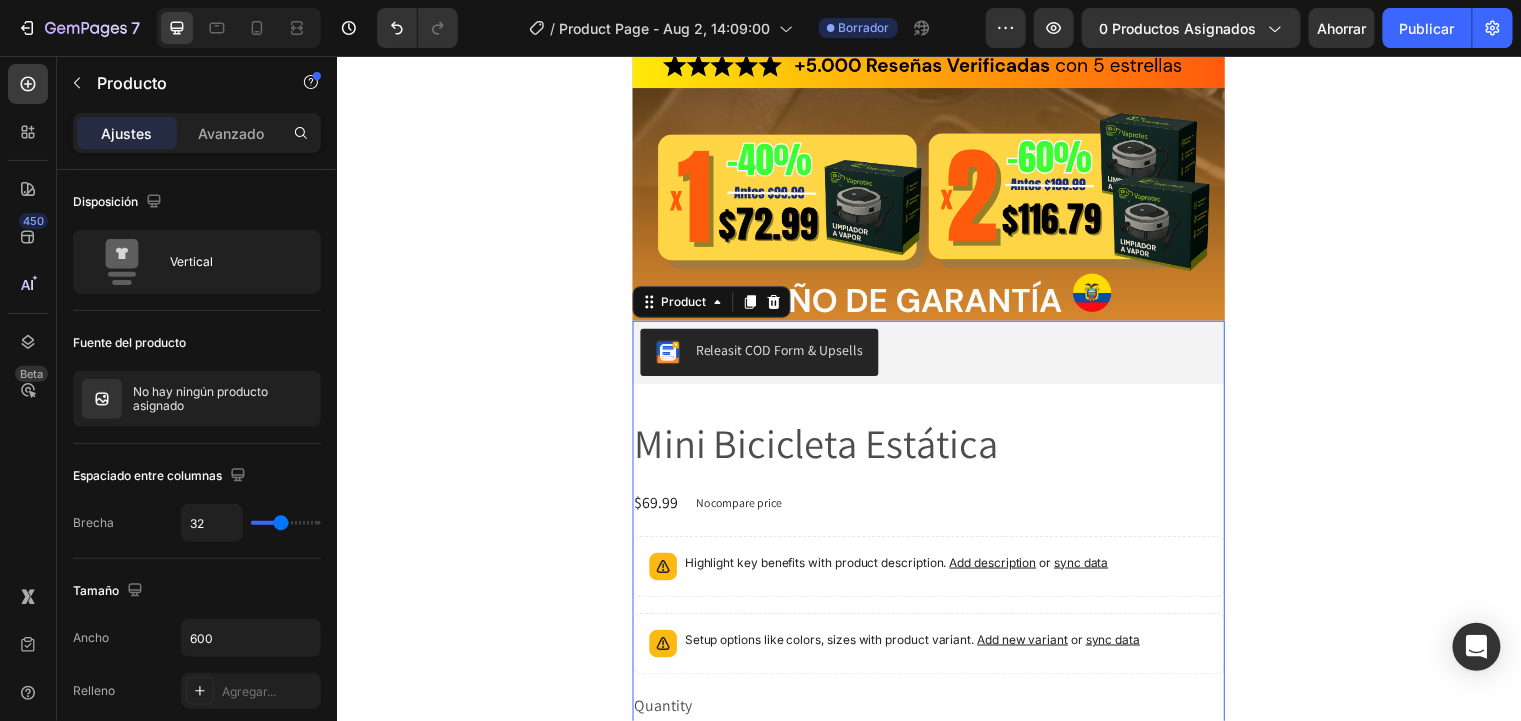 click on "Mini Bicicleta Estática" at bounding box center [936, 448] 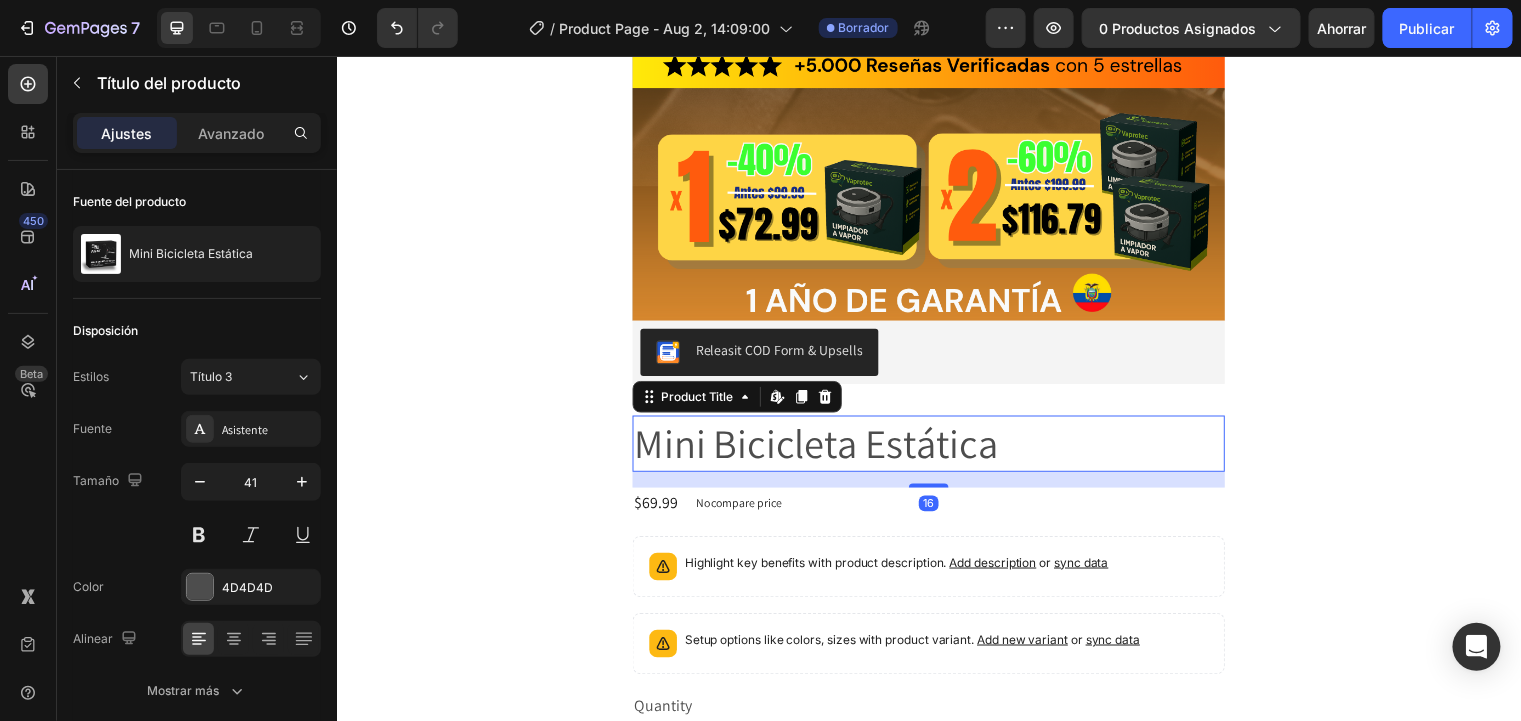 click 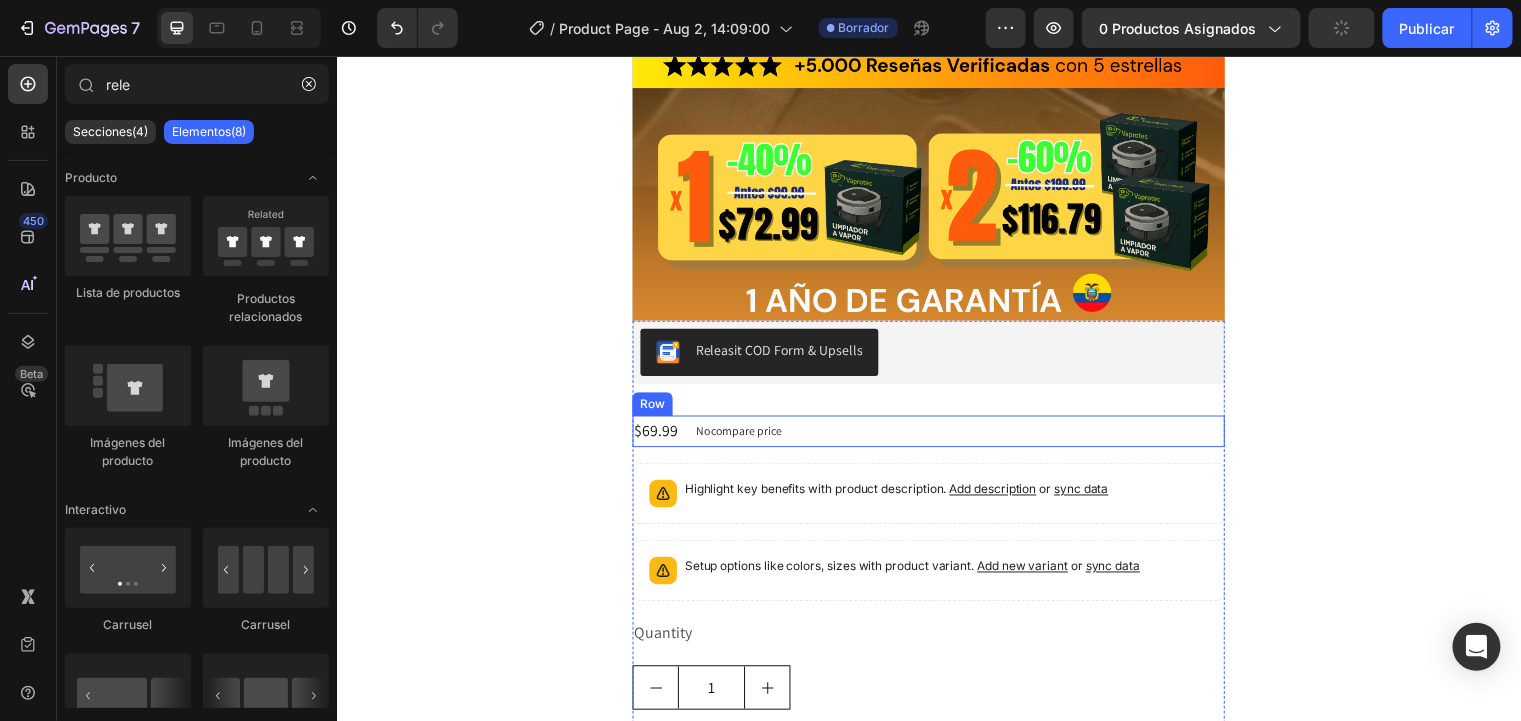 click on "$69.99 Product Price Product Price No compare price Product Price Row" at bounding box center (936, 436) 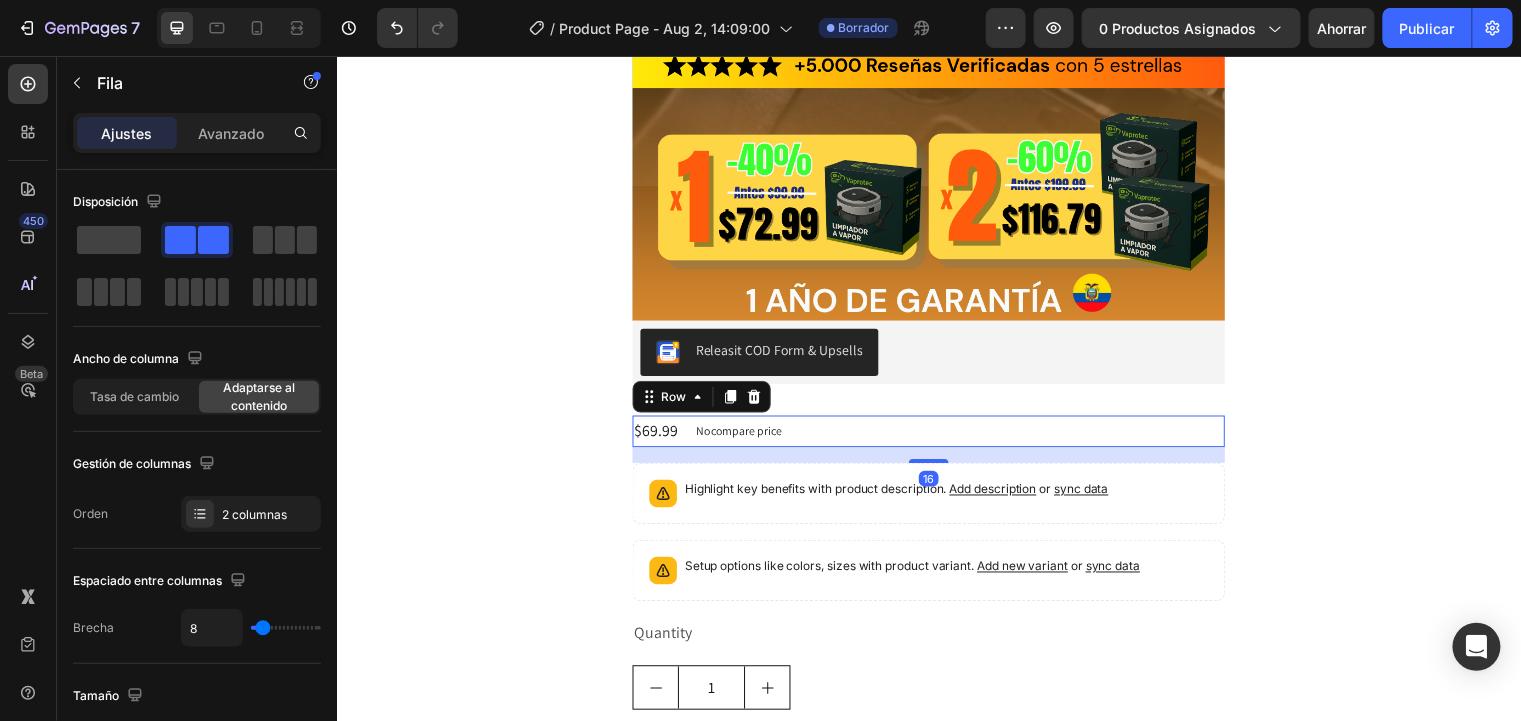 click on "Row" at bounding box center [706, 401] 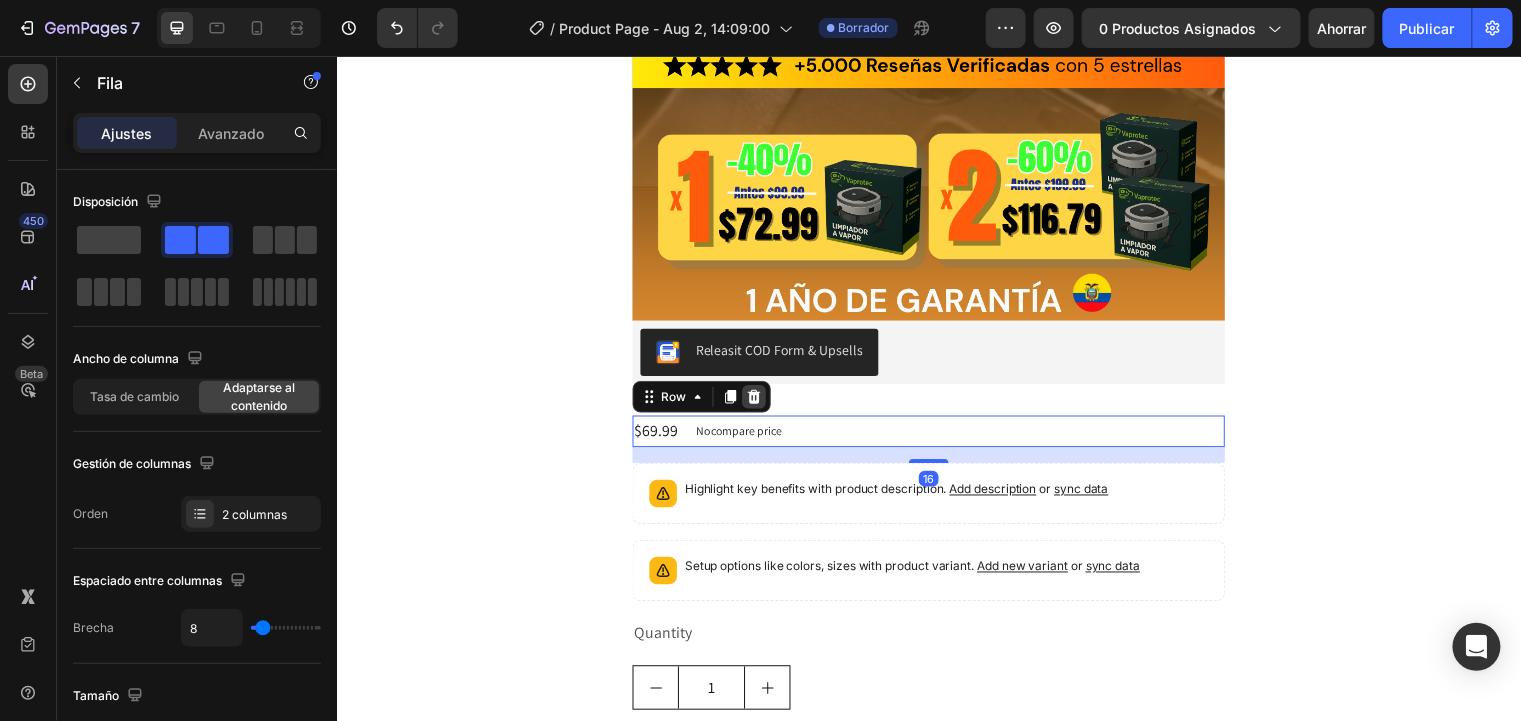 click 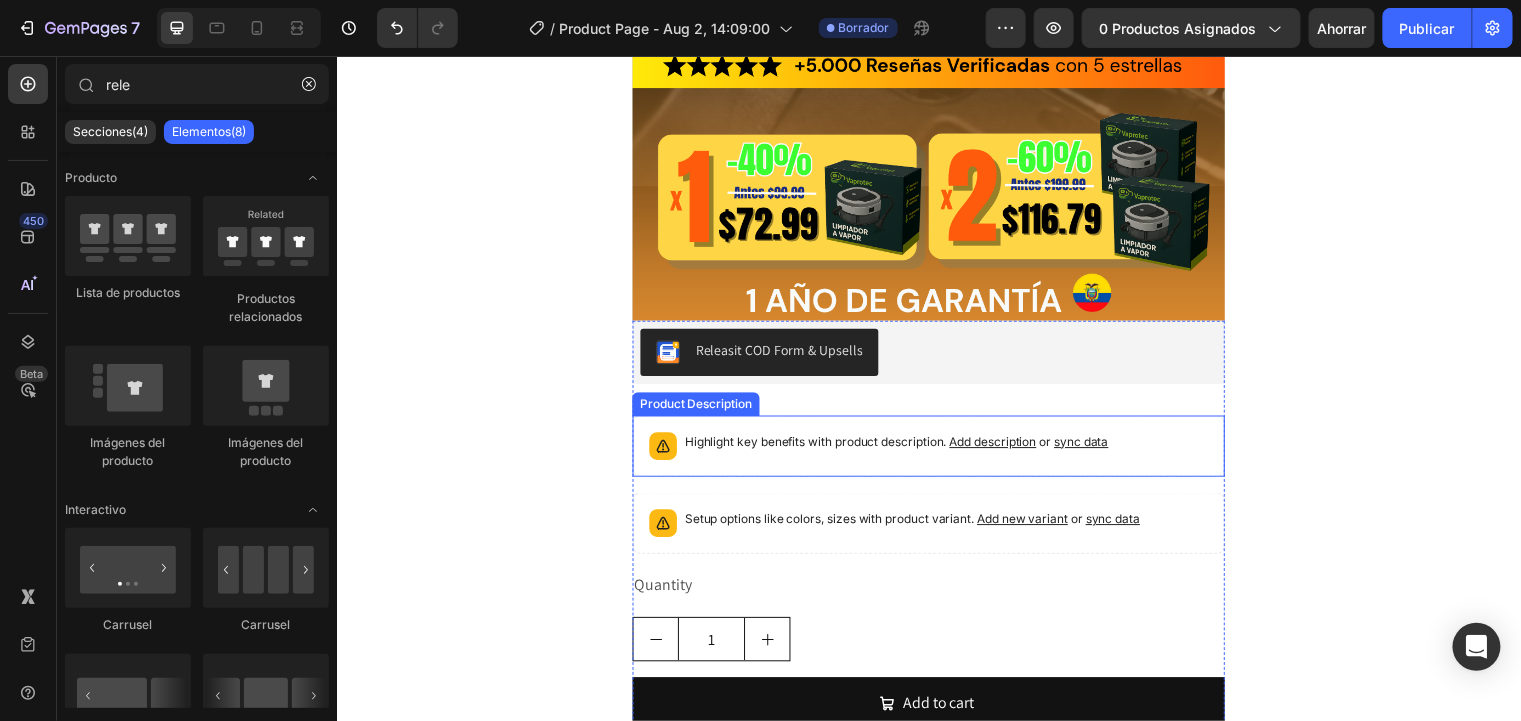 click on "Highlight key benefits with product description.       Add description   or   sync data" at bounding box center (936, 451) 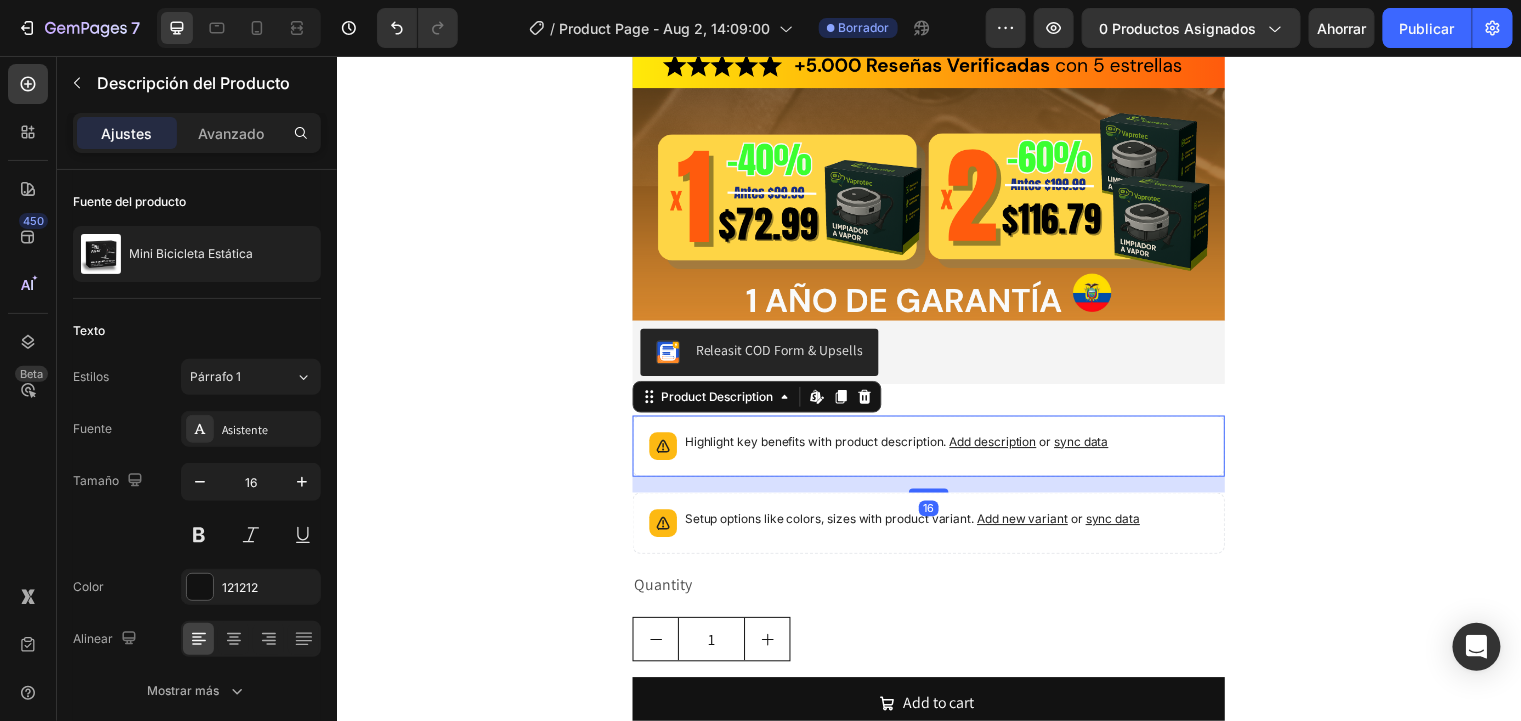 click on "Releasit COD Form & Upsells Releasit COD Form & Upsells Highlight key benefits with product description.       Add description   or   sync data Product Description   Edit content in Shopify 16 Setup options like colors, sizes with product variant.       Add new variant   or   sync data Product Variants & Swatches Quantity Text Block
1
Product Quantity
Add to cart Add to Cart Buy it now Dynamic Checkout Product" at bounding box center (936, 573) 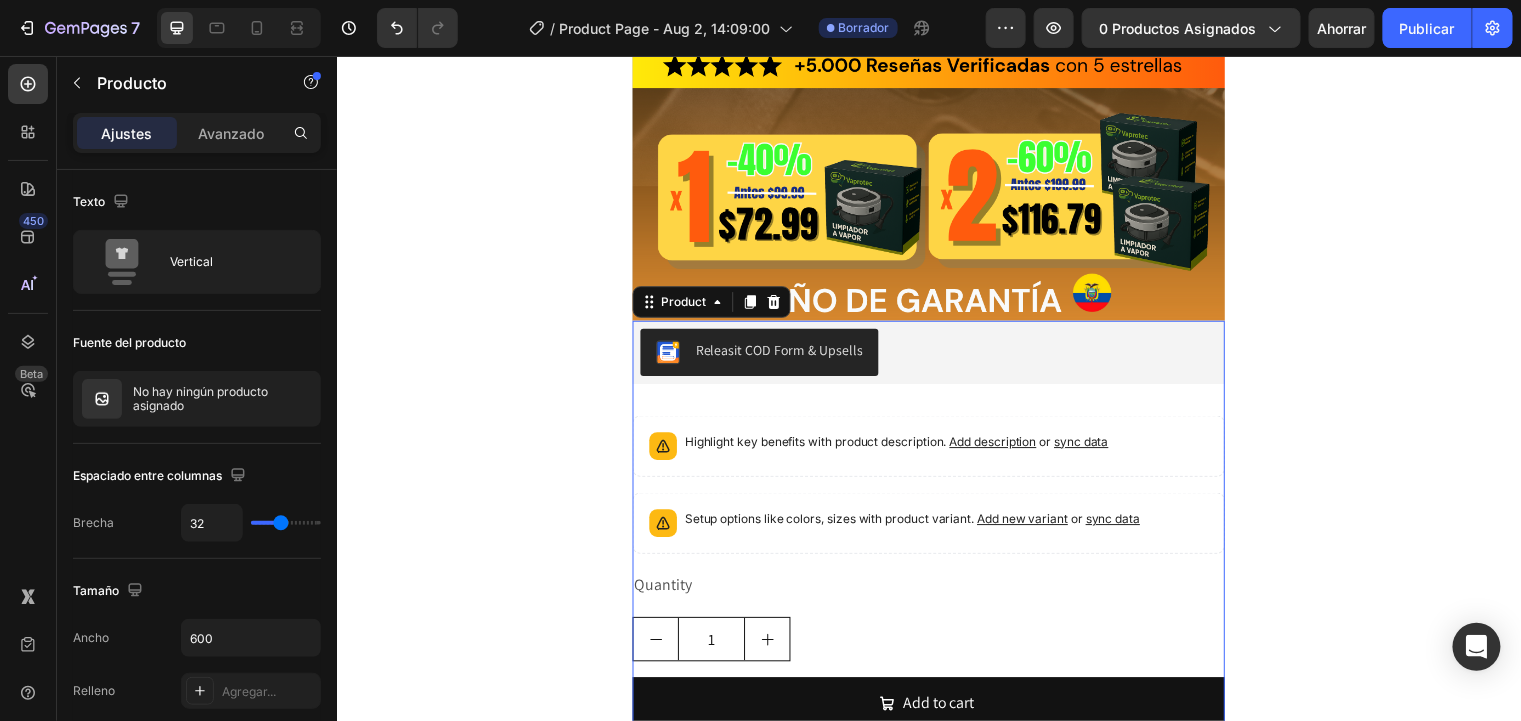 click on "Highlight key benefits with product description.       Add description   or   sync data" at bounding box center [936, 451] 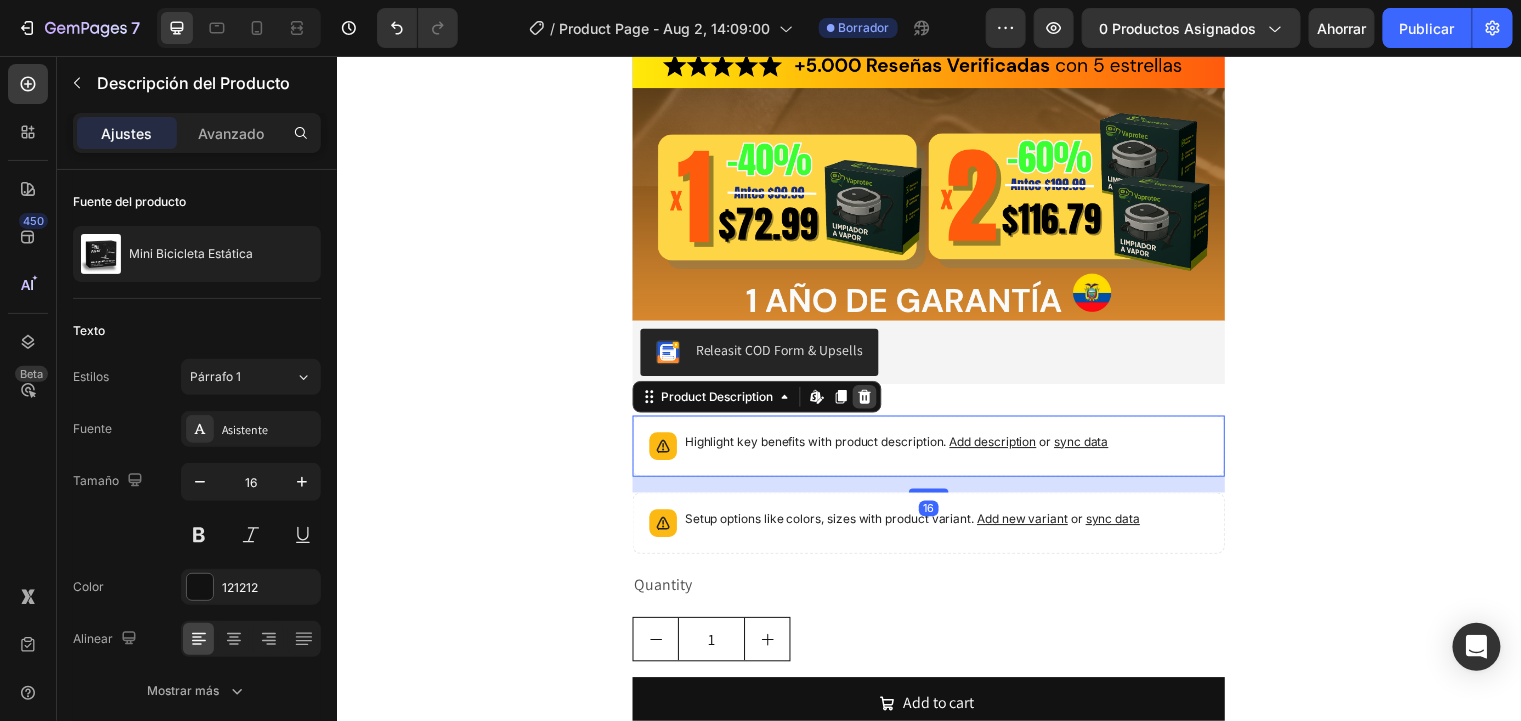 click 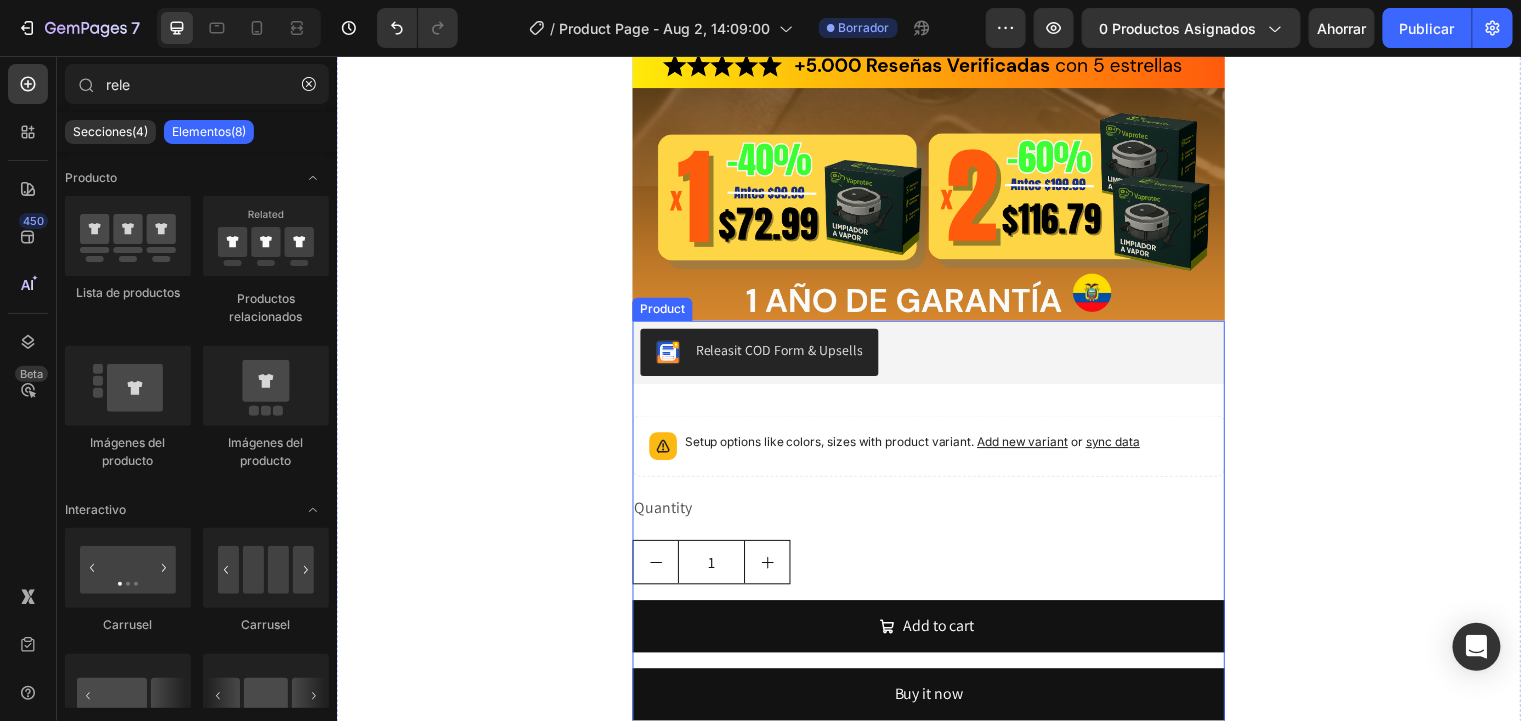 click on "Setup options like colors, sizes with product variant.       Add new variant   or   sync data" at bounding box center (936, 451) 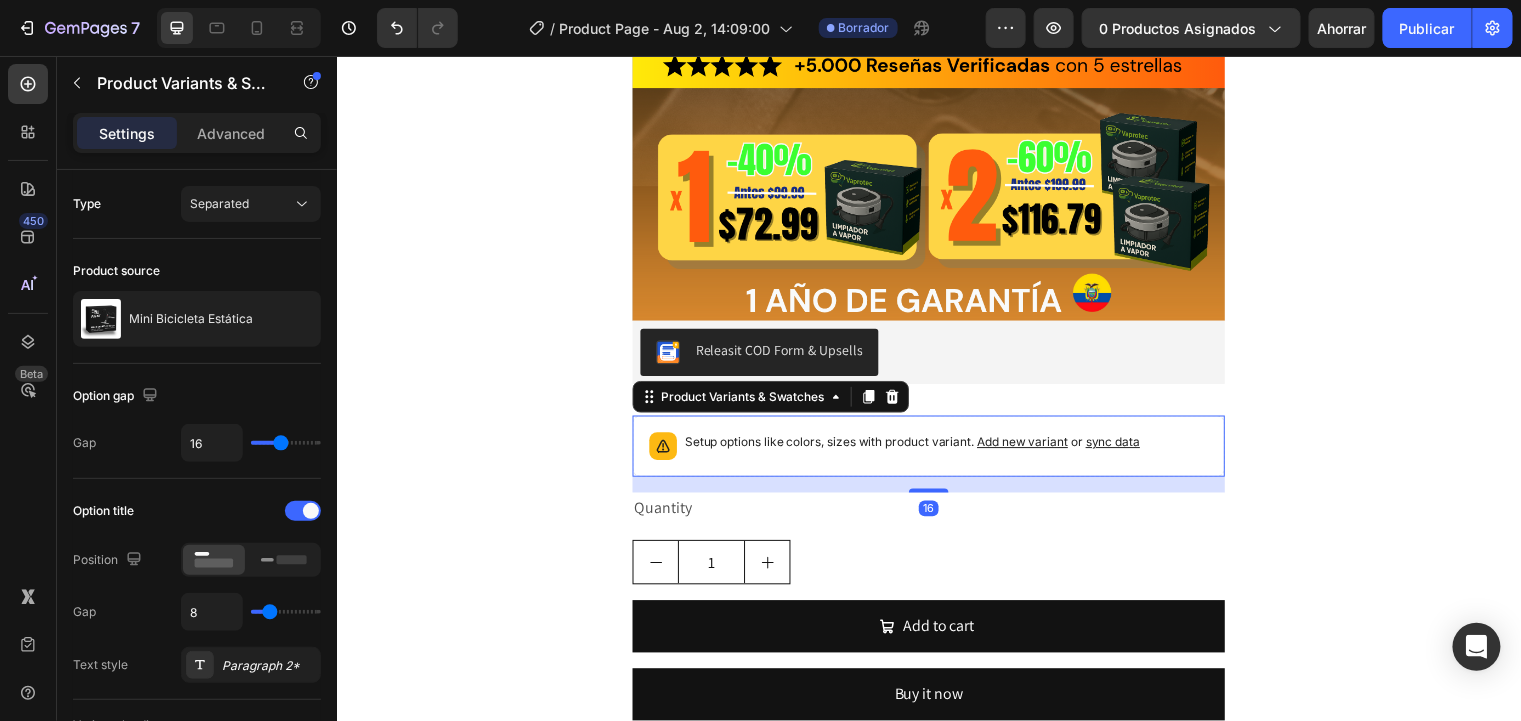 click on "Setup options like colors, sizes with product variant.       Add new variant   or   sync data" at bounding box center [936, 451] 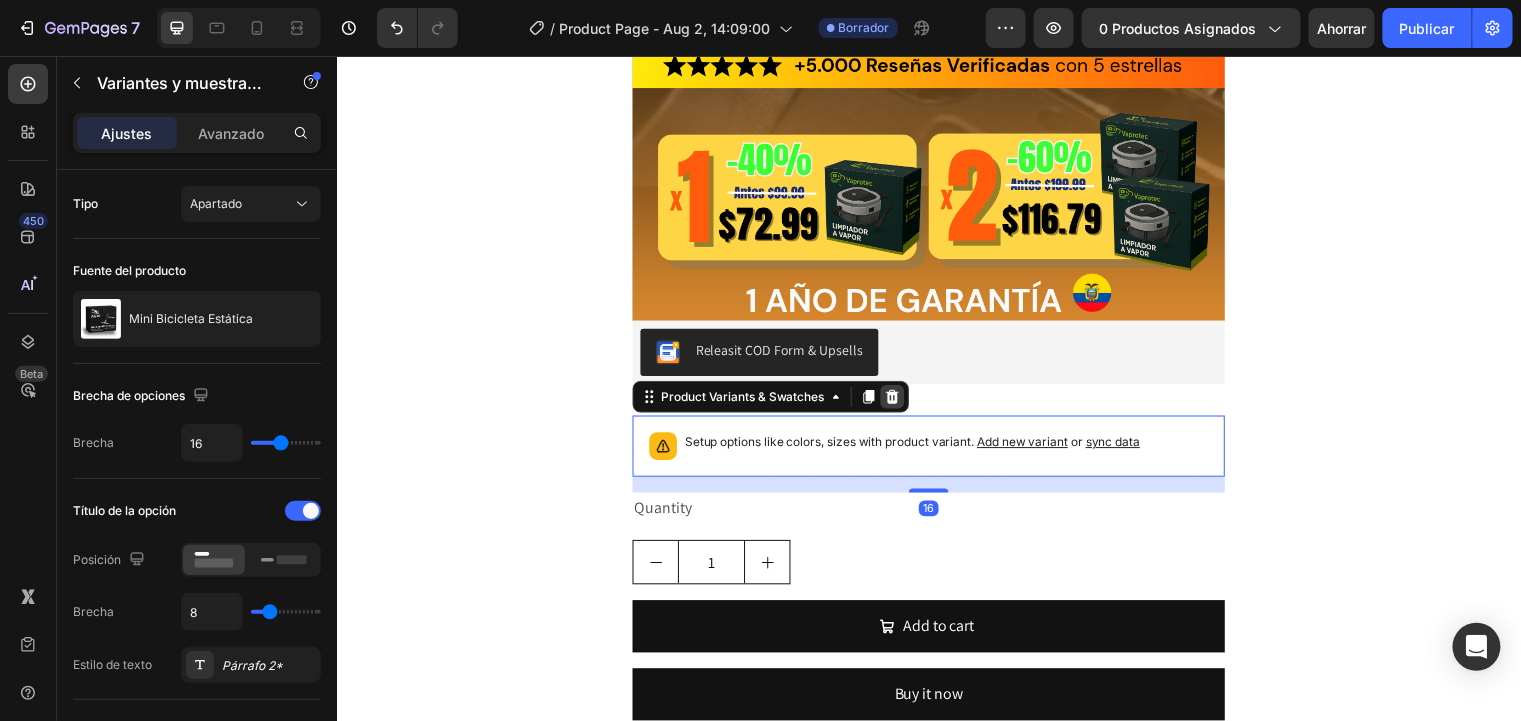 click 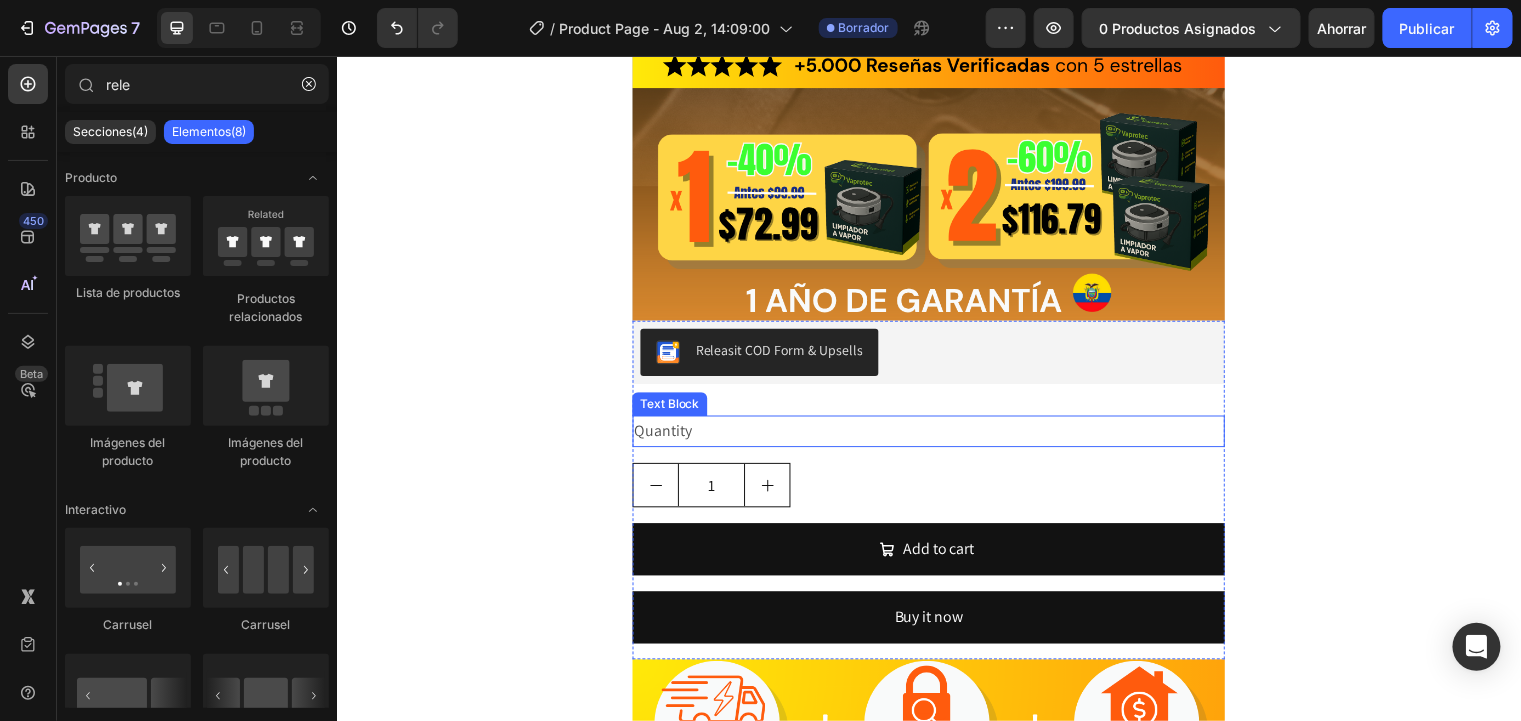 click on "Quantity" at bounding box center (936, 436) 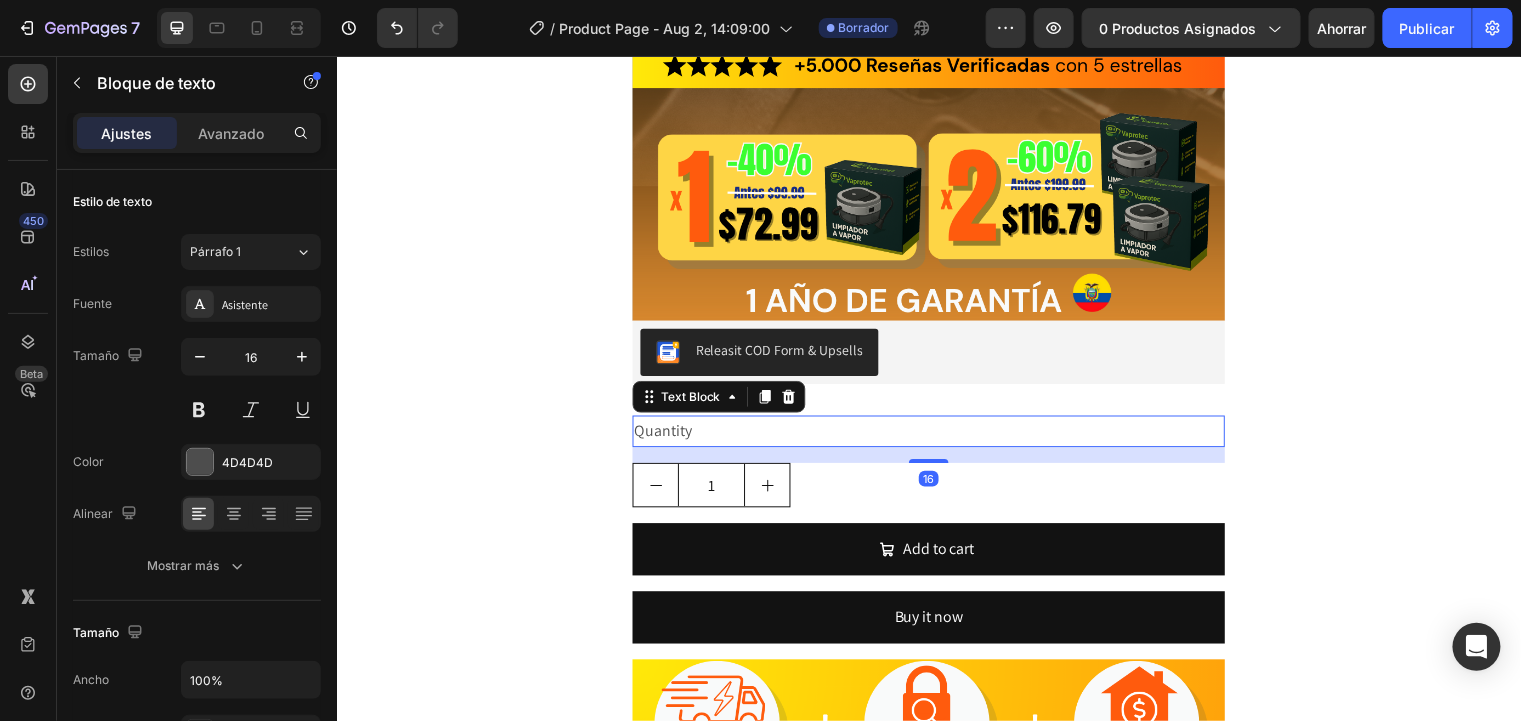 click on "Text Block" at bounding box center [723, 401] 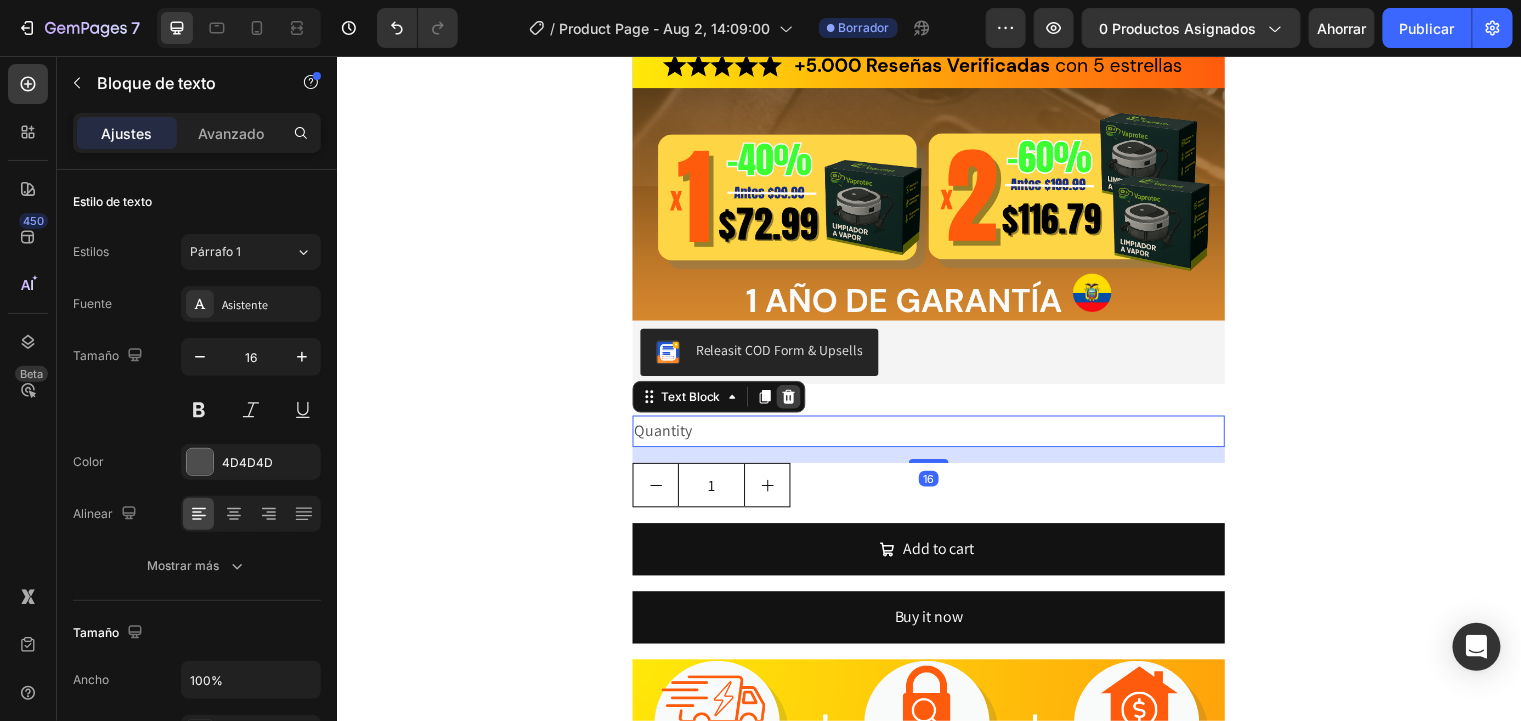click 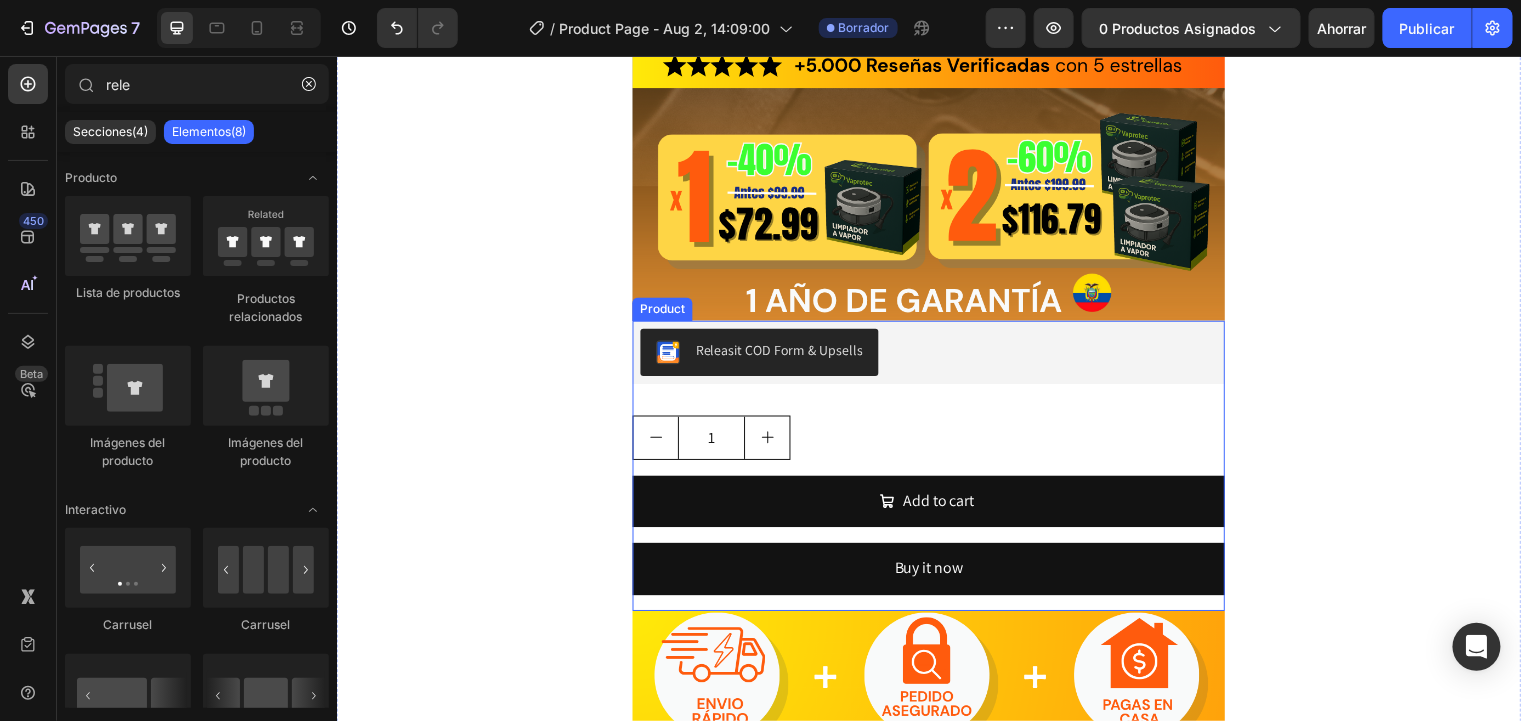 click on "Releasit COD Form & Upsells Releasit COD Form & Upsells
1
Product Quantity
Add to cart Add to Cart Buy it now Dynamic Checkout Product" at bounding box center [936, 471] 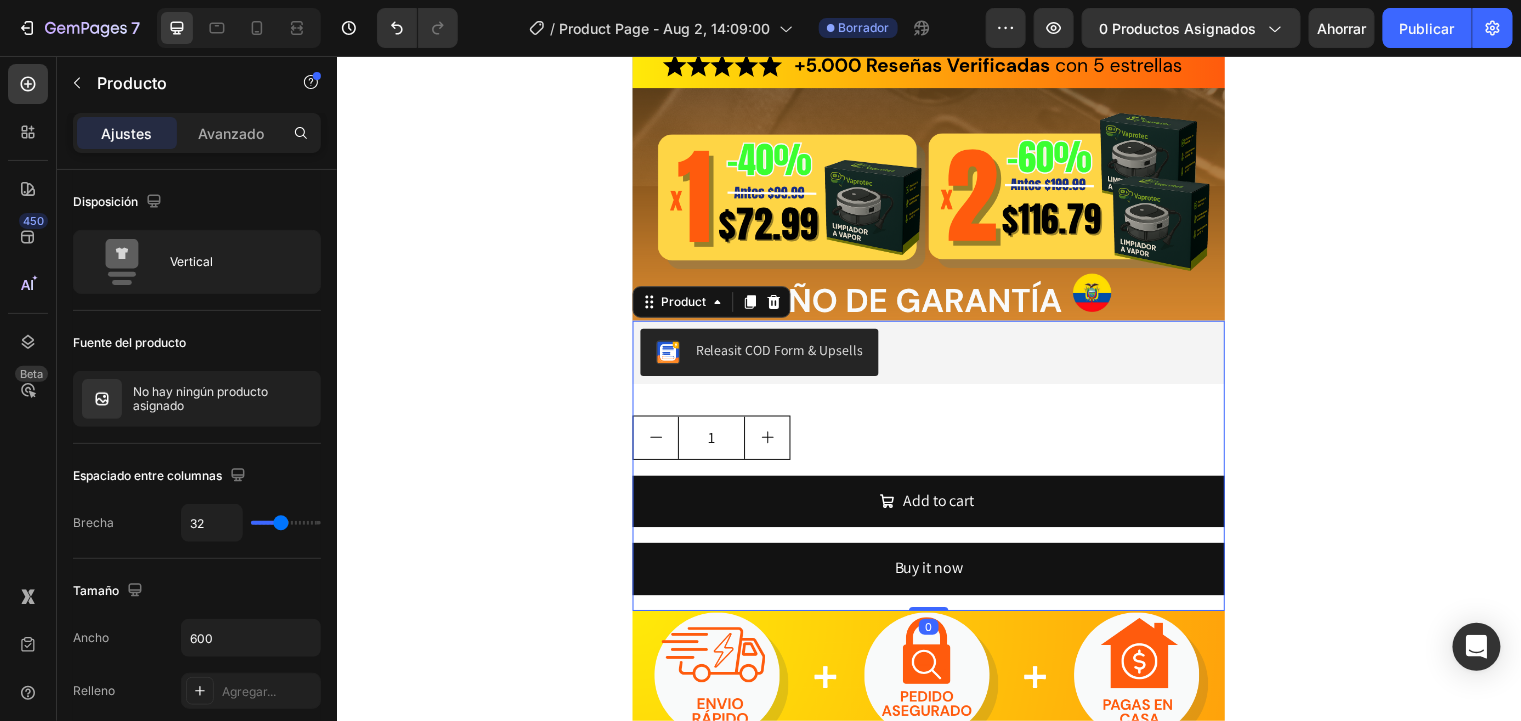 click on "1" at bounding box center (936, 442) 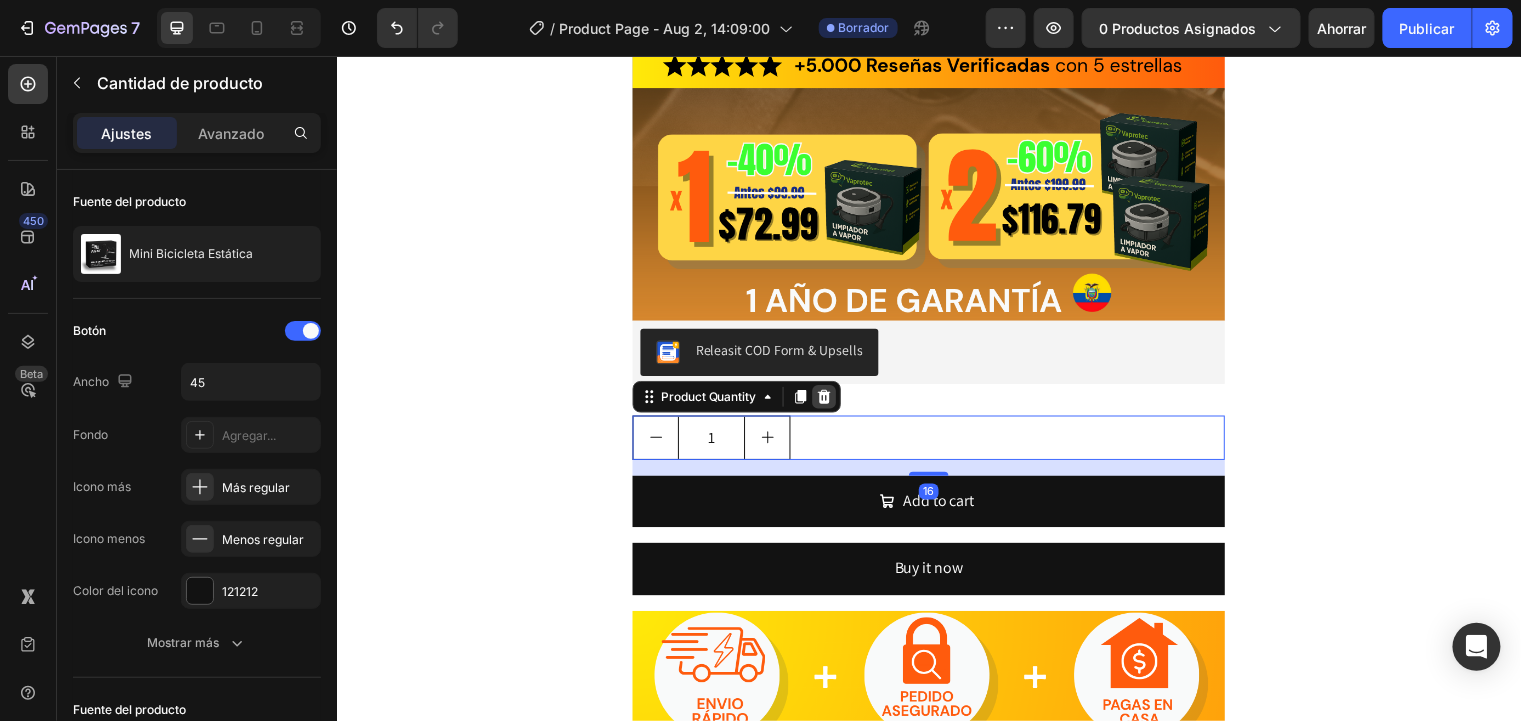 click 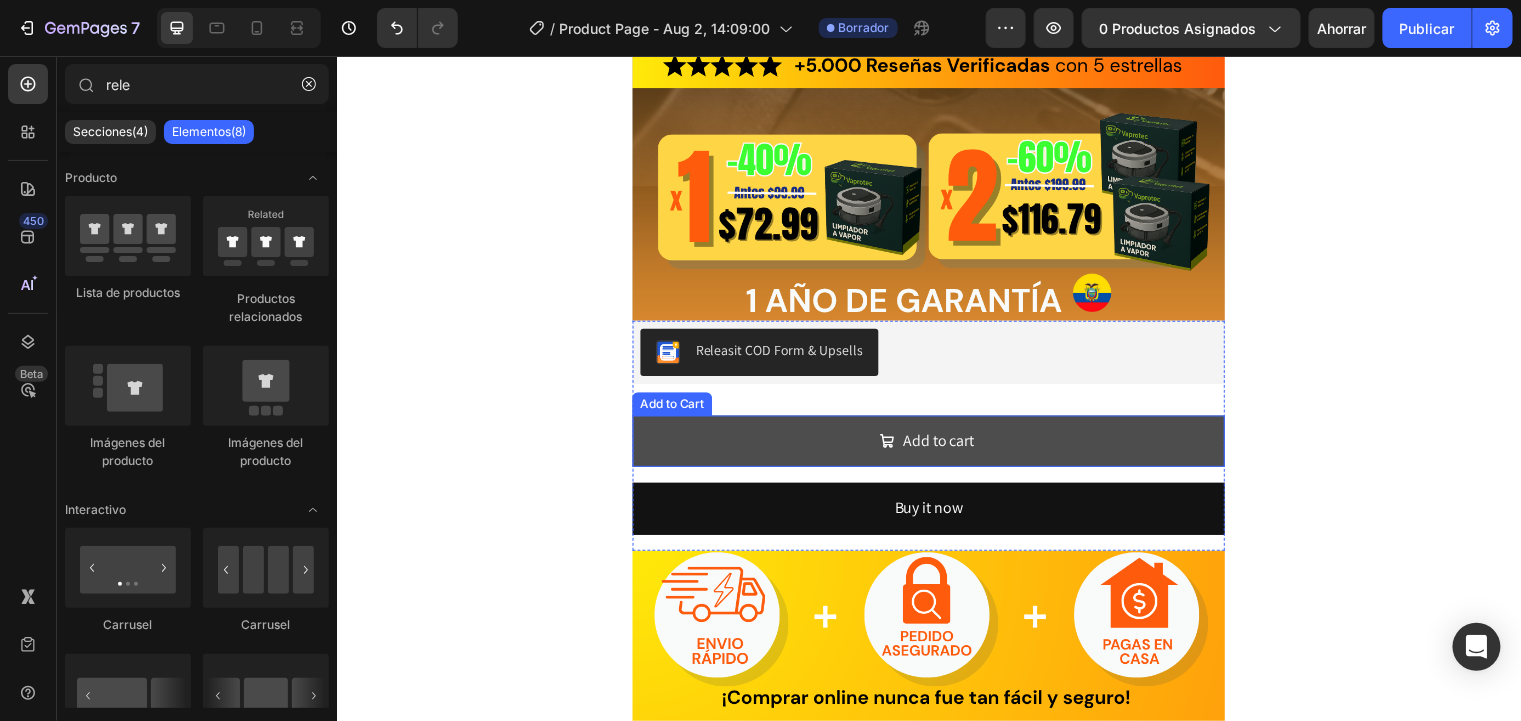 click on "Add to cart" at bounding box center [936, 446] 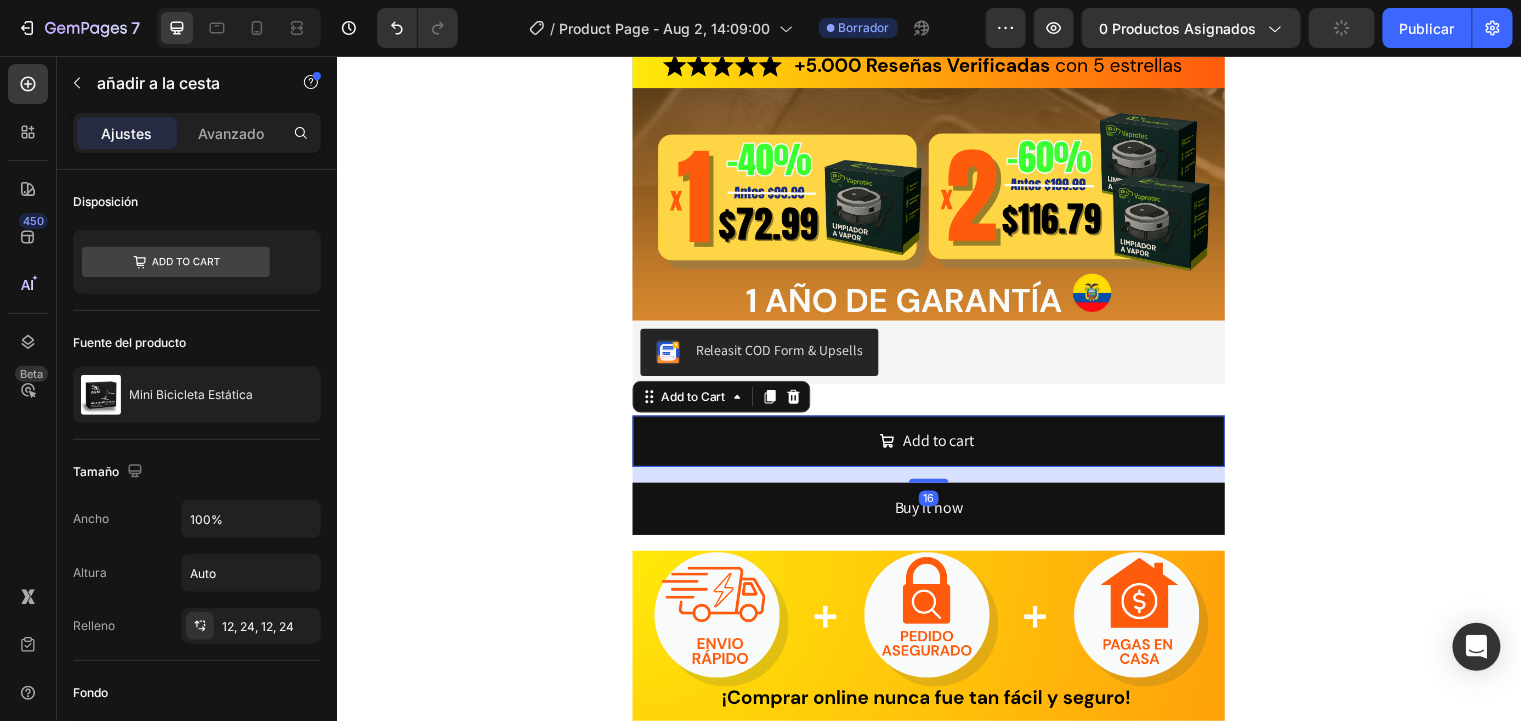 click 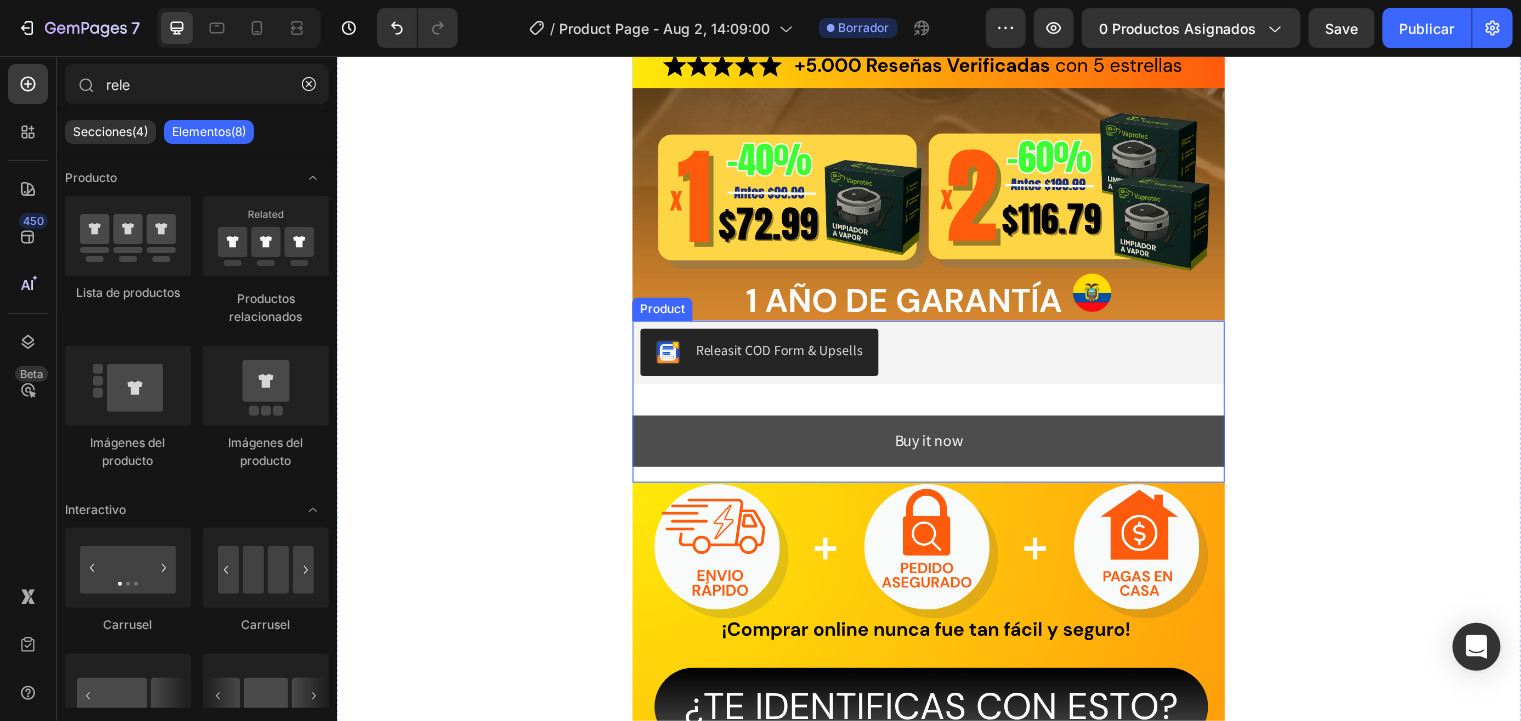click on "Buy it now" at bounding box center (936, 446) 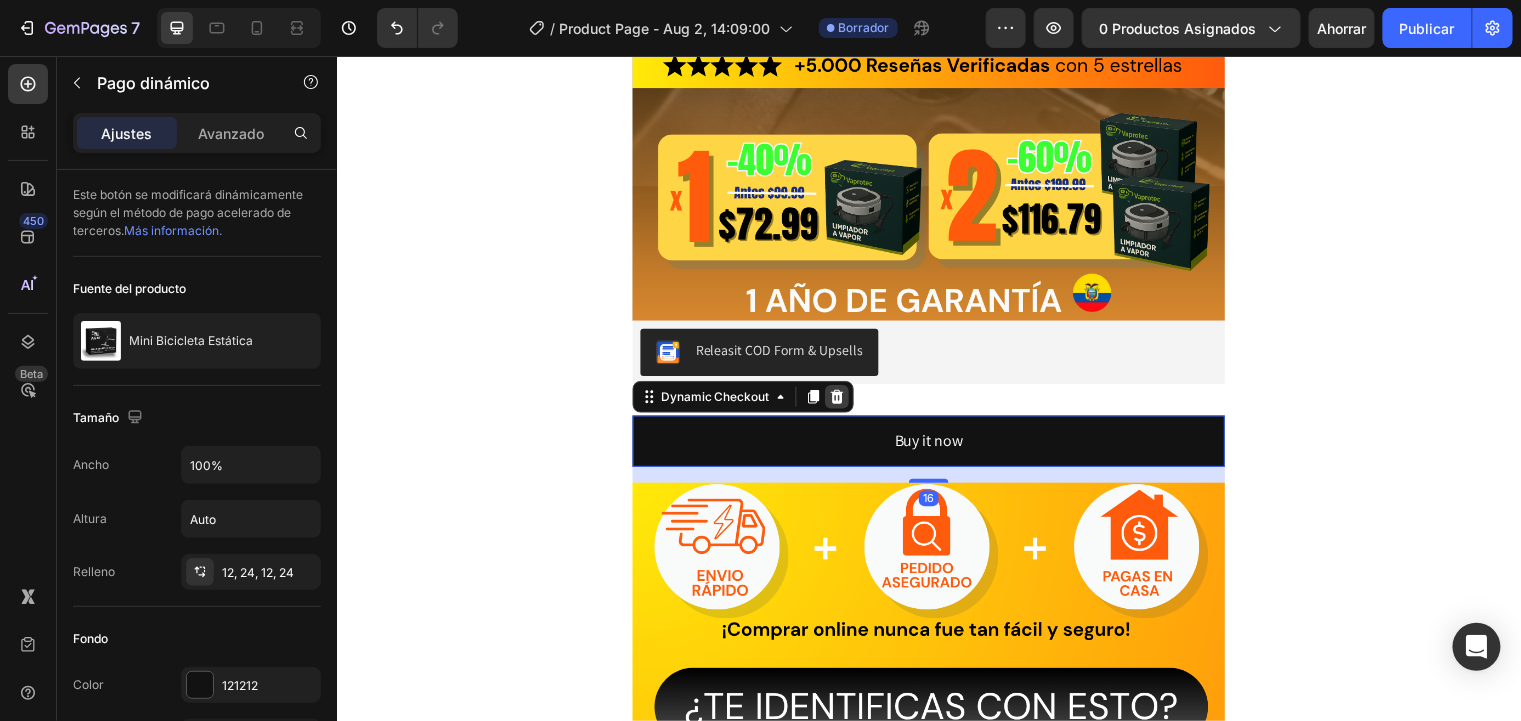 click 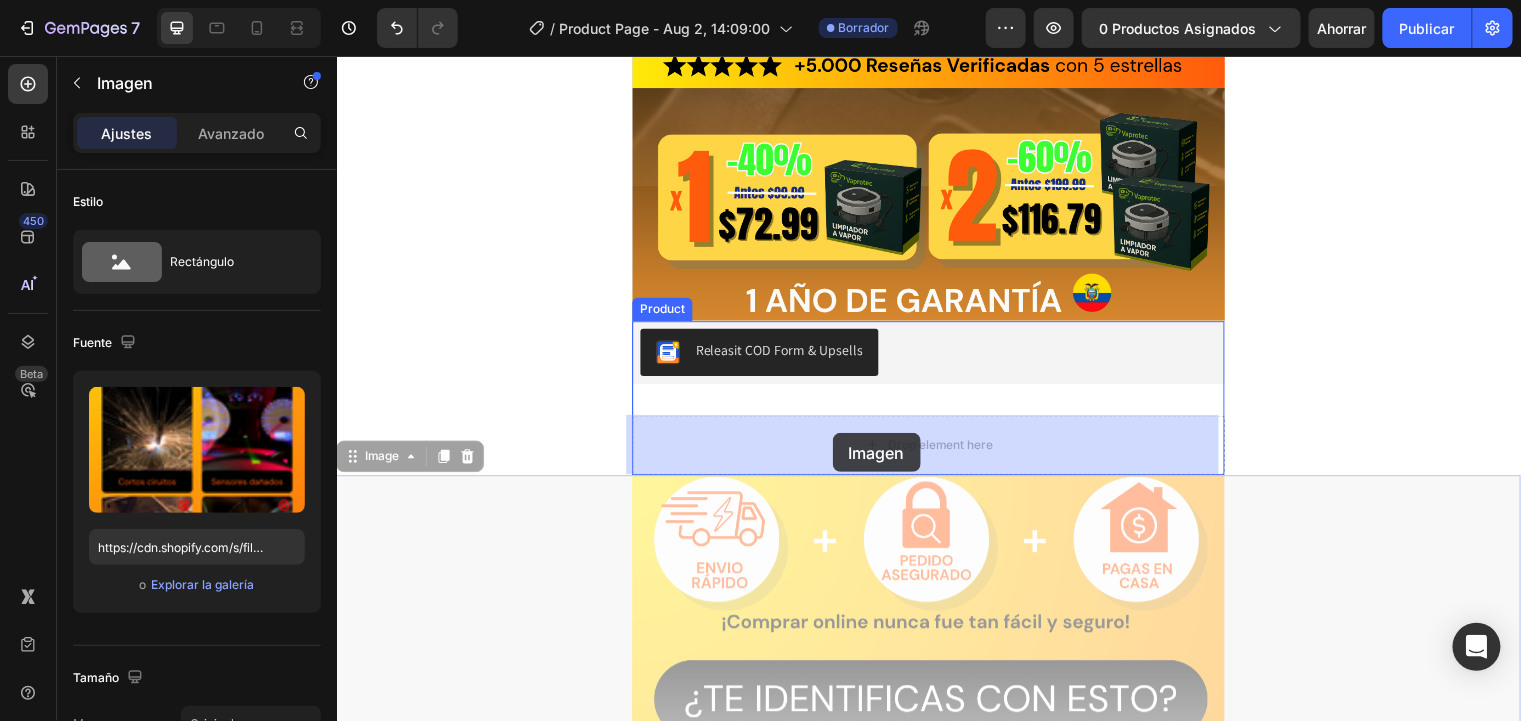 drag, startPoint x: 847, startPoint y: 514, endPoint x: 838, endPoint y: 431, distance: 83.48653 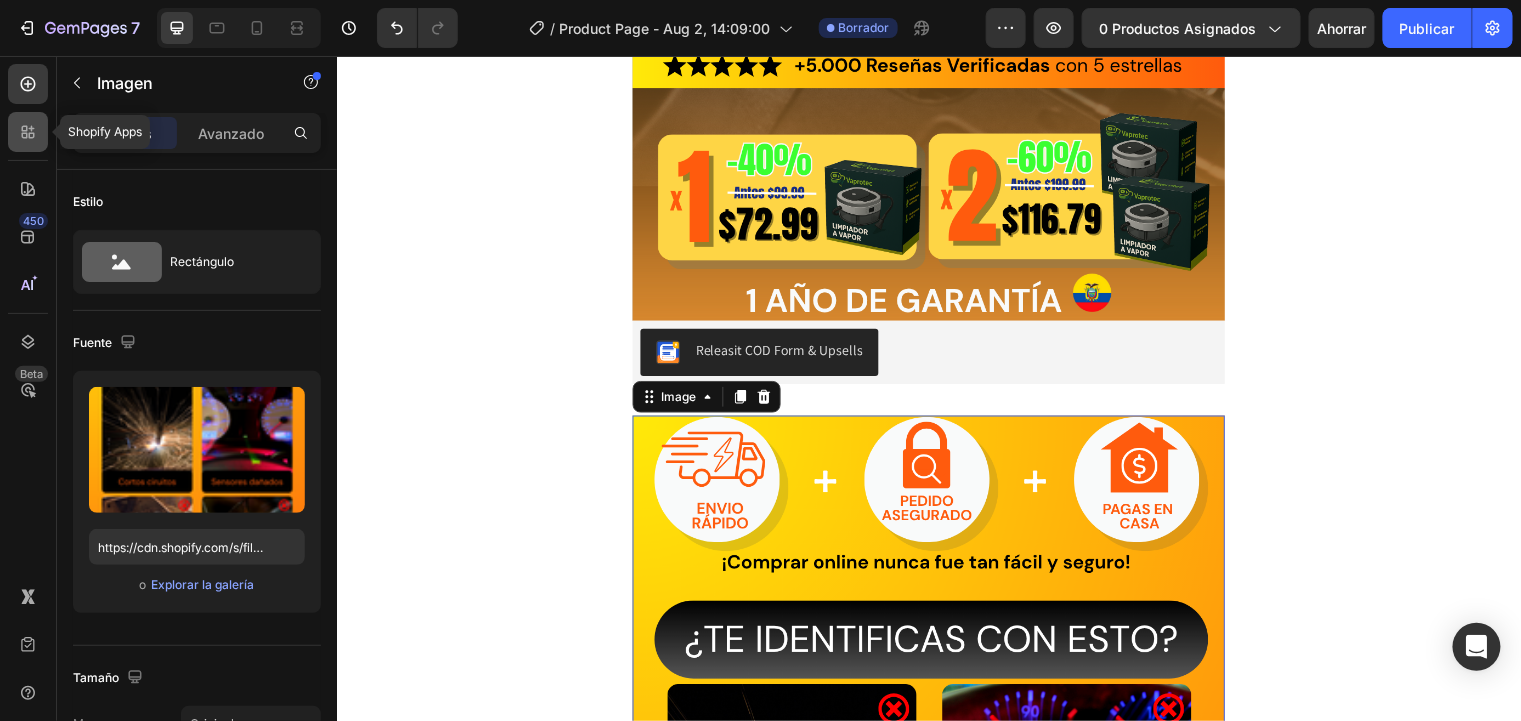 click 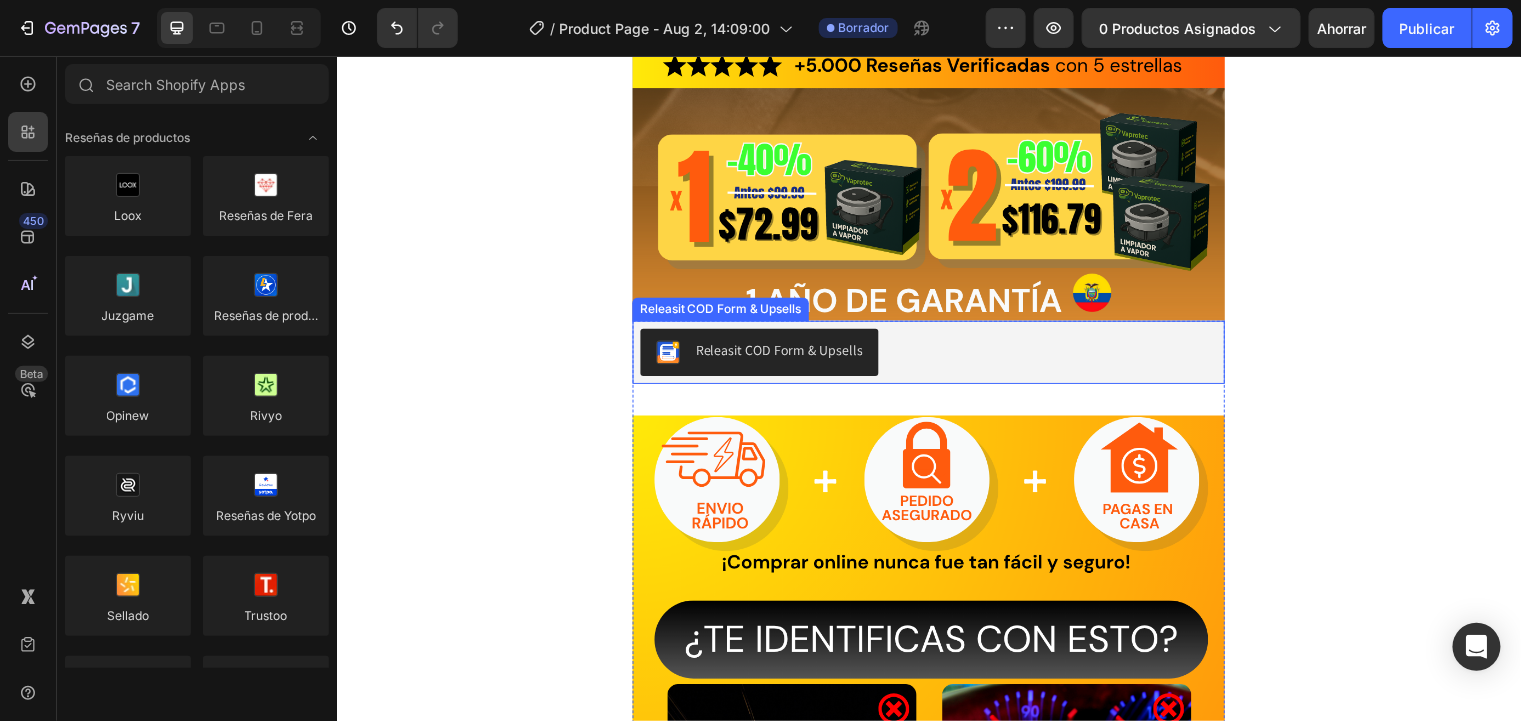click on "Releasit COD Form & Upsells" at bounding box center (936, 356) 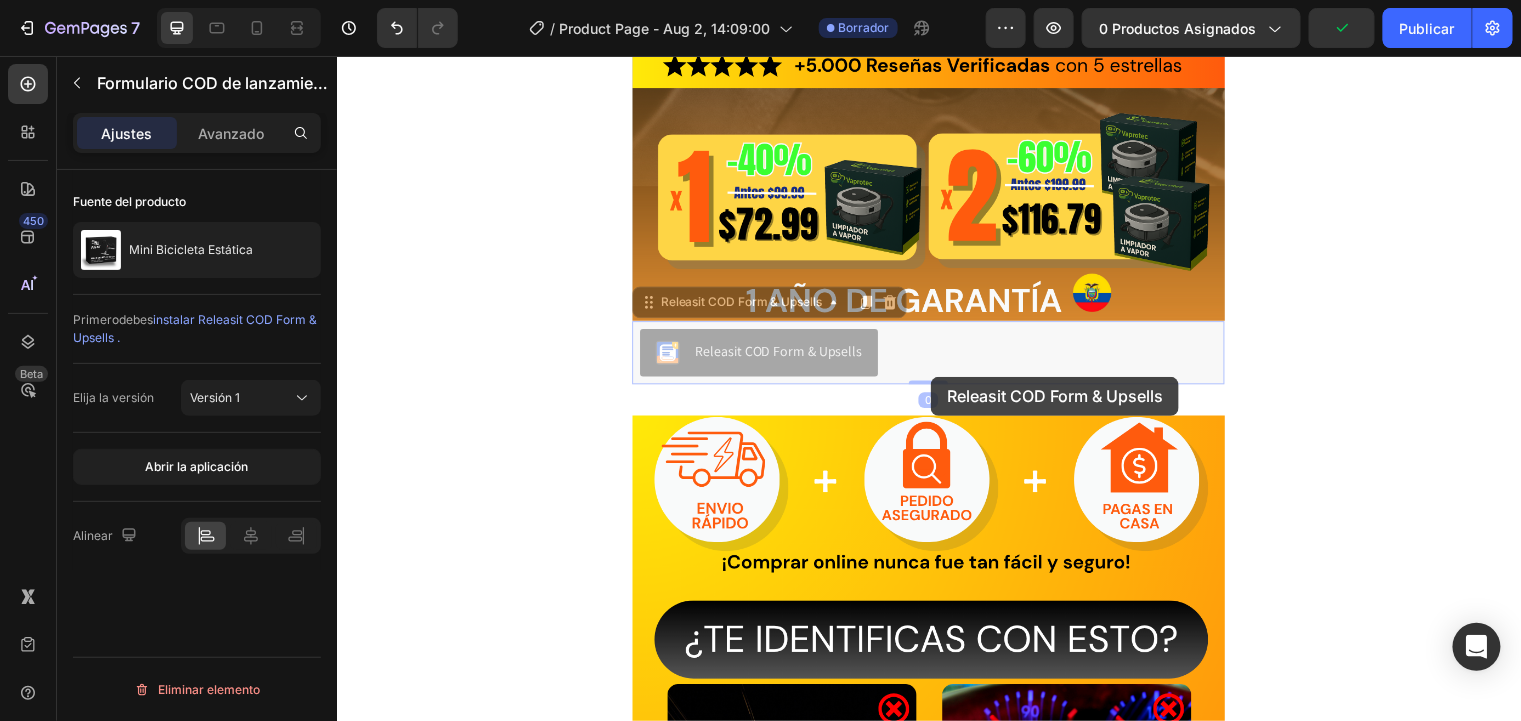 drag, startPoint x: 938, startPoint y: 381, endPoint x: 937, endPoint y: 391, distance: 10.049875 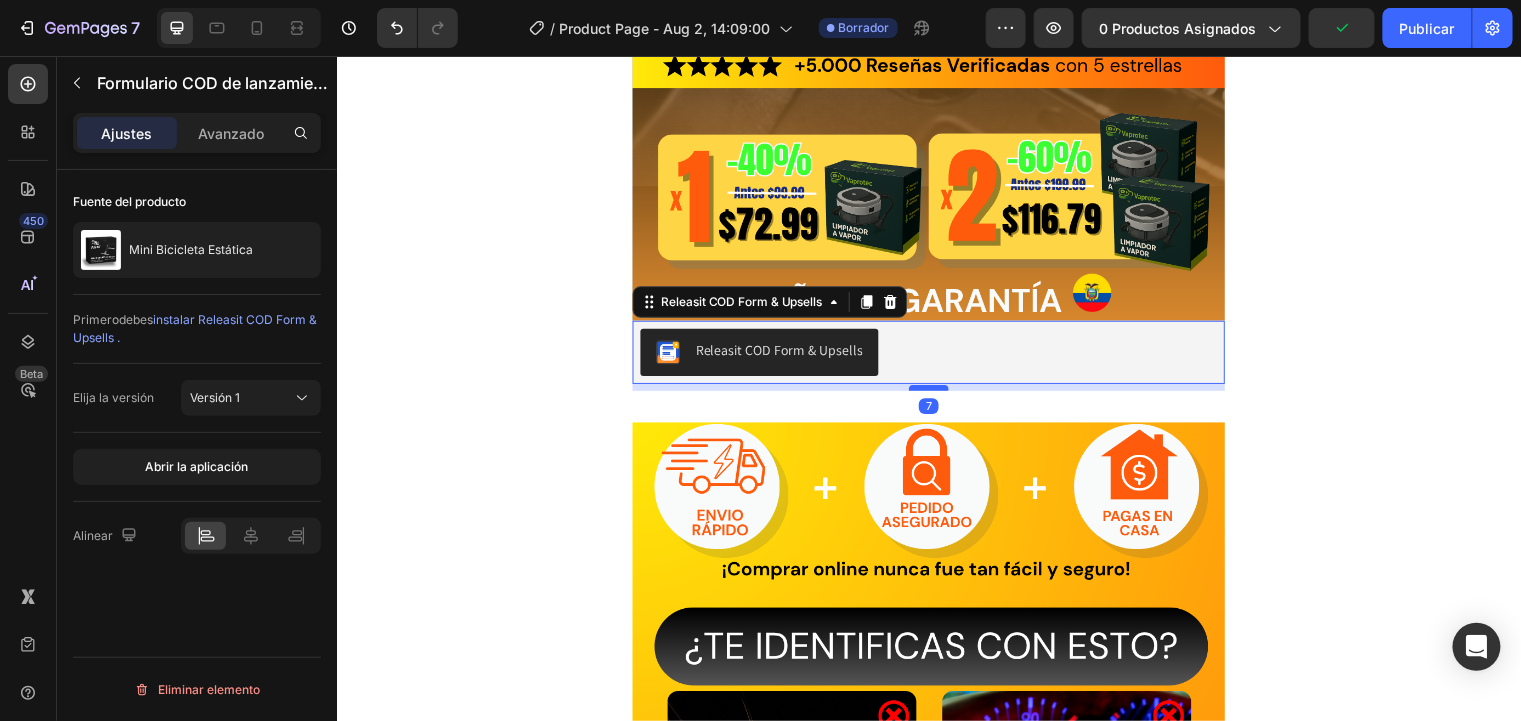click at bounding box center [936, 392] 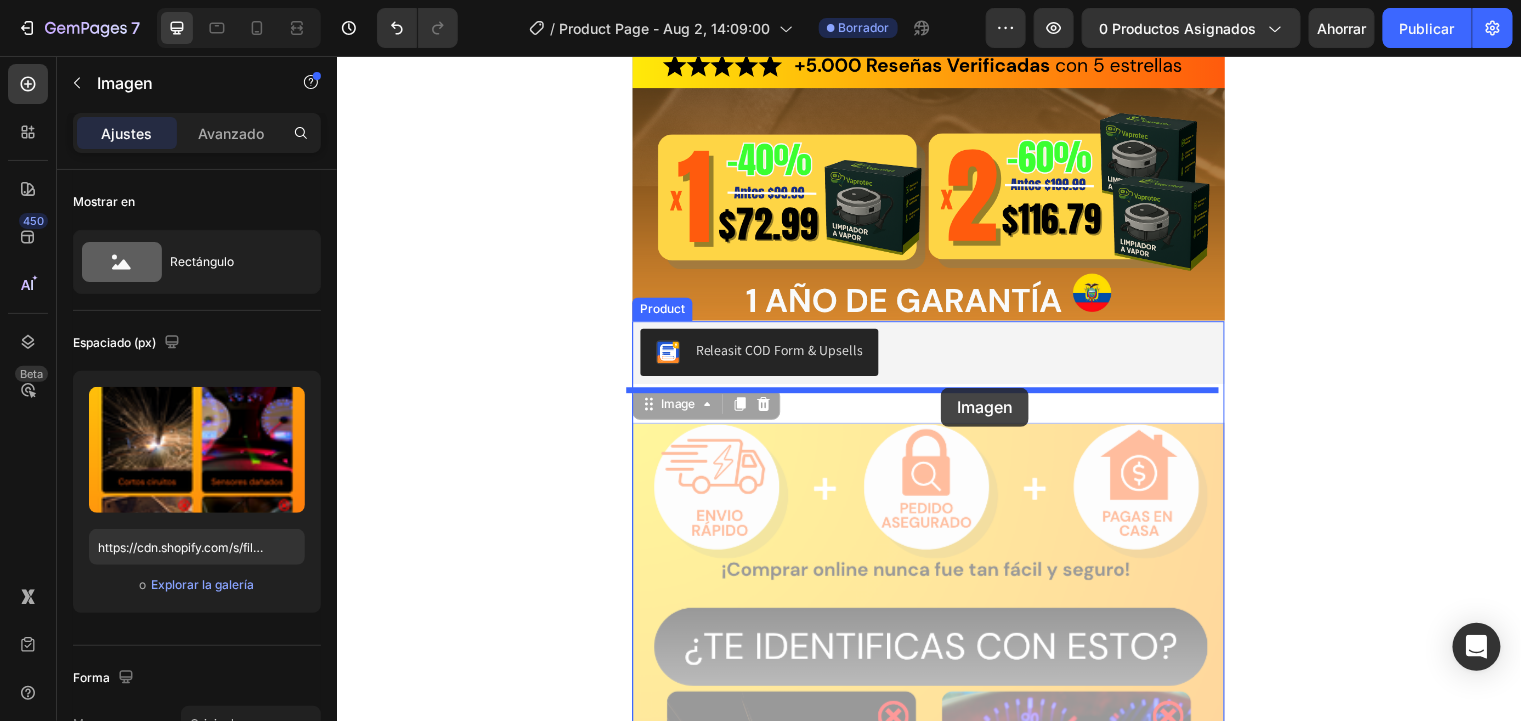 drag, startPoint x: 926, startPoint y: 438, endPoint x: 948, endPoint y: 392, distance: 50.990196 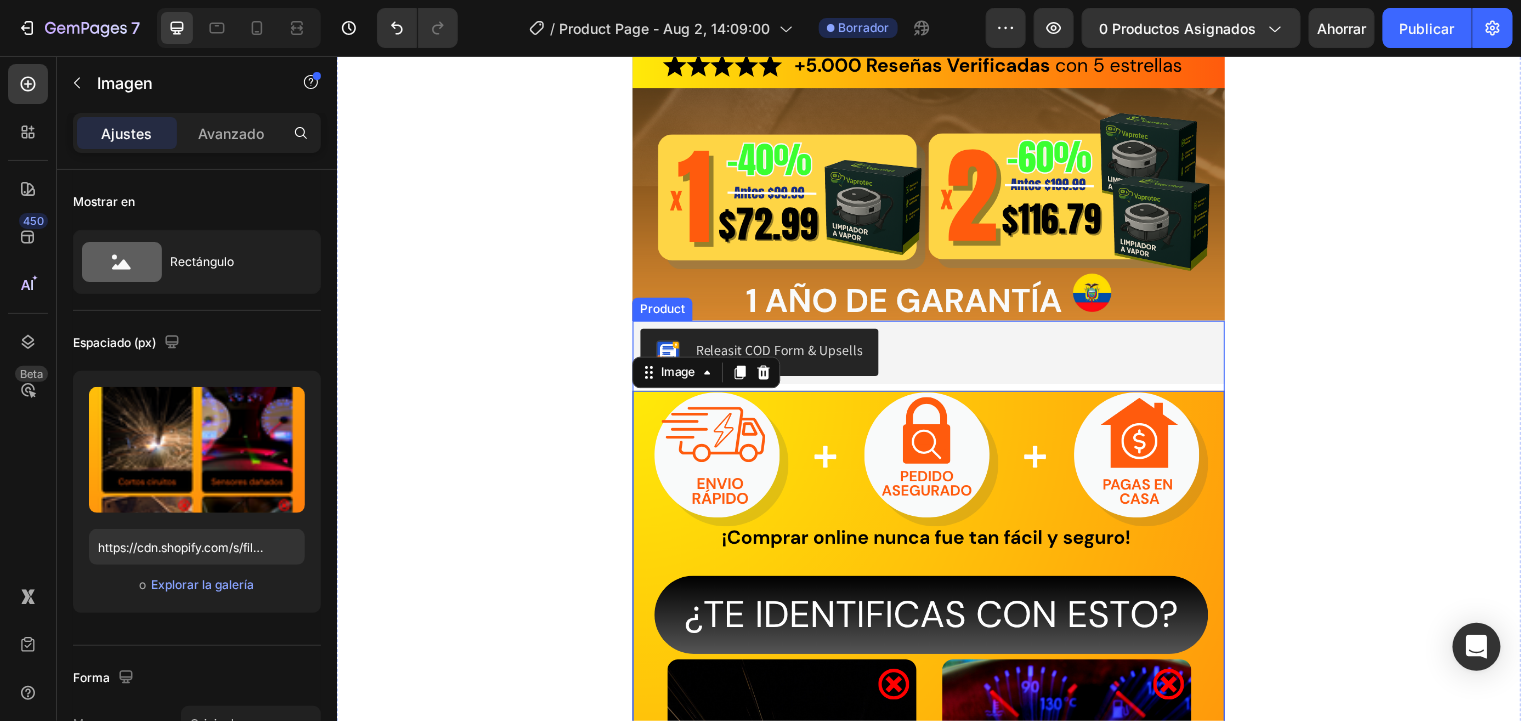 click on "Releasit COD Form & Upsells Releasit COD Form & Upsells Image   0" at bounding box center [936, 893] 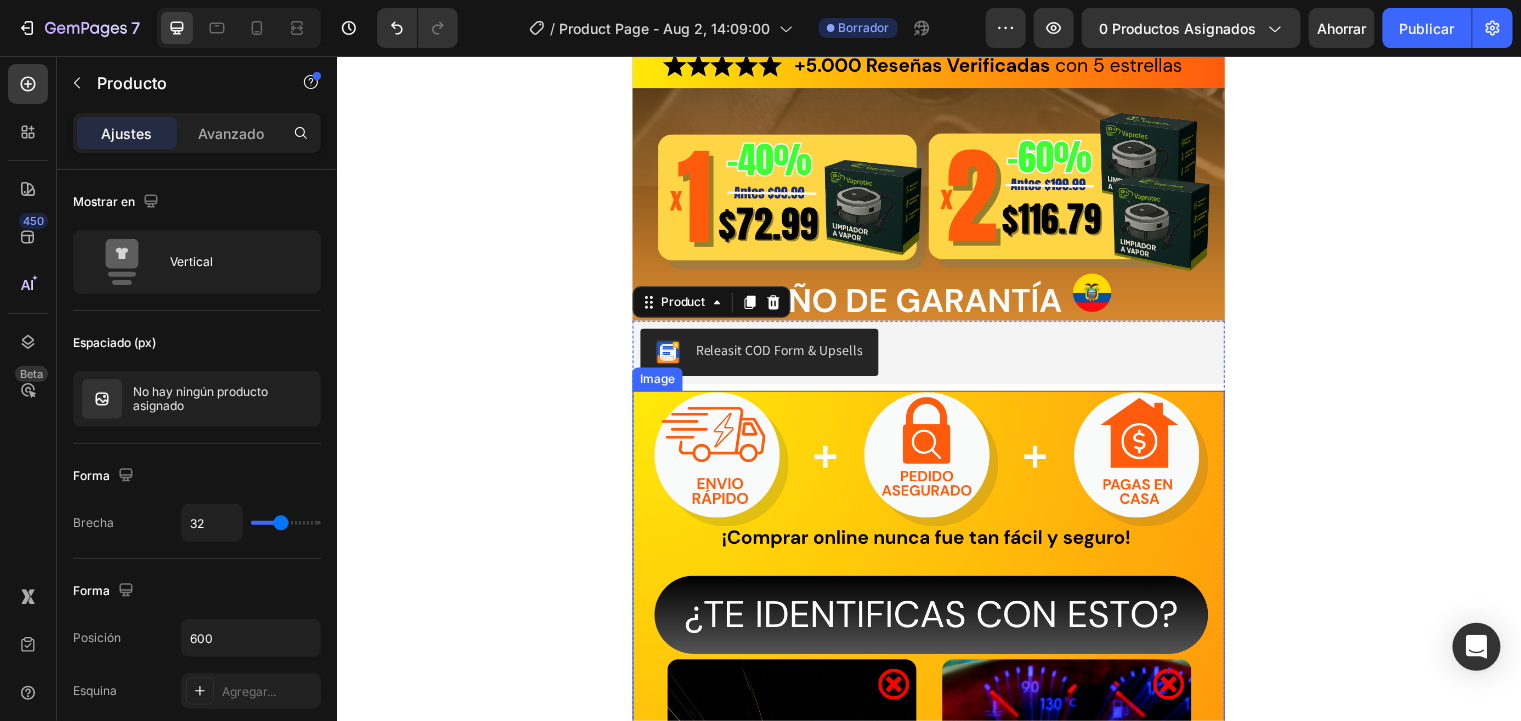 click at bounding box center (936, 928) 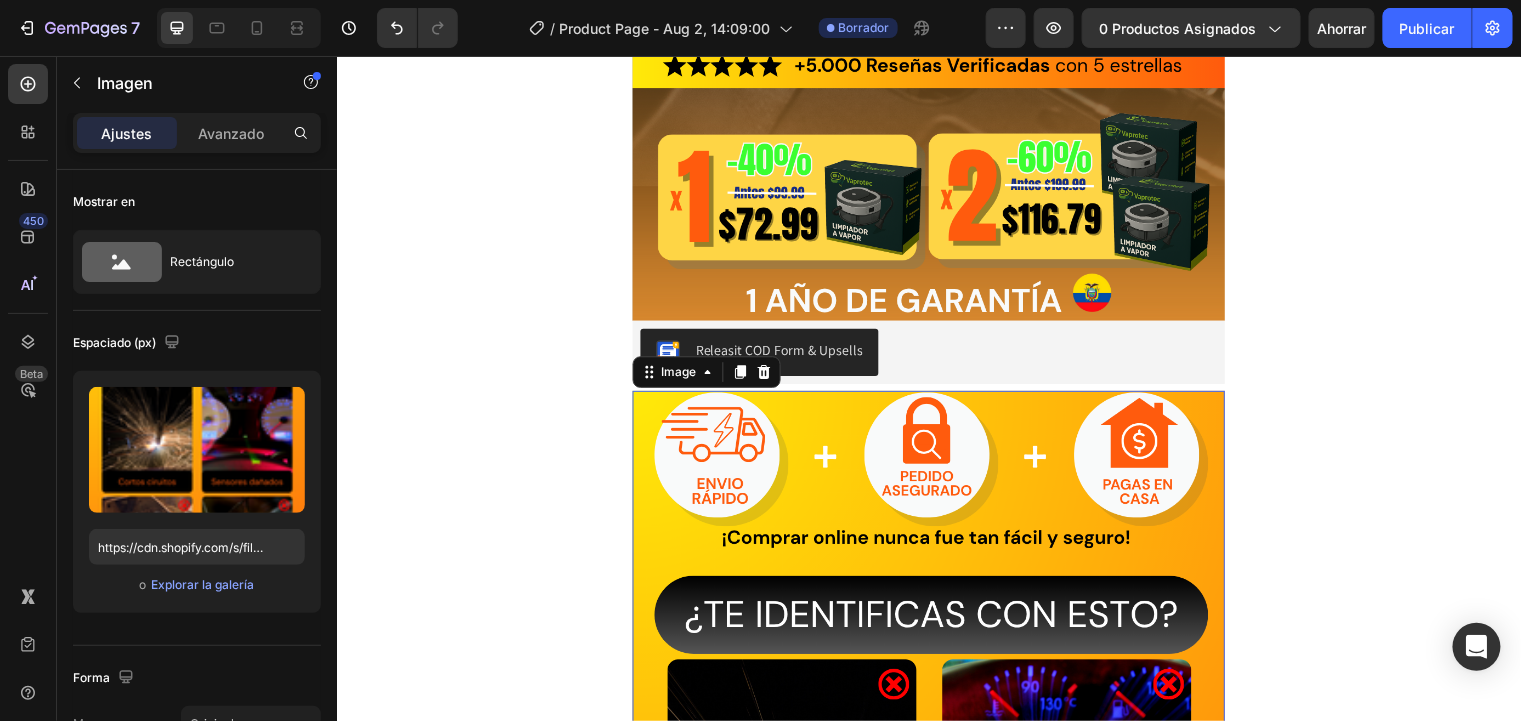 click on "Releasit COD Form & Upsells" at bounding box center (936, 356) 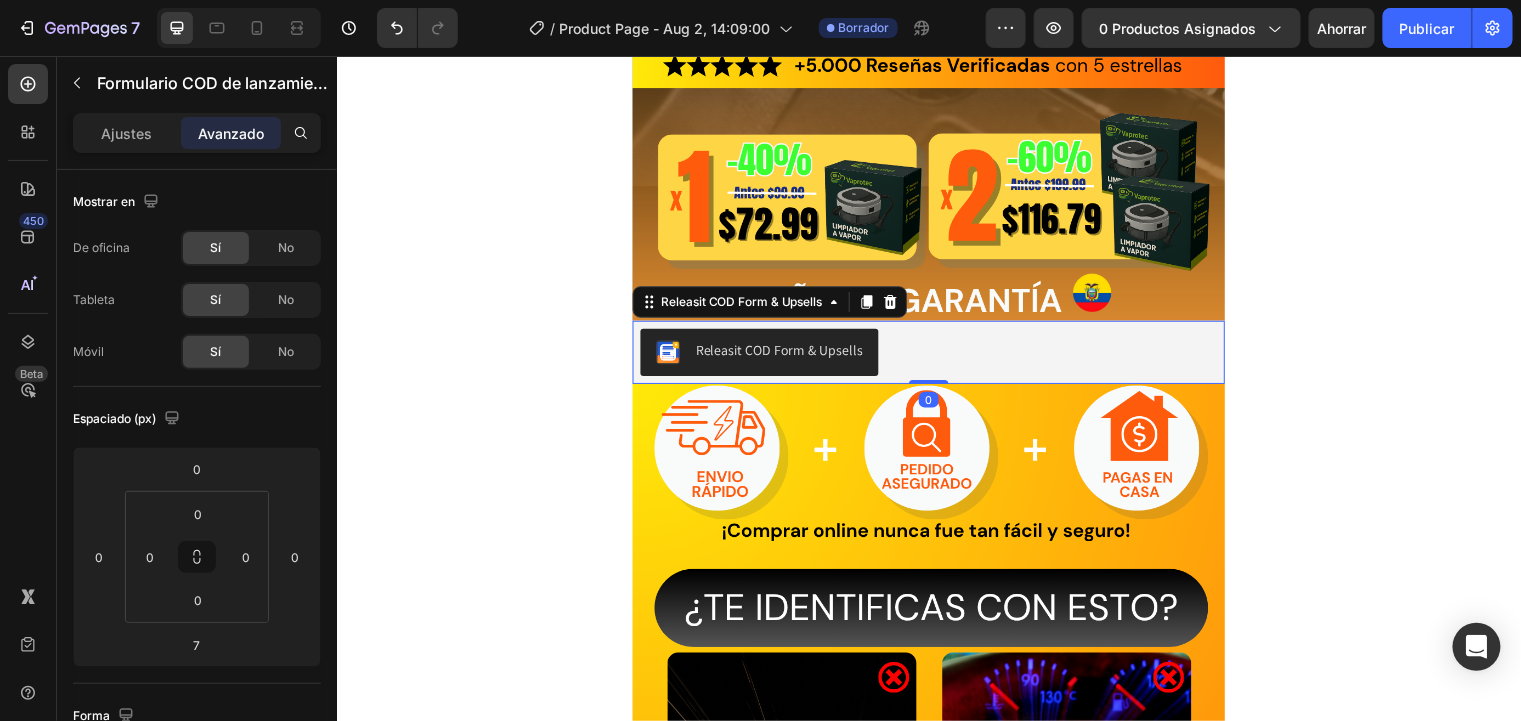 drag, startPoint x: 939, startPoint y: 391, endPoint x: 957, endPoint y: 372, distance: 26.172504 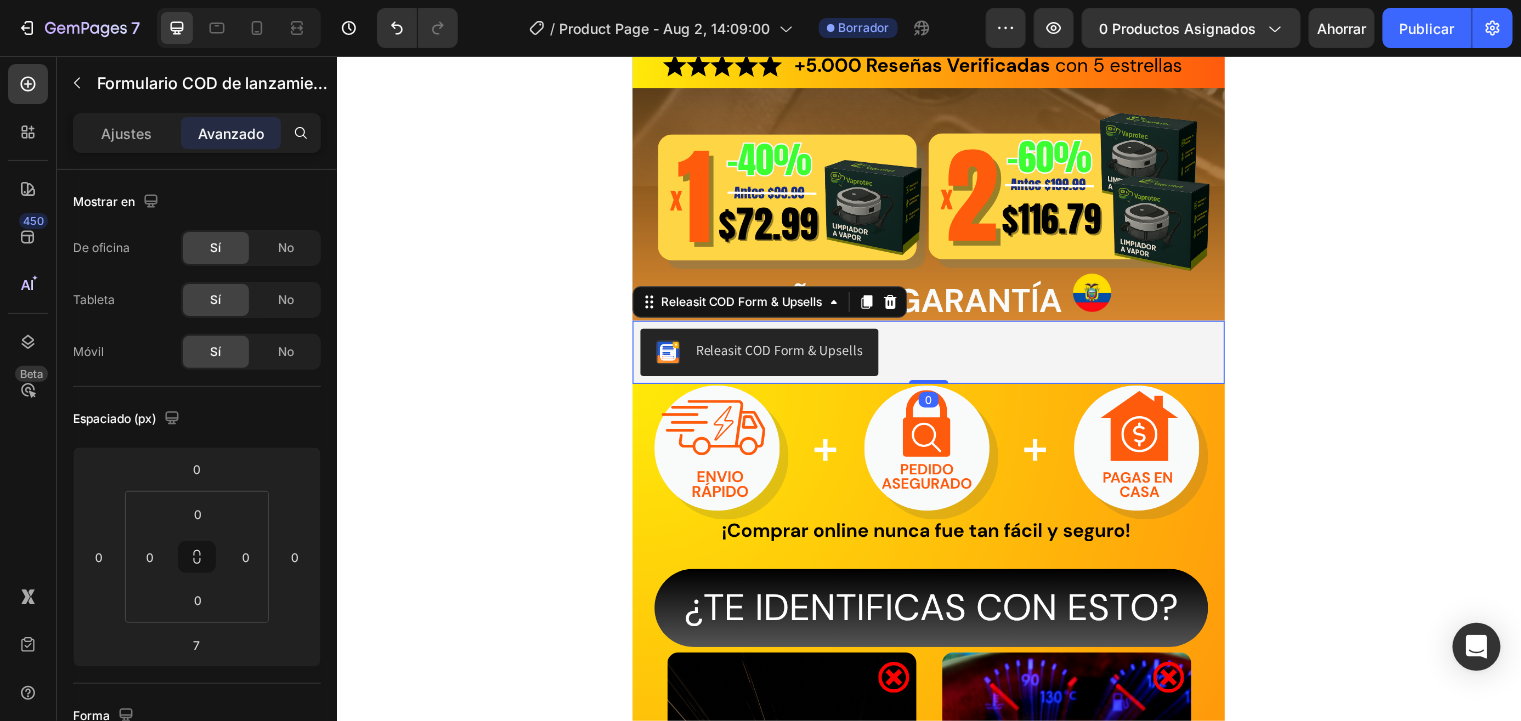 click on "Releasit COD Form & Upsells Releasit COD Form & Upsells   0" at bounding box center [936, 356] 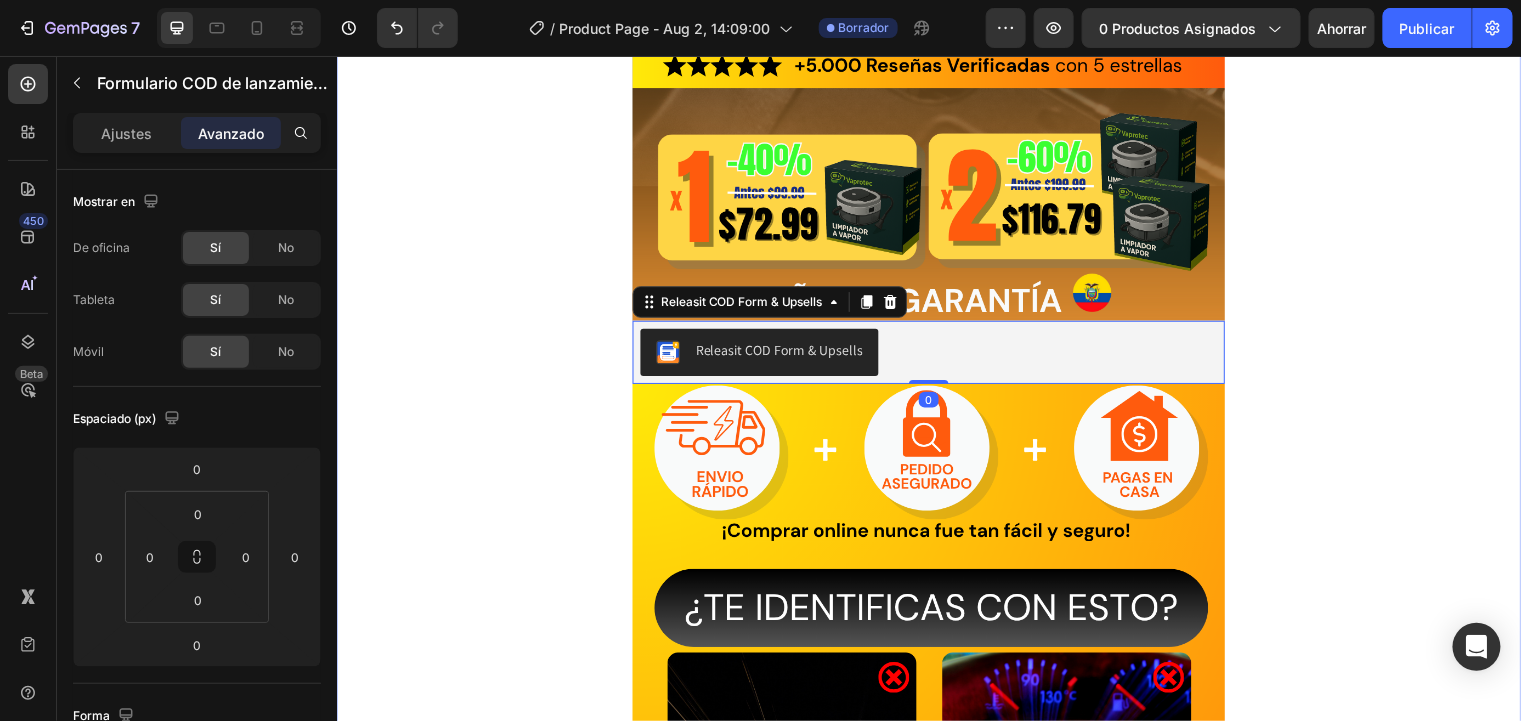 click on "Image Image Releasit COD Form & Upsells Releasit COD Form & Upsells   0 Image
Drop element here Product Image Image Image Image Image Image" at bounding box center (936, 3461) 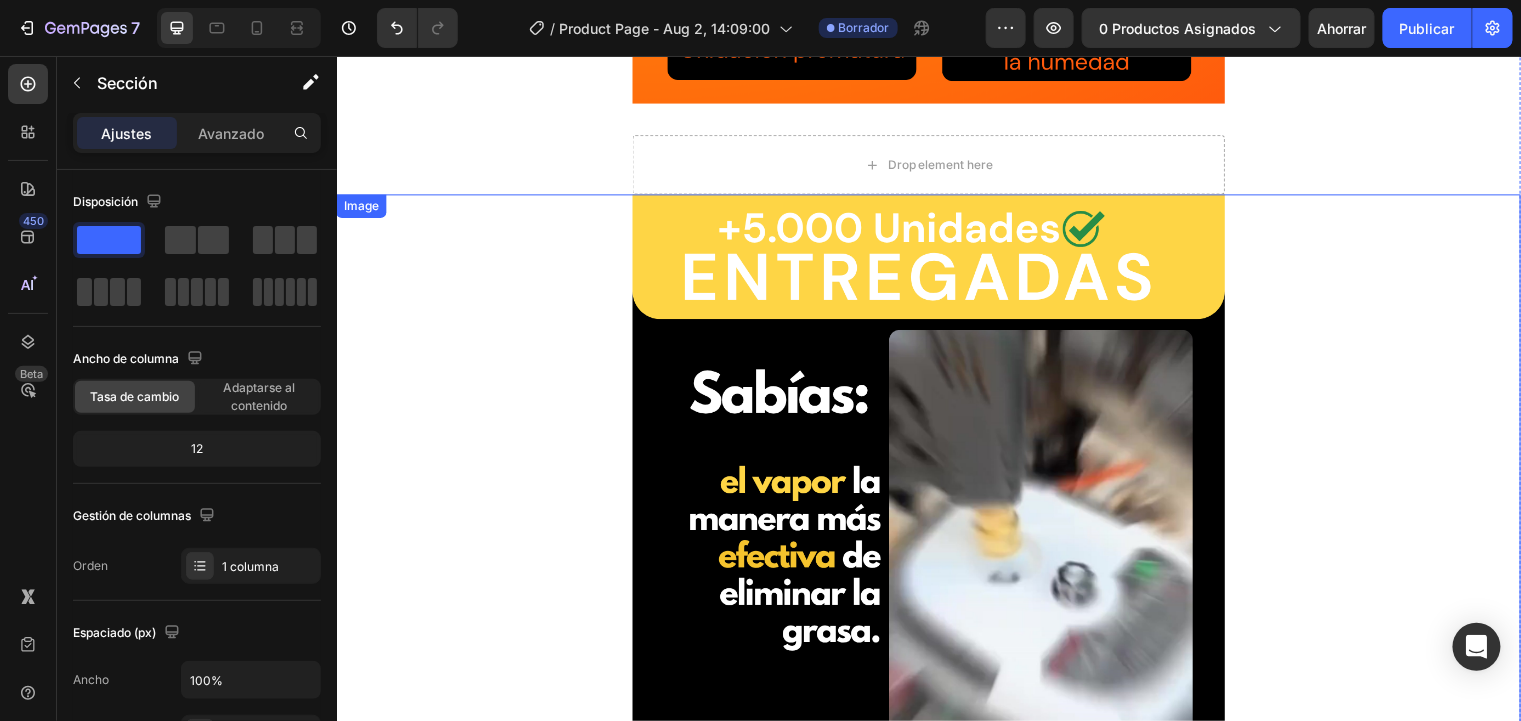 scroll, scrollTop: 2160, scrollLeft: 0, axis: vertical 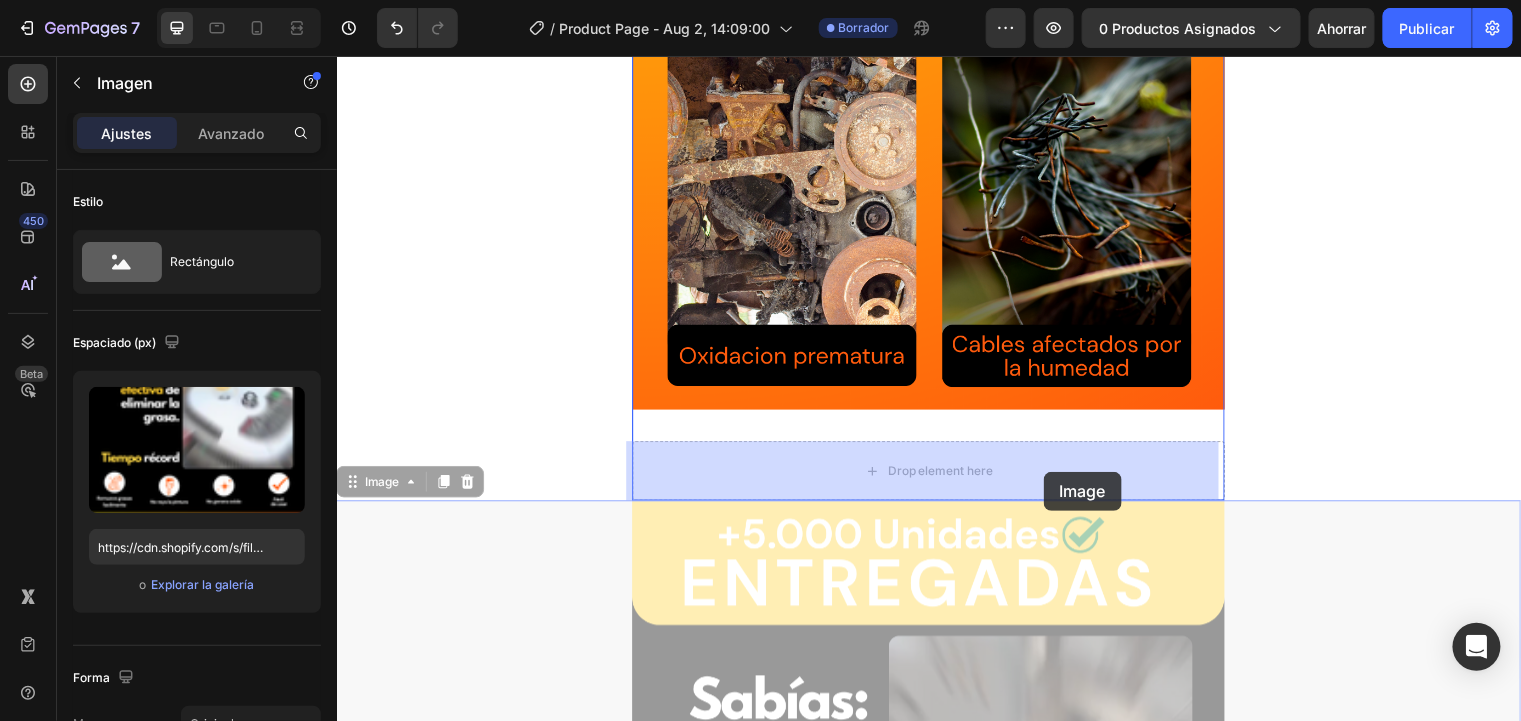drag, startPoint x: 1039, startPoint y: 503, endPoint x: 1052, endPoint y: 477, distance: 29.068884 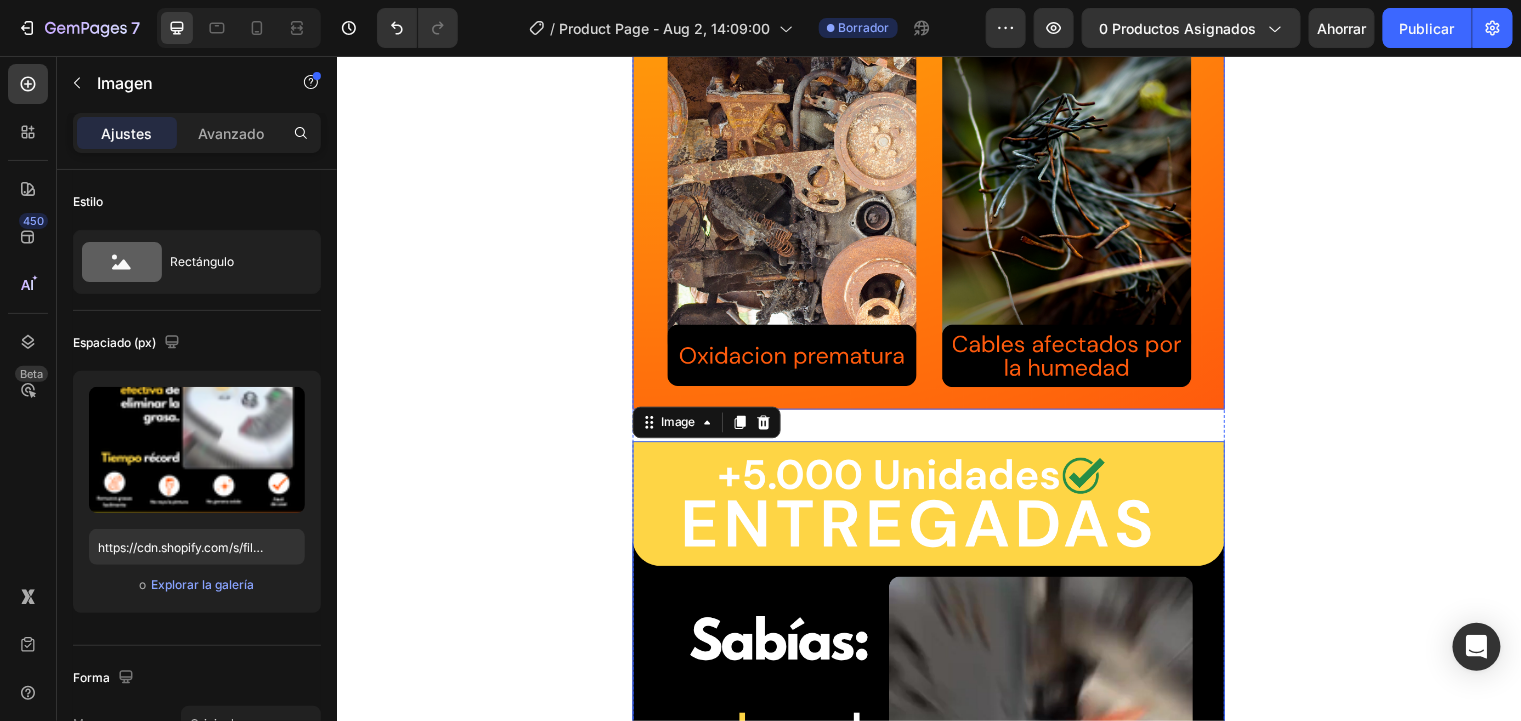 click at bounding box center [936, -119] 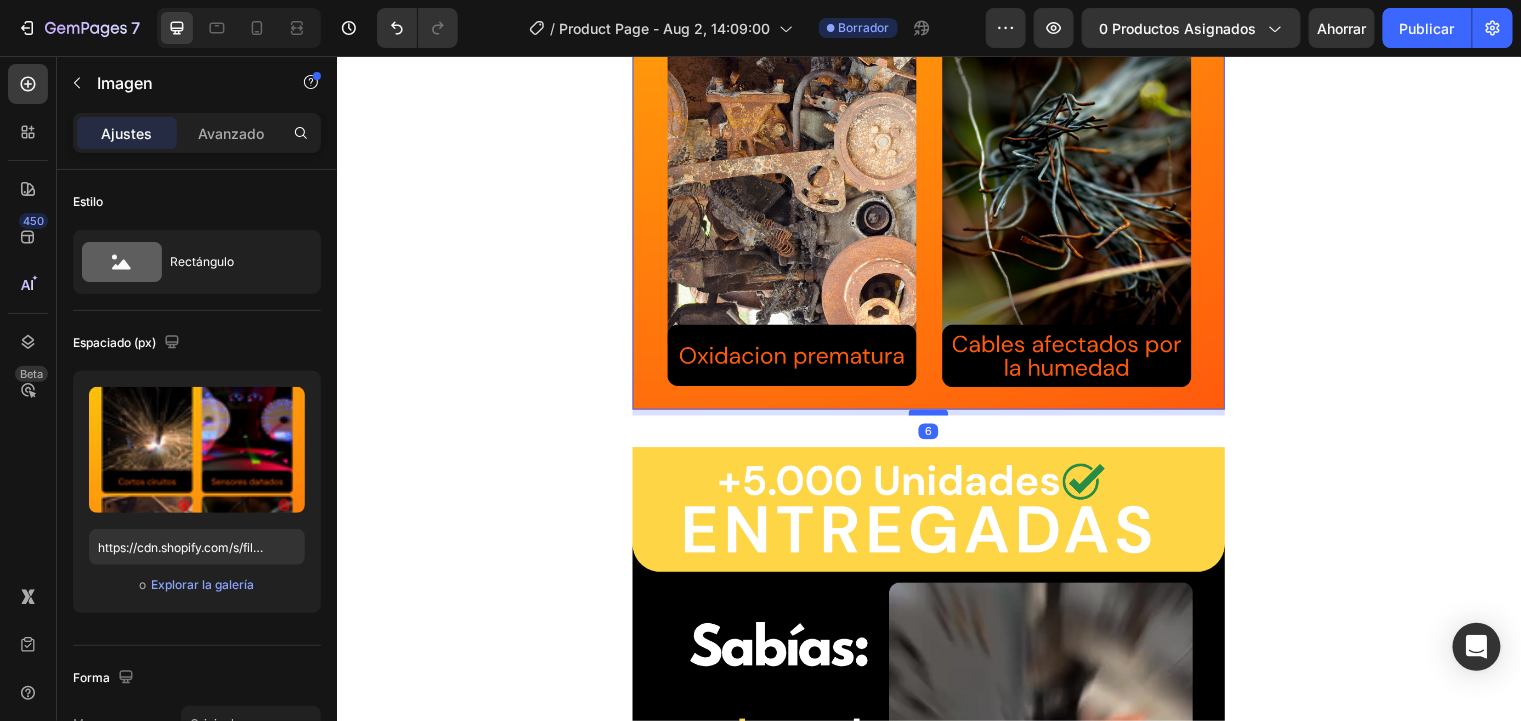 click at bounding box center (936, 417) 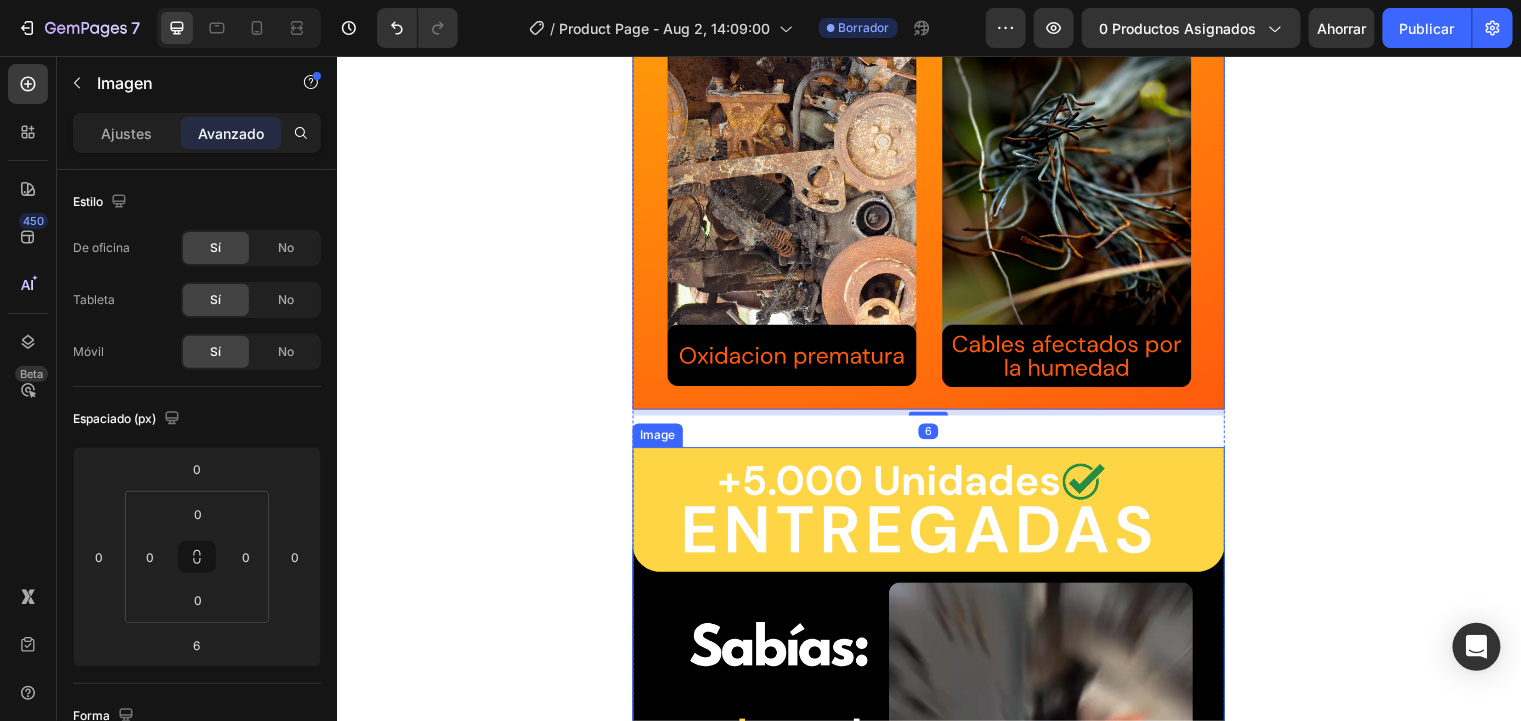 click at bounding box center (936, 985) 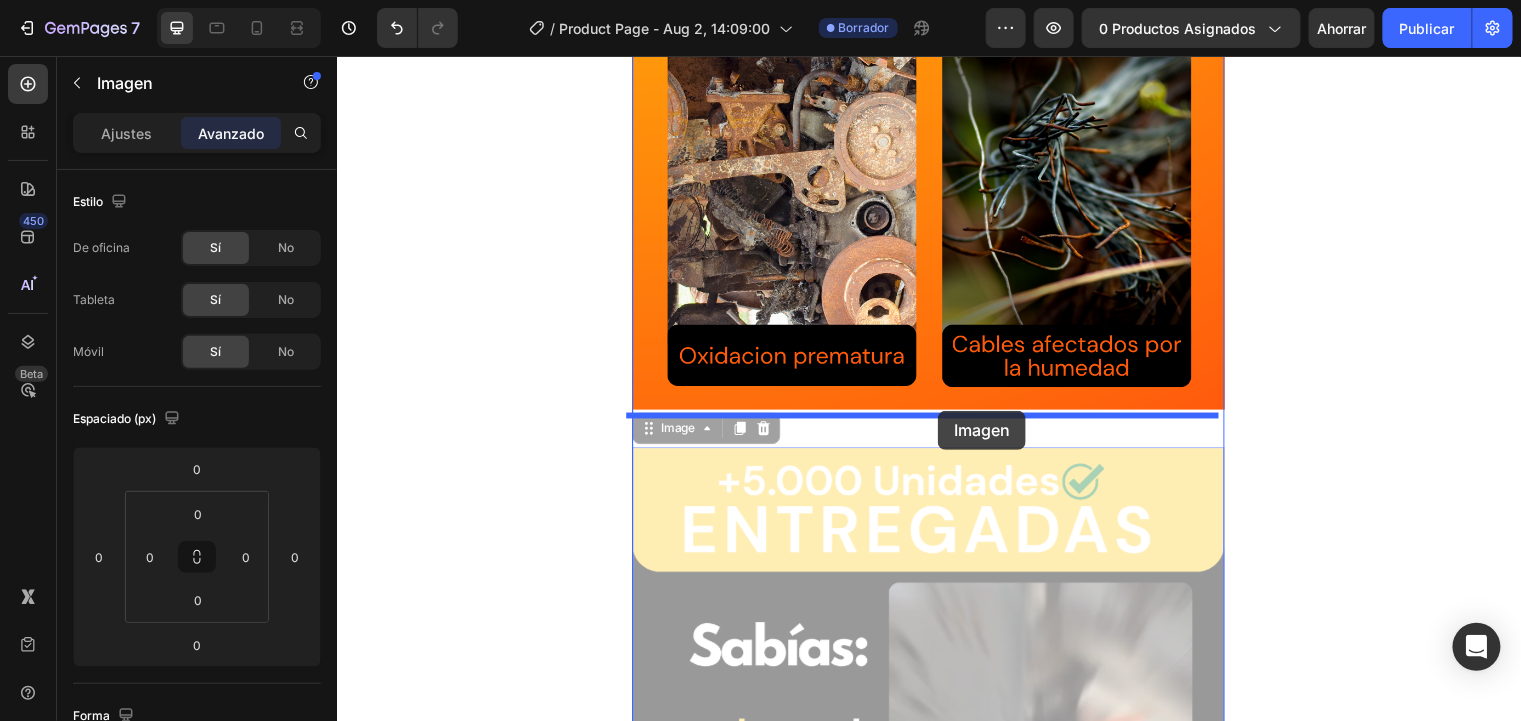 drag, startPoint x: 917, startPoint y: 463, endPoint x: 945, endPoint y: 415, distance: 55.569775 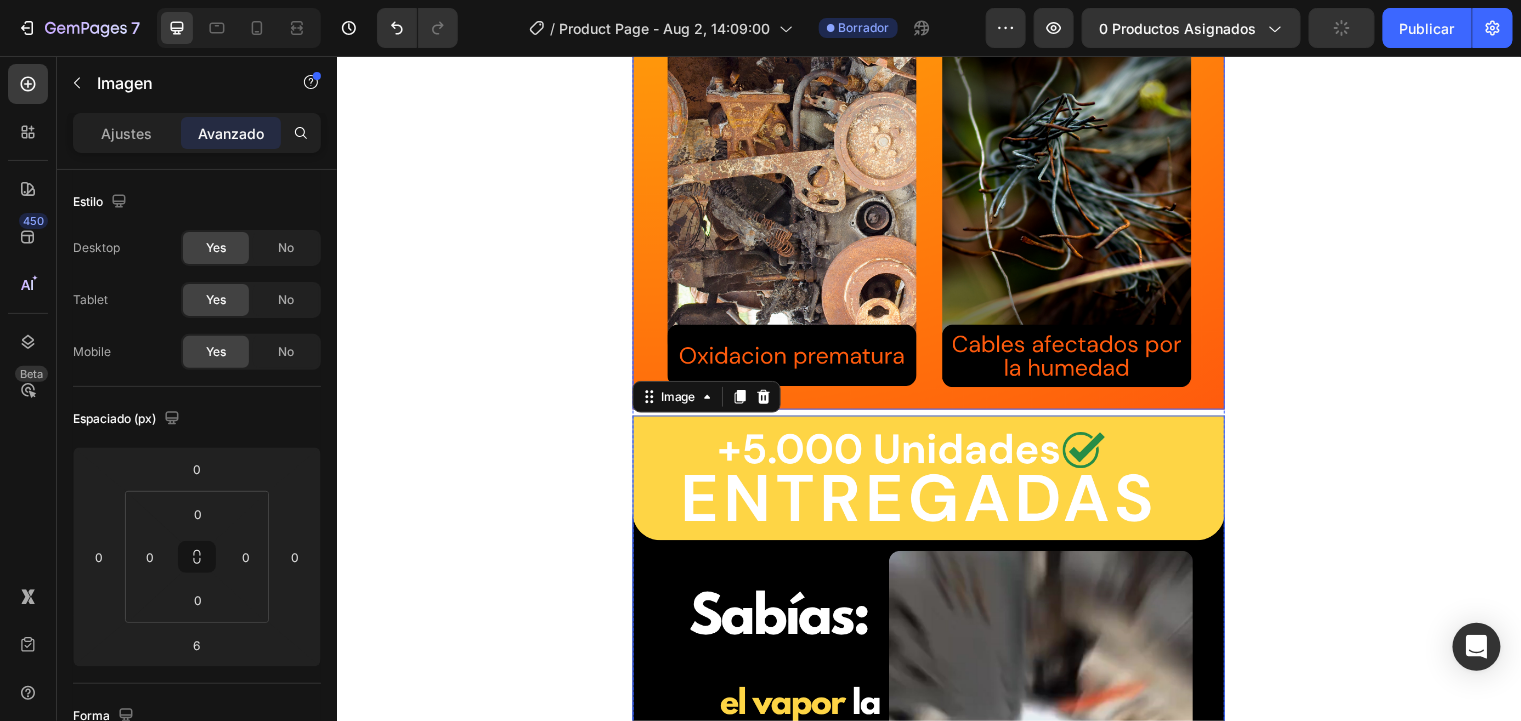 click at bounding box center (936, -119) 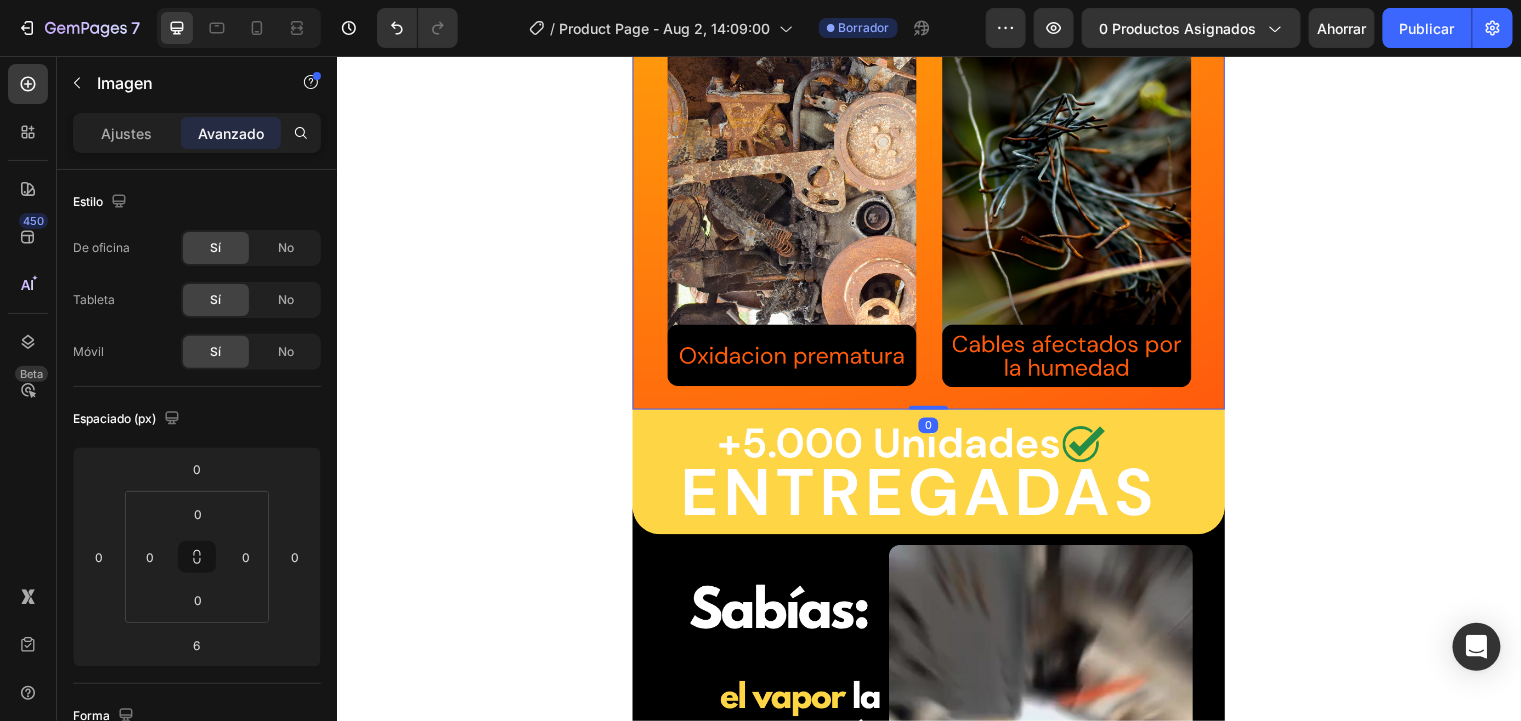 drag, startPoint x: 918, startPoint y: 417, endPoint x: 917, endPoint y: 391, distance: 26.019224 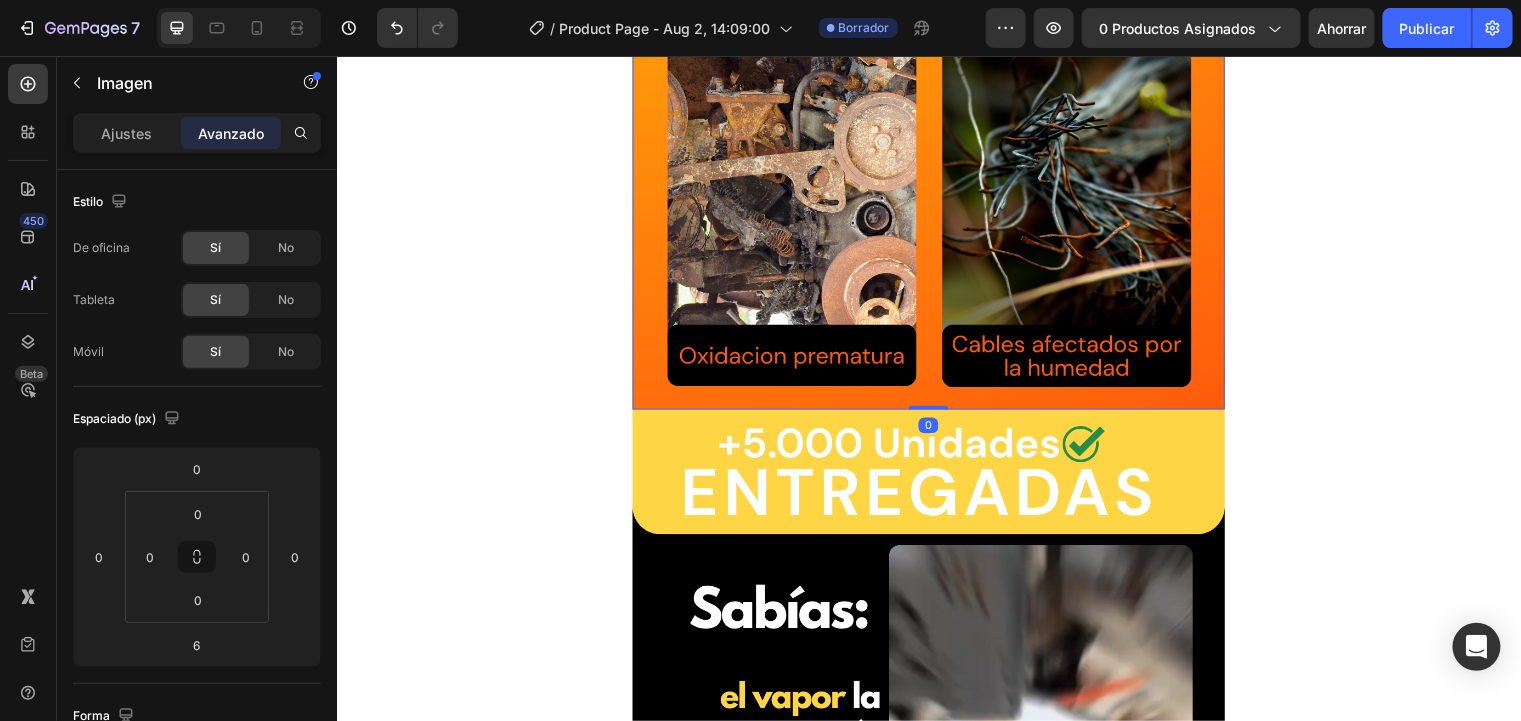 click on "Image   0" at bounding box center (936, -119) 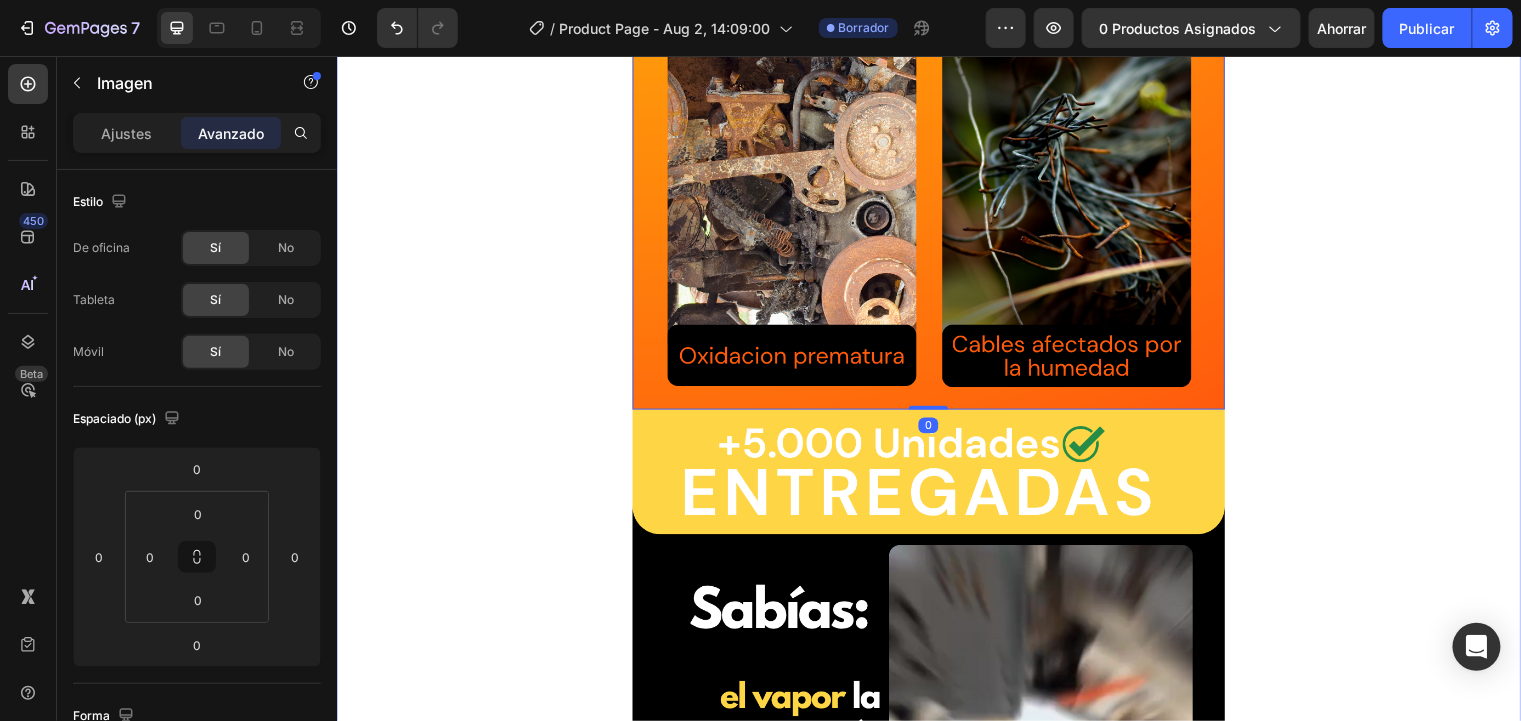click on "Image Image Releasit COD Form & Upsells Releasit COD Form & Upsells Image   0 Image
Drop element here Product Image Image Image Image Image" at bounding box center (936, 2421) 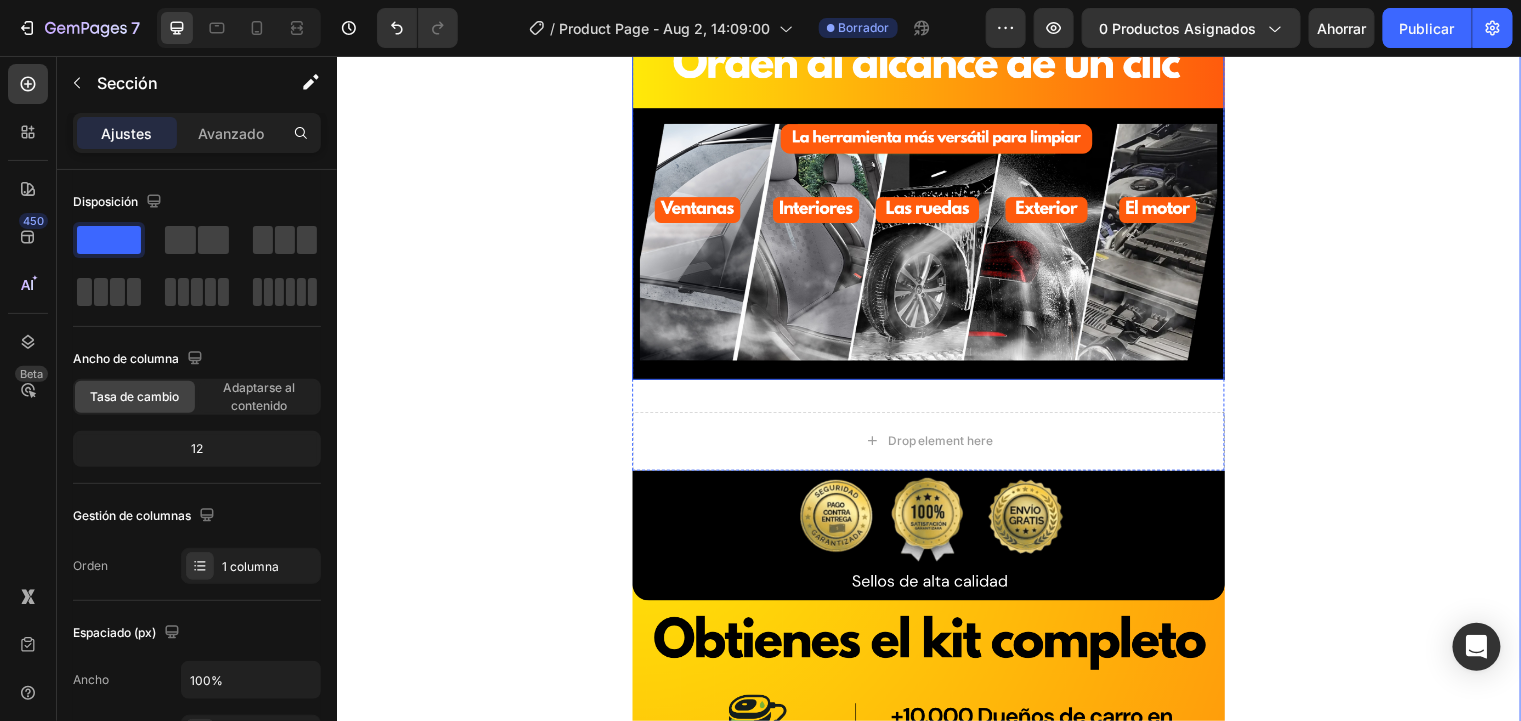 scroll, scrollTop: 3279, scrollLeft: 0, axis: vertical 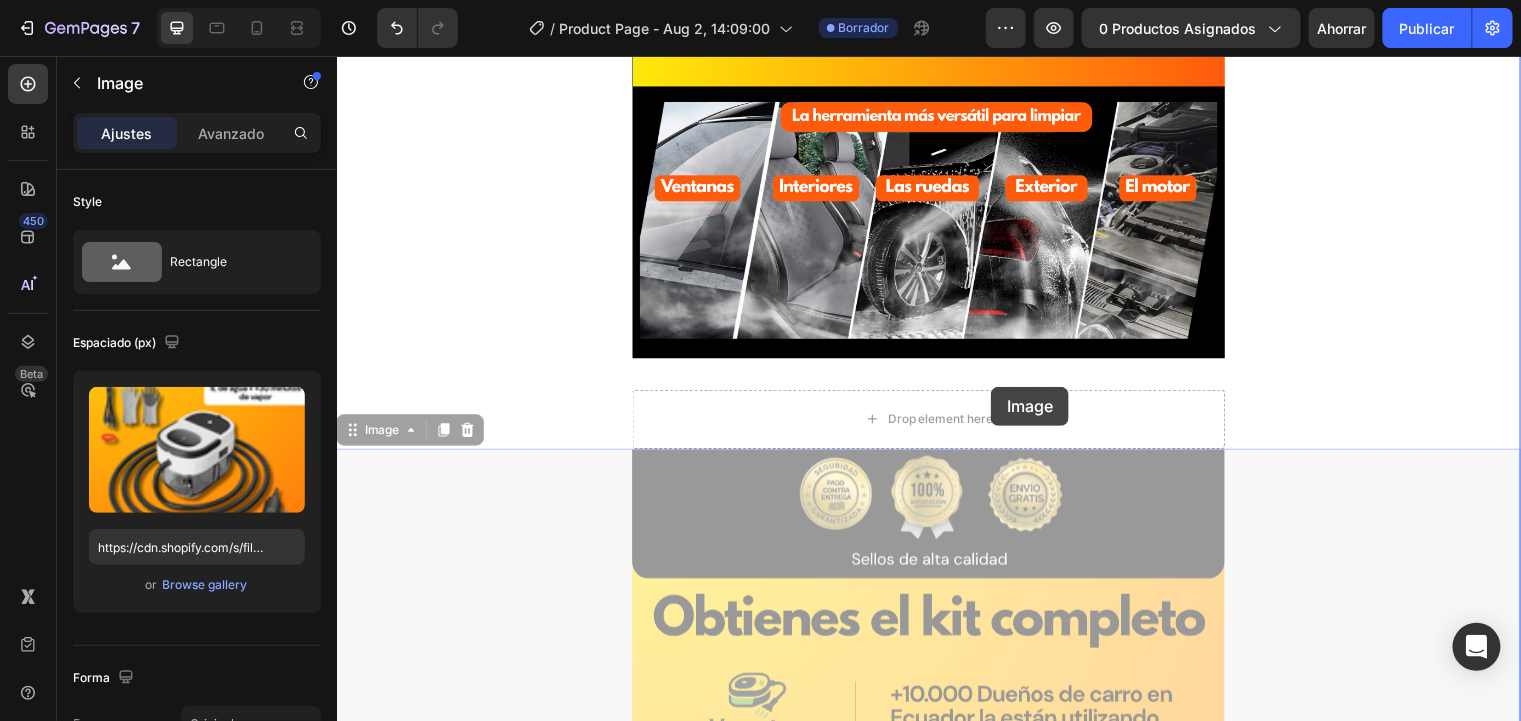 drag, startPoint x: 997, startPoint y: 538, endPoint x: 999, endPoint y: 390, distance: 148.01352 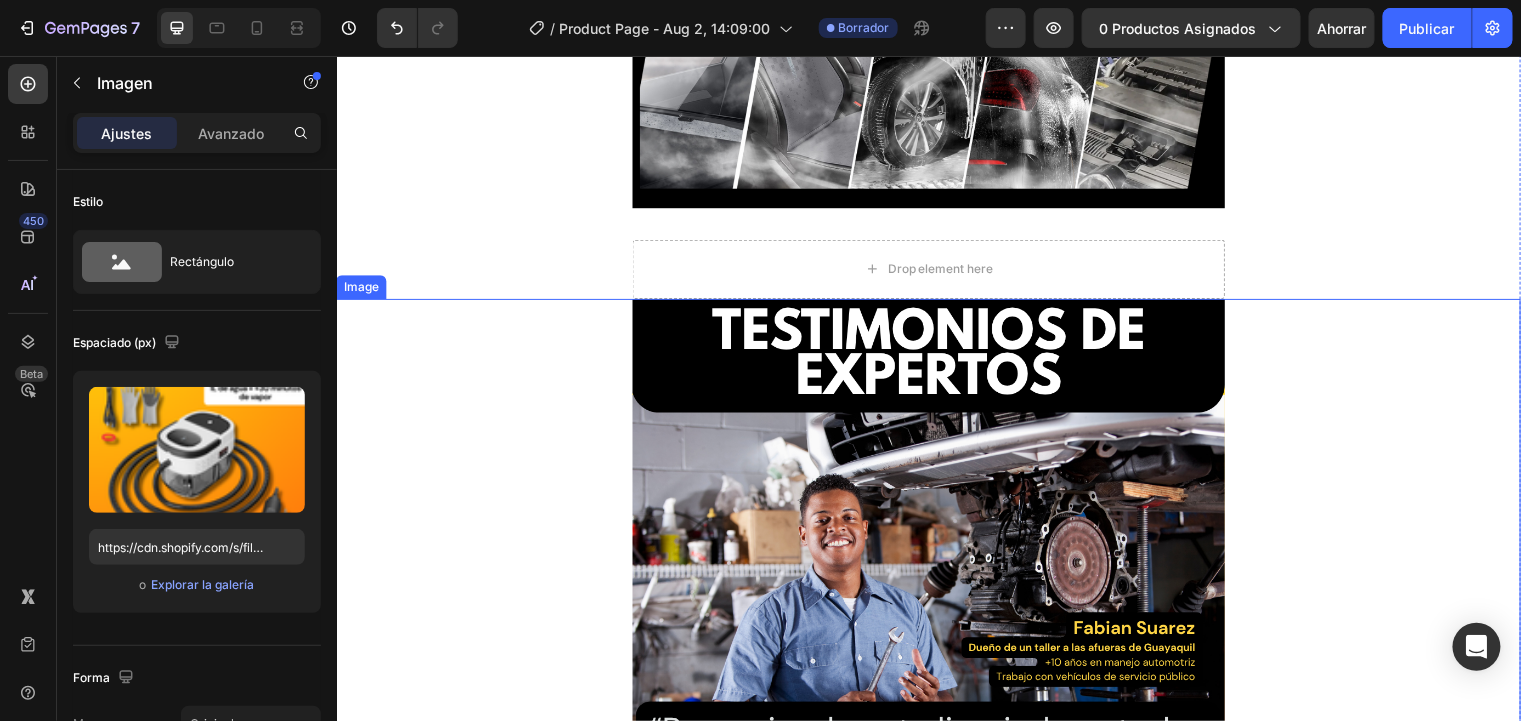 scroll, scrollTop: 4320, scrollLeft: 0, axis: vertical 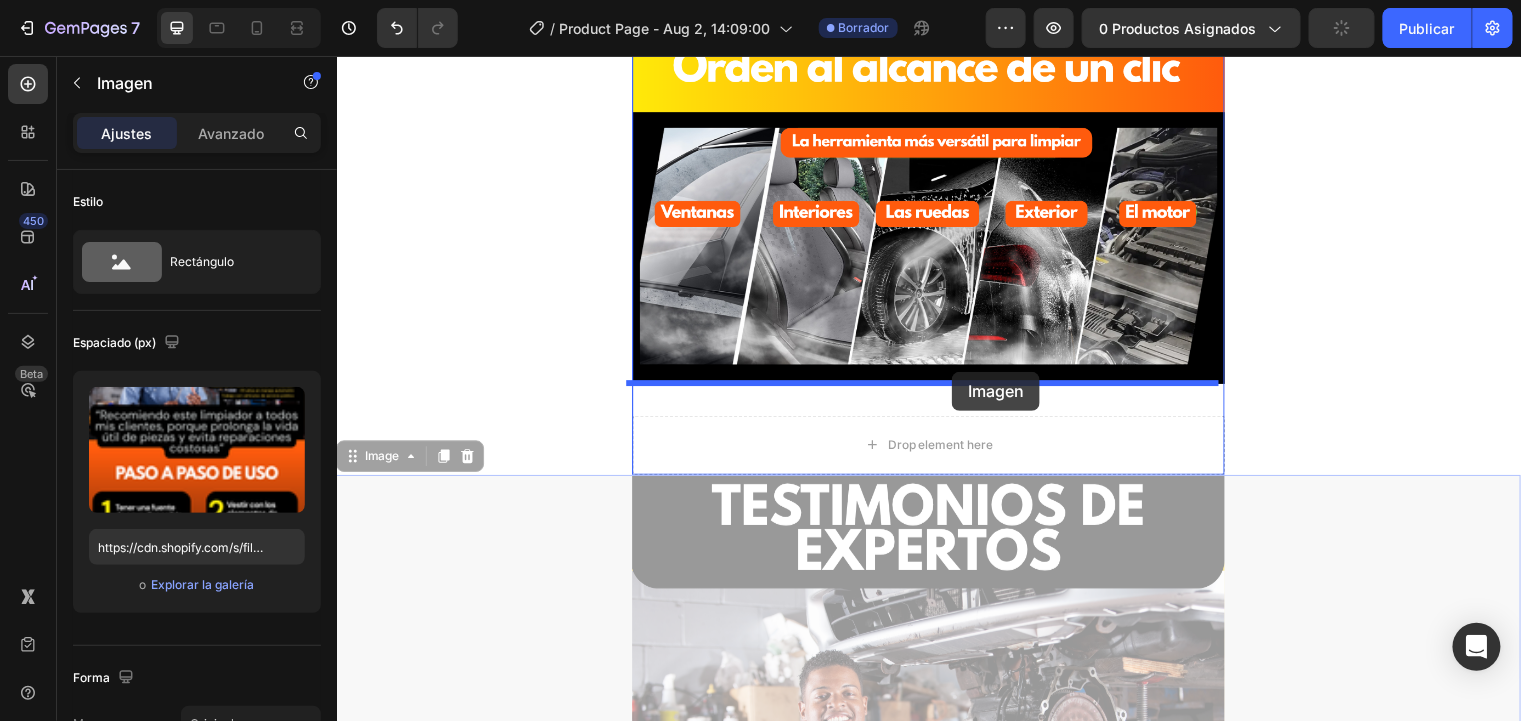 drag, startPoint x: 988, startPoint y: 534, endPoint x: 959, endPoint y: 376, distance: 160.63934 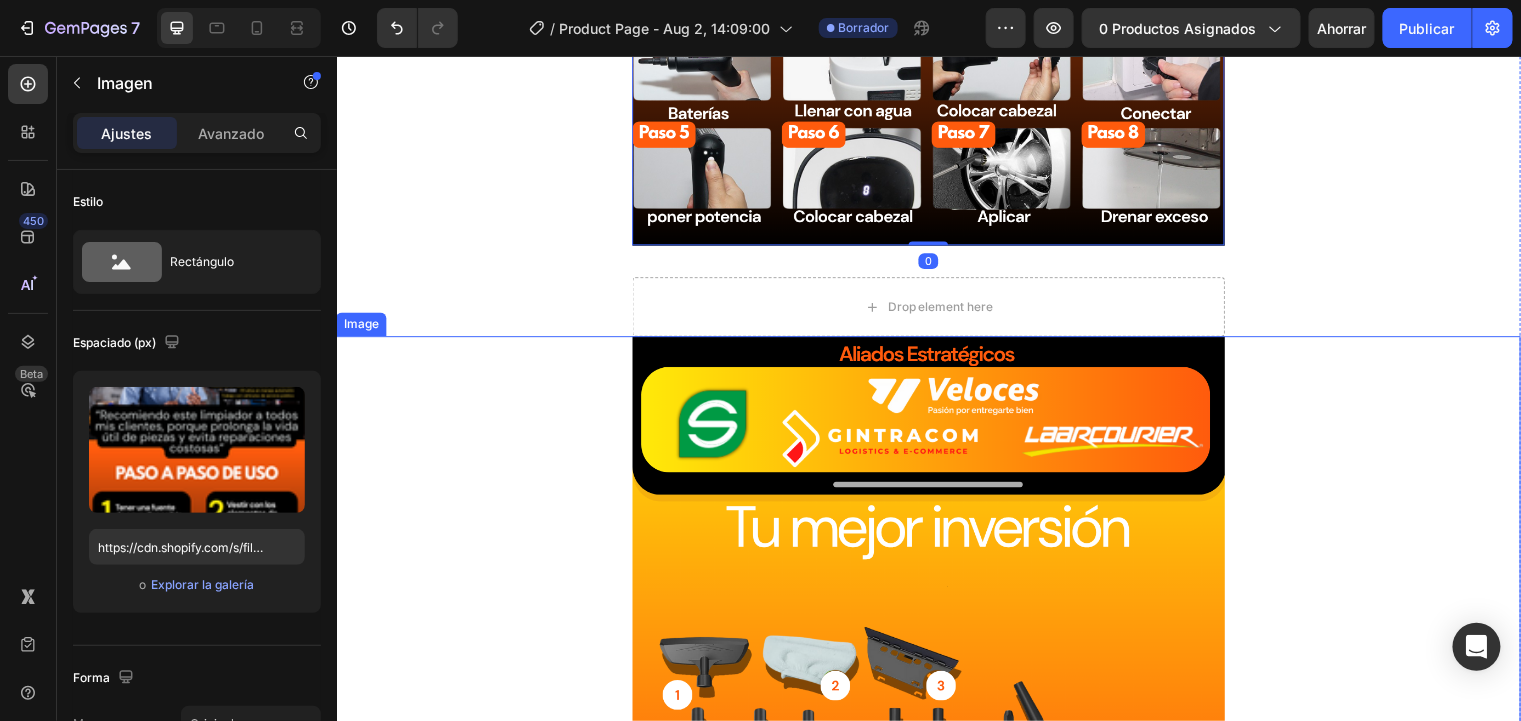 scroll, scrollTop: 5520, scrollLeft: 0, axis: vertical 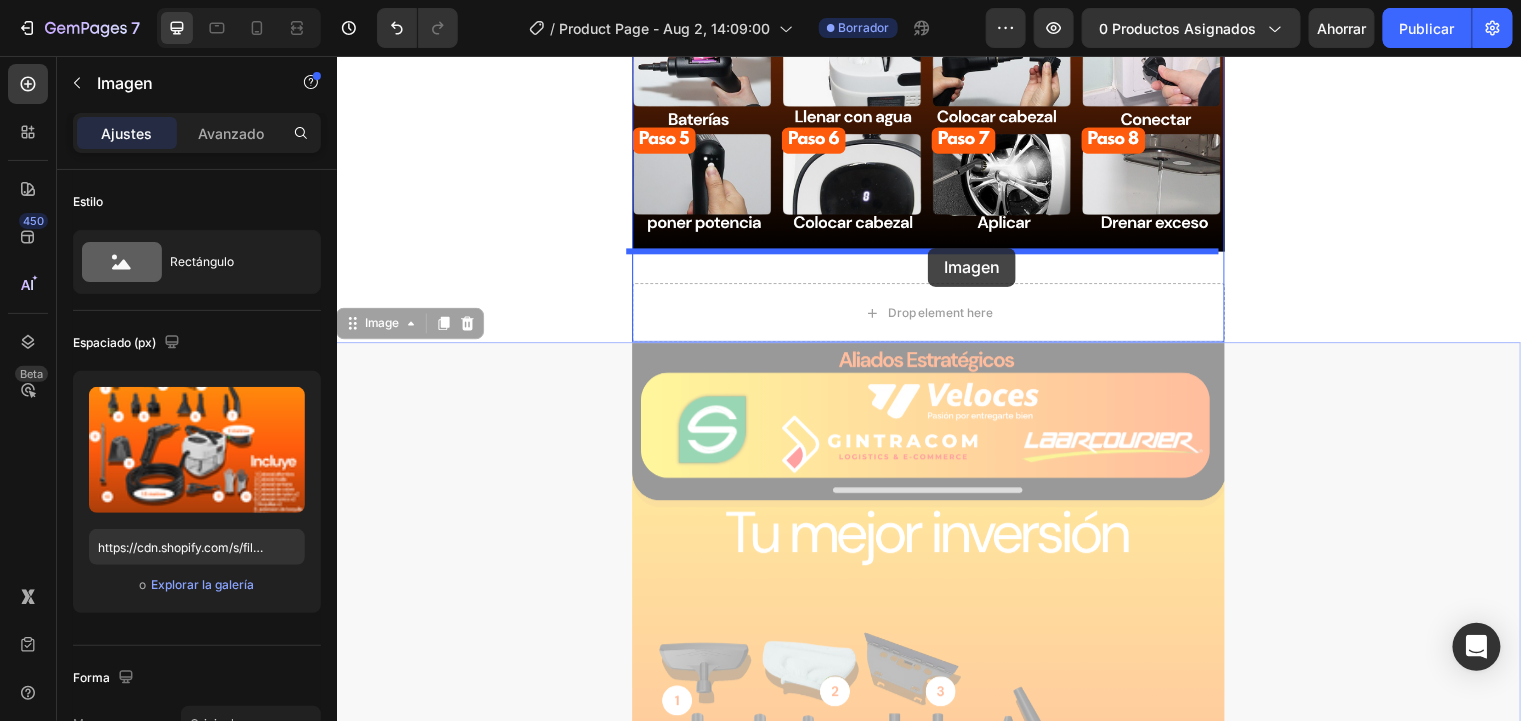 drag, startPoint x: 934, startPoint y: 455, endPoint x: 935, endPoint y: 250, distance: 205.00244 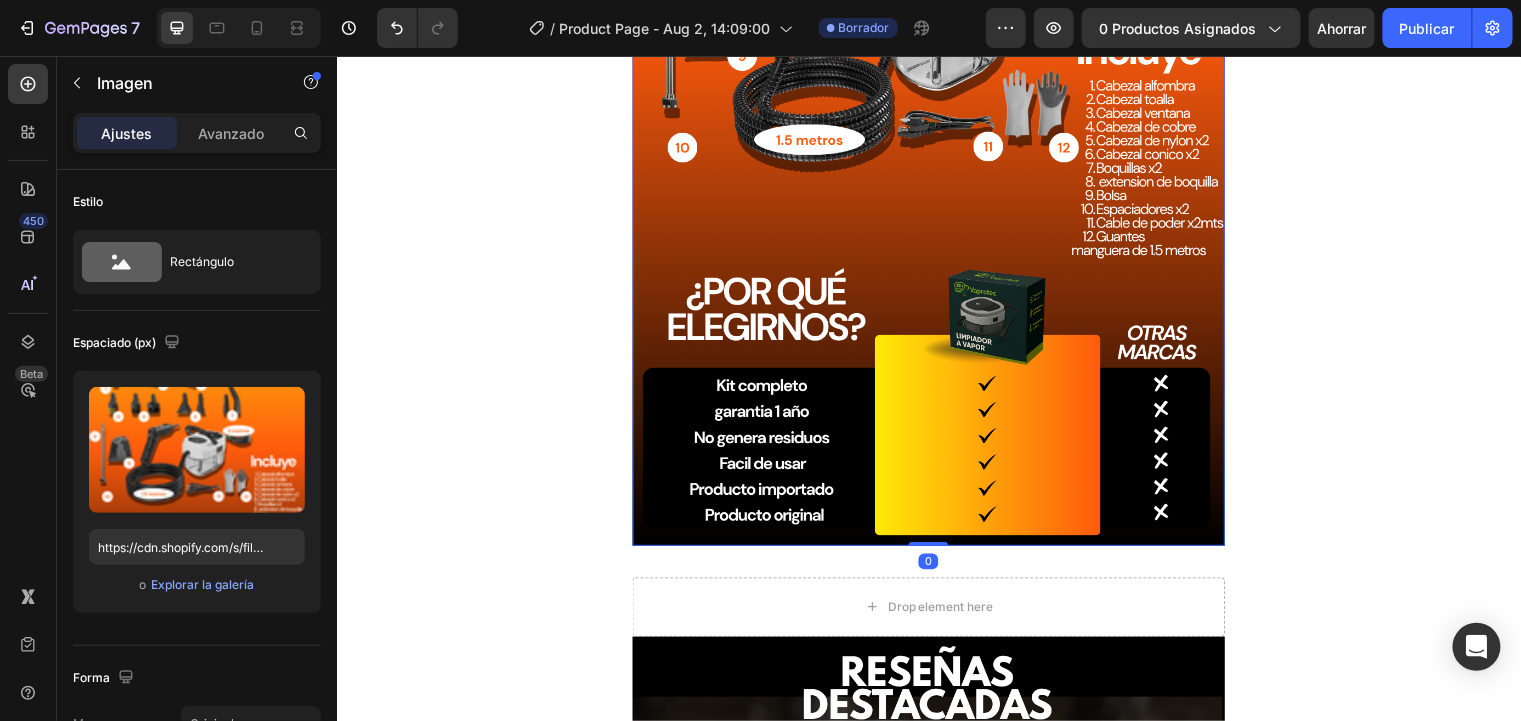 scroll, scrollTop: 6639, scrollLeft: 0, axis: vertical 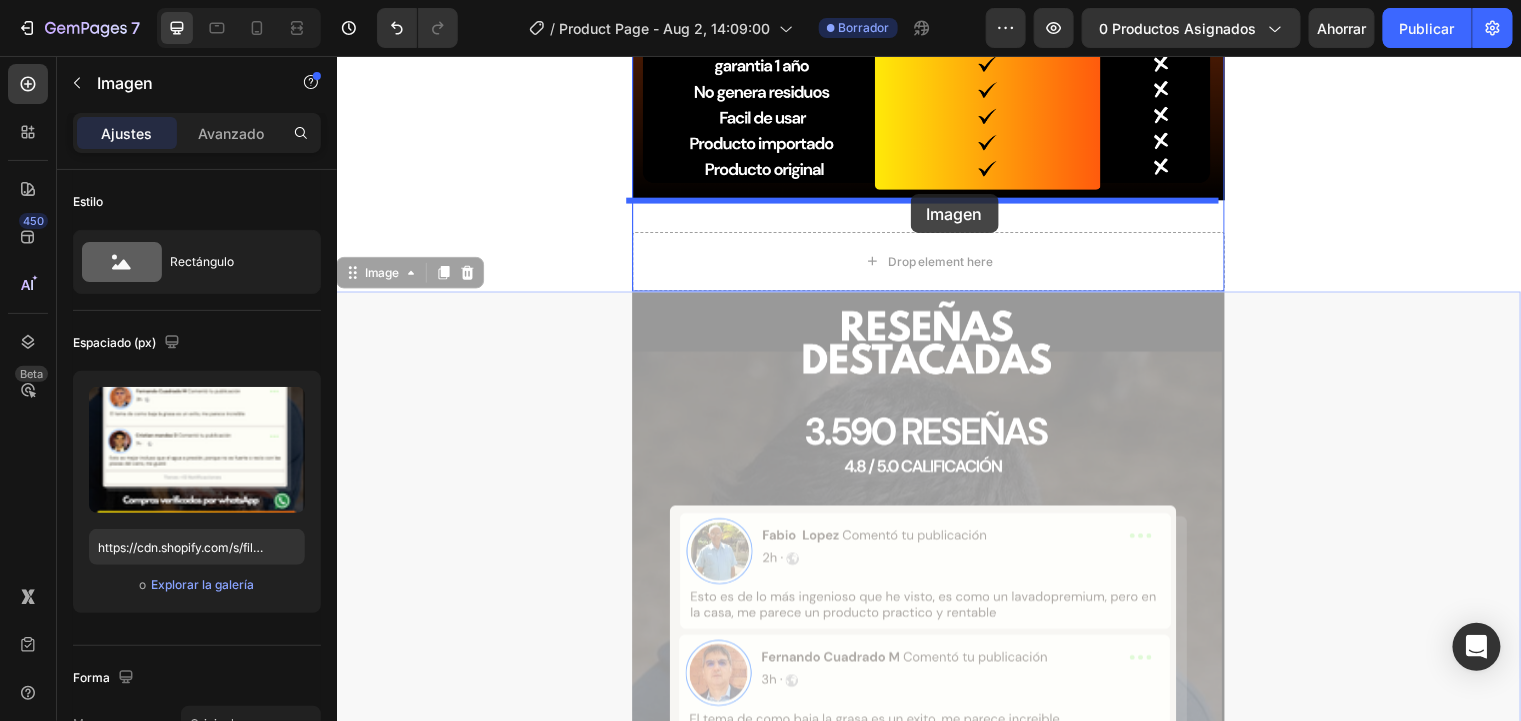 drag, startPoint x: 945, startPoint y: 376, endPoint x: 917, endPoint y: 195, distance: 183.15294 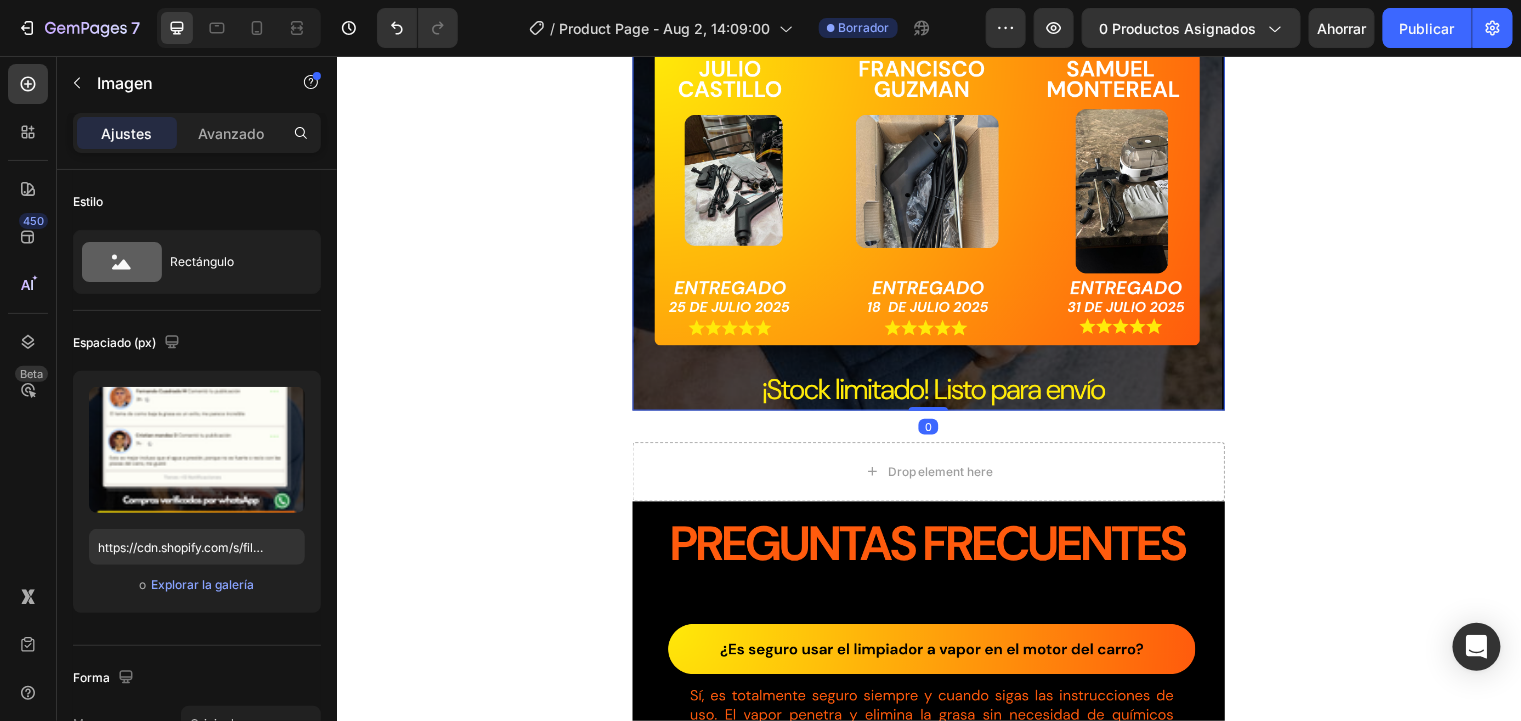 scroll, scrollTop: 7519, scrollLeft: 0, axis: vertical 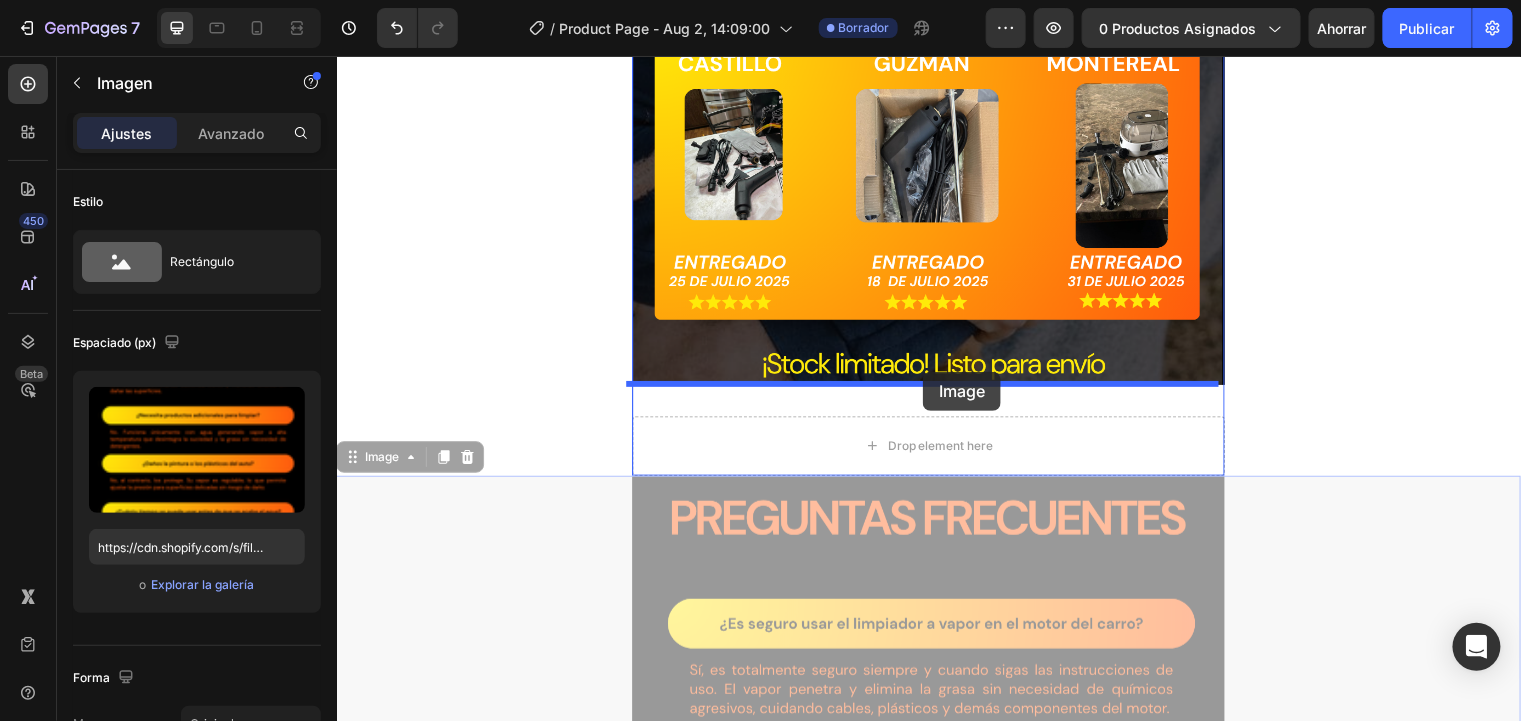 drag, startPoint x: 942, startPoint y: 563, endPoint x: 929, endPoint y: 376, distance: 187.45132 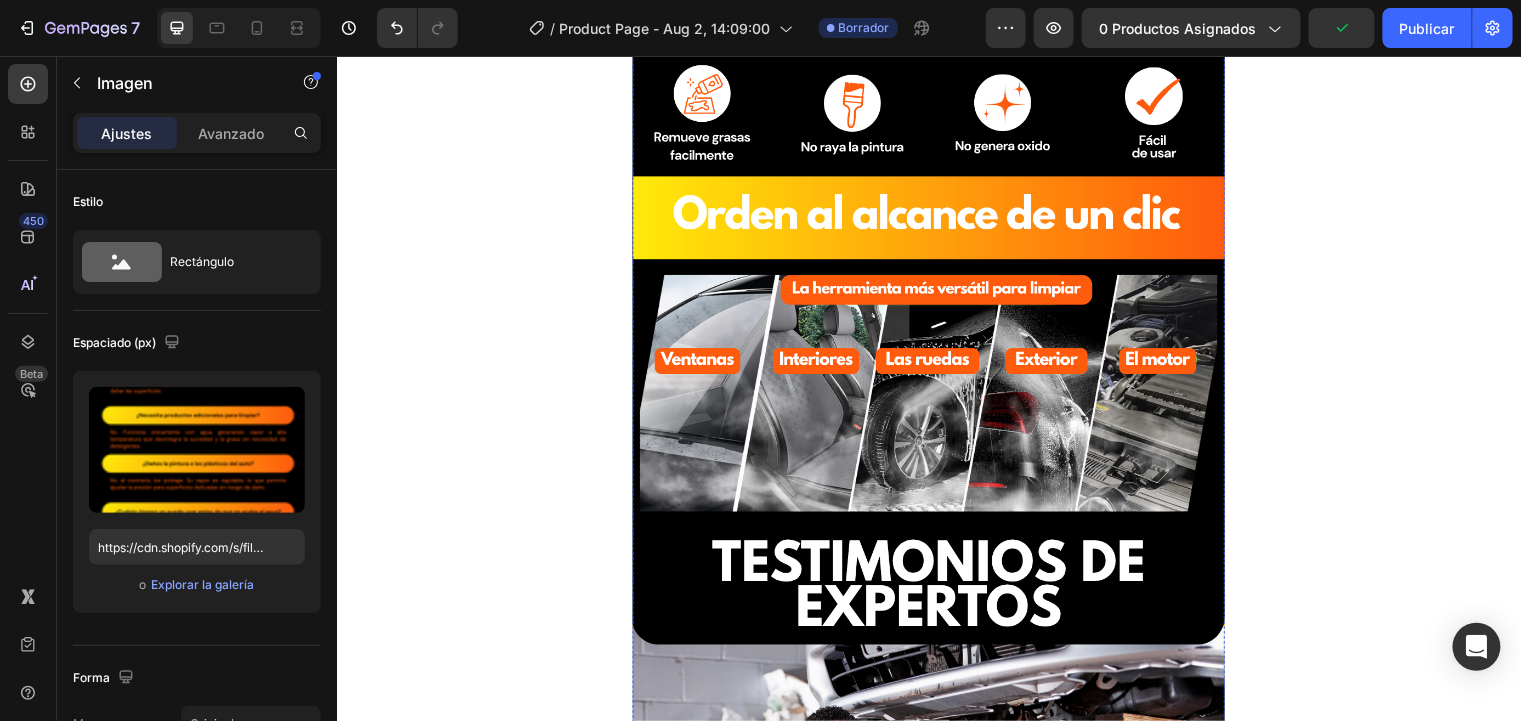 scroll, scrollTop: 4143, scrollLeft: 0, axis: vertical 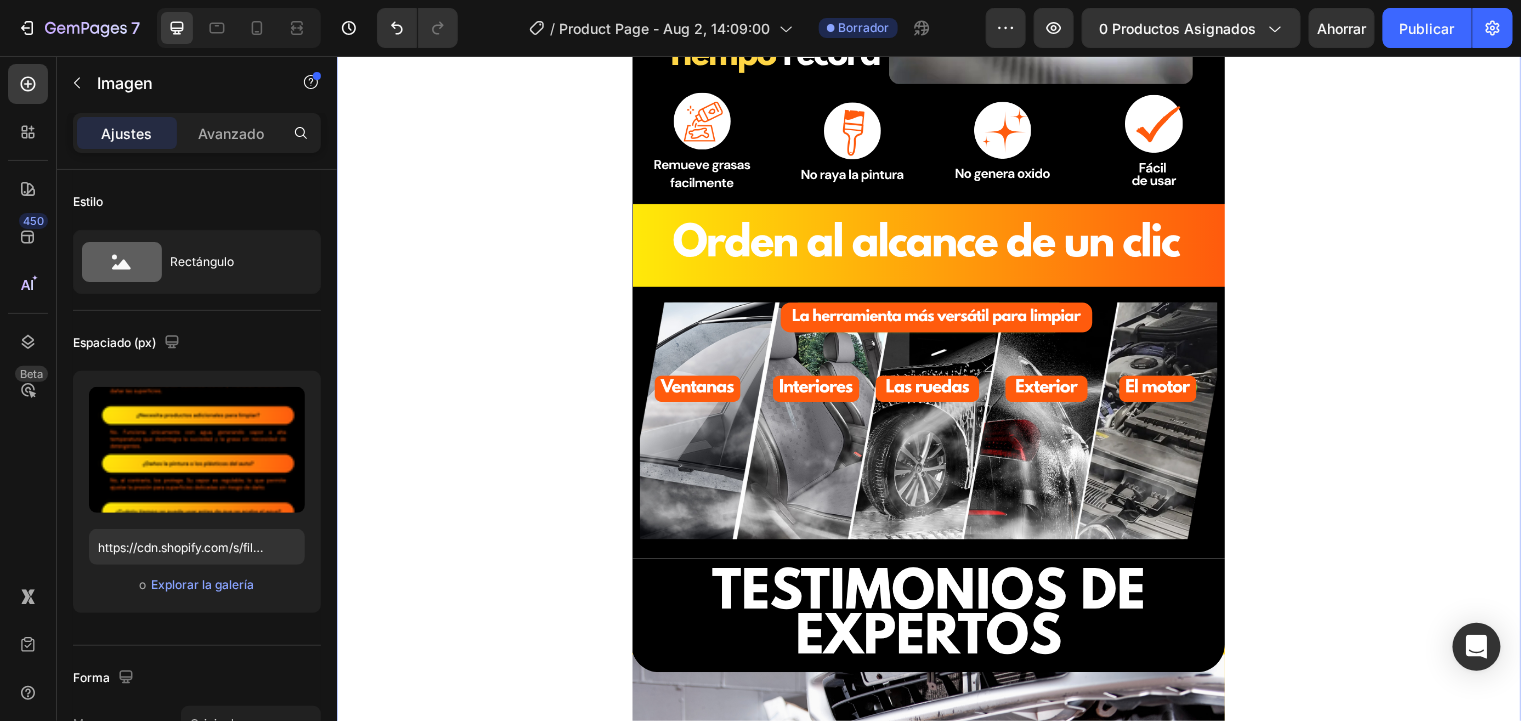 click on "Image Image Image Releasit COD Form & Upsells Releasit COD Form & Upsells Image Image Image Image Image Image
Drop element here Product" at bounding box center [936, 438] 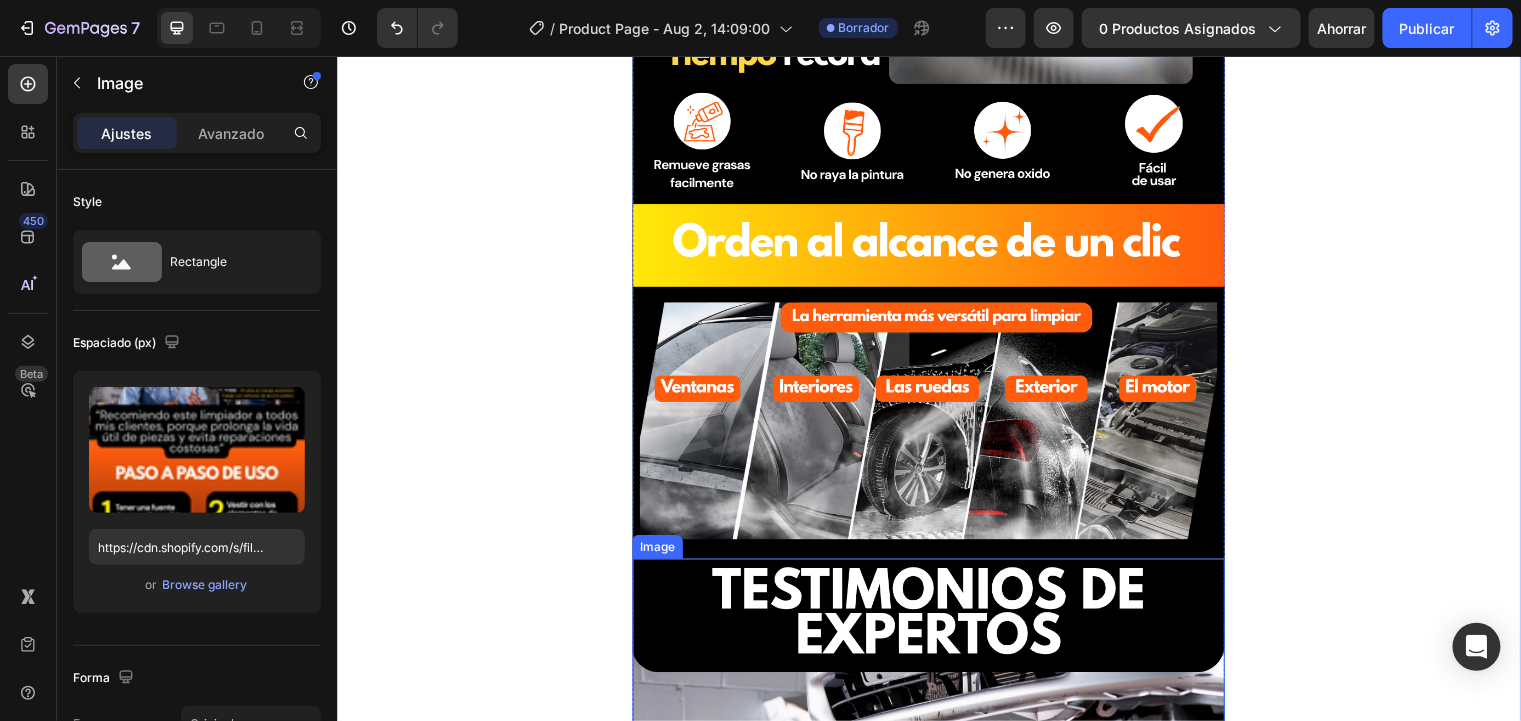 click at bounding box center [936, 1098] 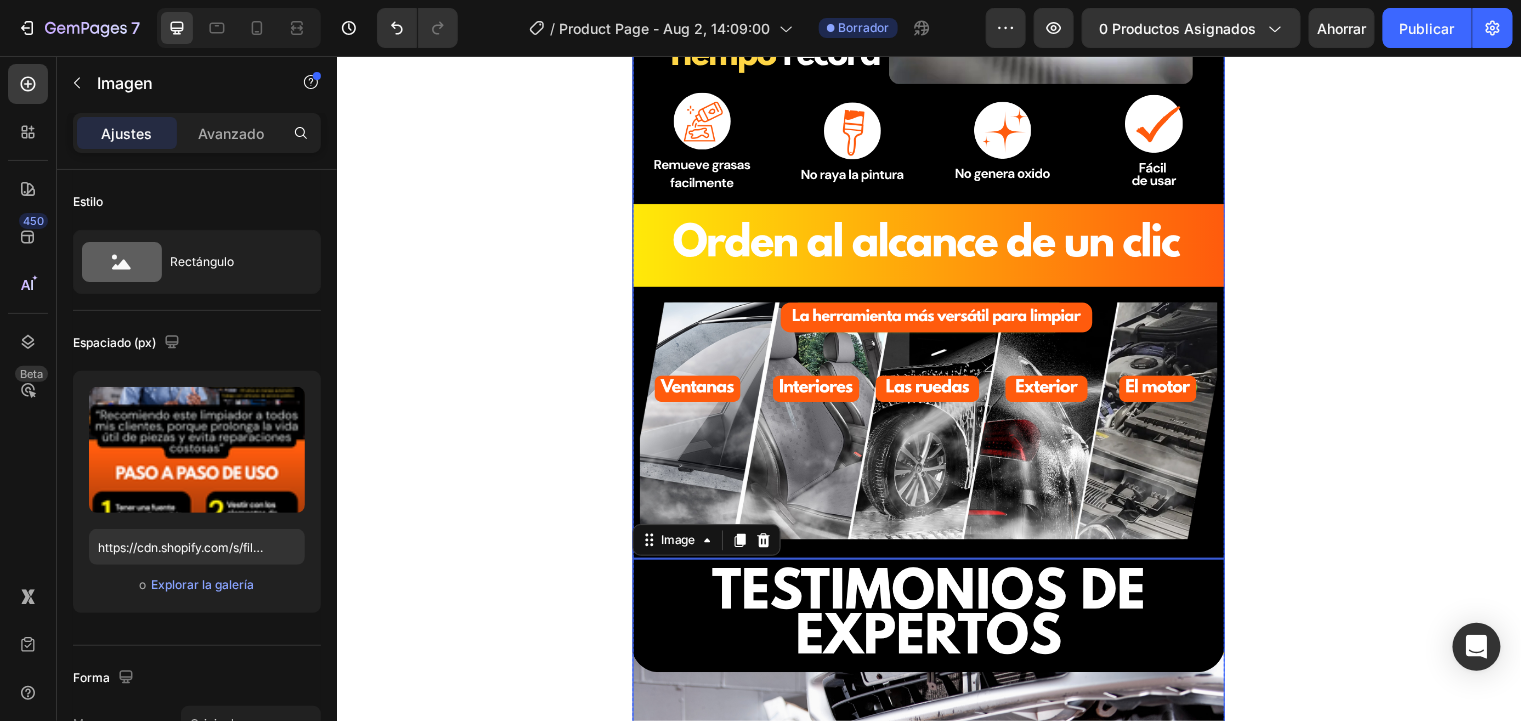 click at bounding box center (936, 31) 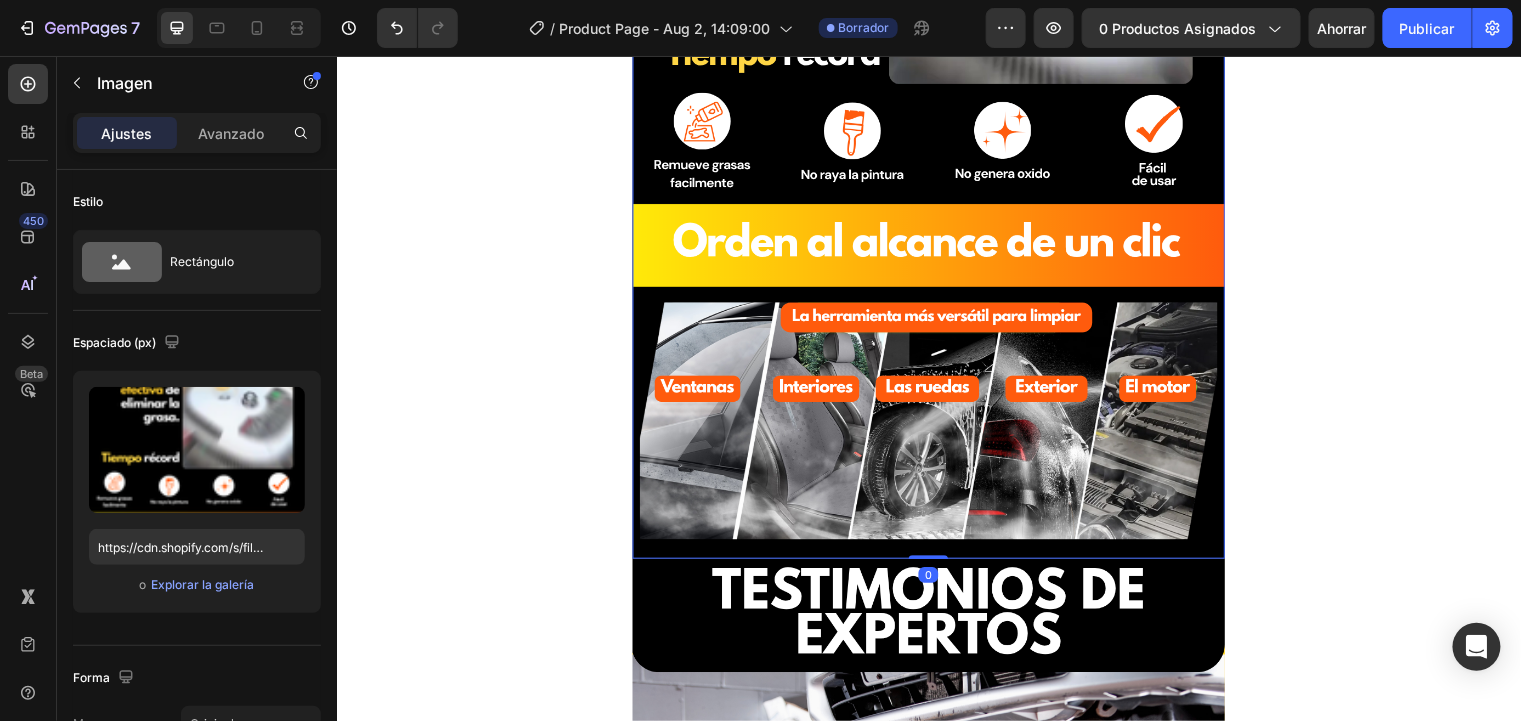 drag, startPoint x: 933, startPoint y: 561, endPoint x: 1144, endPoint y: 434, distance: 246.2722 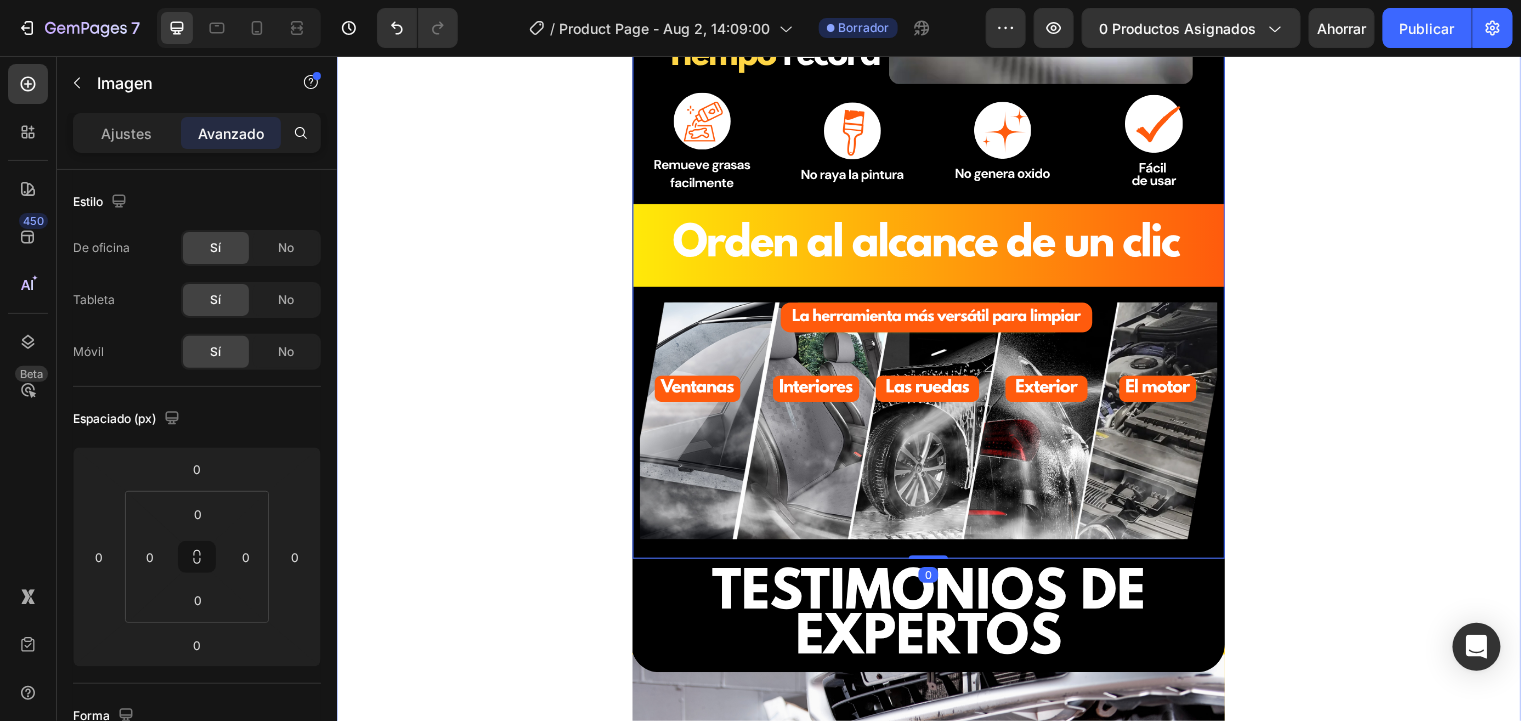 click on "Image Image Image Releasit COD Form & Upsells Releasit COD Form & Upsells Image Image   0 Image Image Image Image
Drop element here Product" at bounding box center (936, 438) 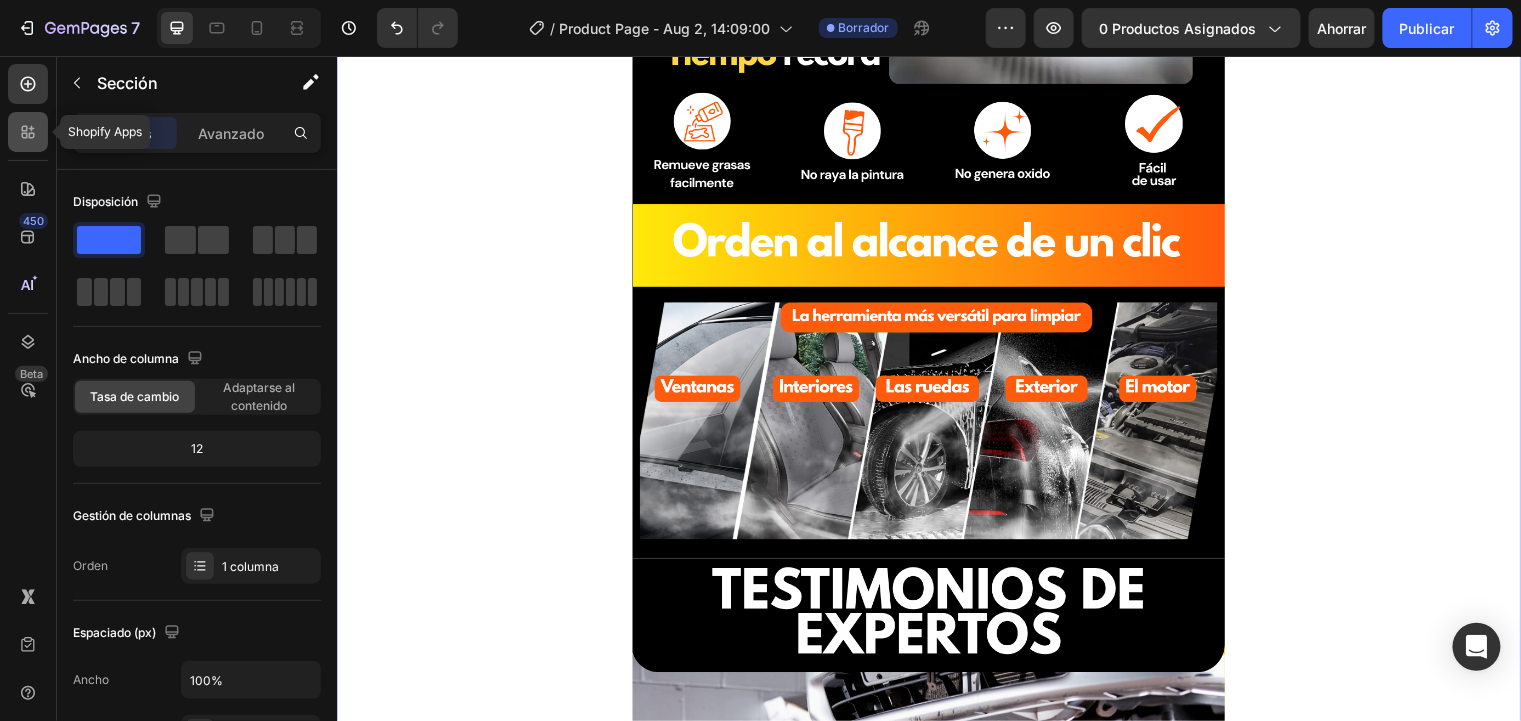 click 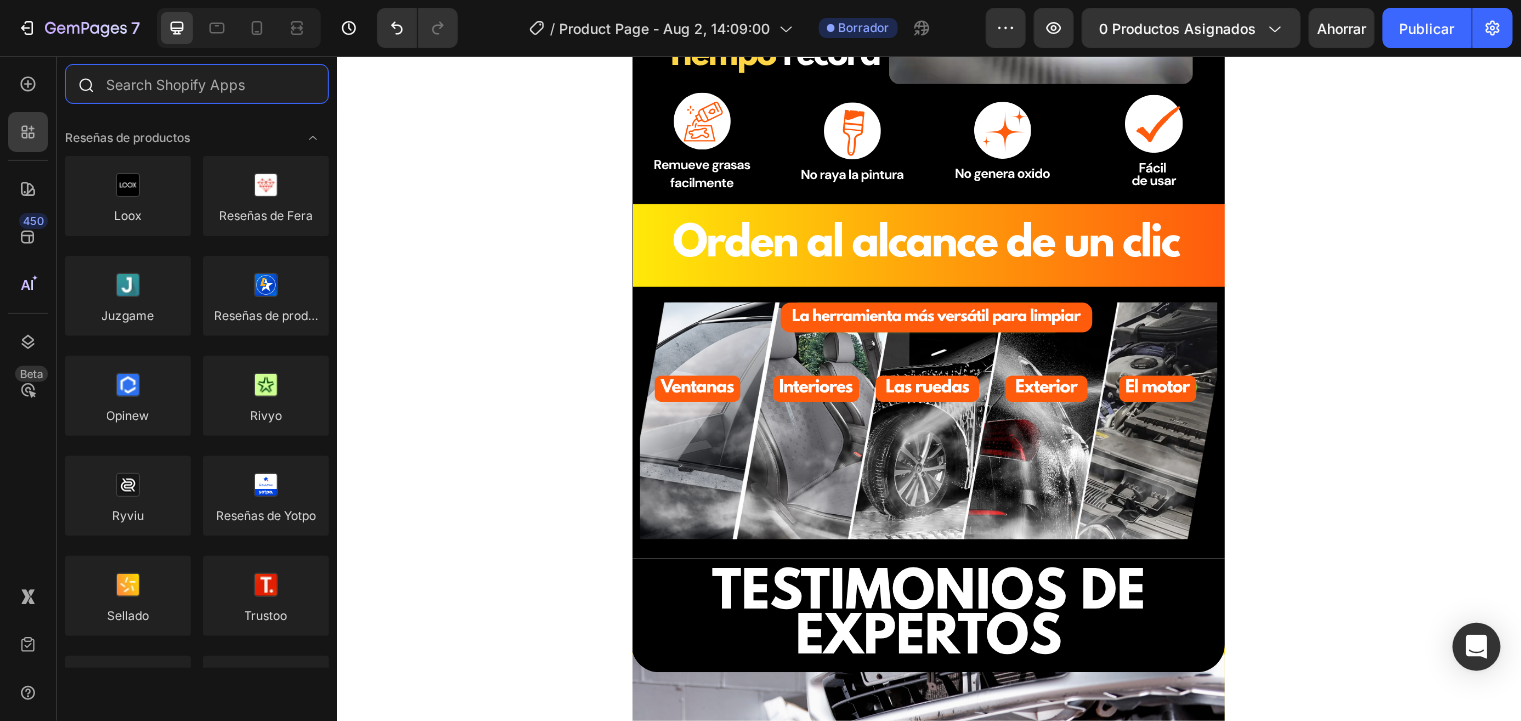 click at bounding box center [197, 84] 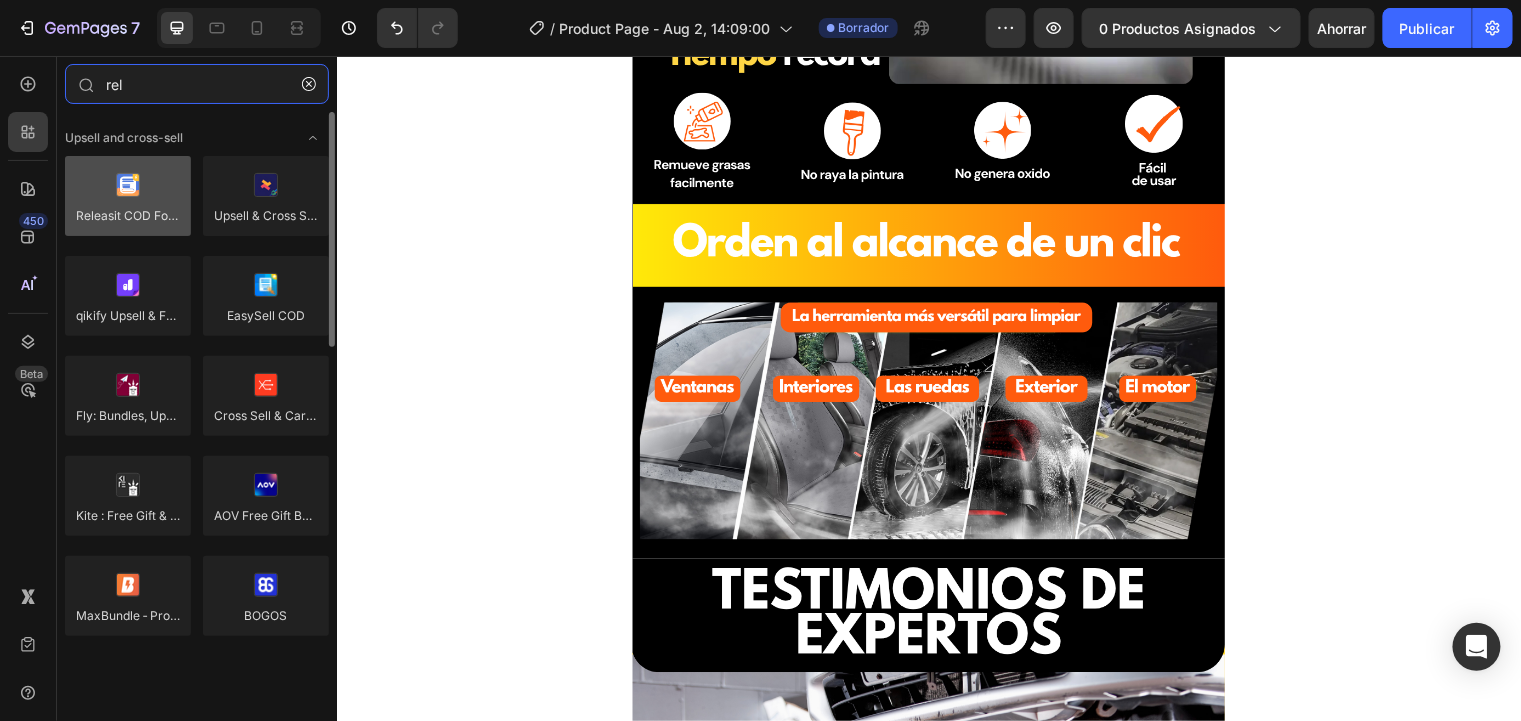 type on "rel" 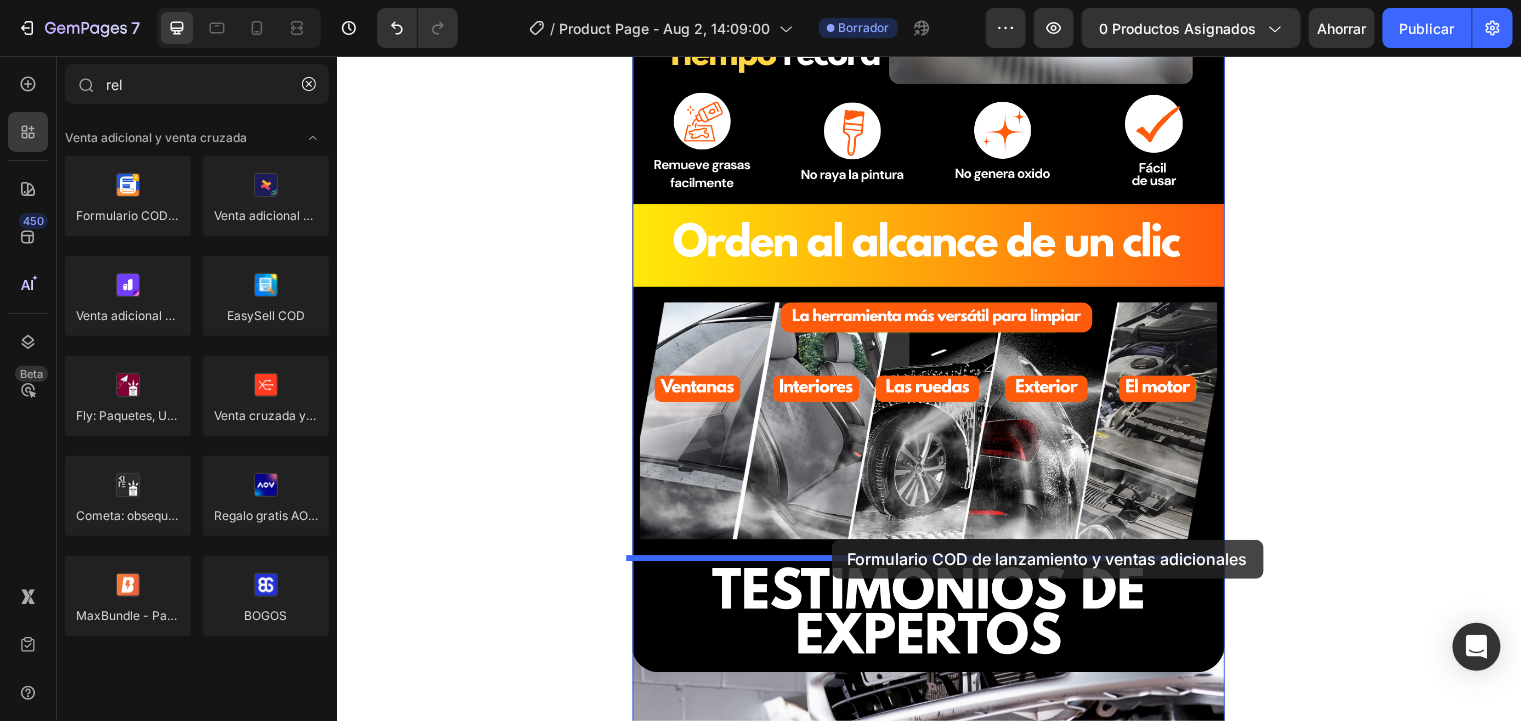 scroll, scrollTop: 4173, scrollLeft: 0, axis: vertical 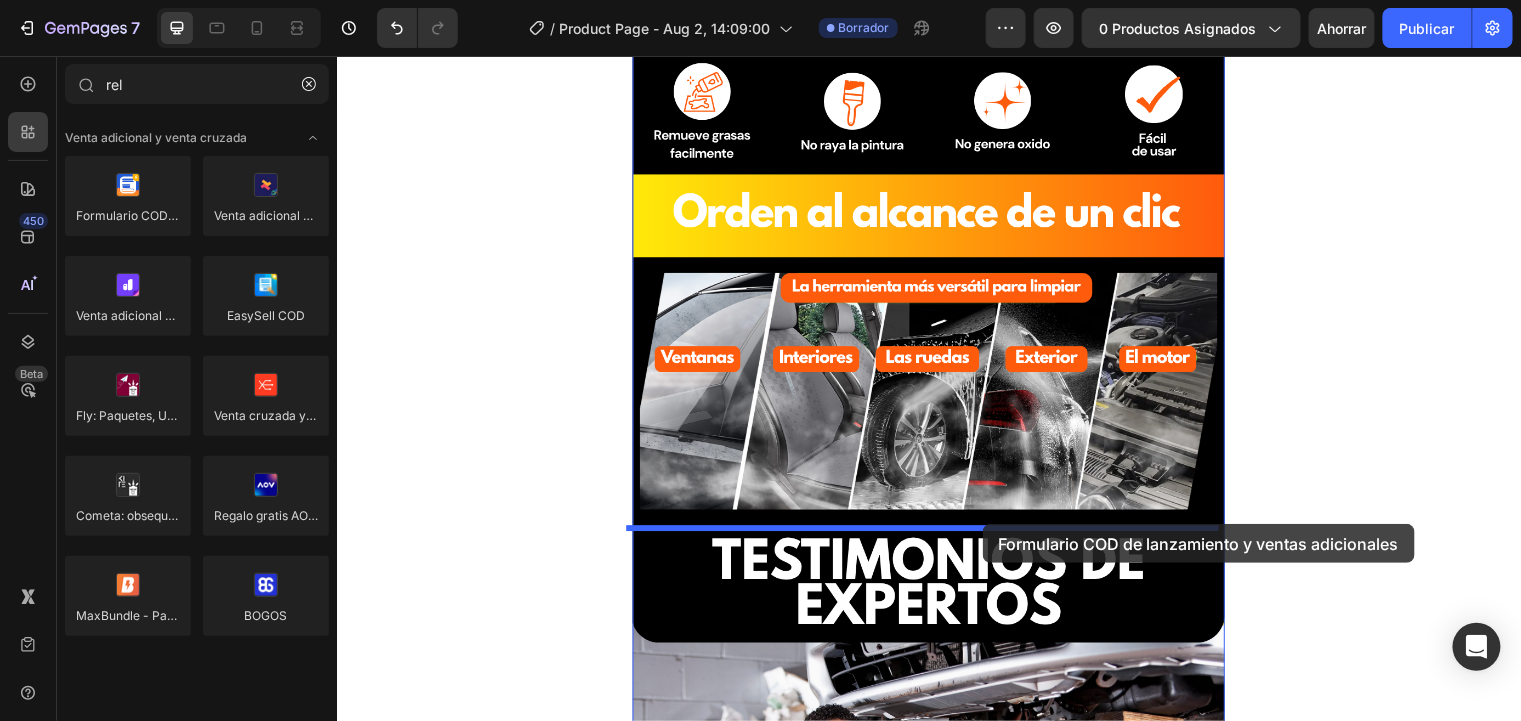 drag, startPoint x: 476, startPoint y: 245, endPoint x: 990, endPoint y: 530, distance: 587.7253 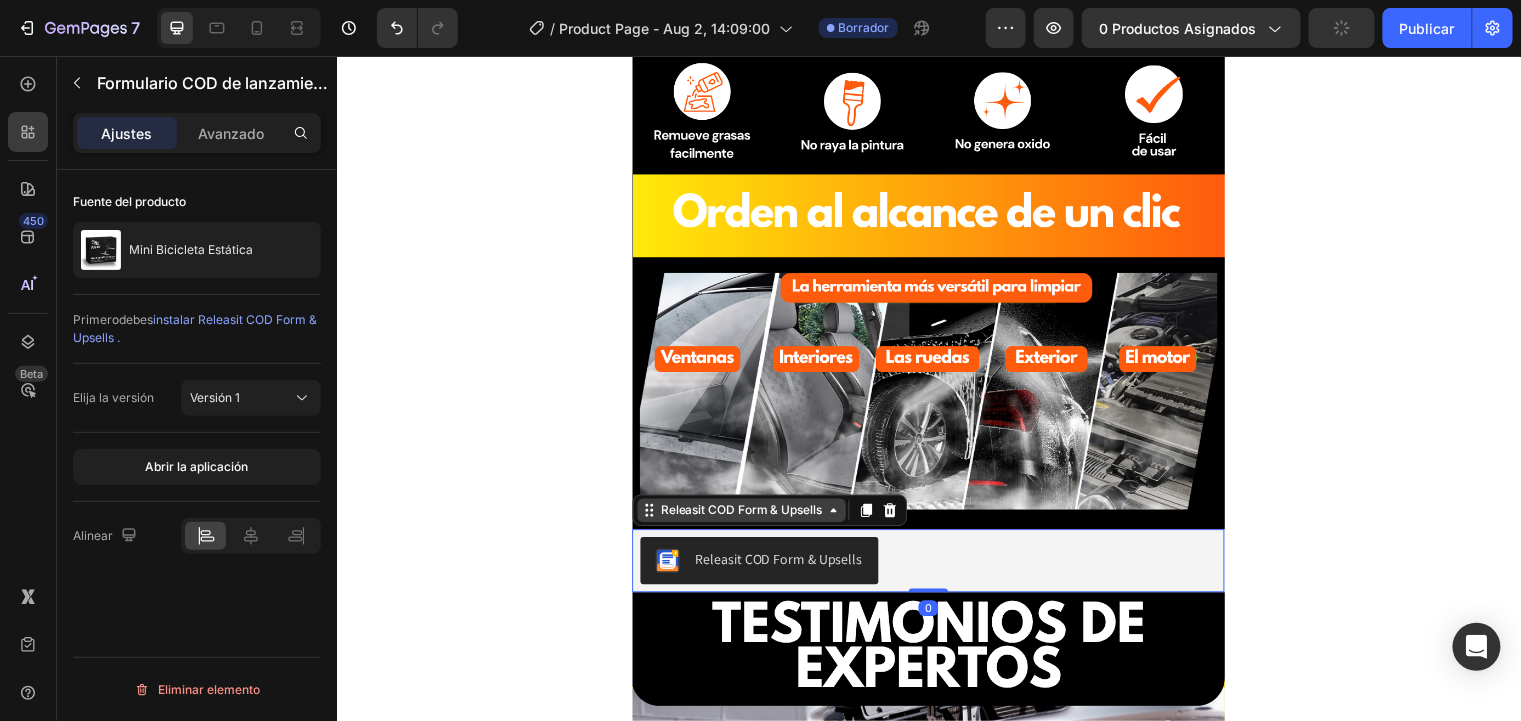 click on "Releasit COD Form & Upsells" at bounding box center (746, 516) 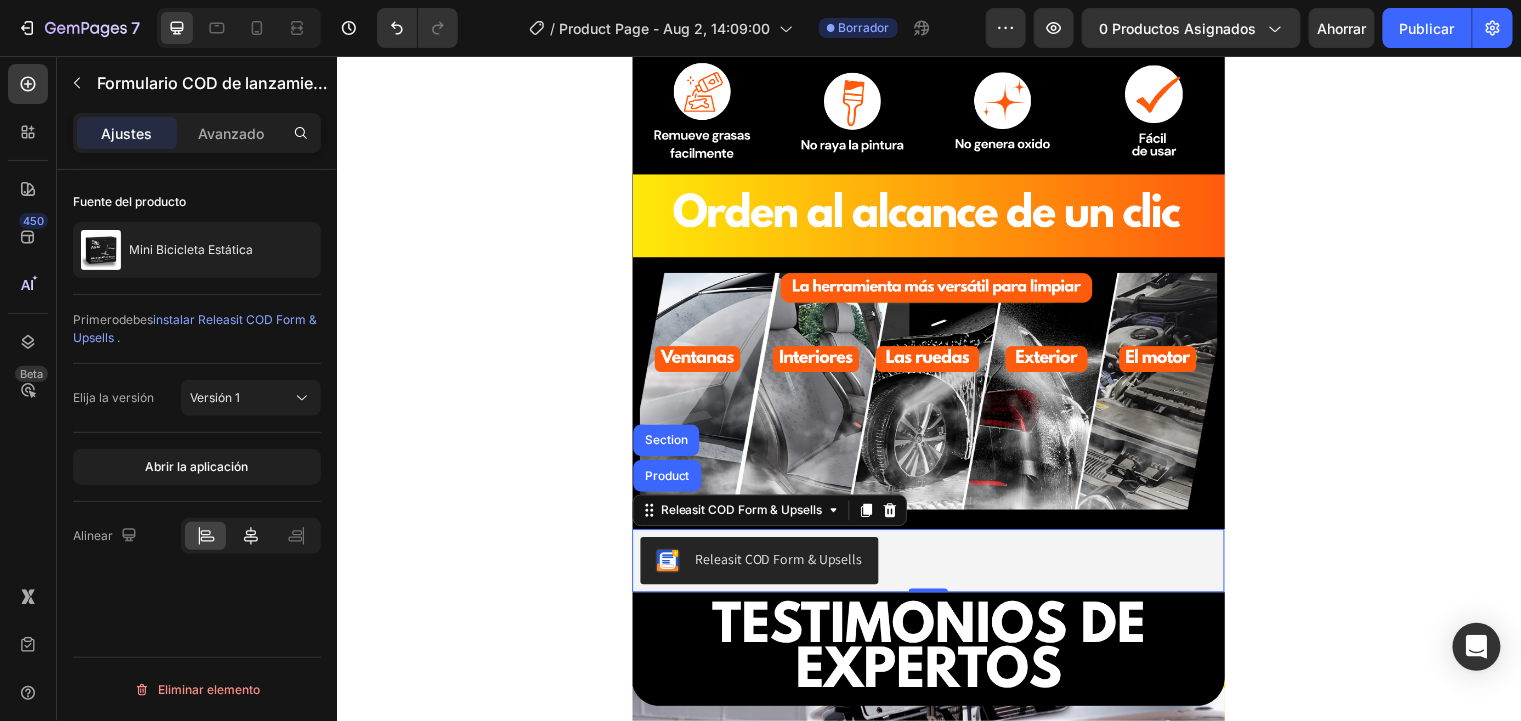 click 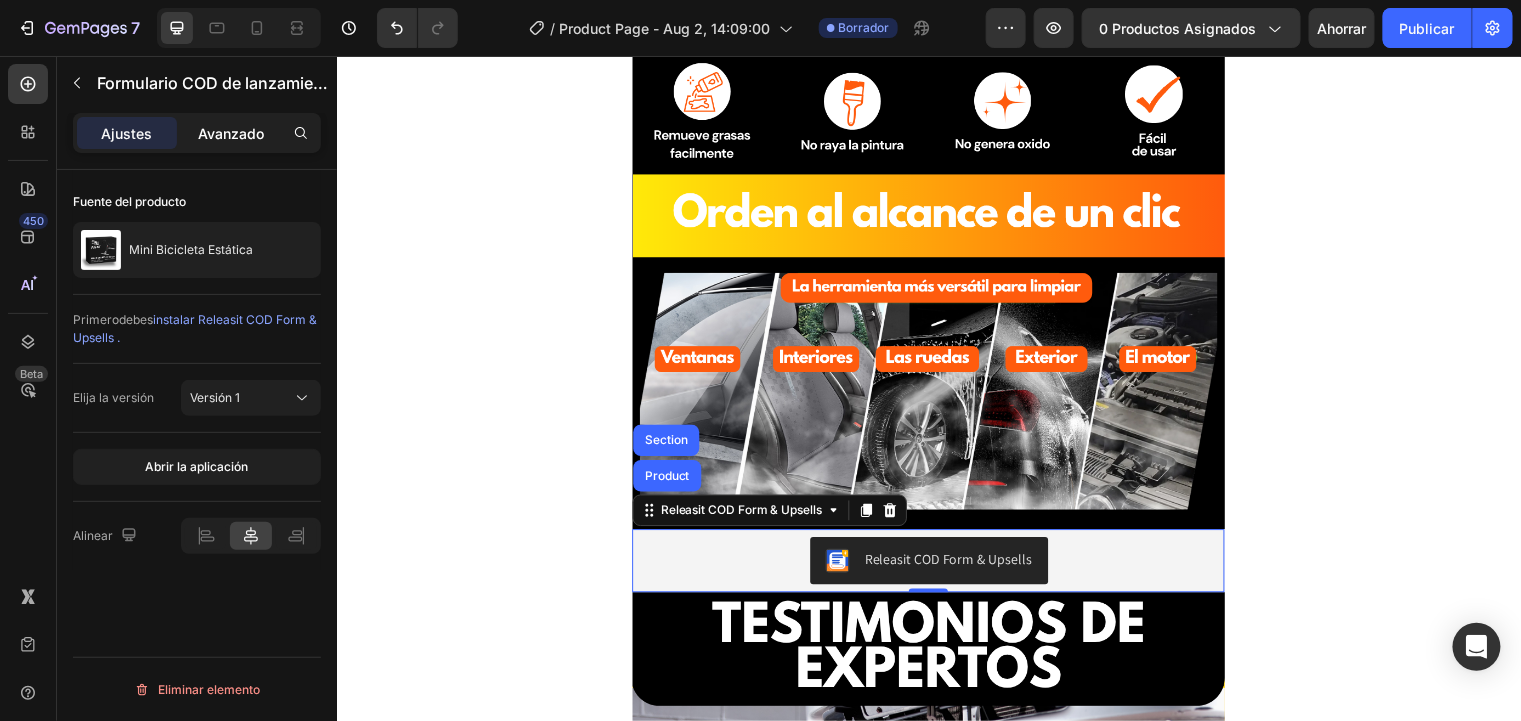 click on "Avanzado" at bounding box center (231, 133) 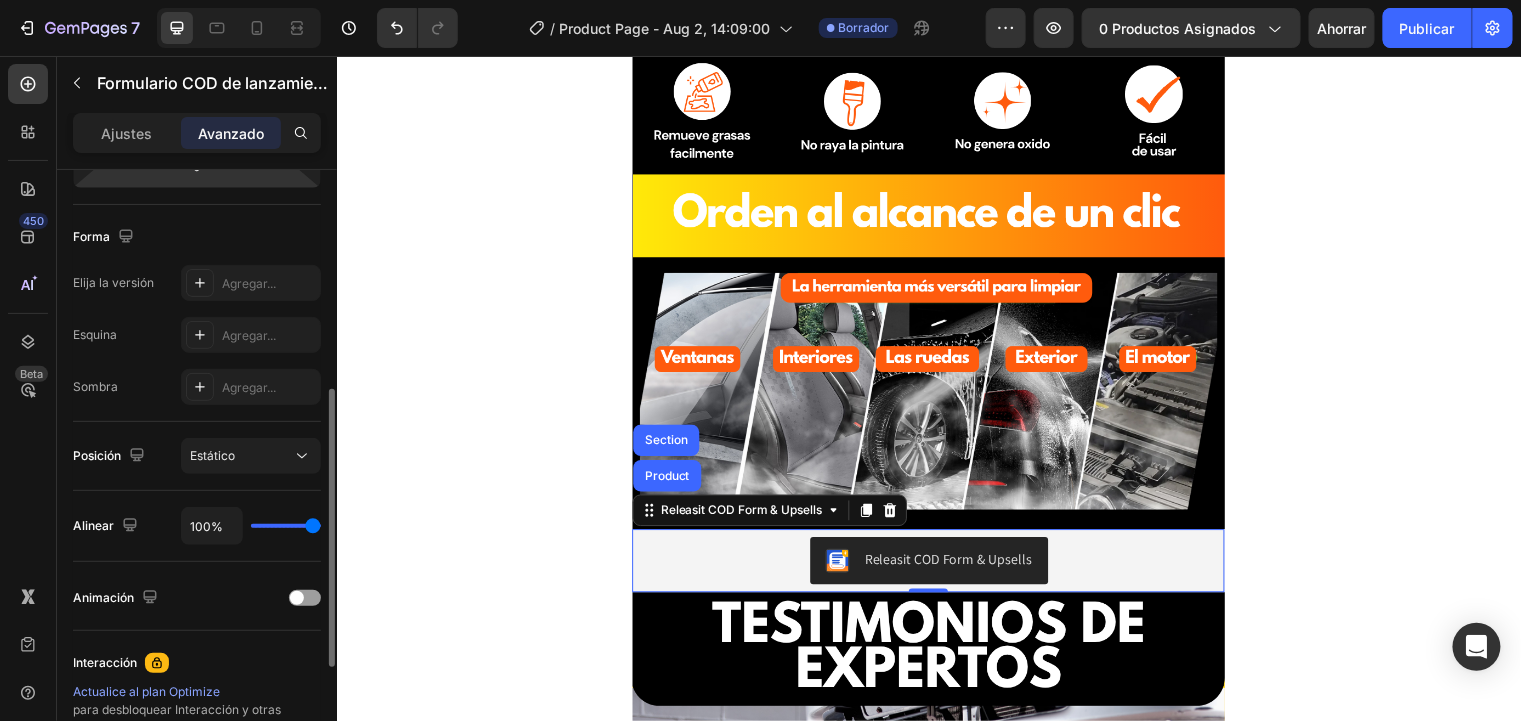 scroll, scrollTop: 722, scrollLeft: 0, axis: vertical 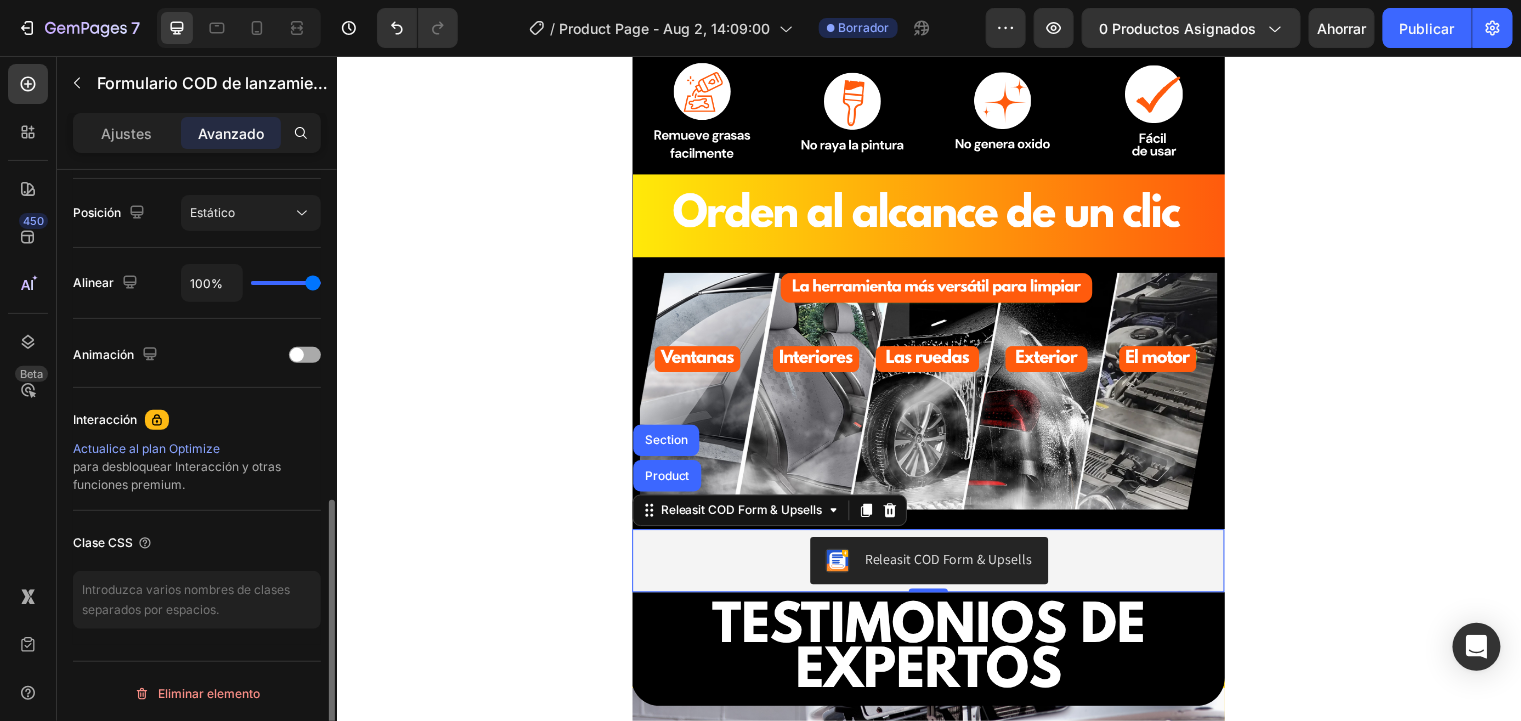 click at bounding box center [297, 355] 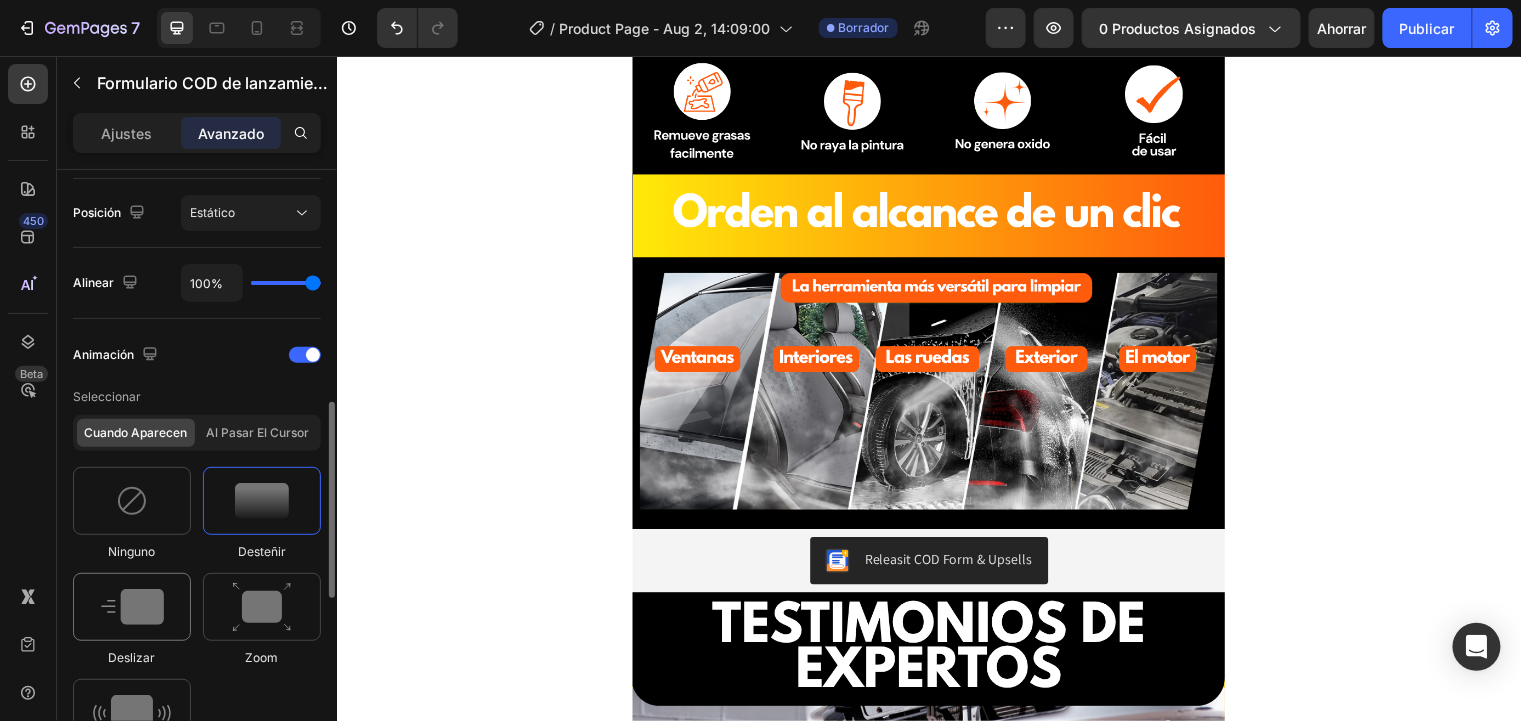 click at bounding box center (132, 607) 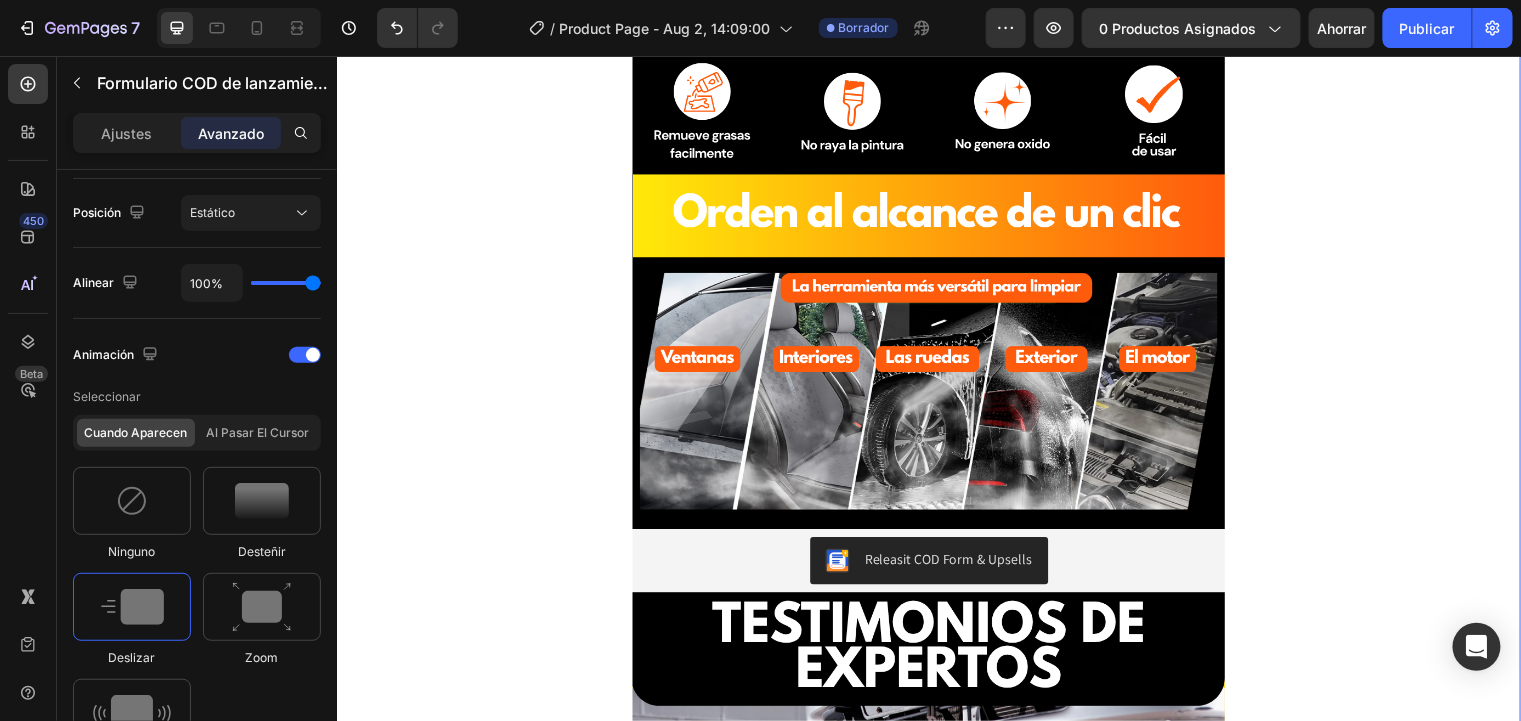 click on "Image Image Image Releasit COD Form & Upsells Releasit COD Form & Upsells Image Image Releasit COD Form & Upsells Releasit COD Form & Upsells Product Section   0 Image Image Image Image
Drop element here Product" at bounding box center (936, 440) 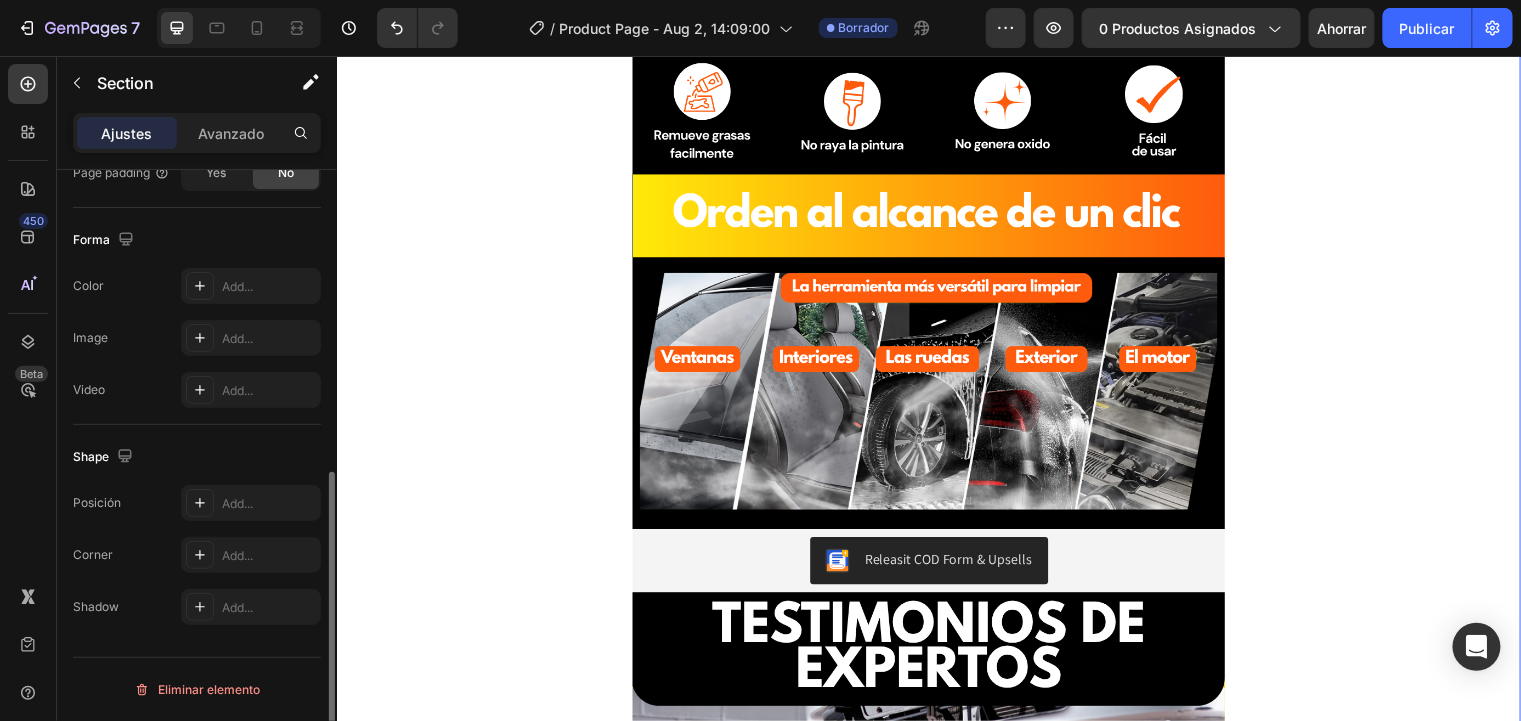 scroll, scrollTop: 0, scrollLeft: 0, axis: both 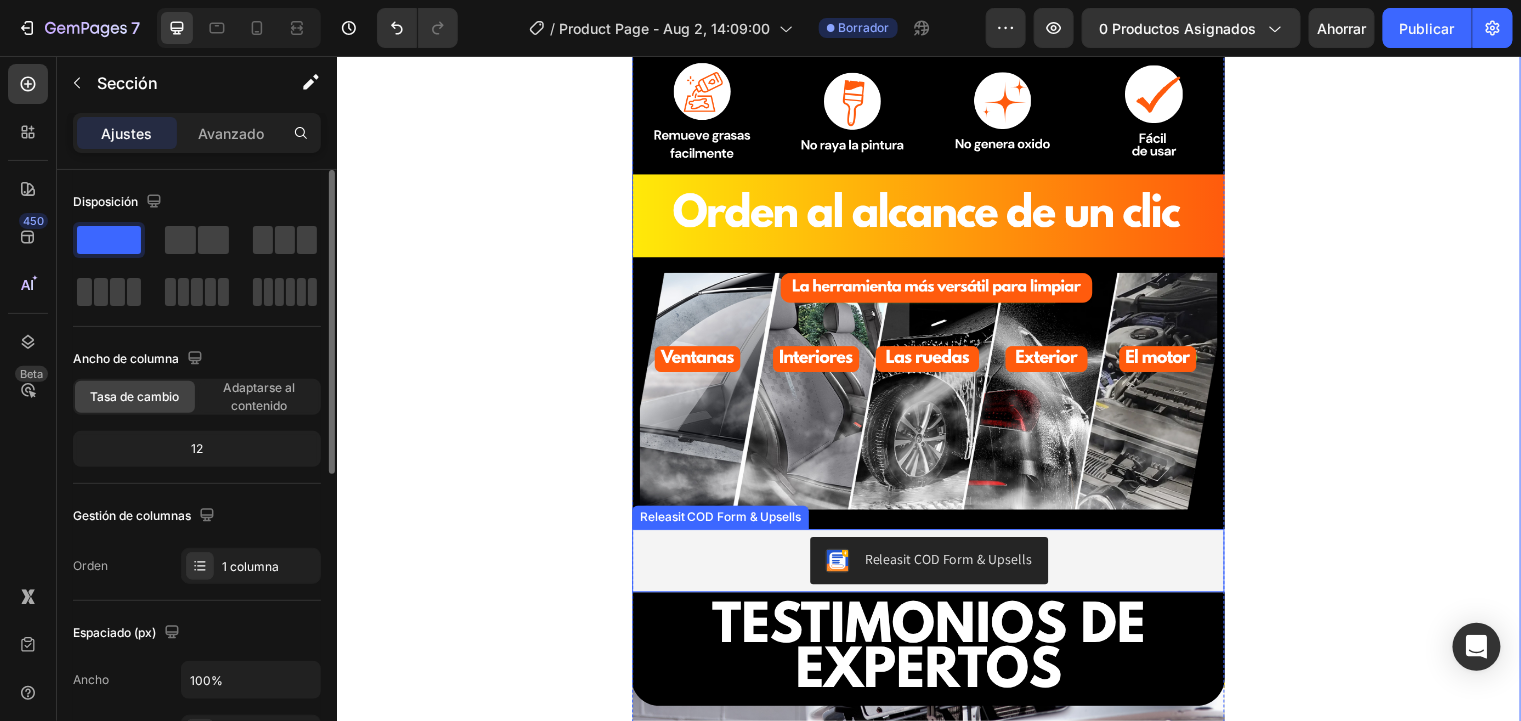 click on "Releasit COD Form & Upsells" at bounding box center (936, 567) 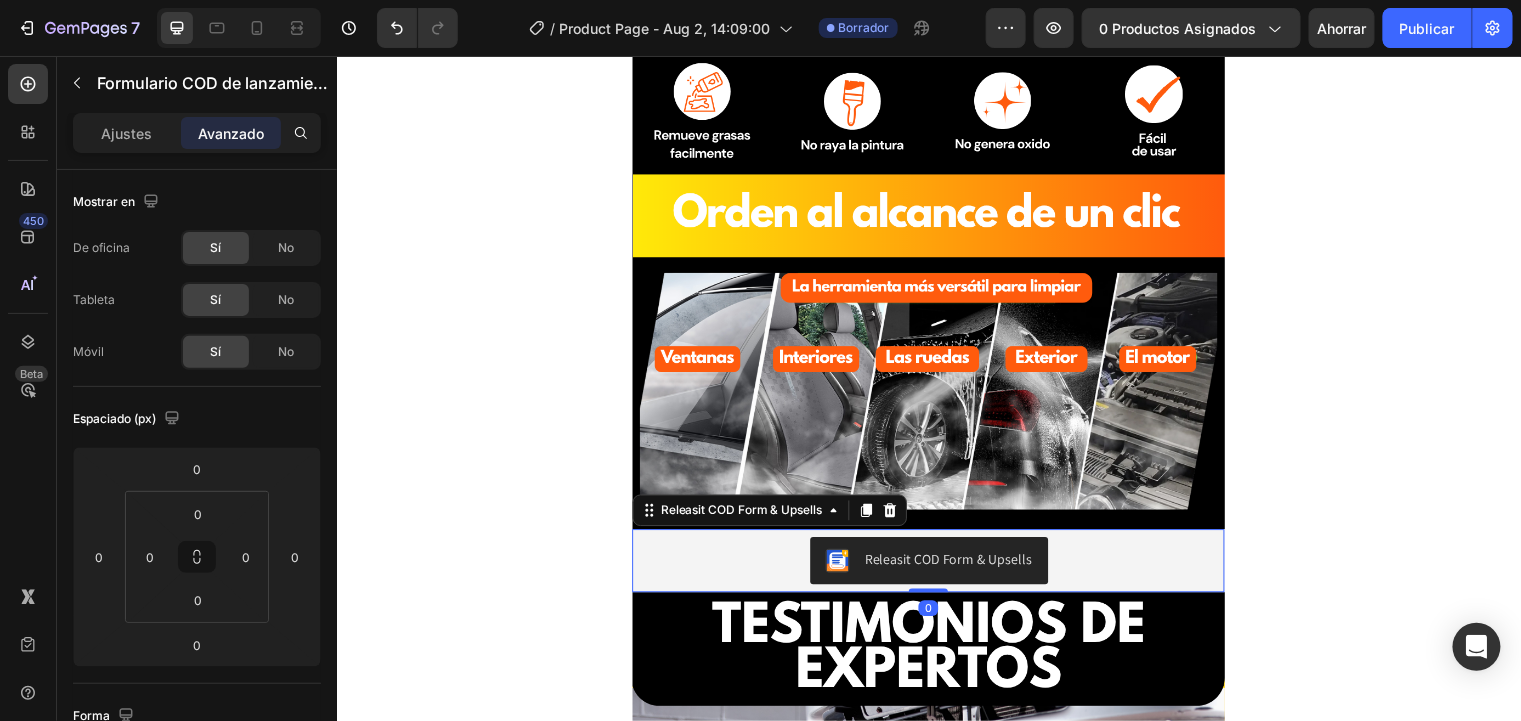drag, startPoint x: 927, startPoint y: 592, endPoint x: 935, endPoint y: 459, distance: 133.24039 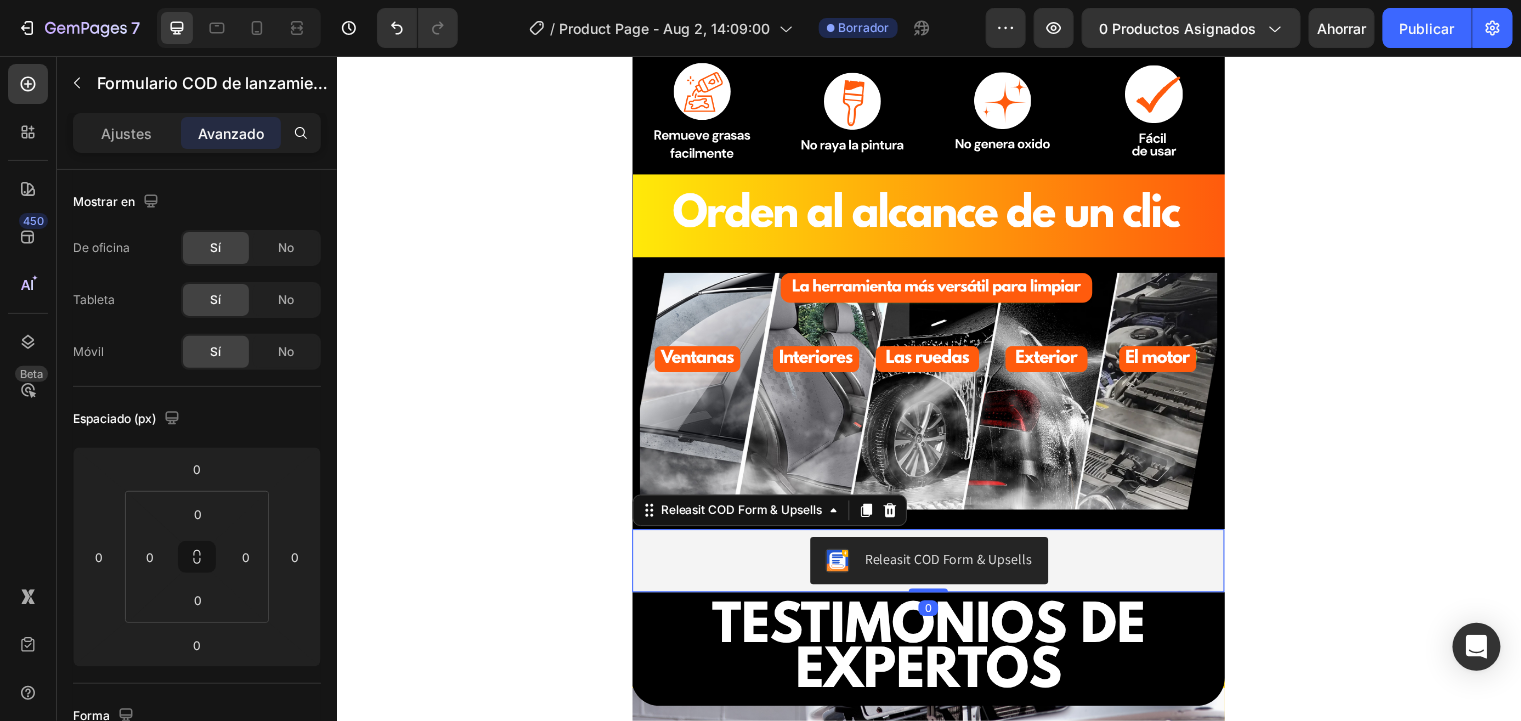click on "Releasit COD Form & Upsells Releasit COD Form & Upsells Image Image Releasit COD Form & Upsells Releasit COD Form & Upsells   0 Image Image Image Image" at bounding box center [936, 1601] 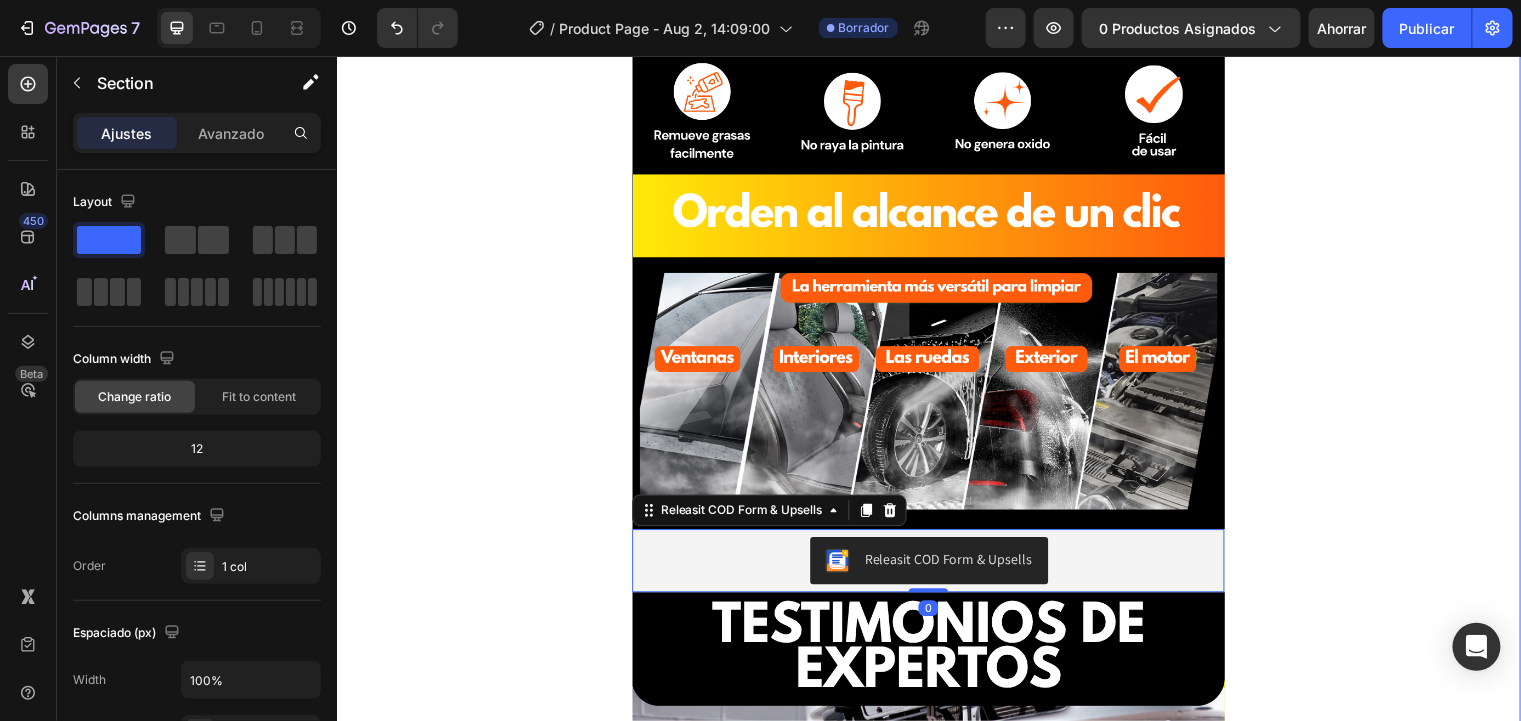 click on "Image Image Image Releasit COD Form & Upsells Releasit COD Form & Upsells Image Image Releasit COD Form & Upsells Releasit COD Form & Upsells   0 Image Image Image Image
Drop element here Product" at bounding box center [936, 440] 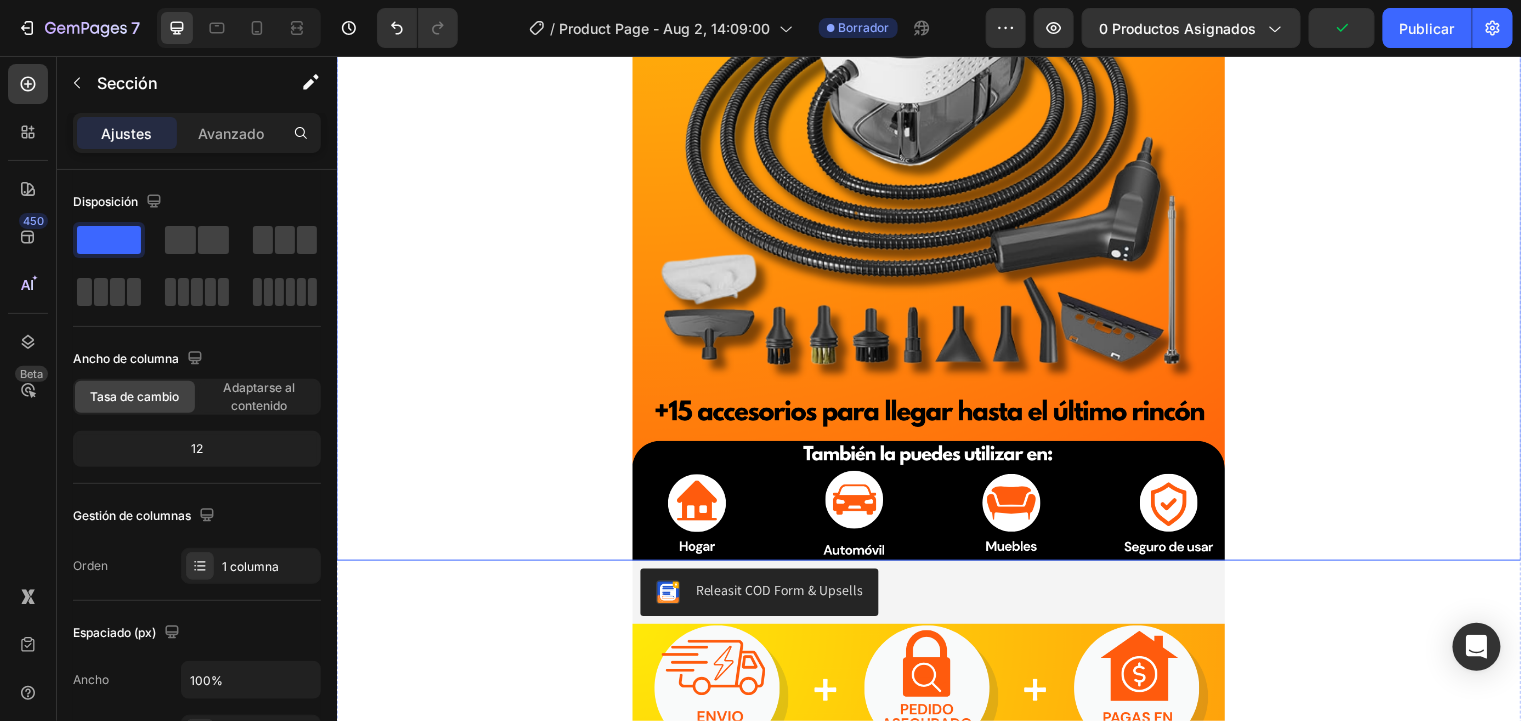 scroll, scrollTop: 2093, scrollLeft: 0, axis: vertical 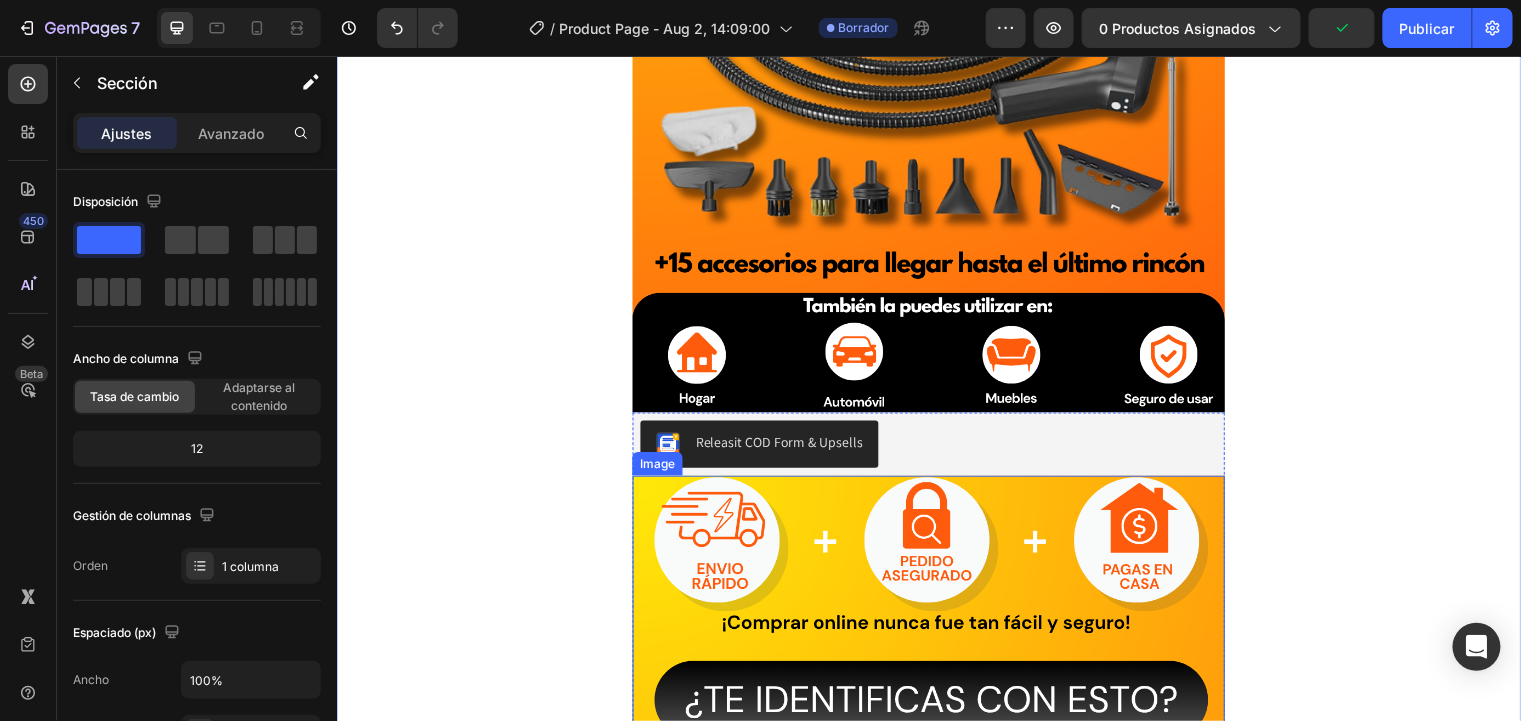 click on "Releasit COD Form & Upsells" at bounding box center (936, 449) 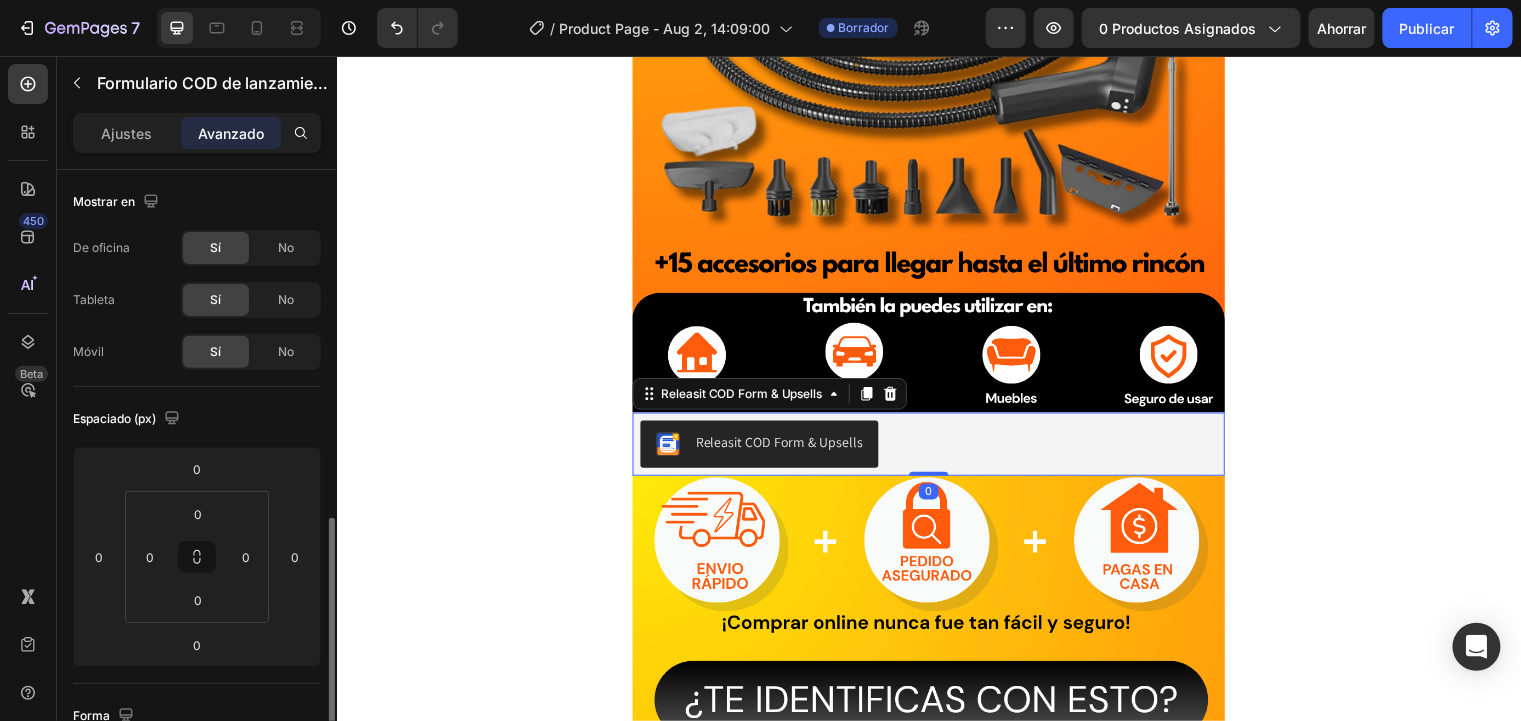 scroll, scrollTop: 479, scrollLeft: 0, axis: vertical 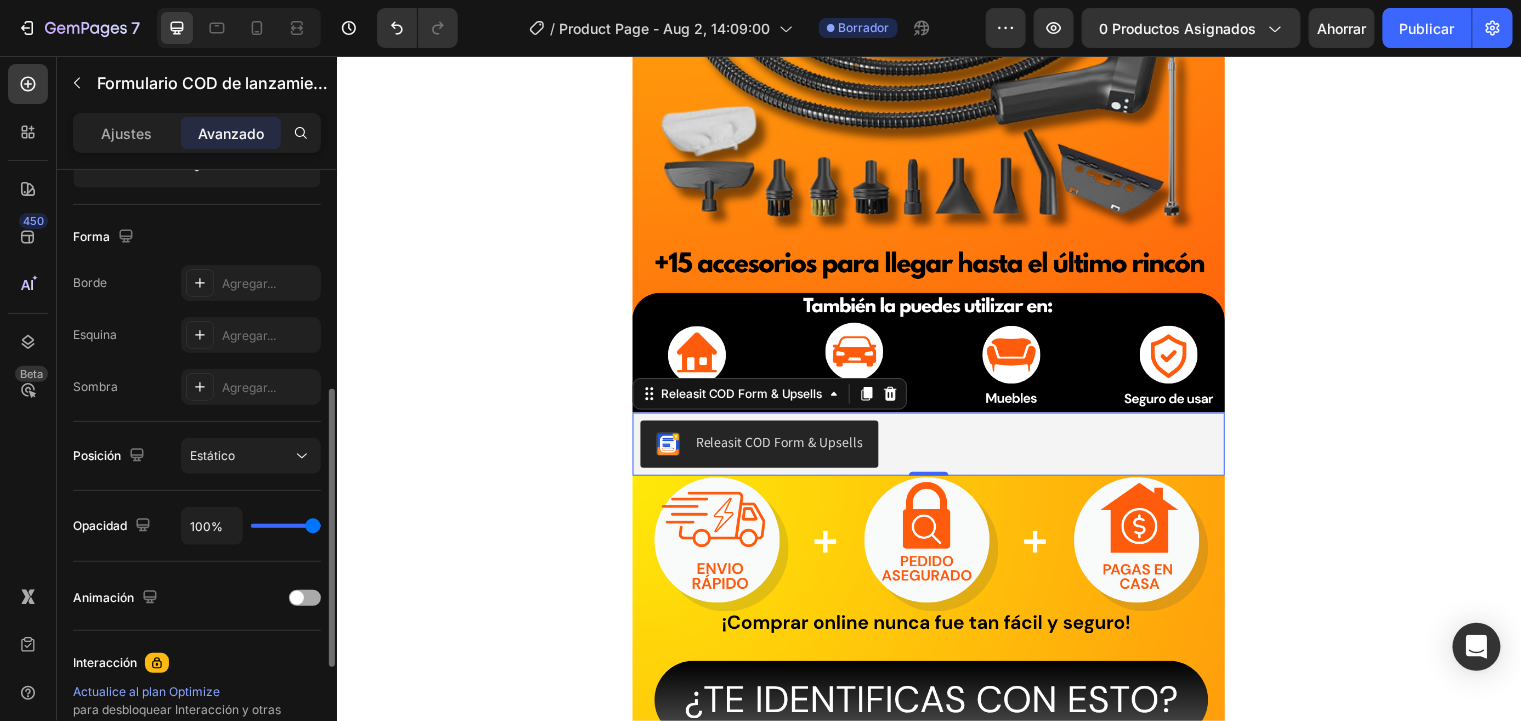 click on "Animación" at bounding box center (197, 598) 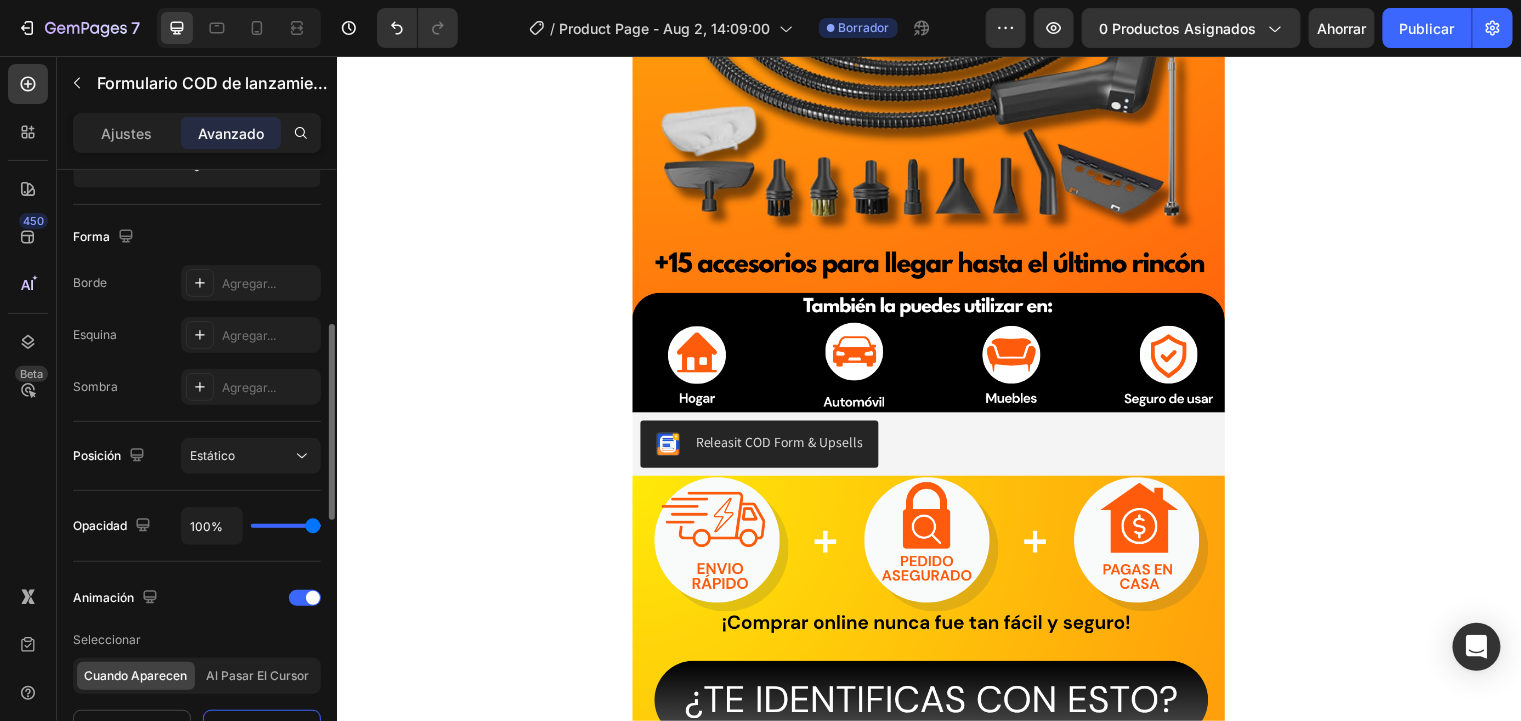 scroll, scrollTop: 720, scrollLeft: 0, axis: vertical 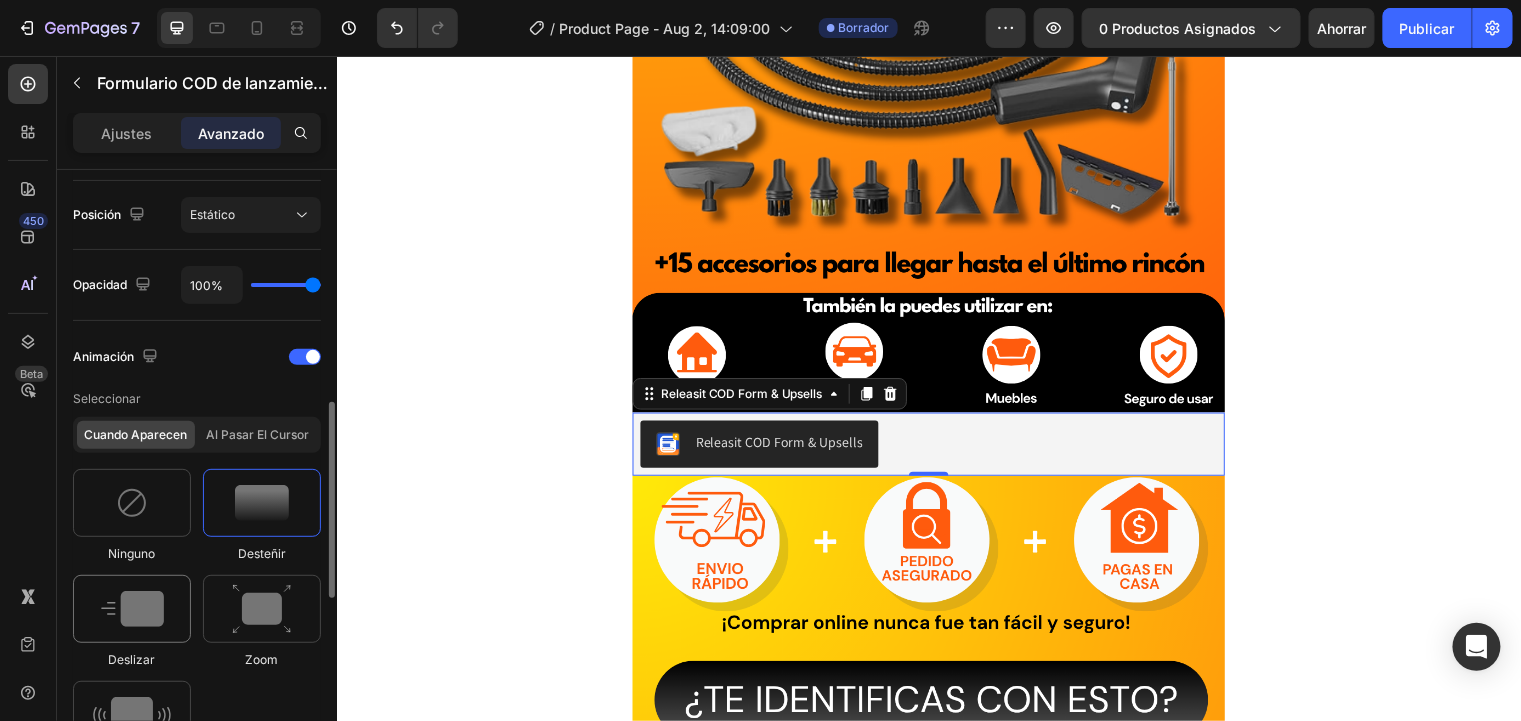 click at bounding box center [132, 609] 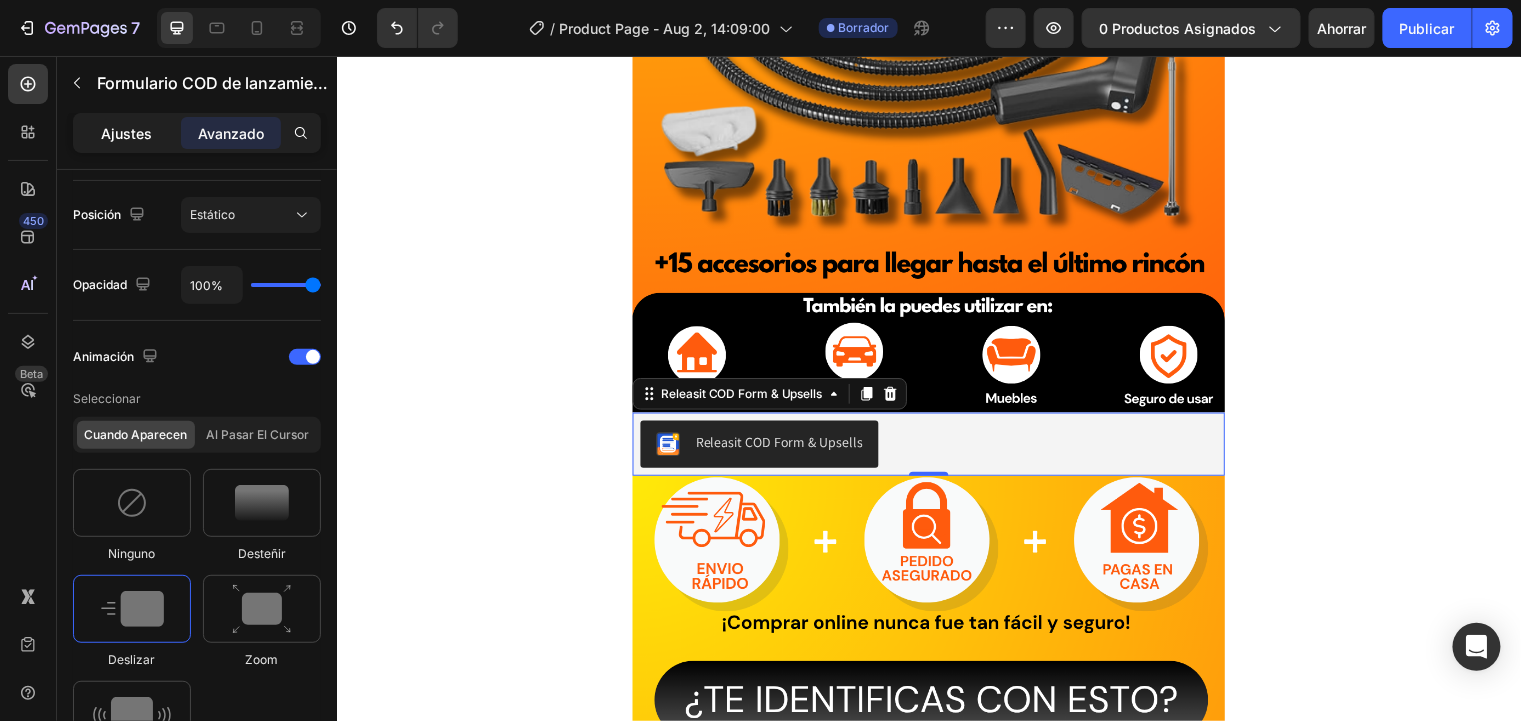 click on "Ajustes" at bounding box center (127, 133) 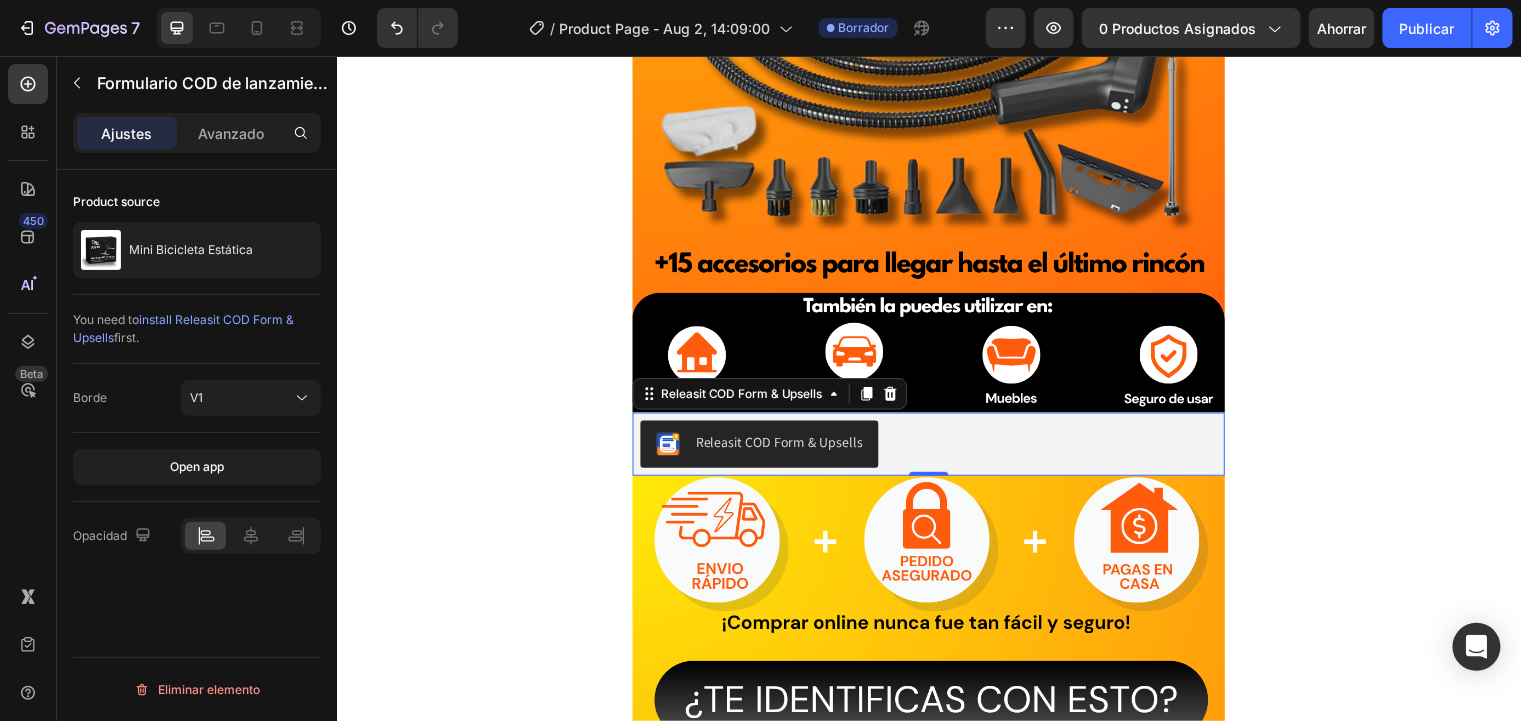 scroll, scrollTop: 0, scrollLeft: 0, axis: both 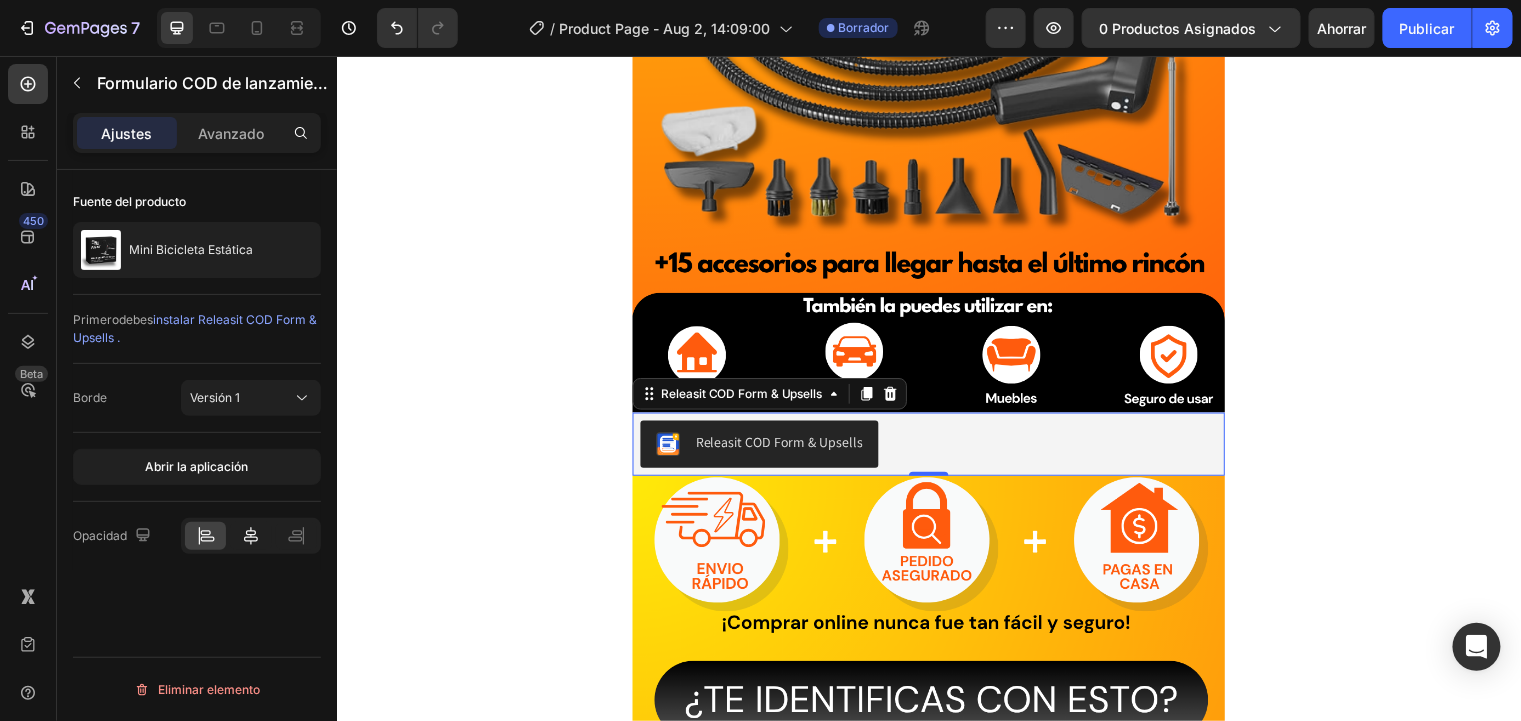 click 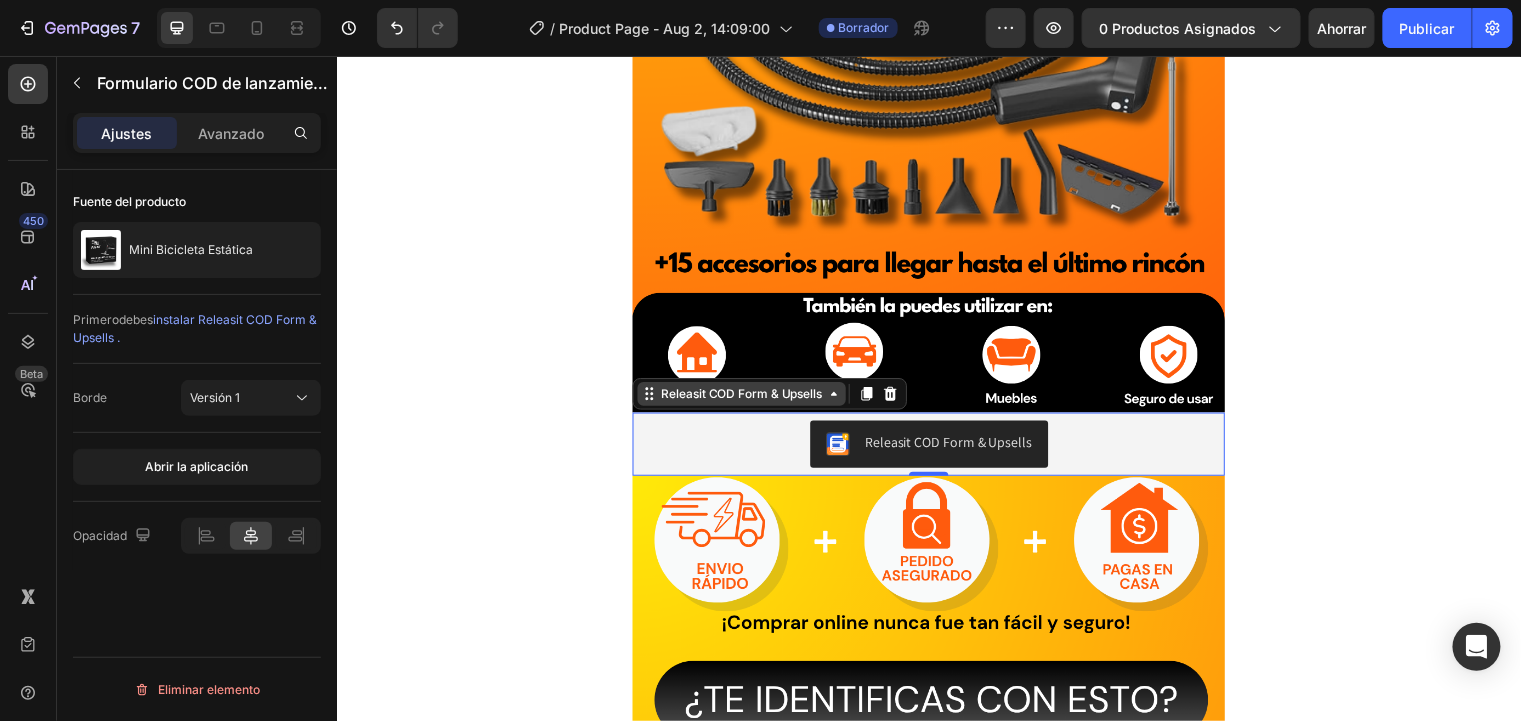 click on "Releasit COD Form & Upsells" at bounding box center [746, 398] 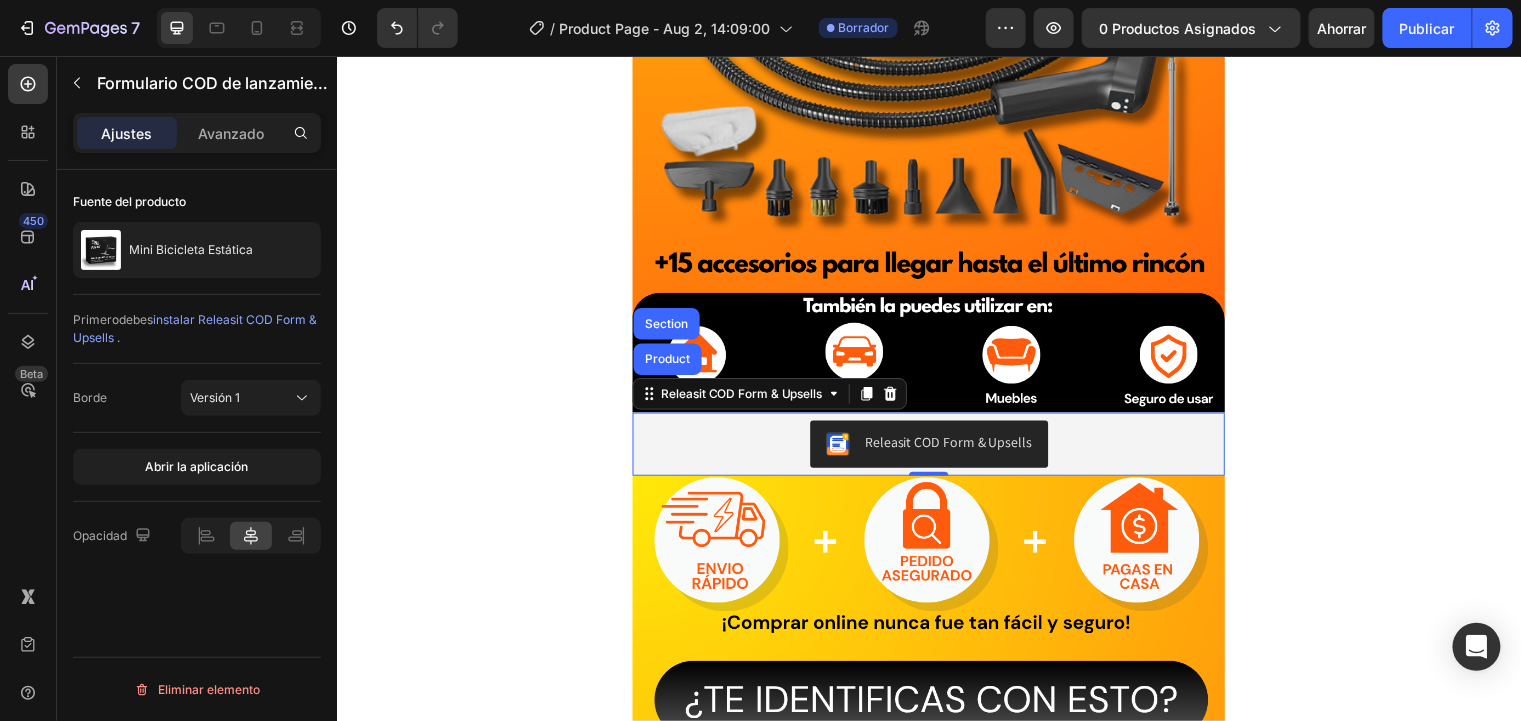 click on "Releasit COD Form & Upsells" at bounding box center (936, 449) 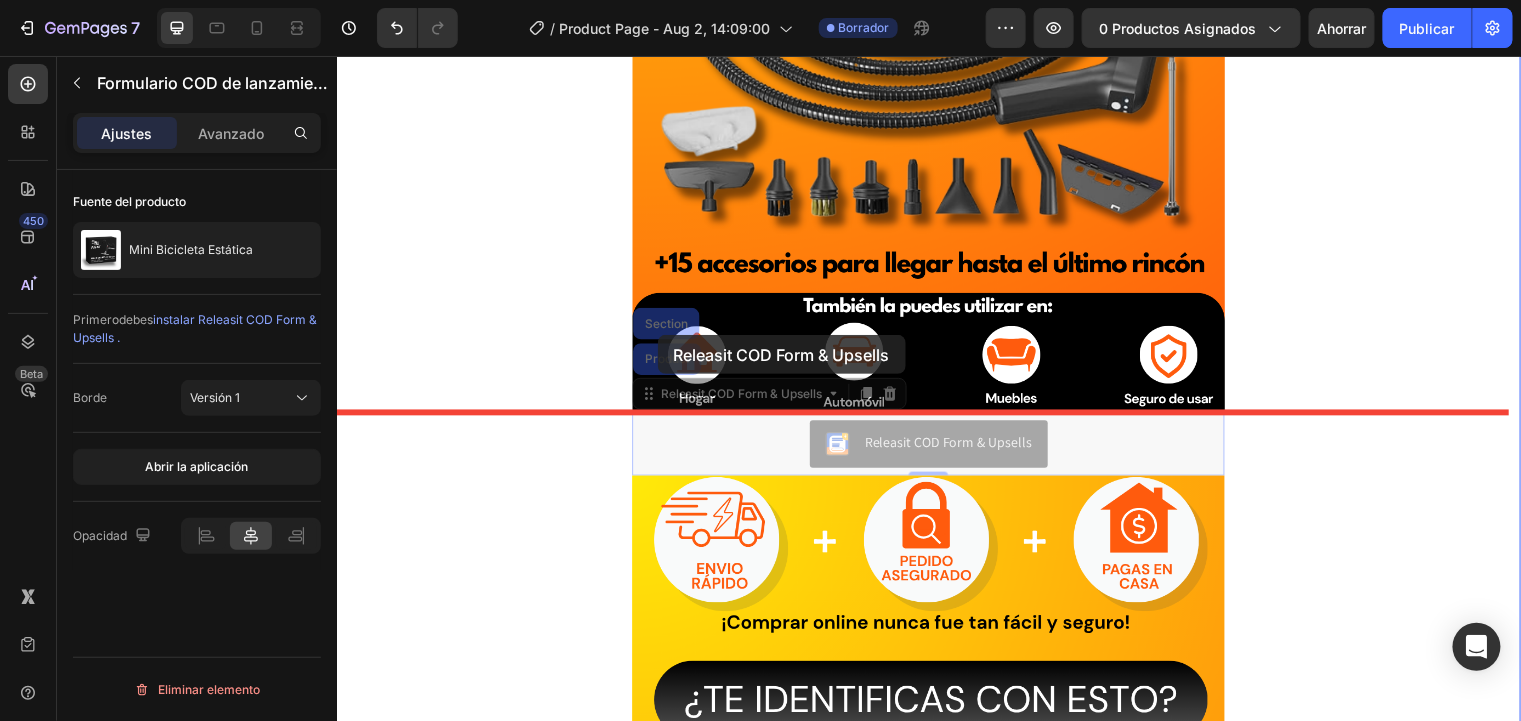 drag, startPoint x: 658, startPoint y: 349, endPoint x: 661, endPoint y: 339, distance: 10.440307 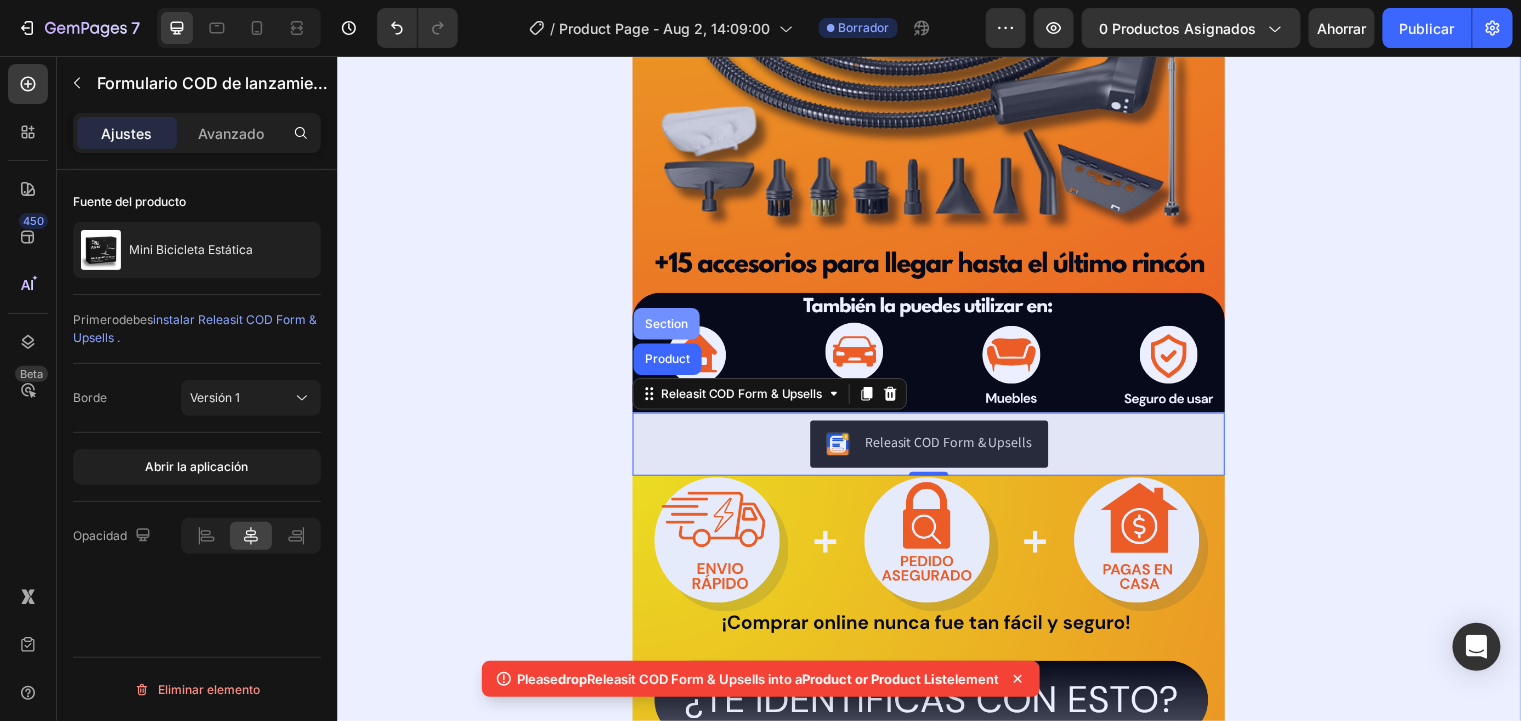 click on "Section" at bounding box center (670, 327) 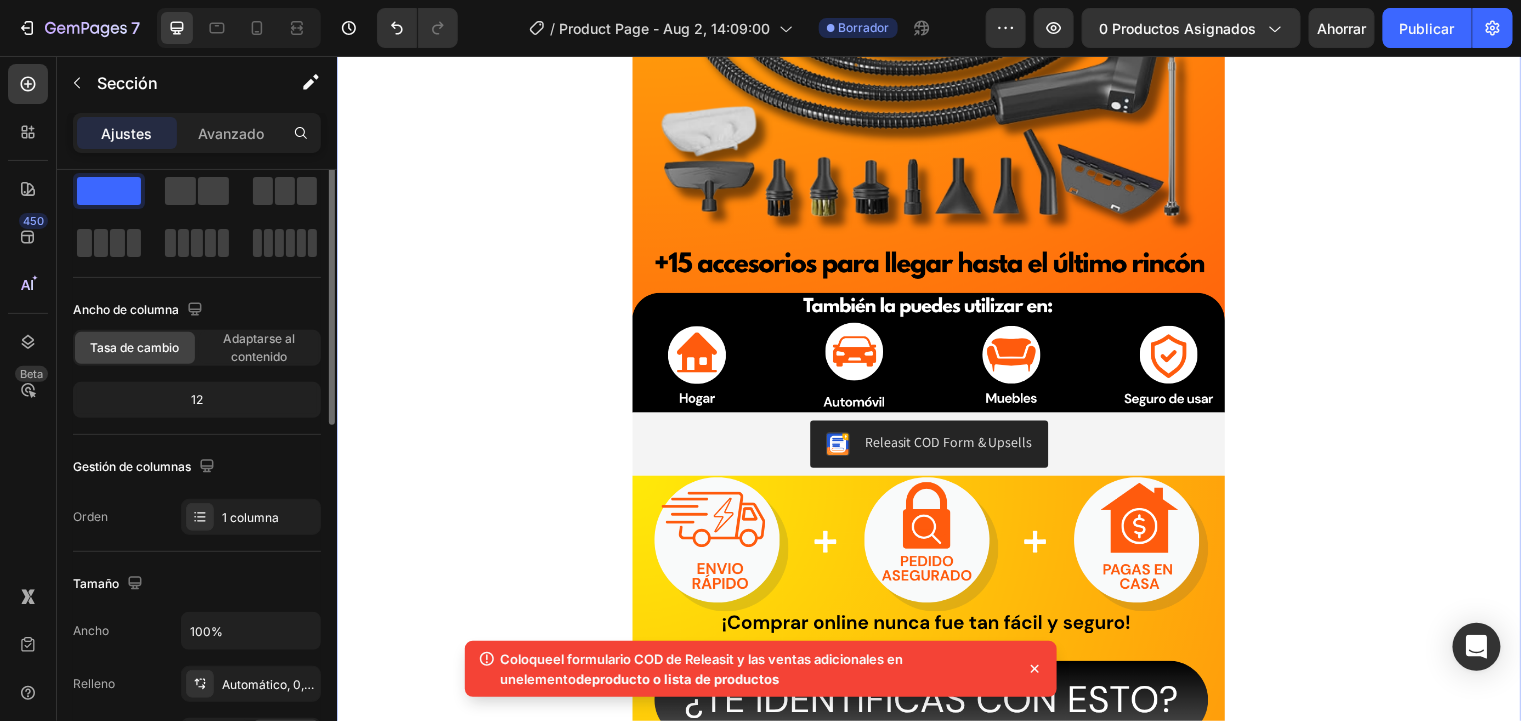 scroll, scrollTop: 0, scrollLeft: 0, axis: both 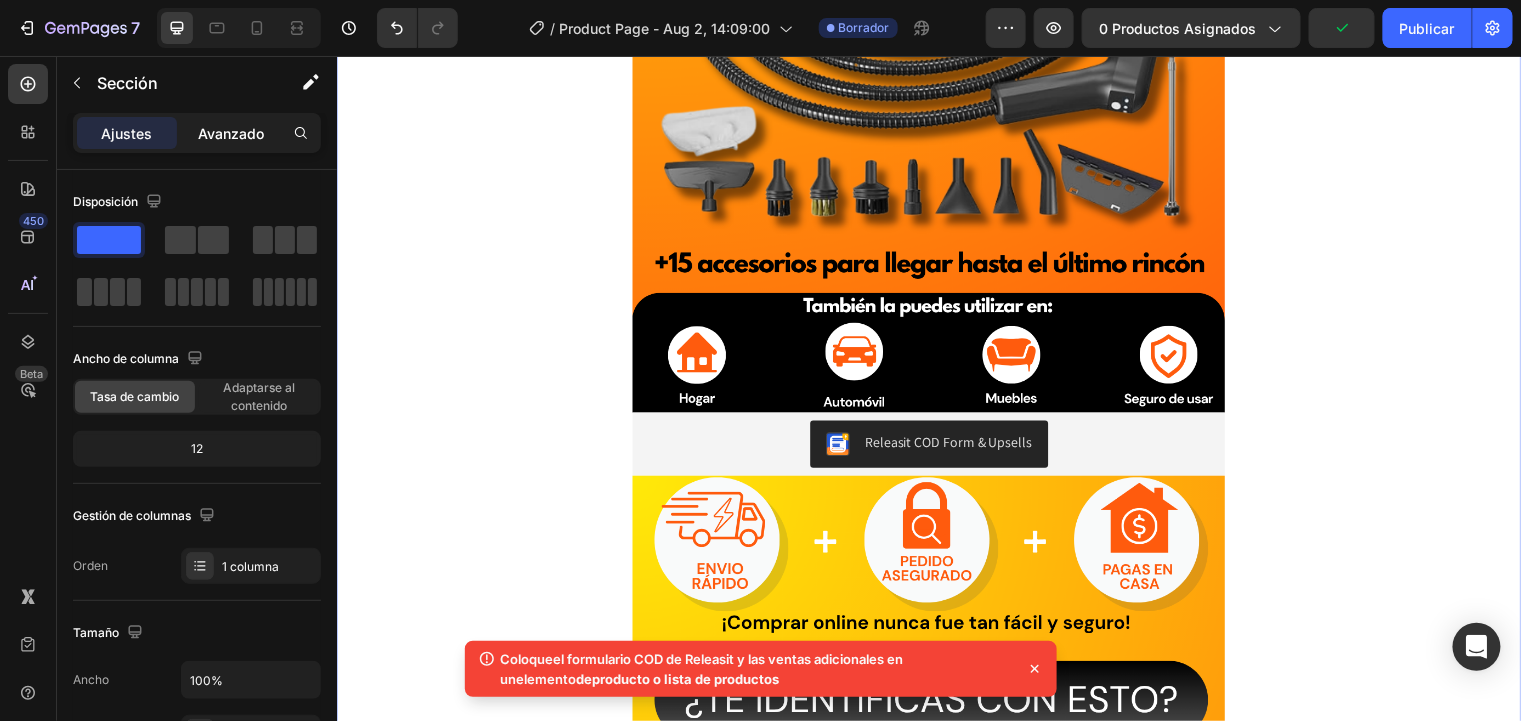 click on "Avanzado" at bounding box center (231, 133) 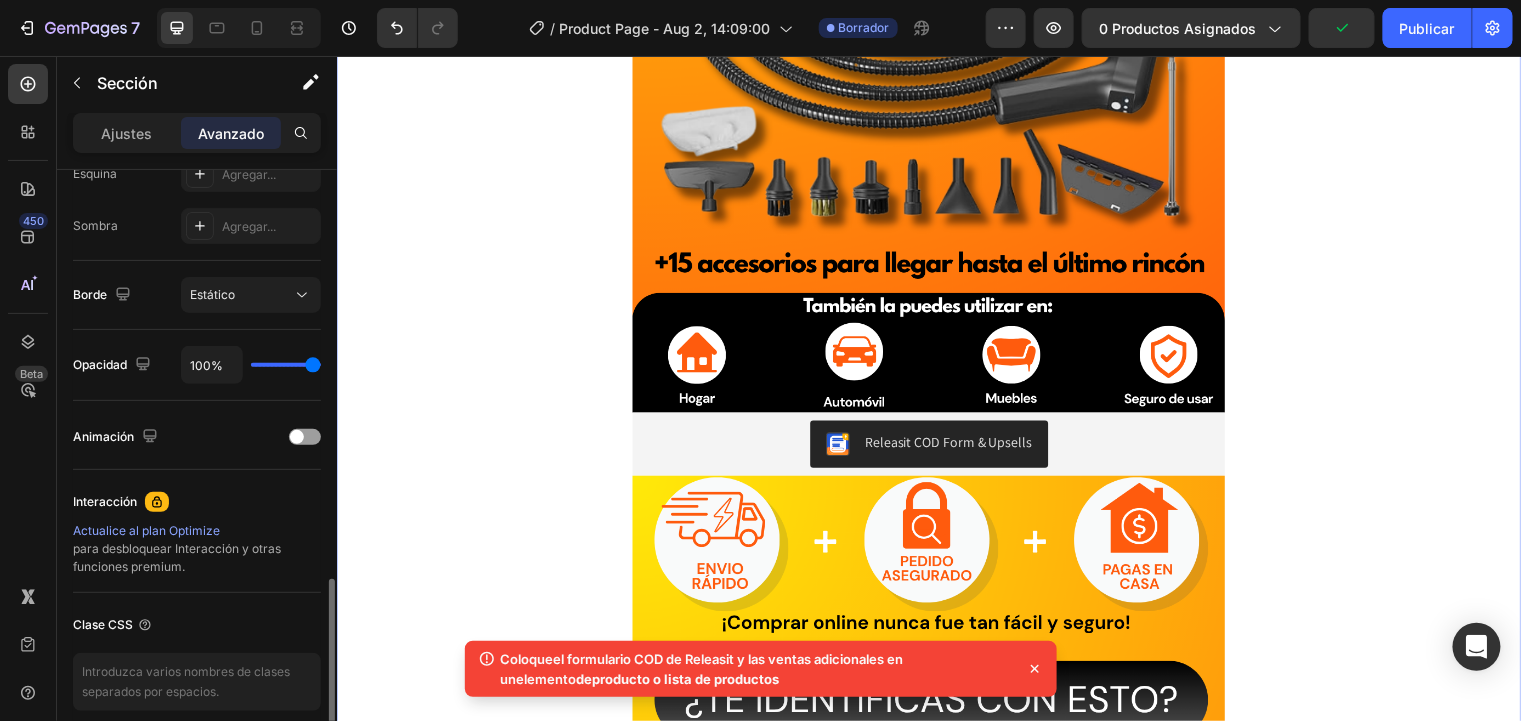 scroll, scrollTop: 722, scrollLeft: 0, axis: vertical 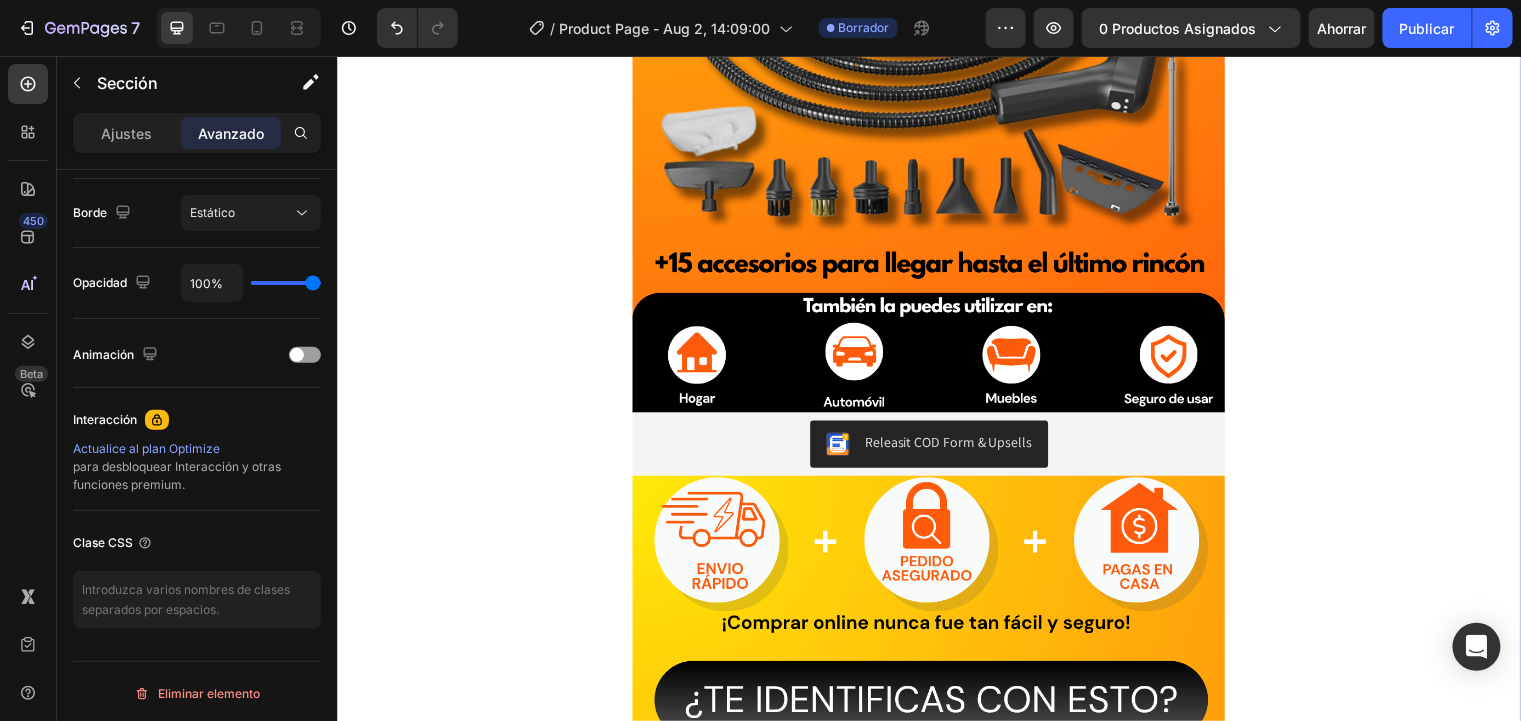click on "Releasit COD Form & Upsells" at bounding box center (936, 449) 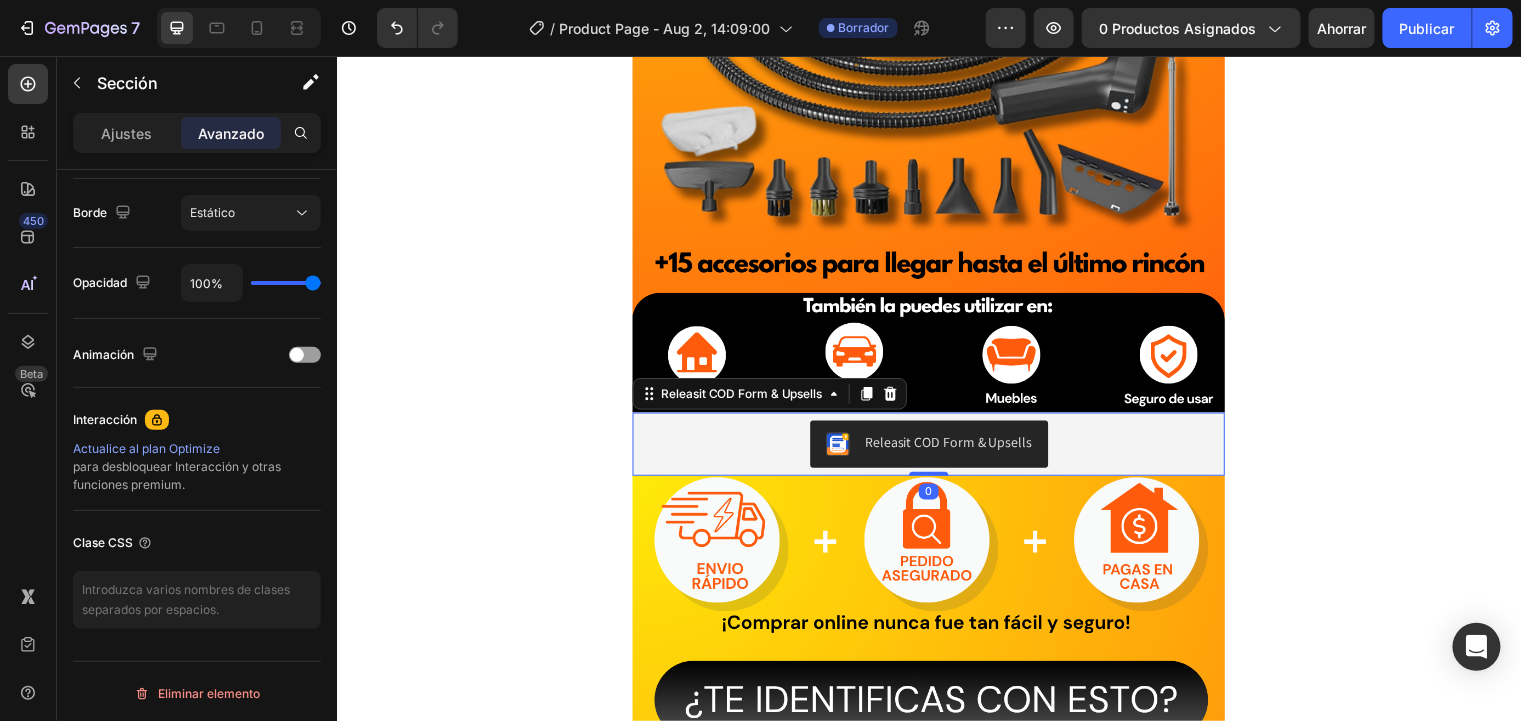 scroll, scrollTop: 0, scrollLeft: 0, axis: both 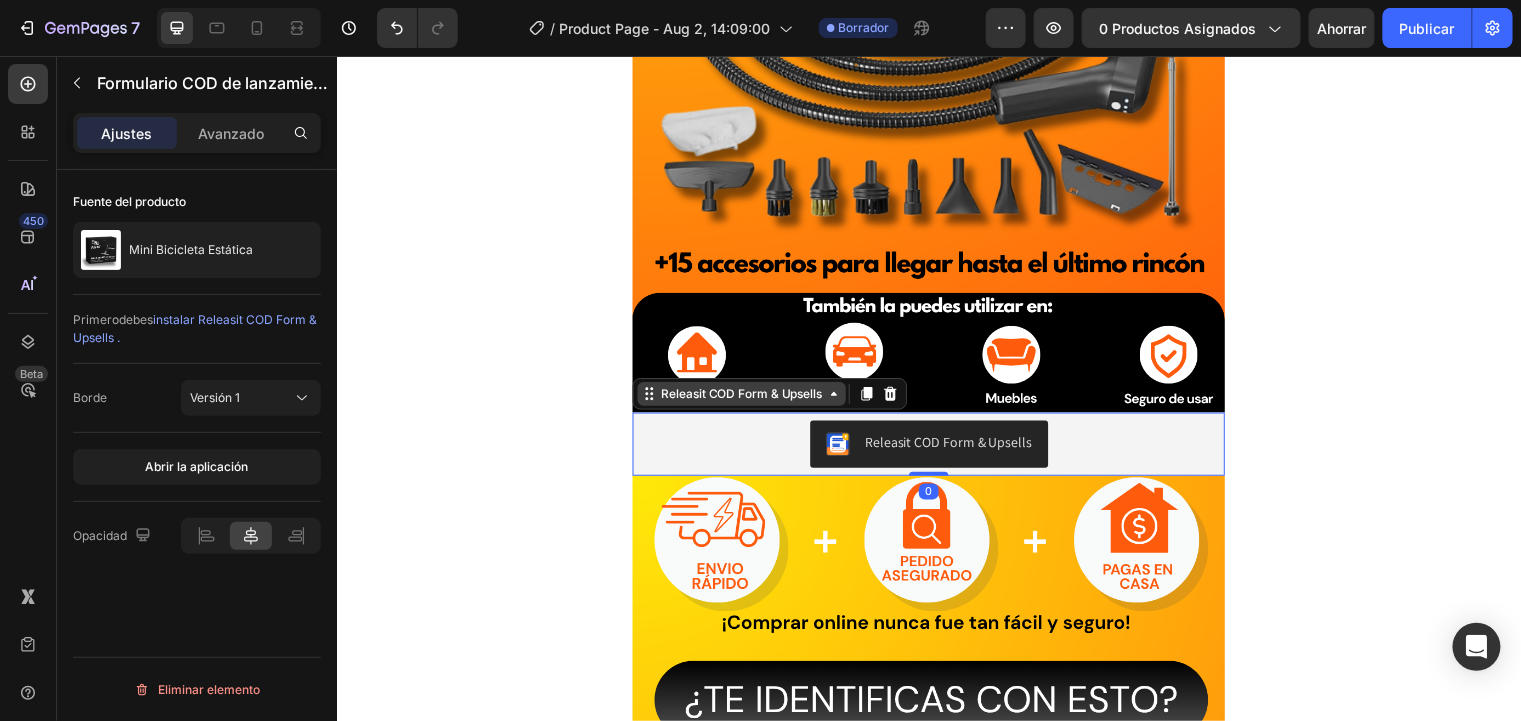 click on "Releasit COD Form & Upsells" at bounding box center [746, 398] 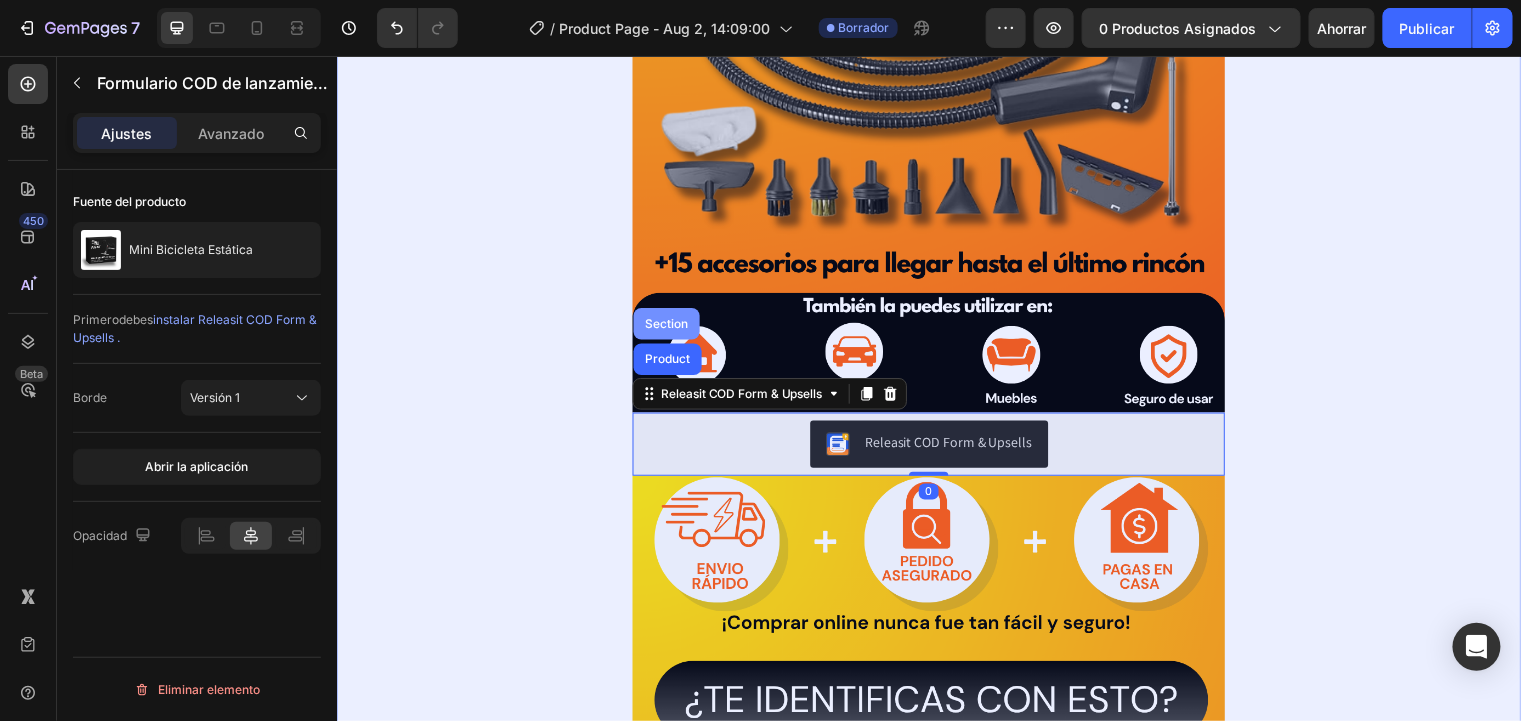 click on "Section" at bounding box center [670, 327] 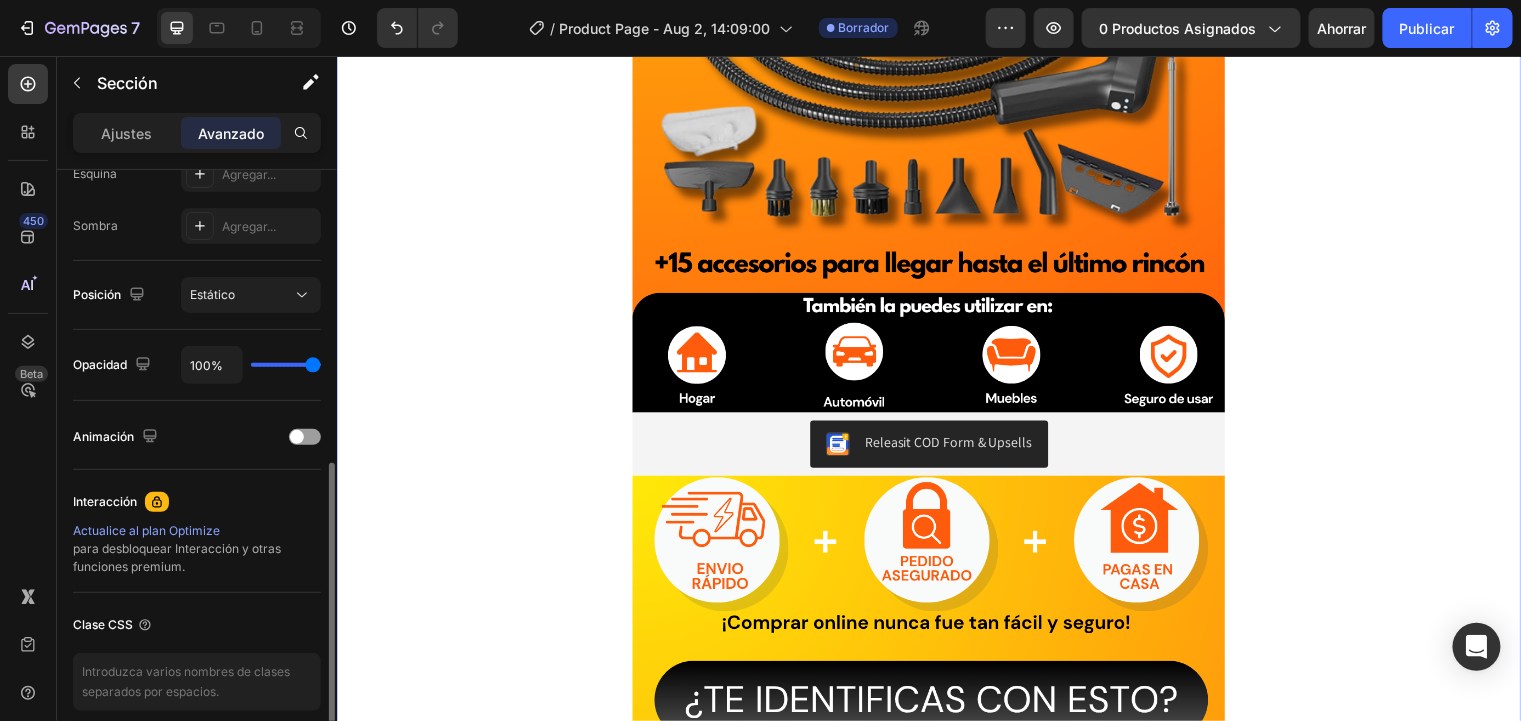 scroll, scrollTop: 722, scrollLeft: 0, axis: vertical 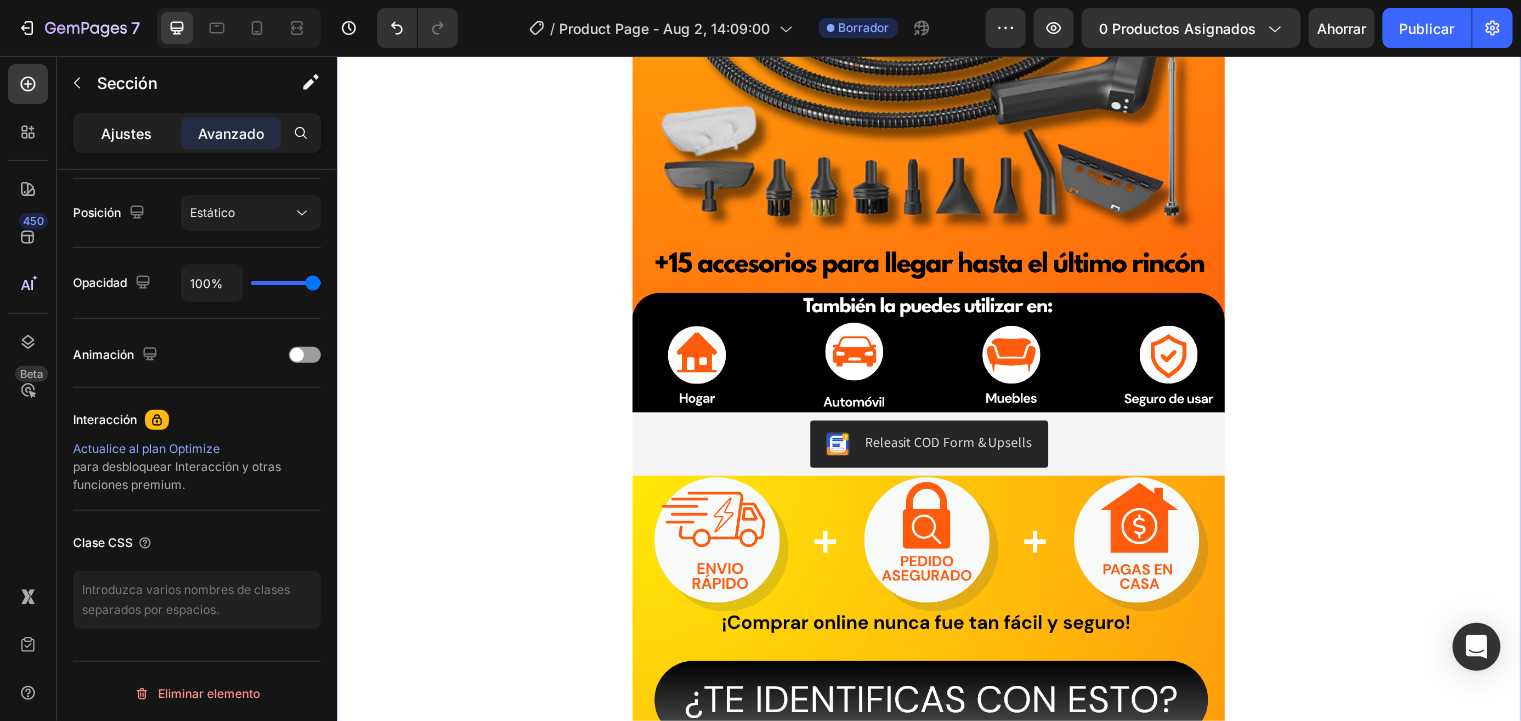 click on "Ajustes" 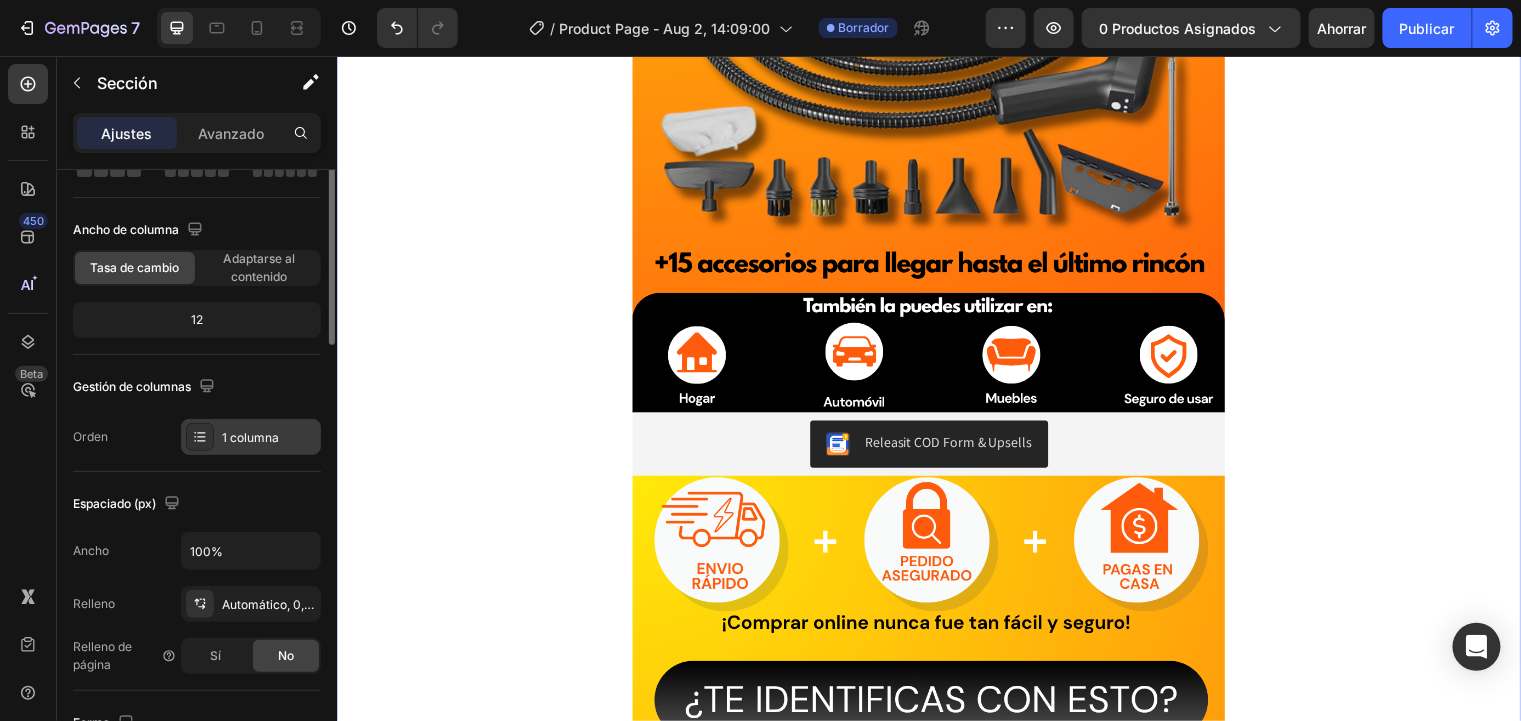 scroll, scrollTop: 0, scrollLeft: 0, axis: both 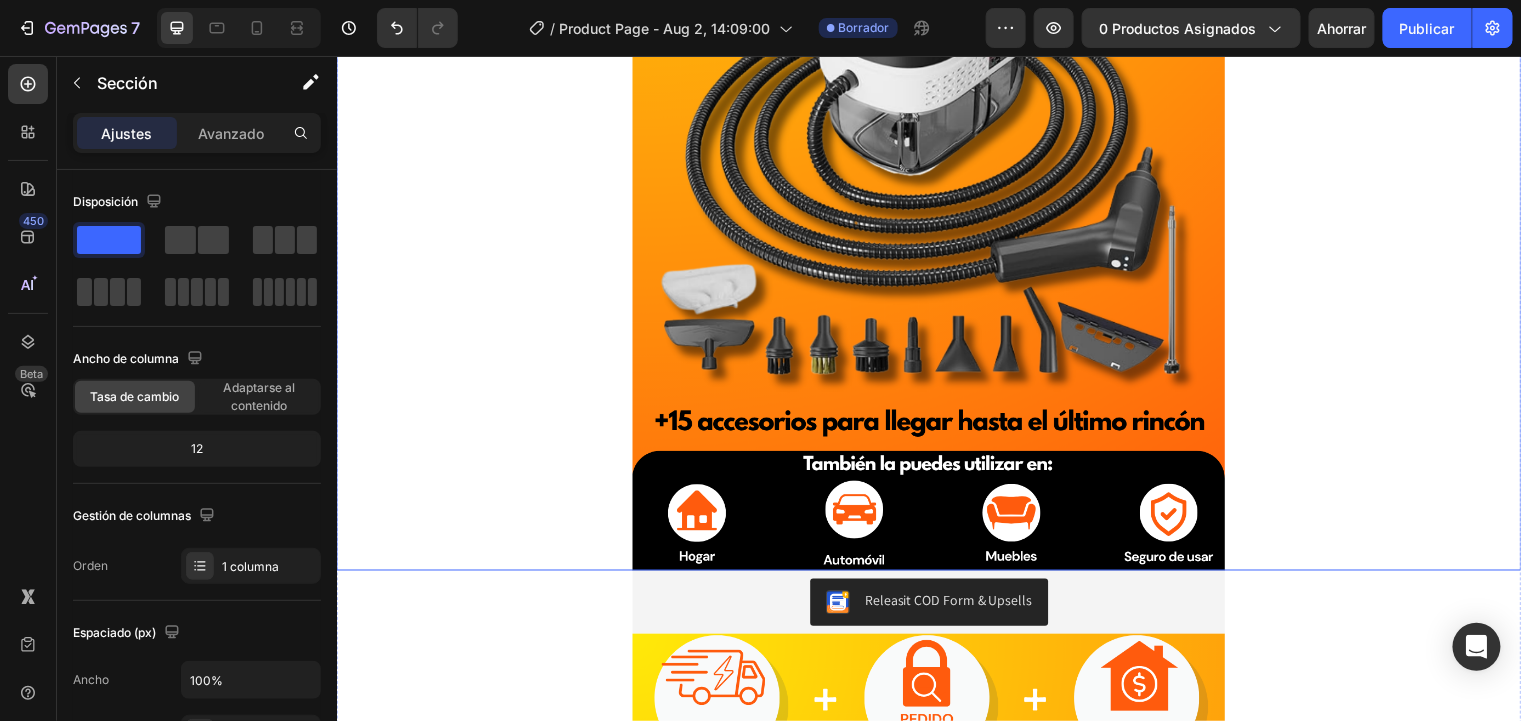 click at bounding box center (936, 44) 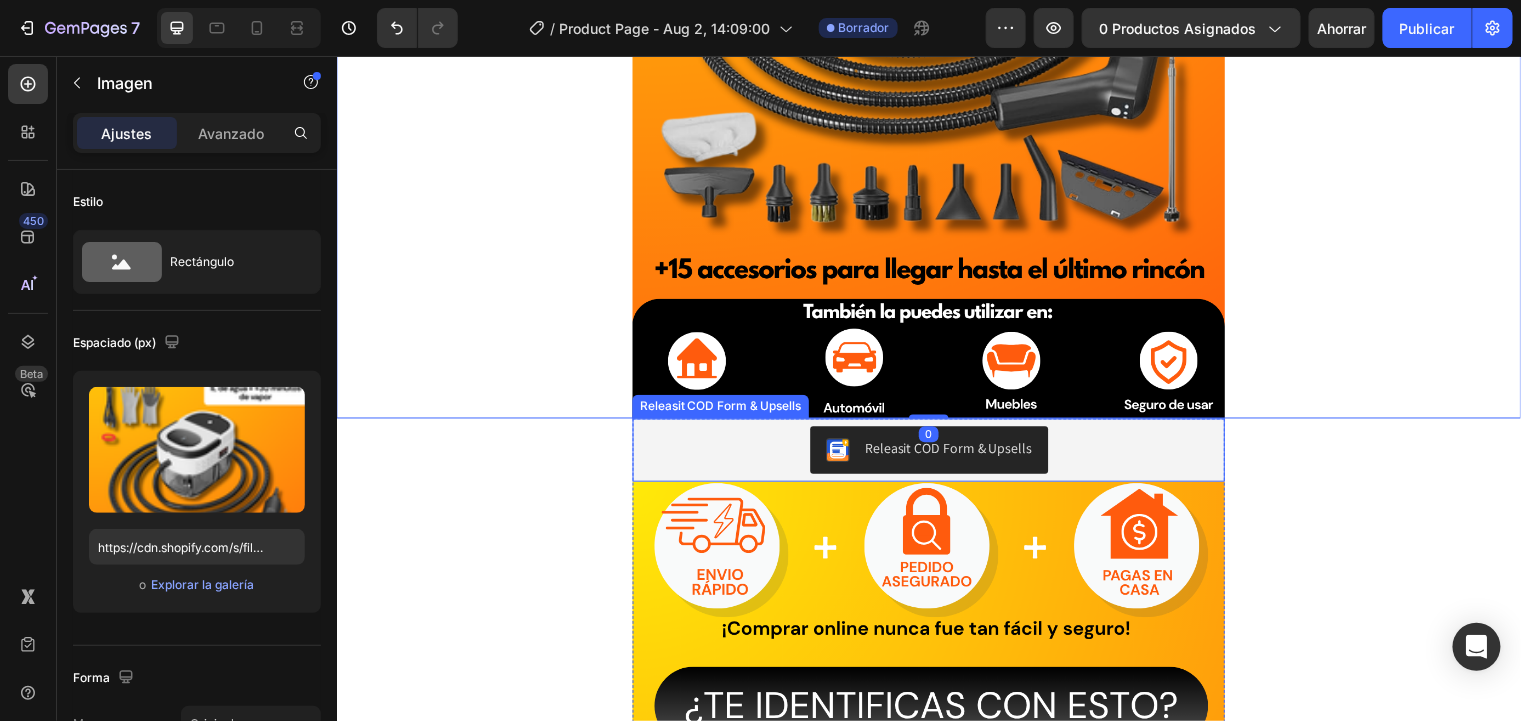 scroll, scrollTop: 2093, scrollLeft: 0, axis: vertical 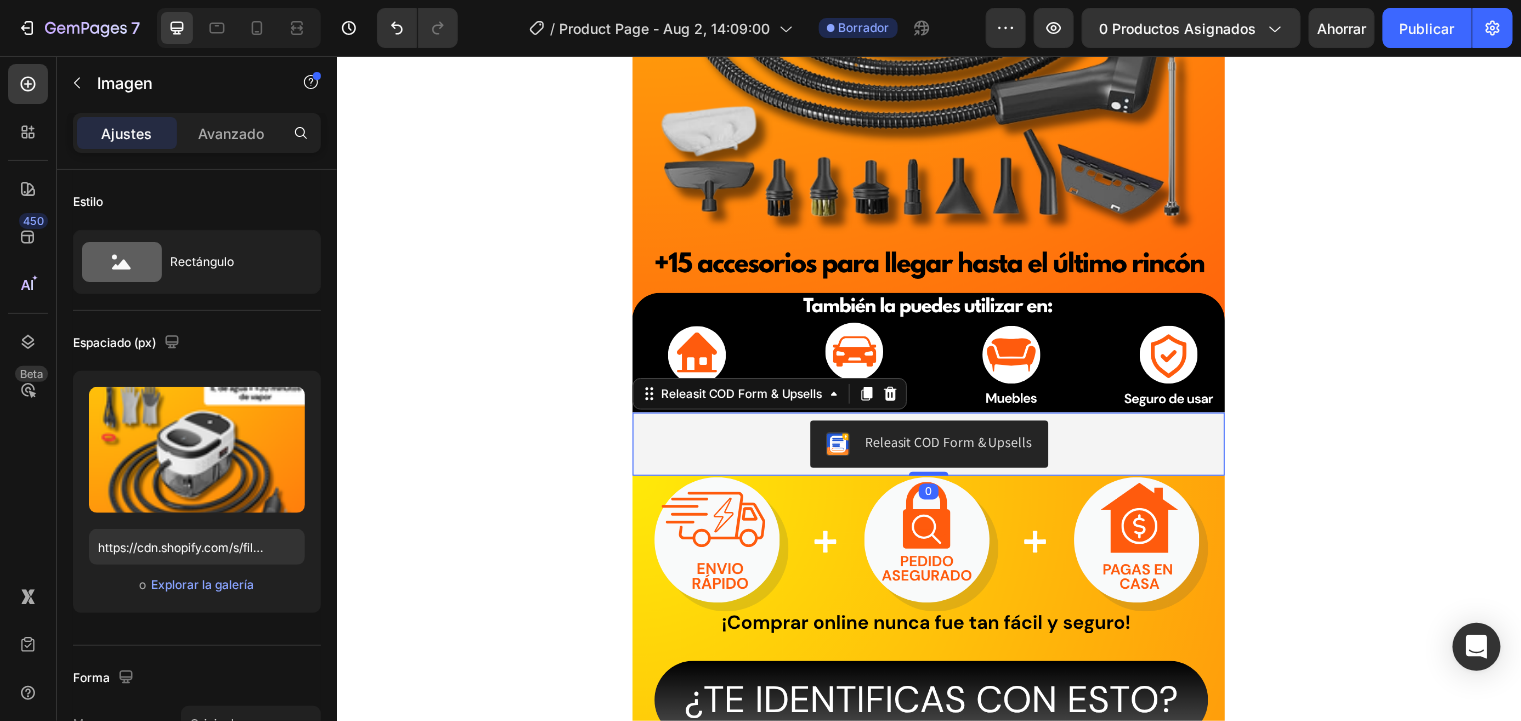 click on "Releasit COD Form & Upsells" at bounding box center (936, 449) 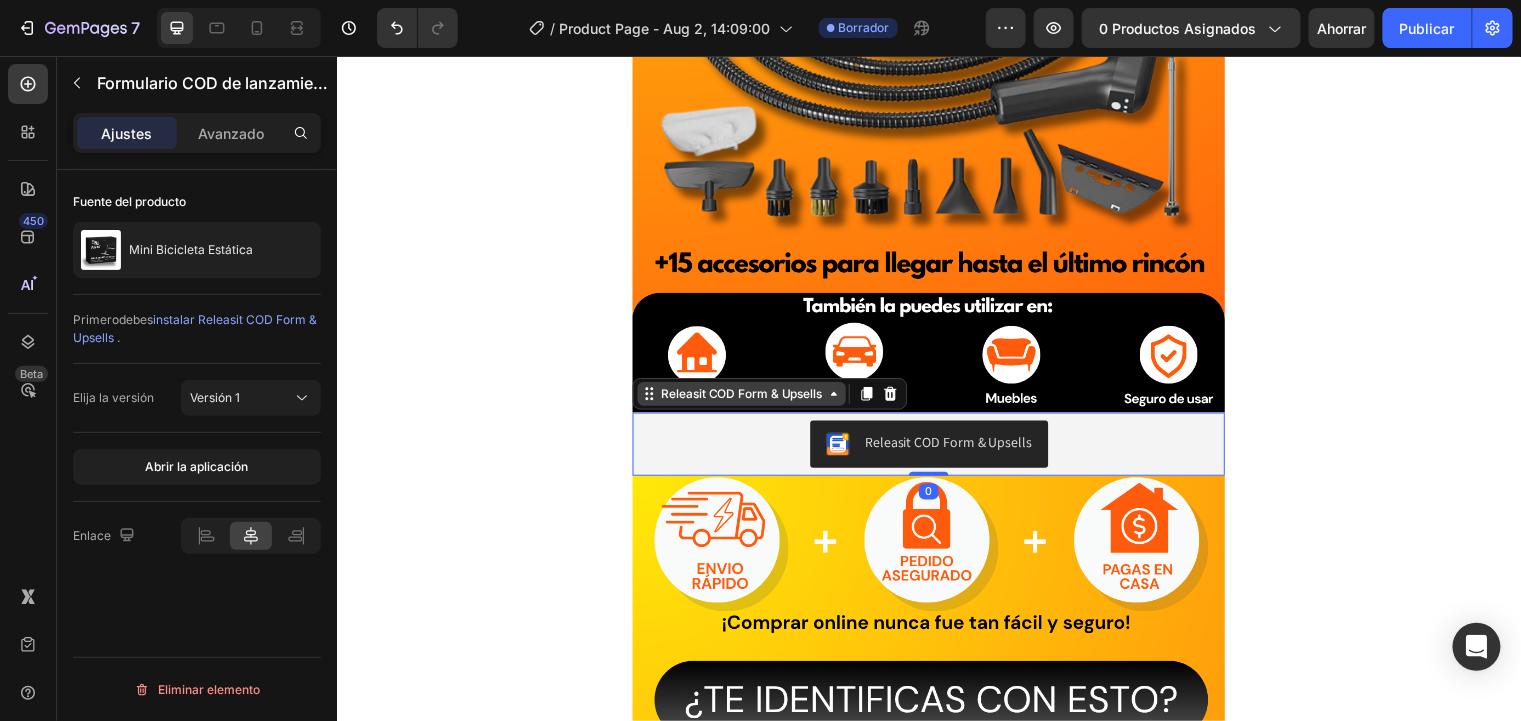 click on "Releasit COD Form & Upsells" at bounding box center [746, 398] 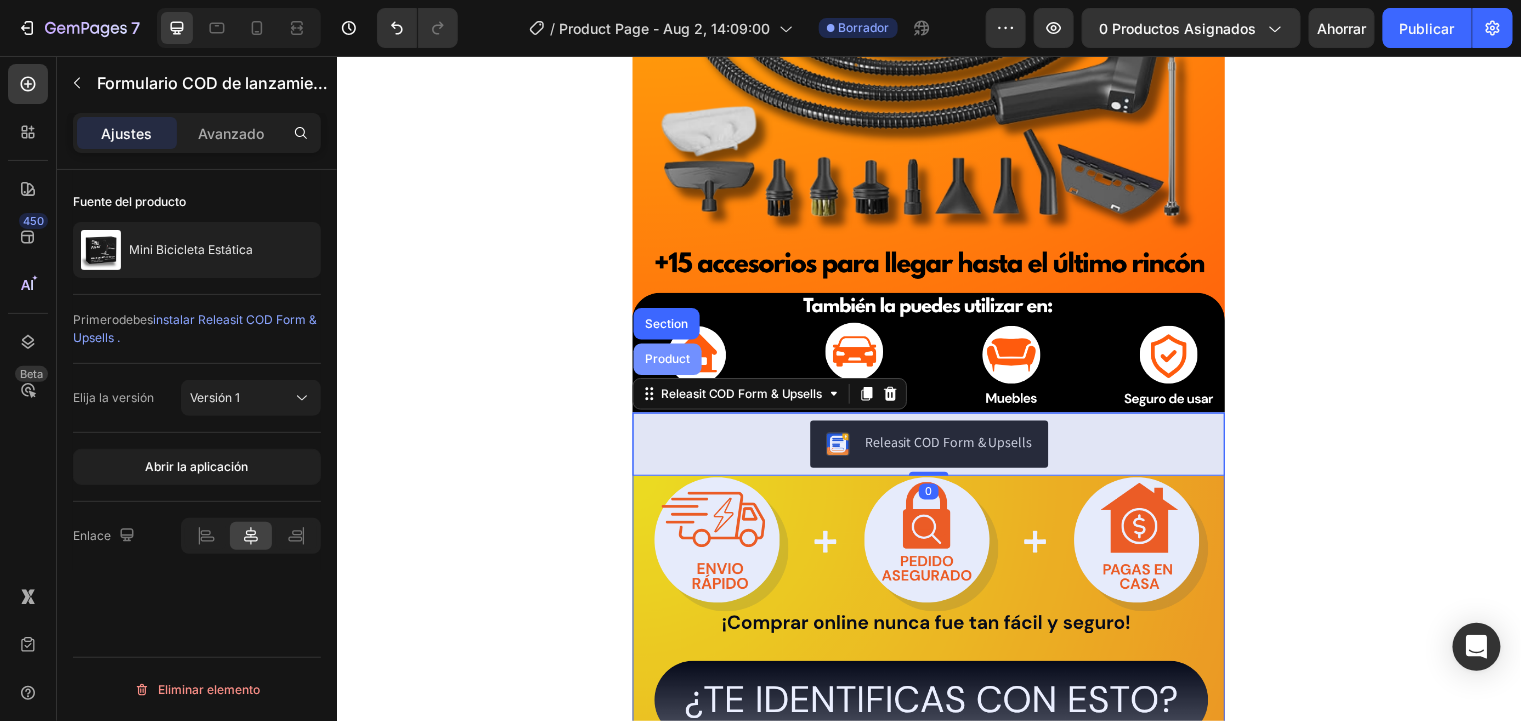 click on "Product" at bounding box center [671, 363] 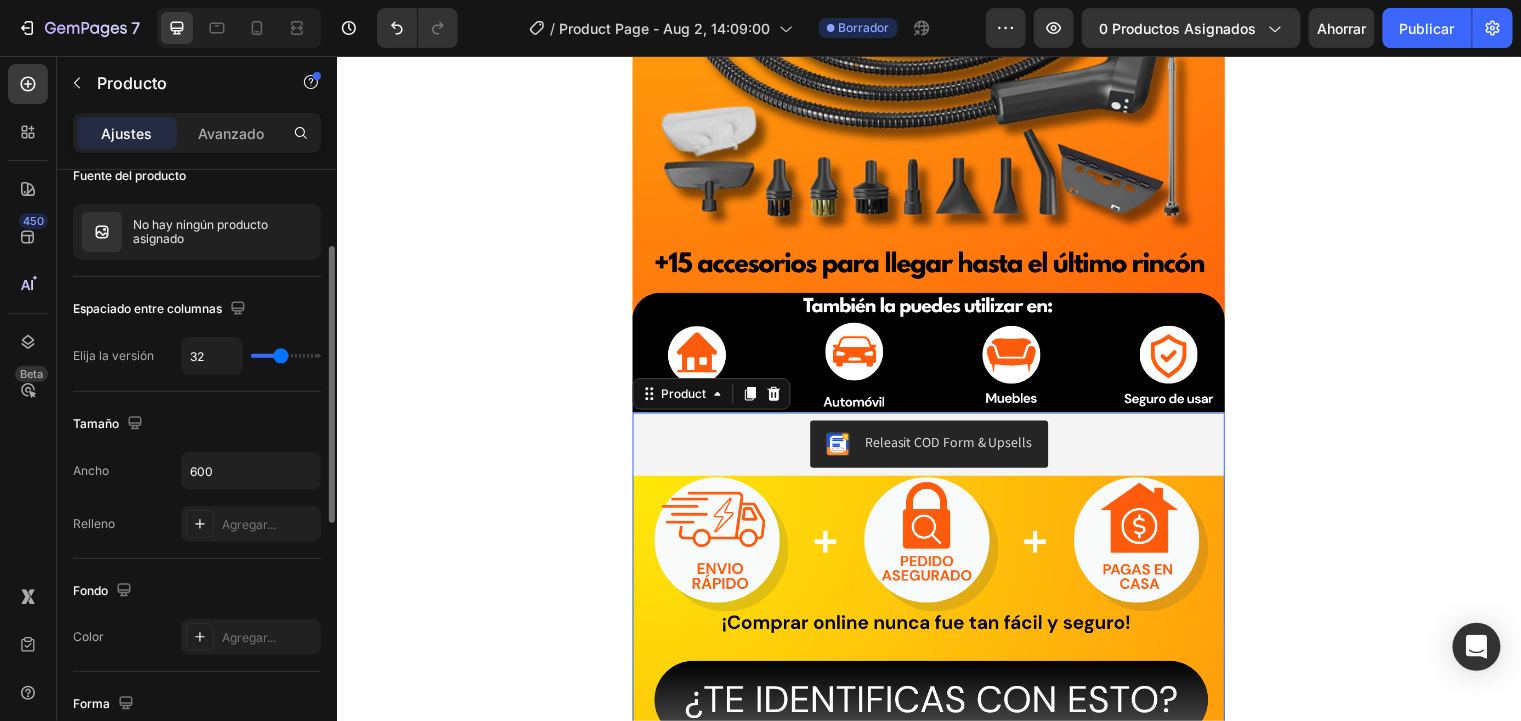 scroll, scrollTop: 0, scrollLeft: 0, axis: both 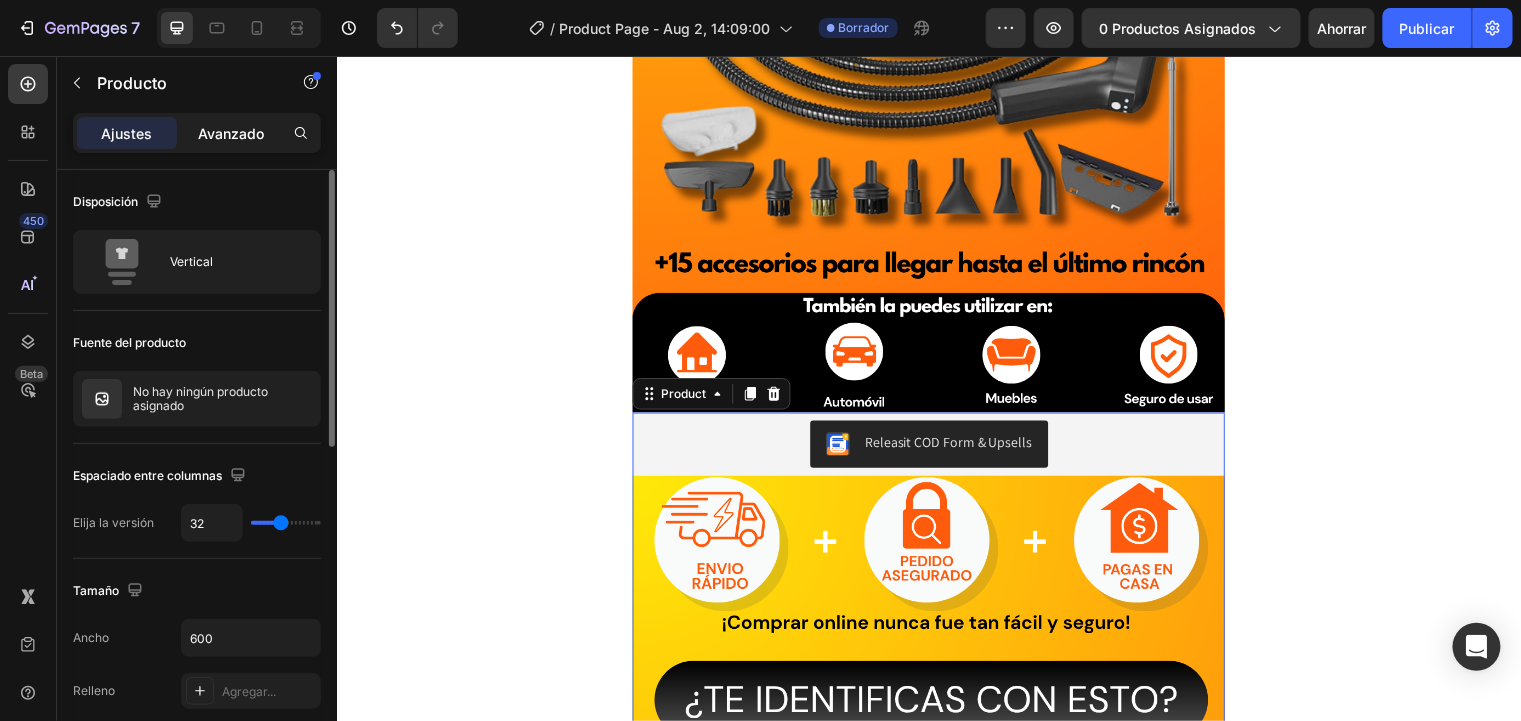 click on "Avanzado" at bounding box center [231, 133] 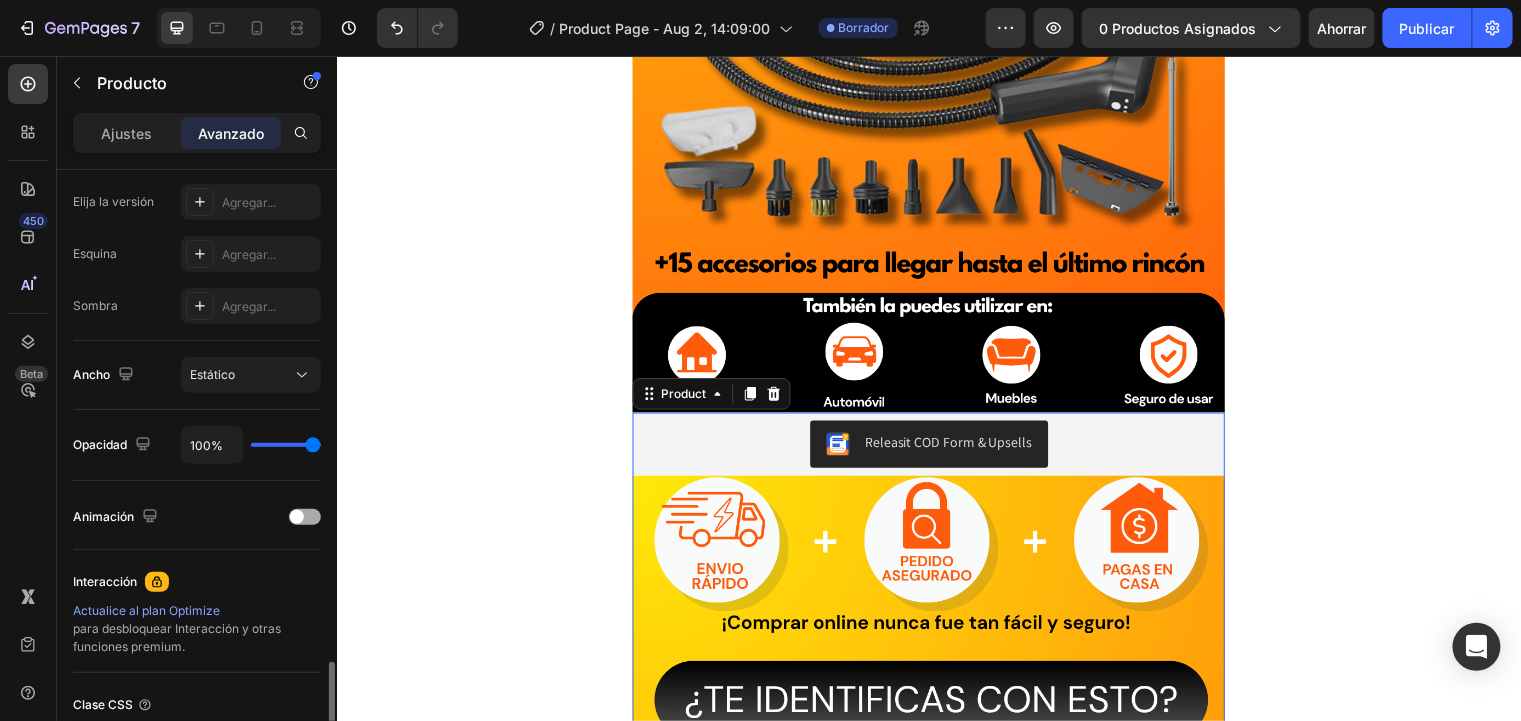 scroll, scrollTop: 722, scrollLeft: 0, axis: vertical 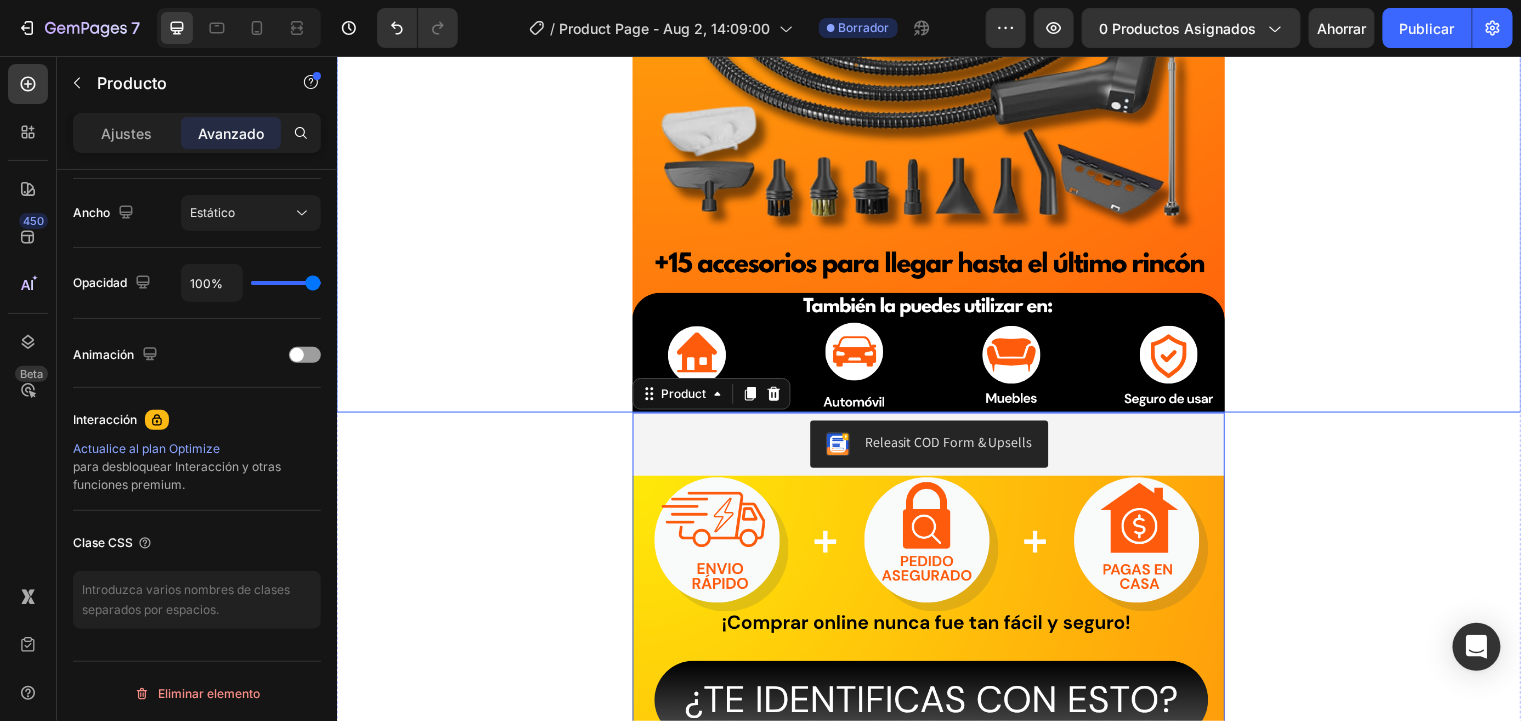click at bounding box center (936, -116) 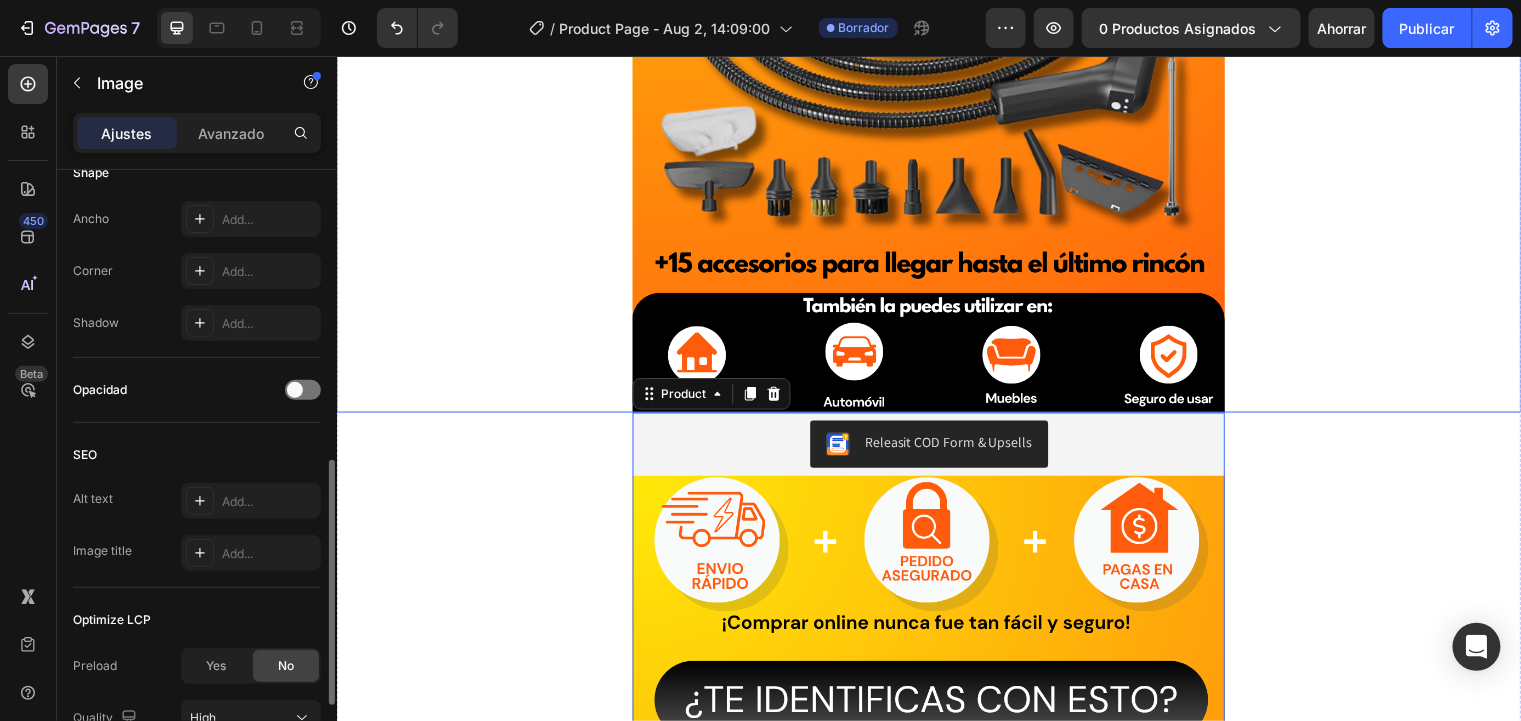 scroll, scrollTop: 0, scrollLeft: 0, axis: both 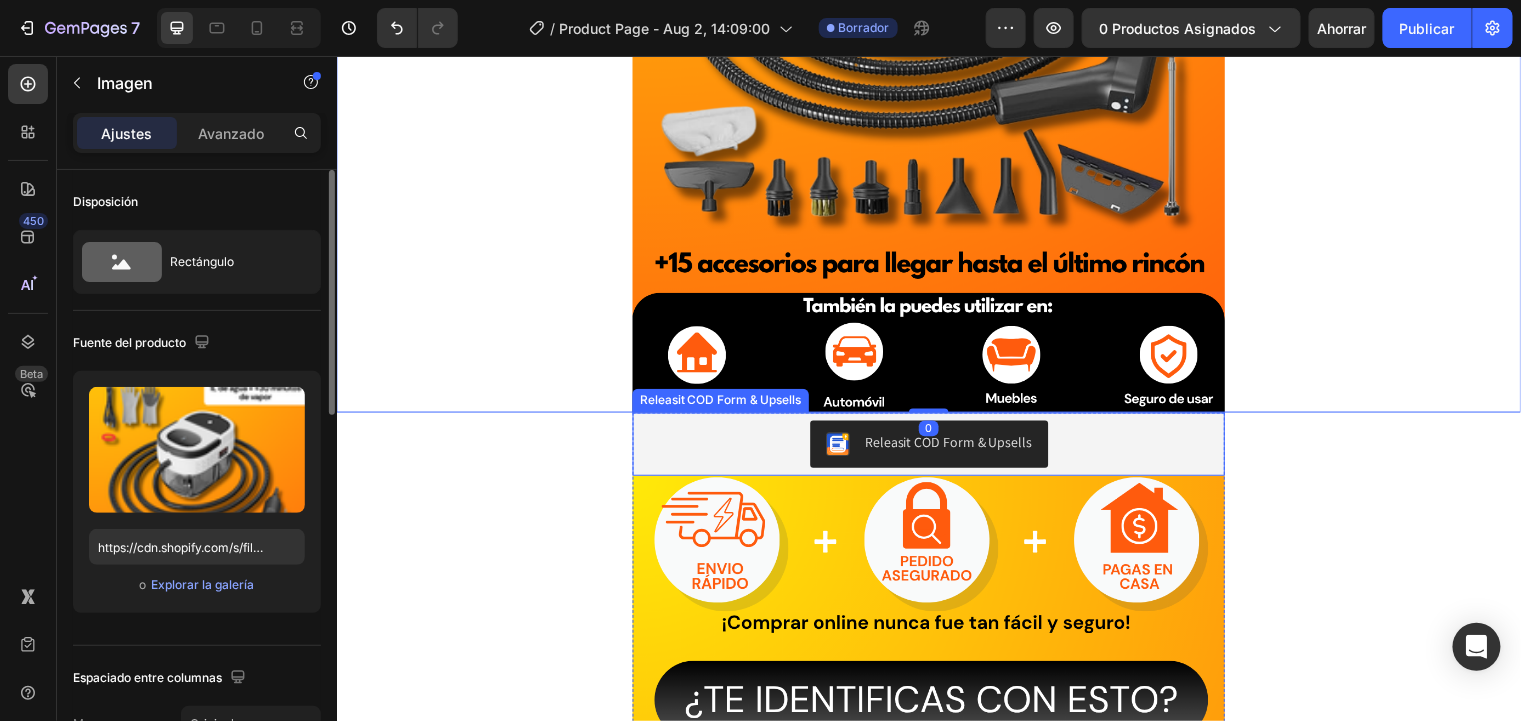 click on "Releasit COD Form & Upsells" at bounding box center [936, 449] 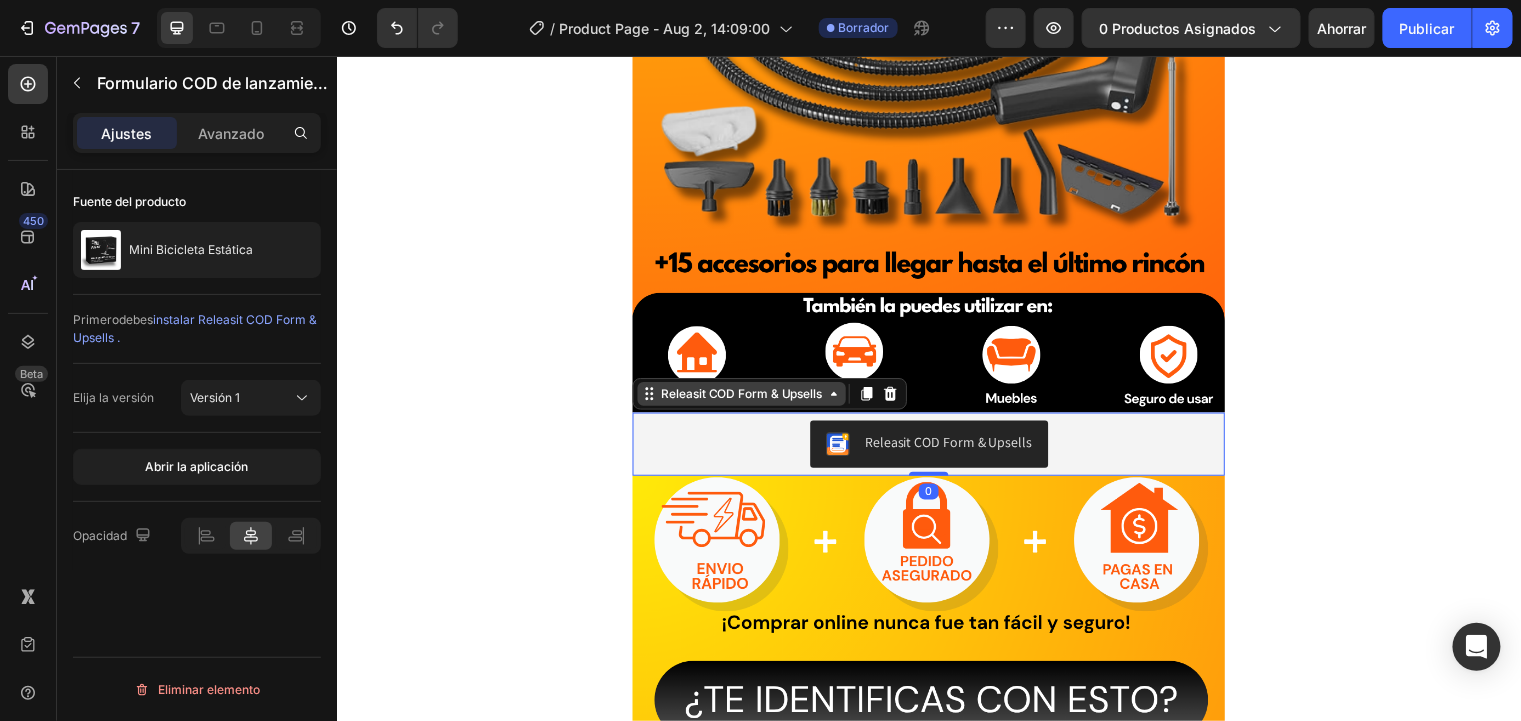 click on "Releasit COD Form & Upsells" at bounding box center (746, 398) 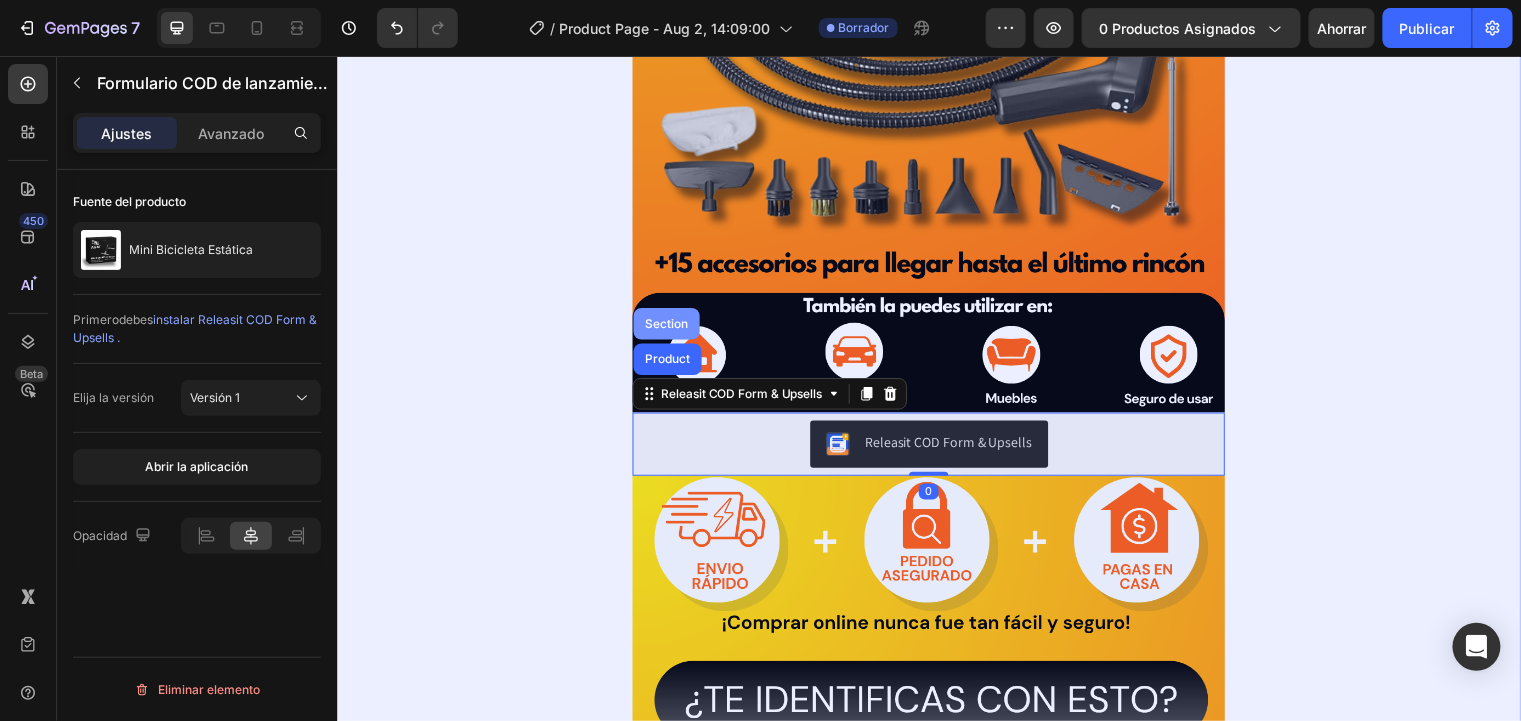 click on "Section" at bounding box center [670, 327] 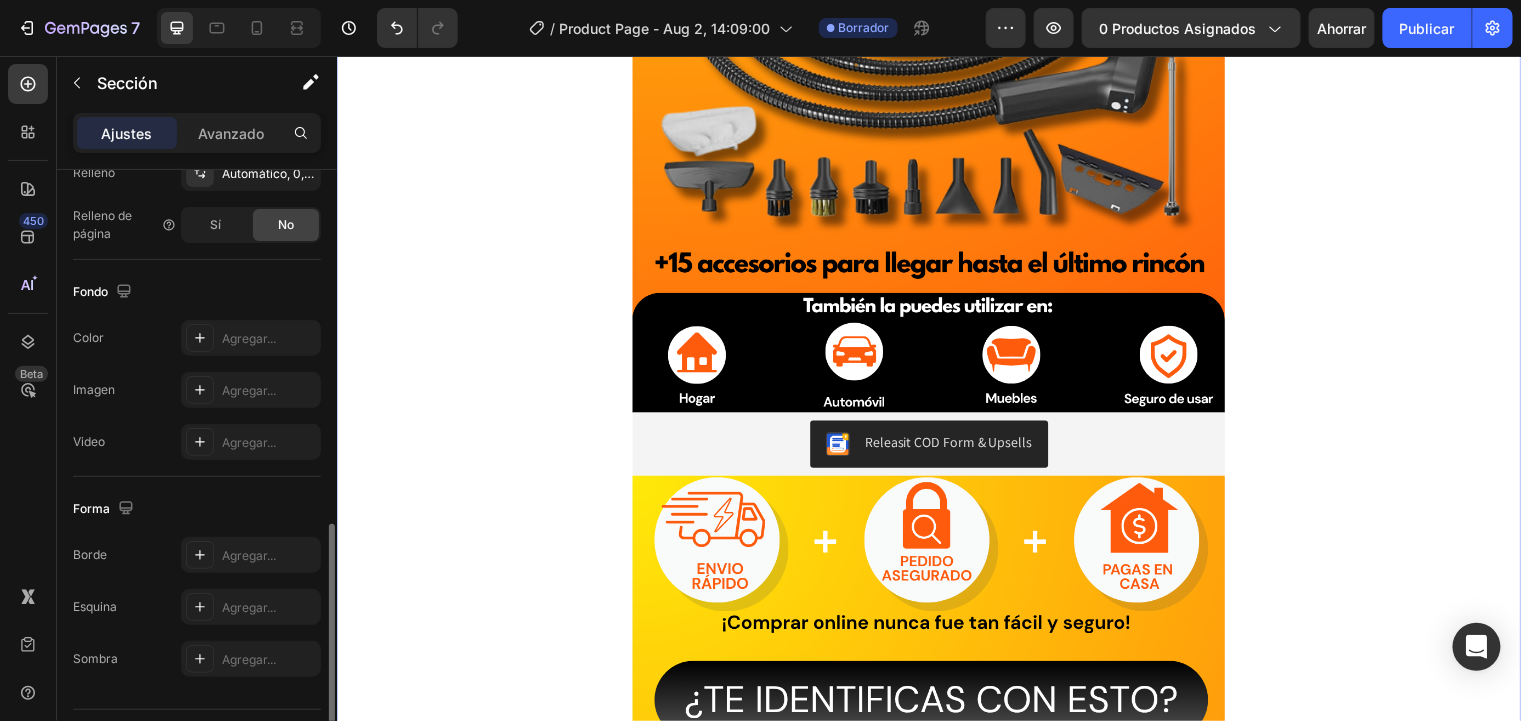 scroll, scrollTop: 609, scrollLeft: 0, axis: vertical 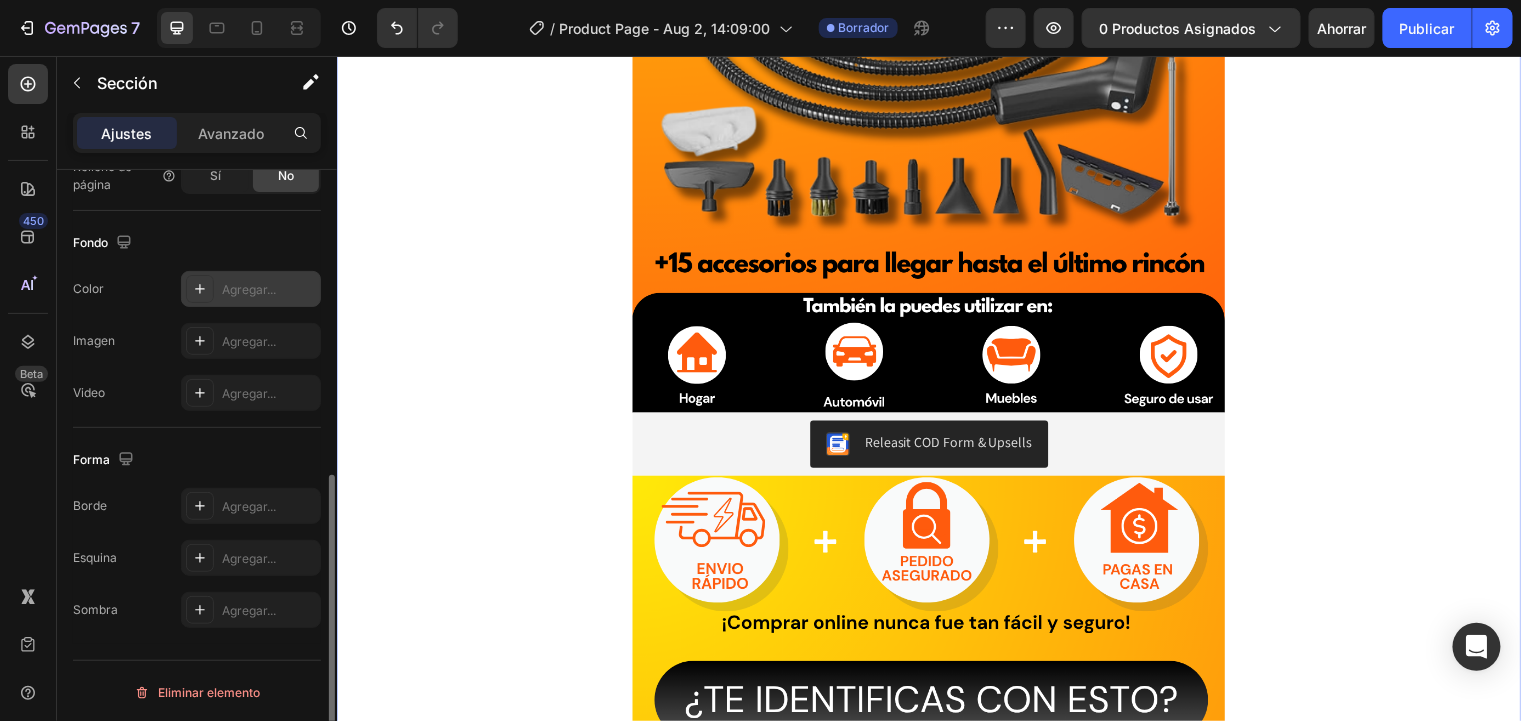 click on "Agregar..." at bounding box center [249, 289] 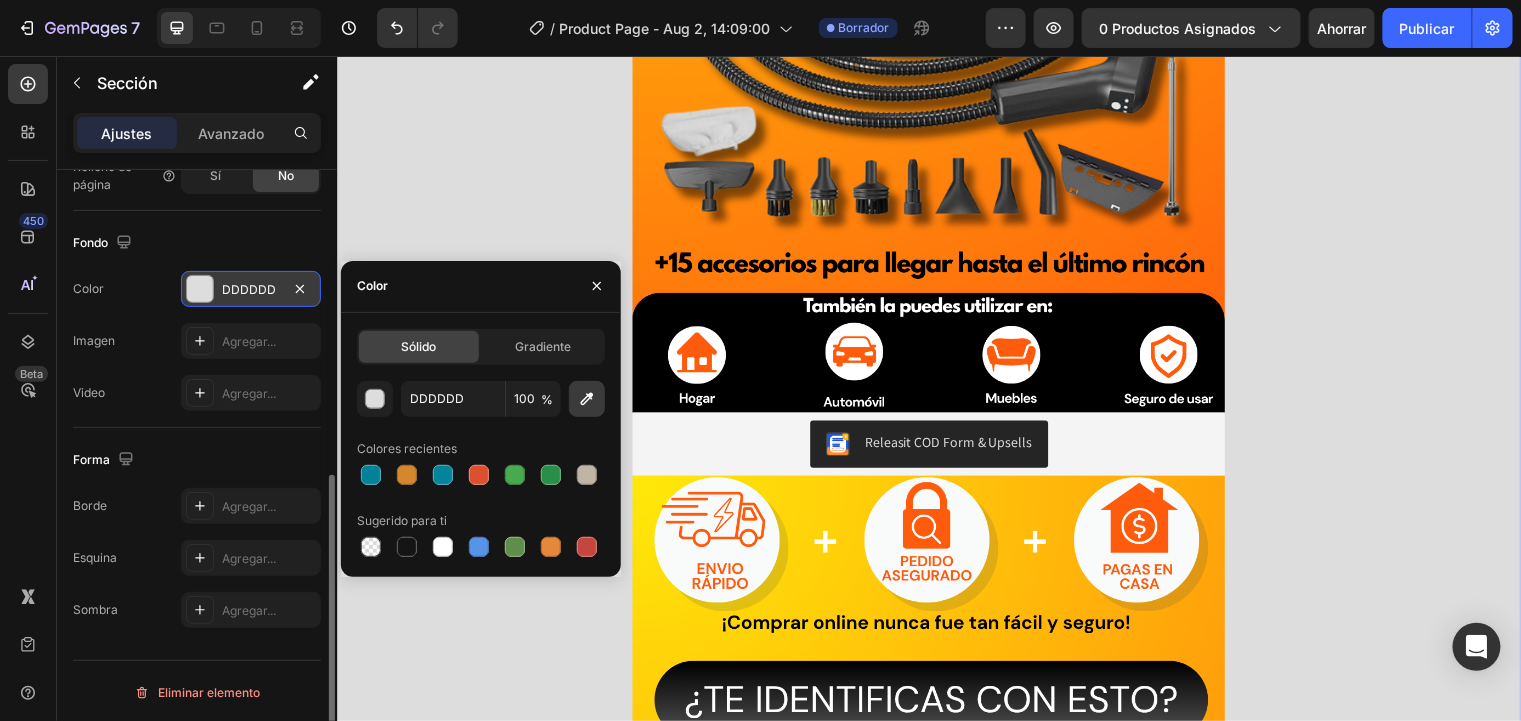 click 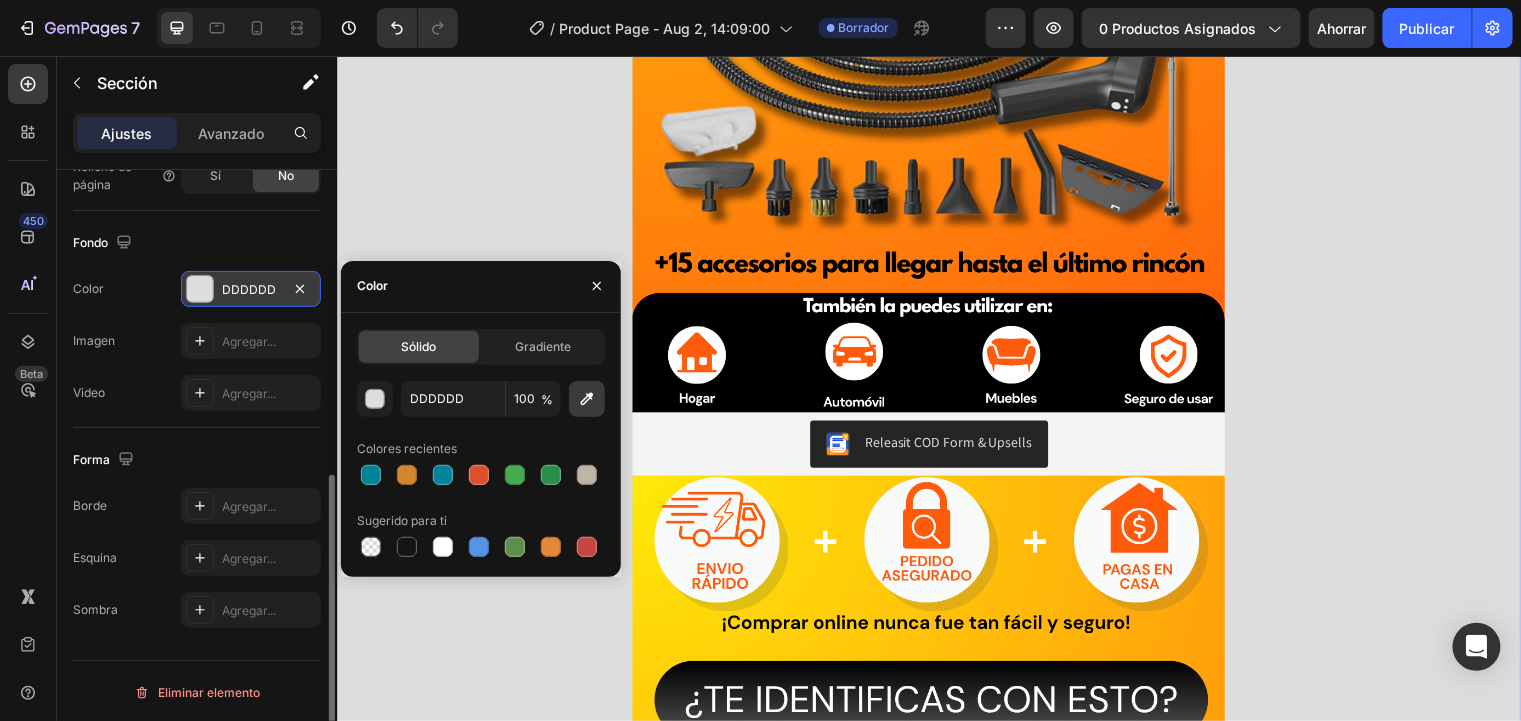 type on "000000" 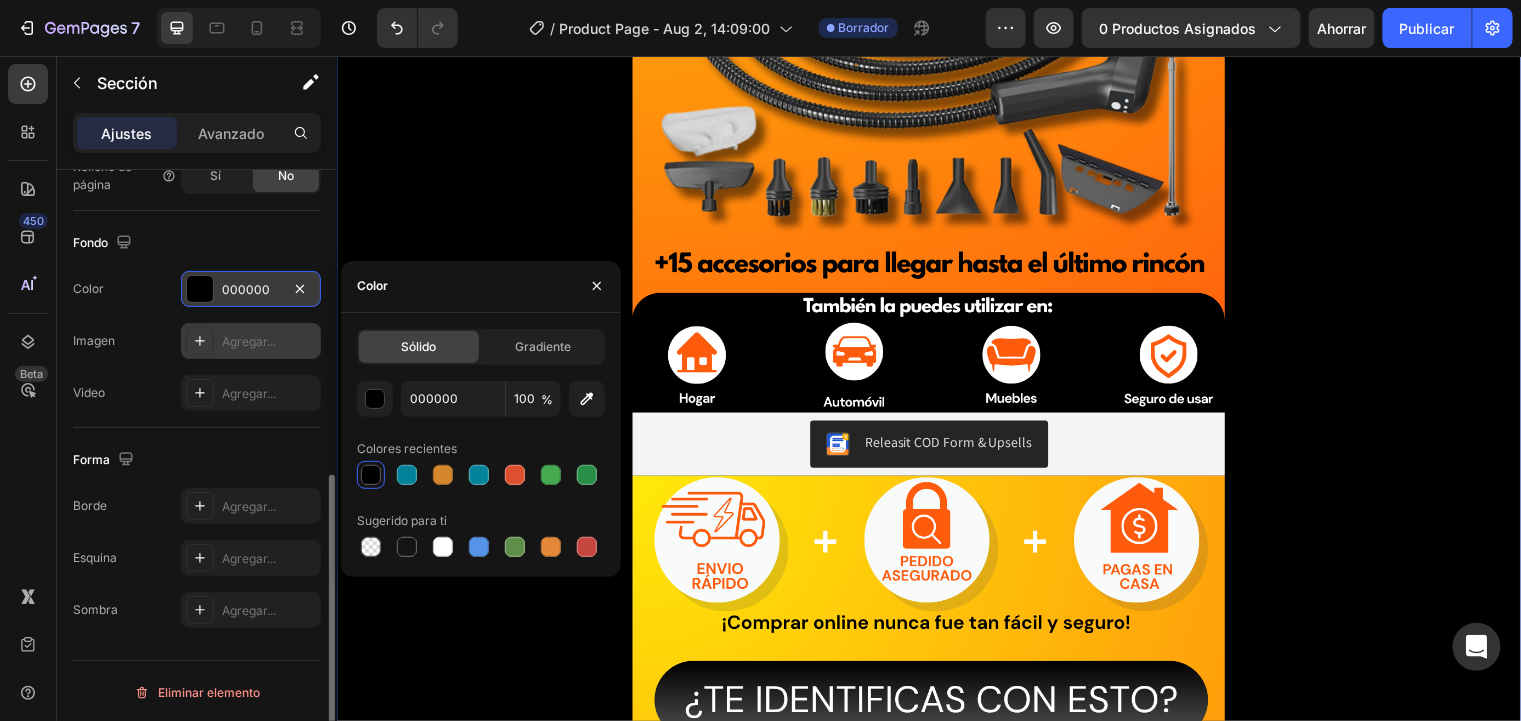 click on "Agregar..." at bounding box center (251, 341) 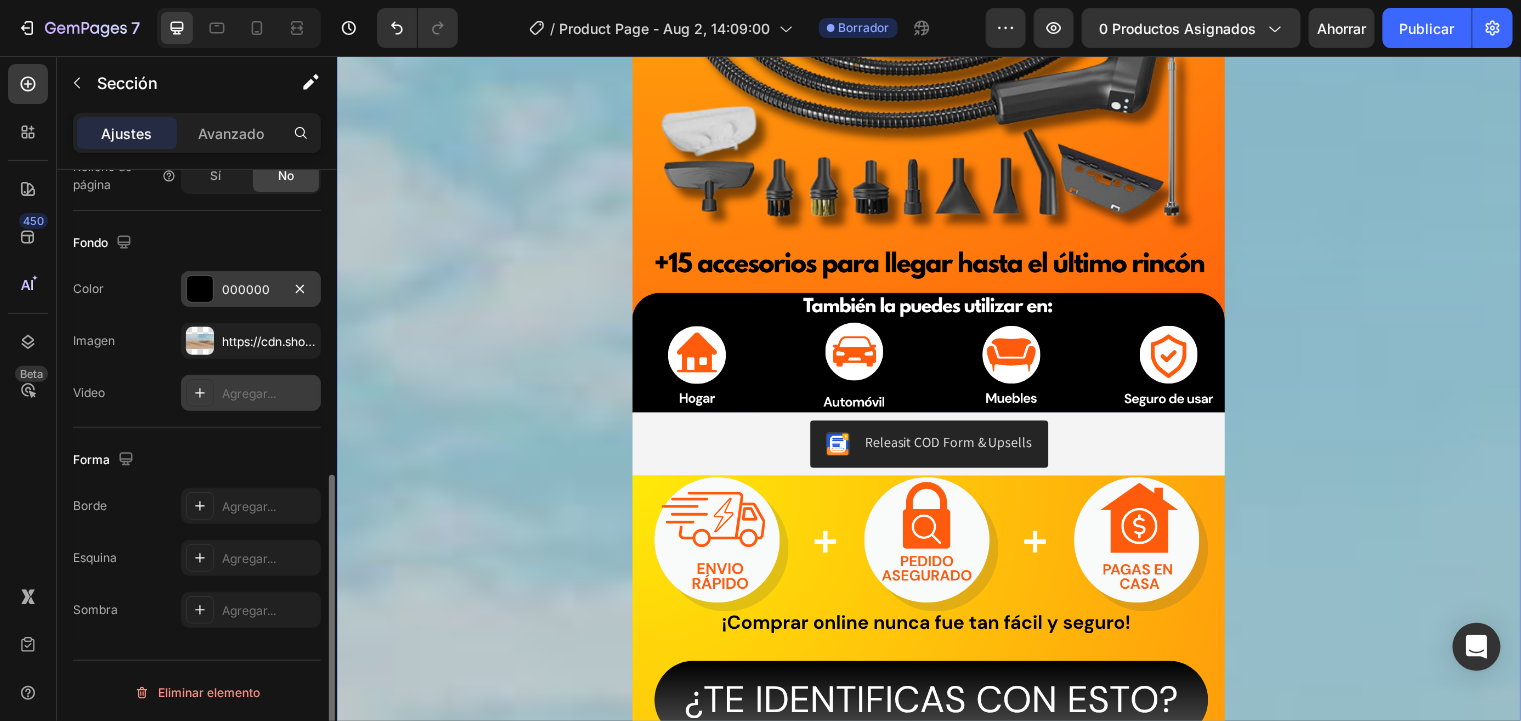 click on "Agregar..." at bounding box center (251, 393) 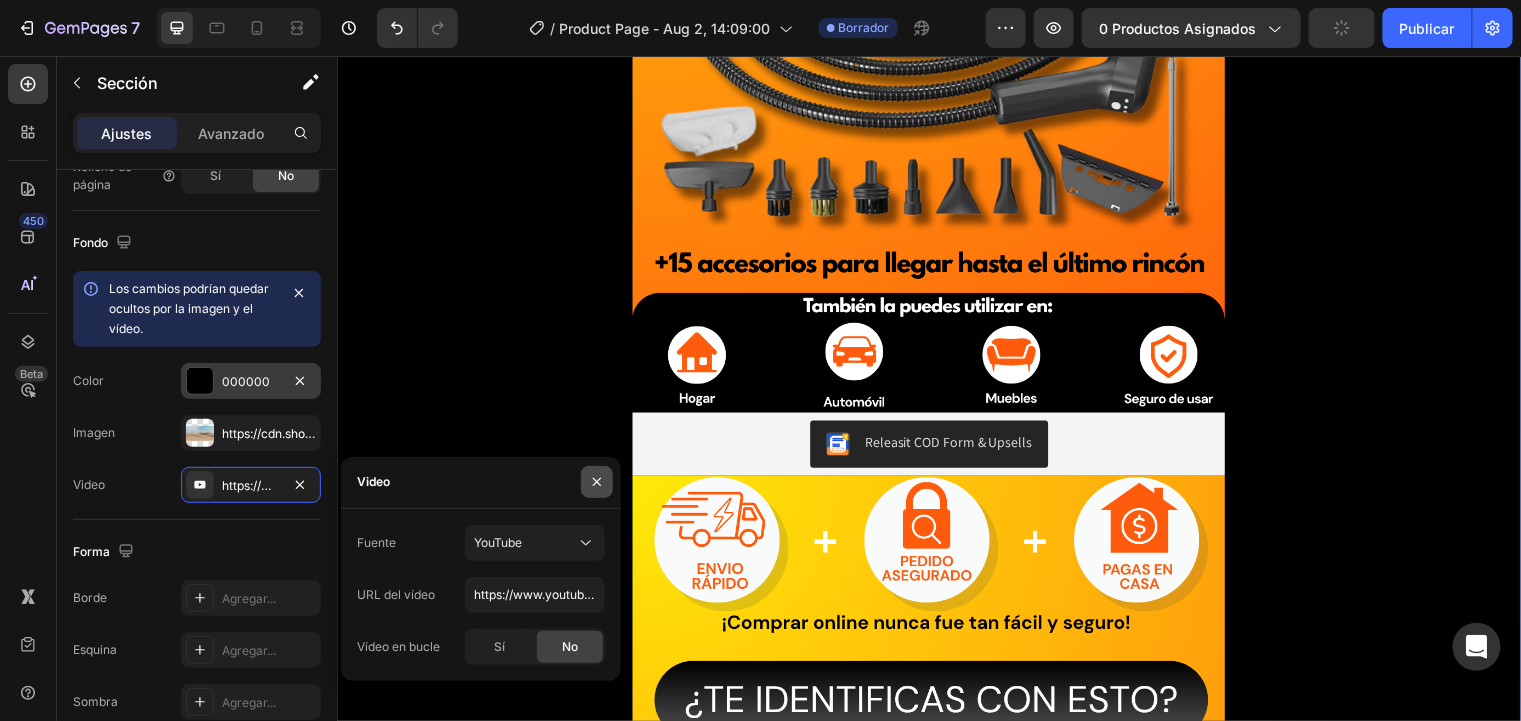 click 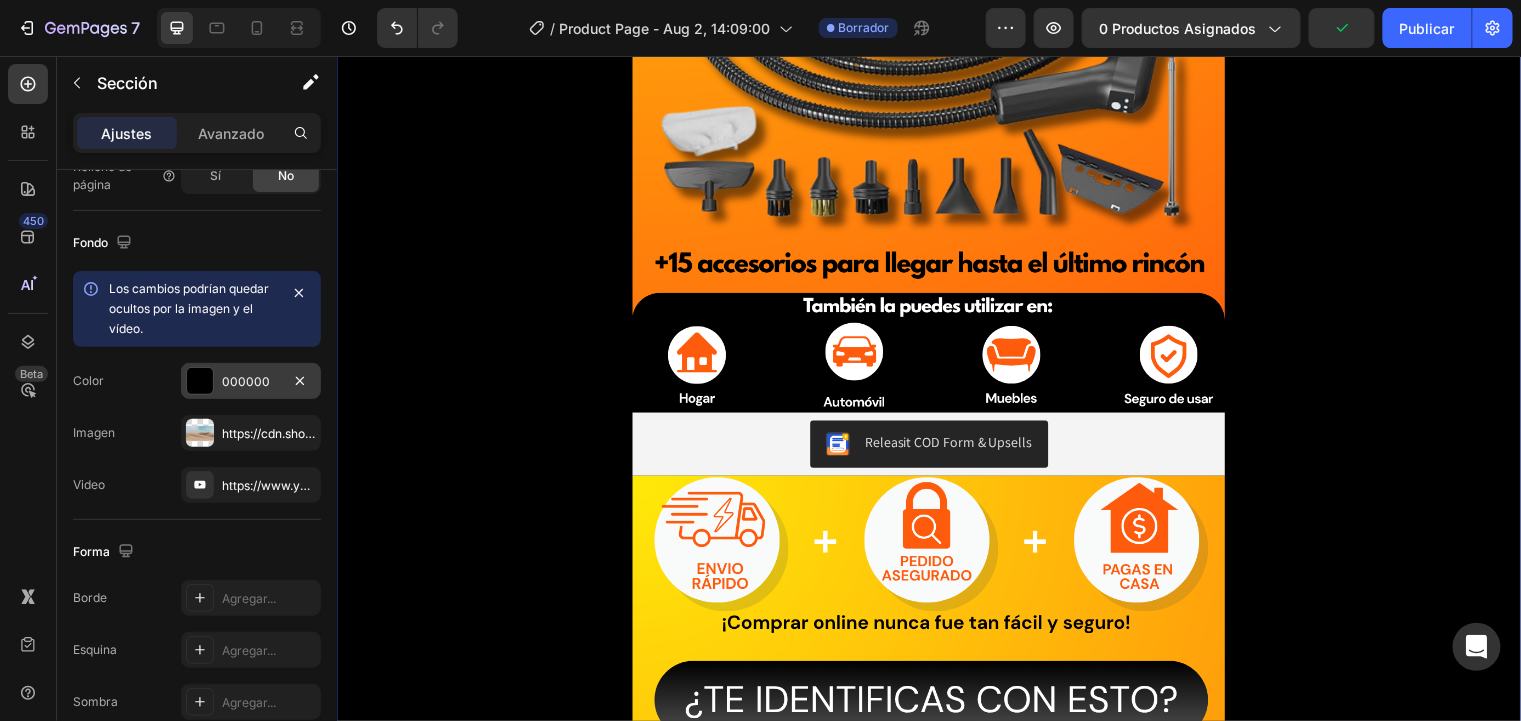 click on "000000" at bounding box center [251, 381] 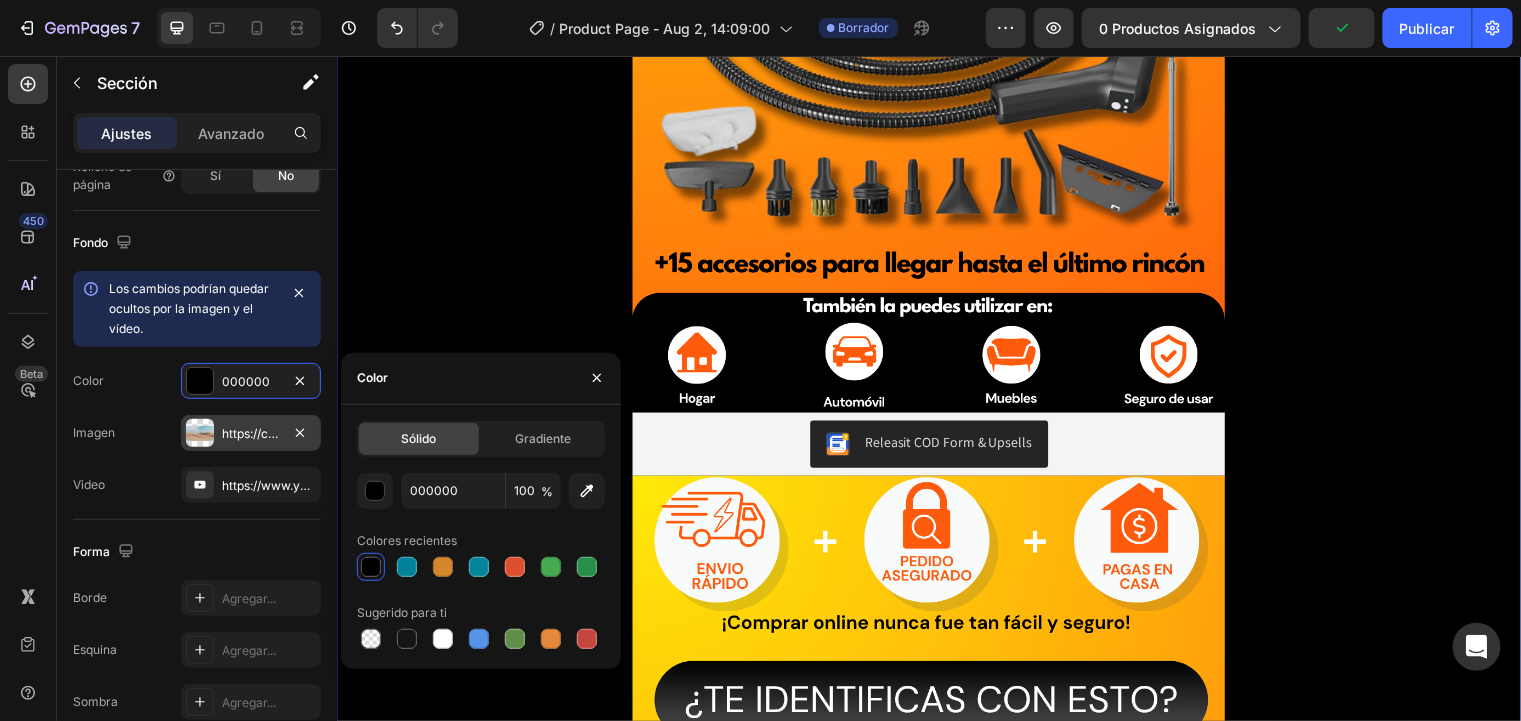click on "https://cdn.shopify.com/s/files/1/2005/9307/files/background_settings.jpg" at bounding box center (428, 433) 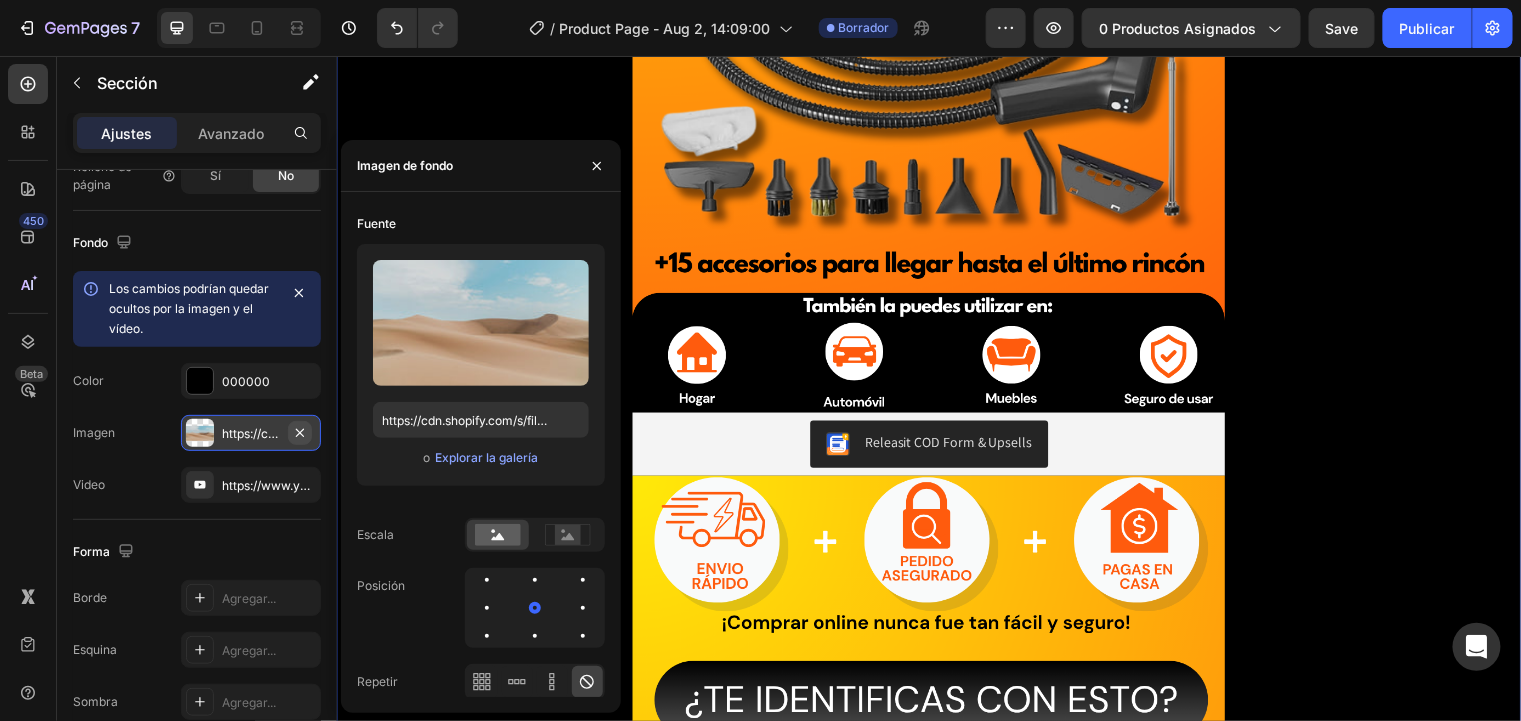 click 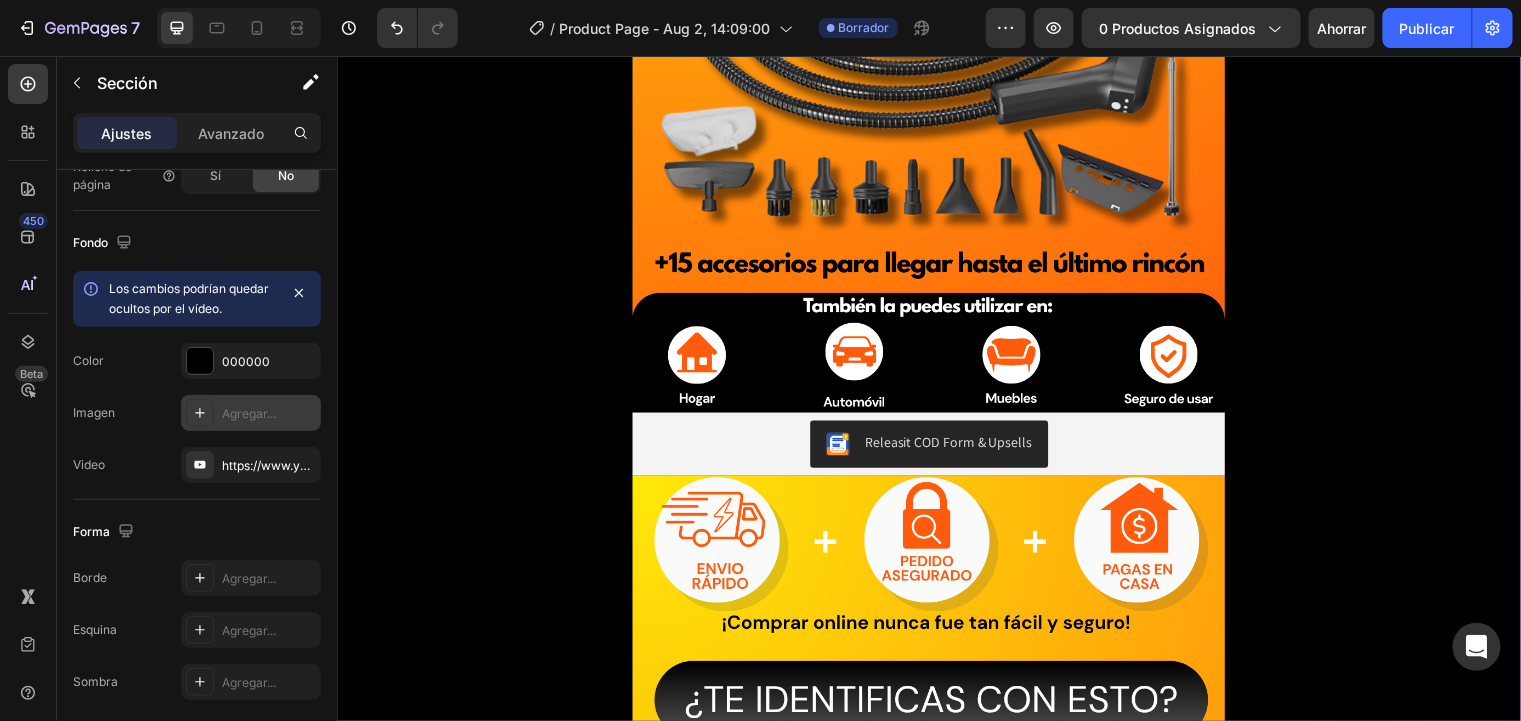 click on "Image Image Image Releasit COD Form & Upsells Releasit COD Form & Upsells Image Image Releasit COD Form & Upsells Releasit COD Form & Upsells Image Image Image Image
Drop element here Product" at bounding box center [936, 2520] 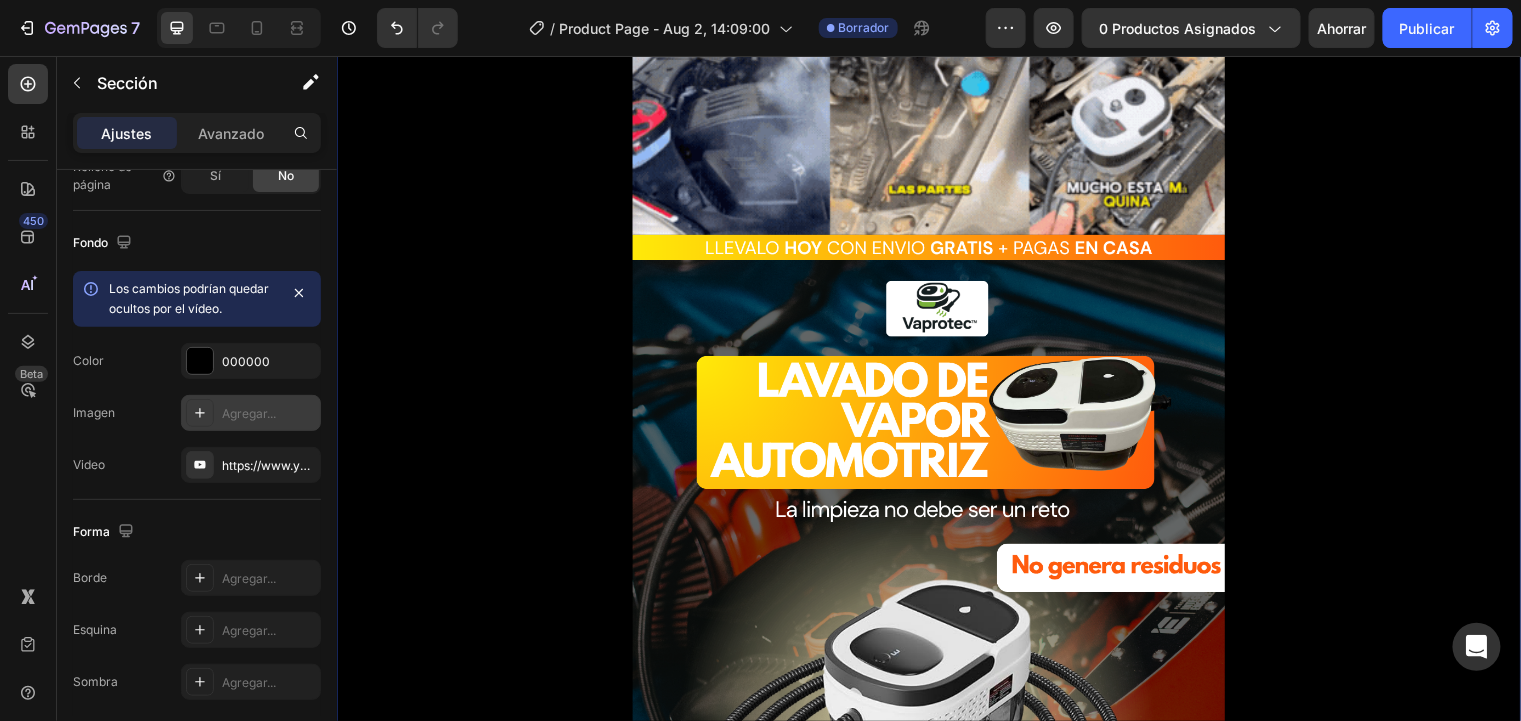 scroll, scrollTop: 0, scrollLeft: 0, axis: both 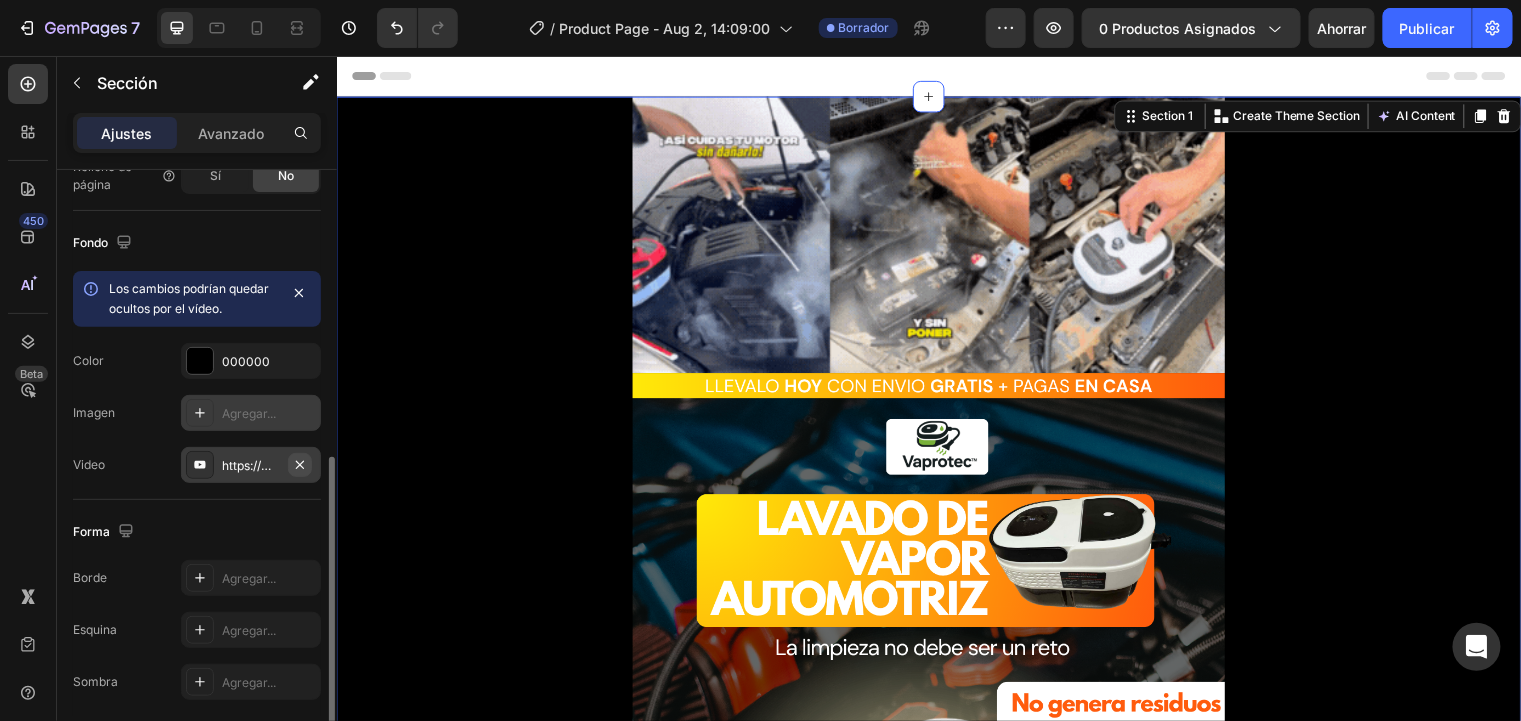 click 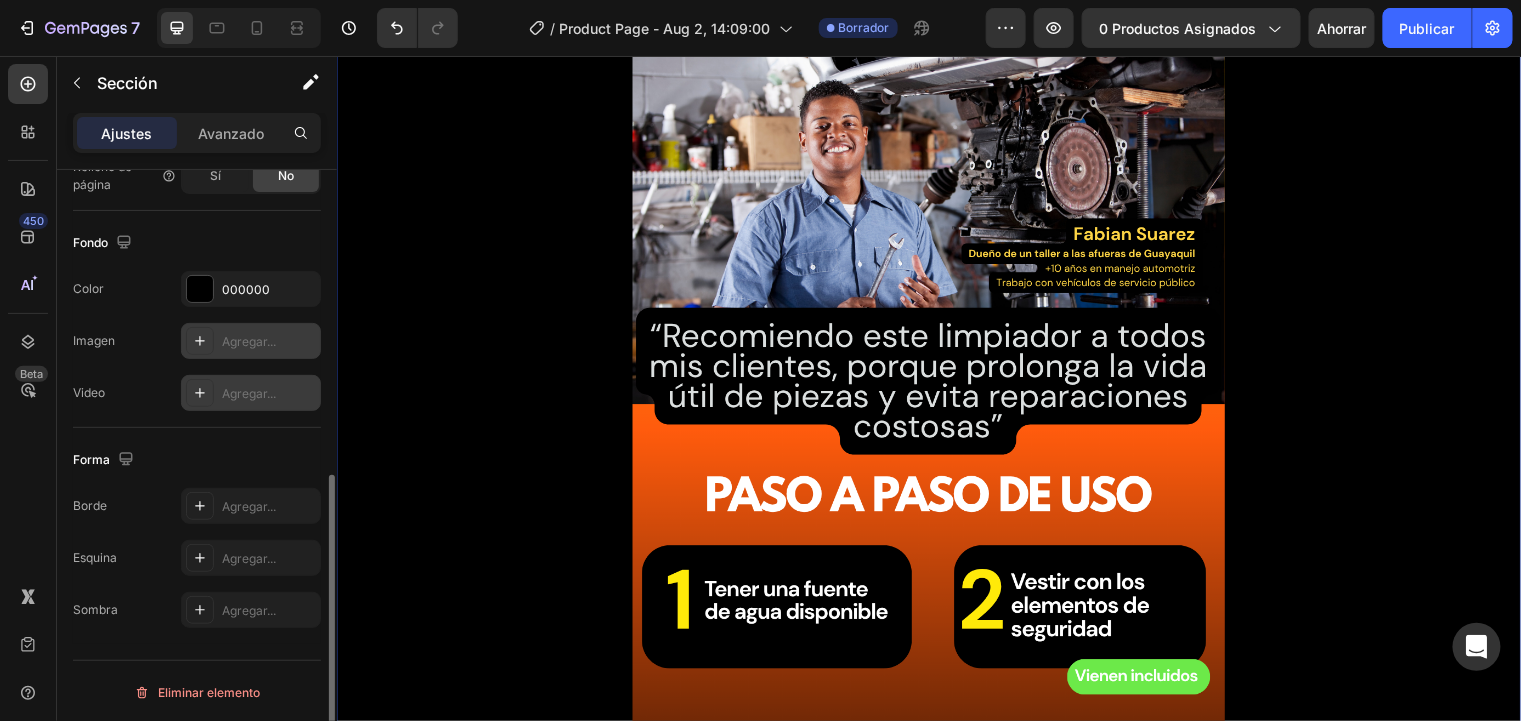 scroll, scrollTop: 5440, scrollLeft: 0, axis: vertical 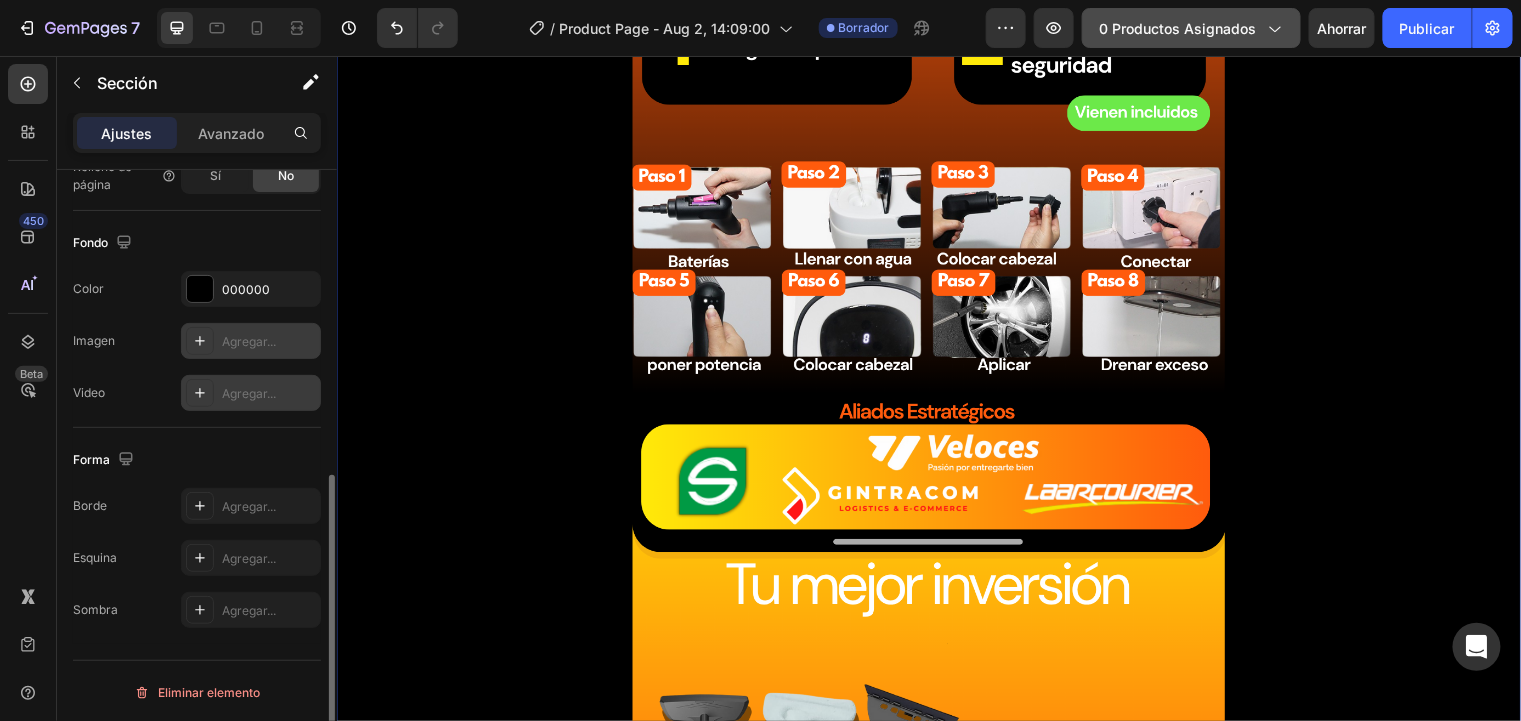 click on "0 productos asignados" at bounding box center [1177, 28] 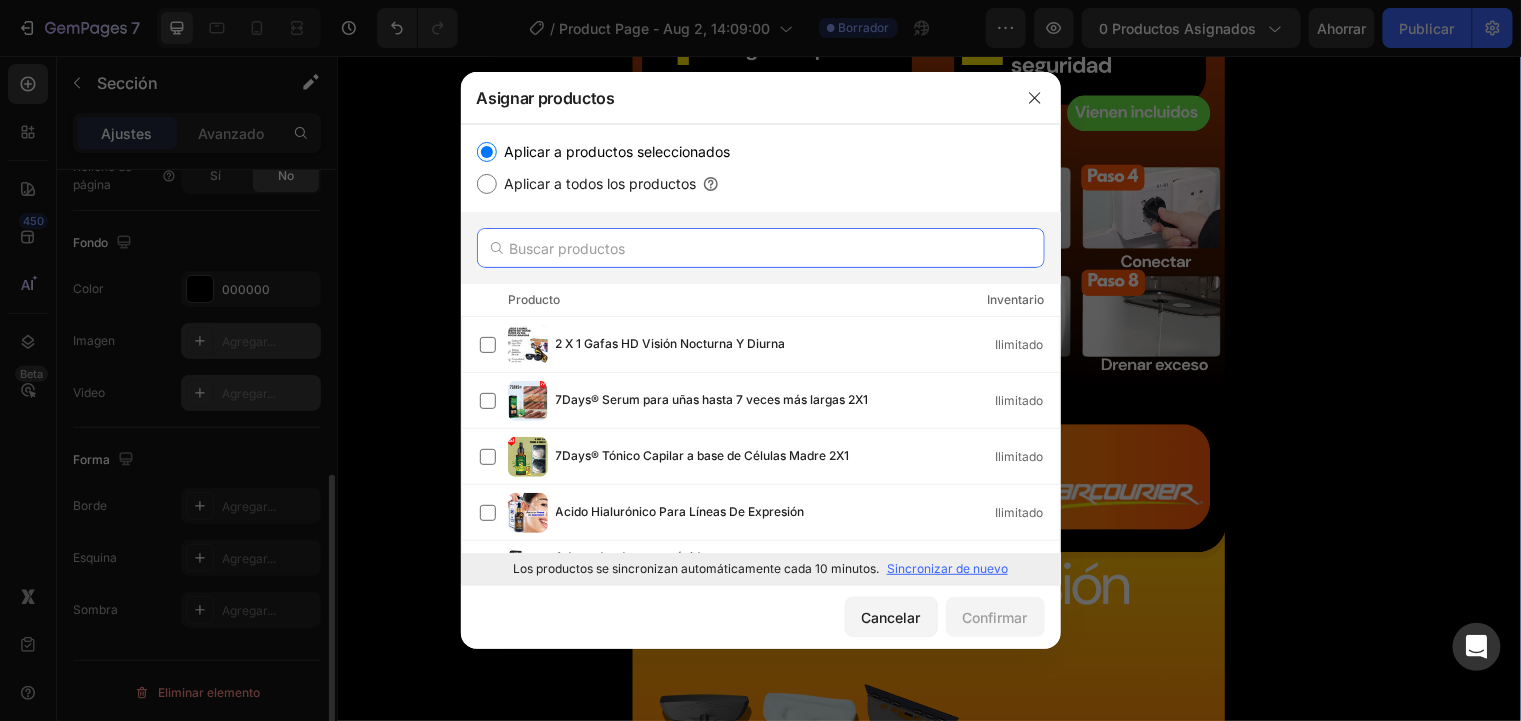 click at bounding box center [761, 248] 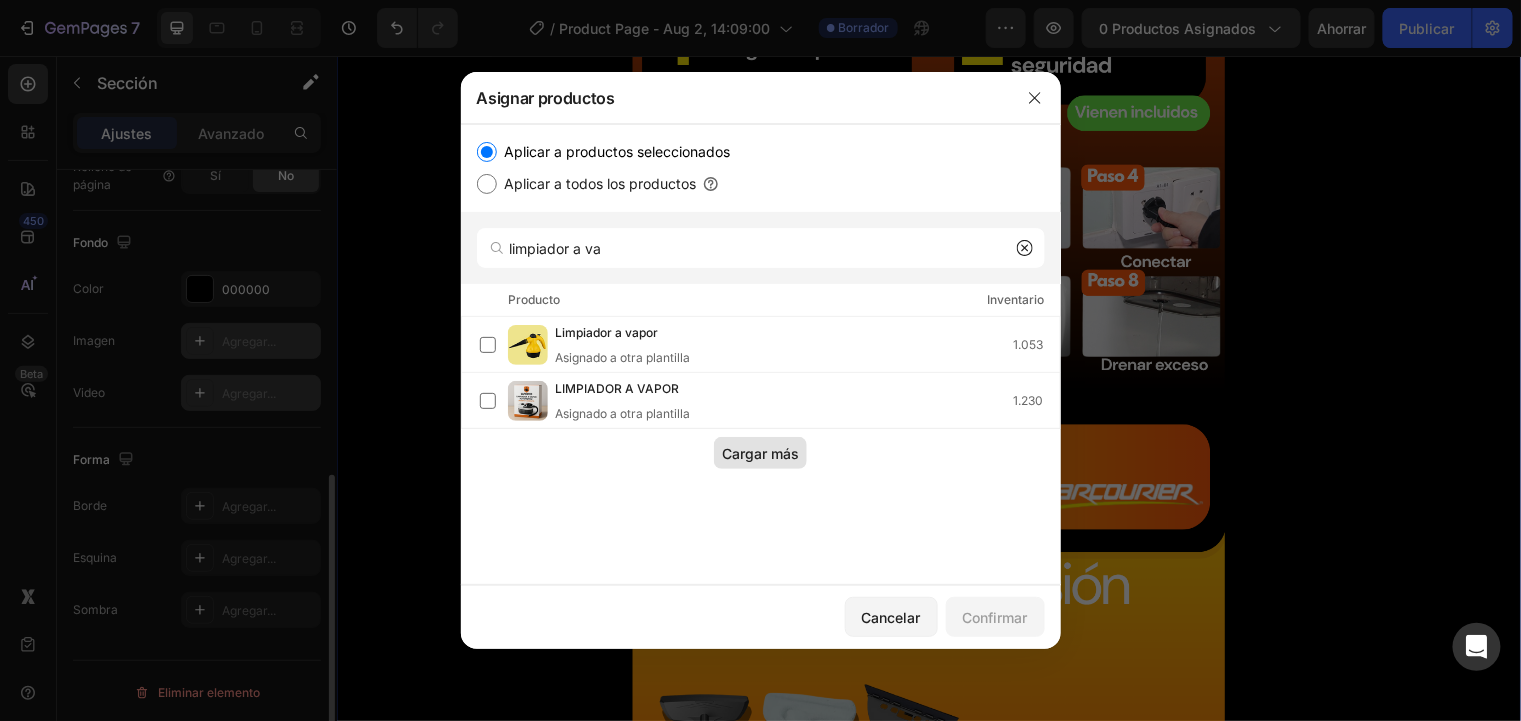 click on "Cargar más" at bounding box center [760, 453] 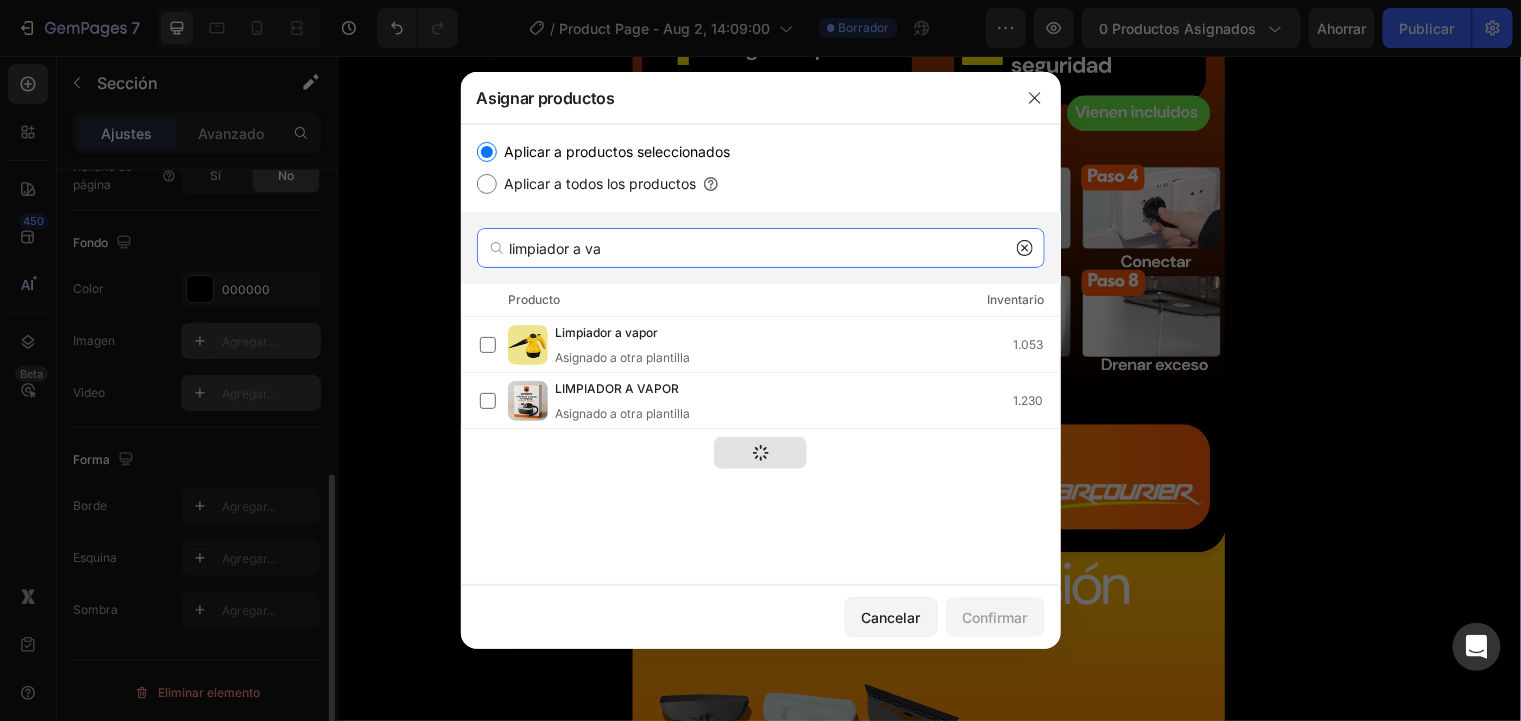 click on "limpiador a va" at bounding box center (761, 248) 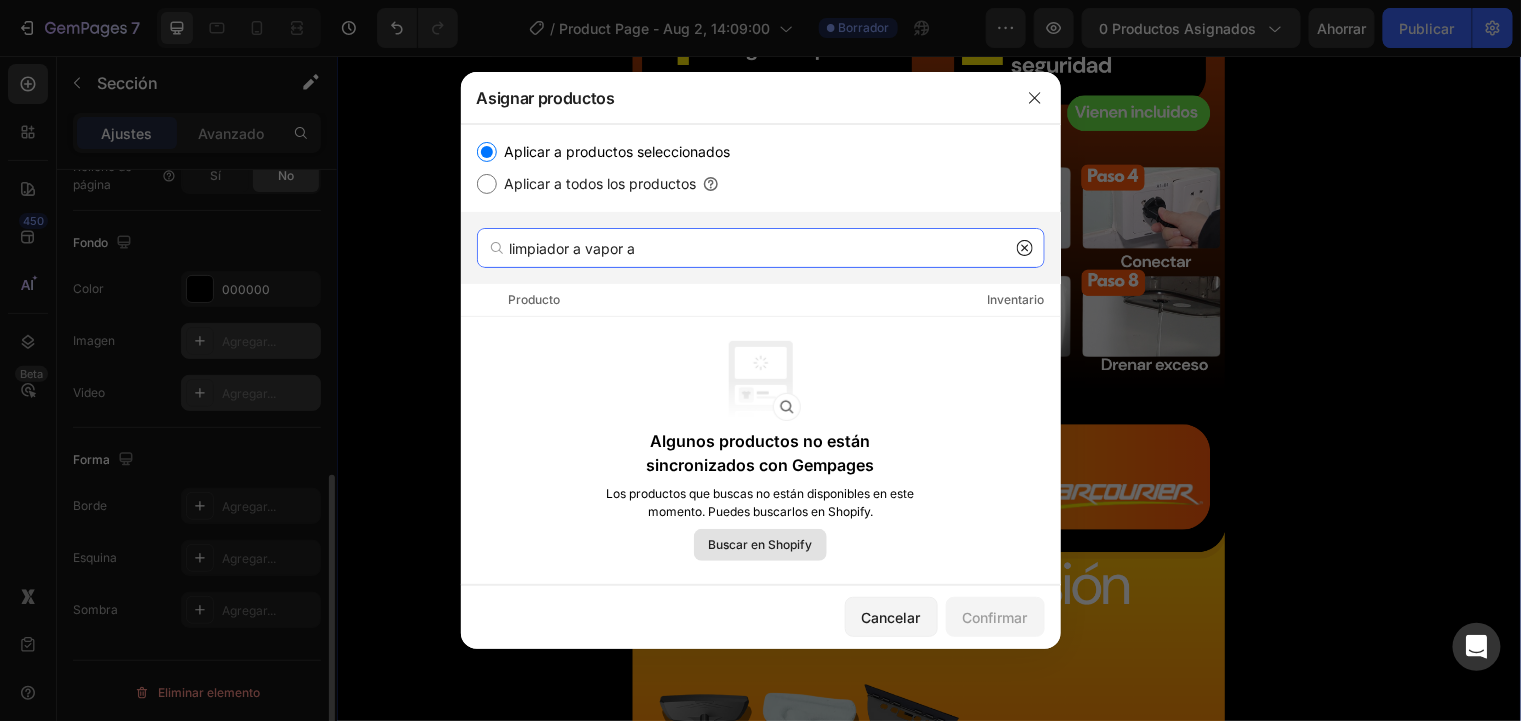 type on "limpiador a vapor a" 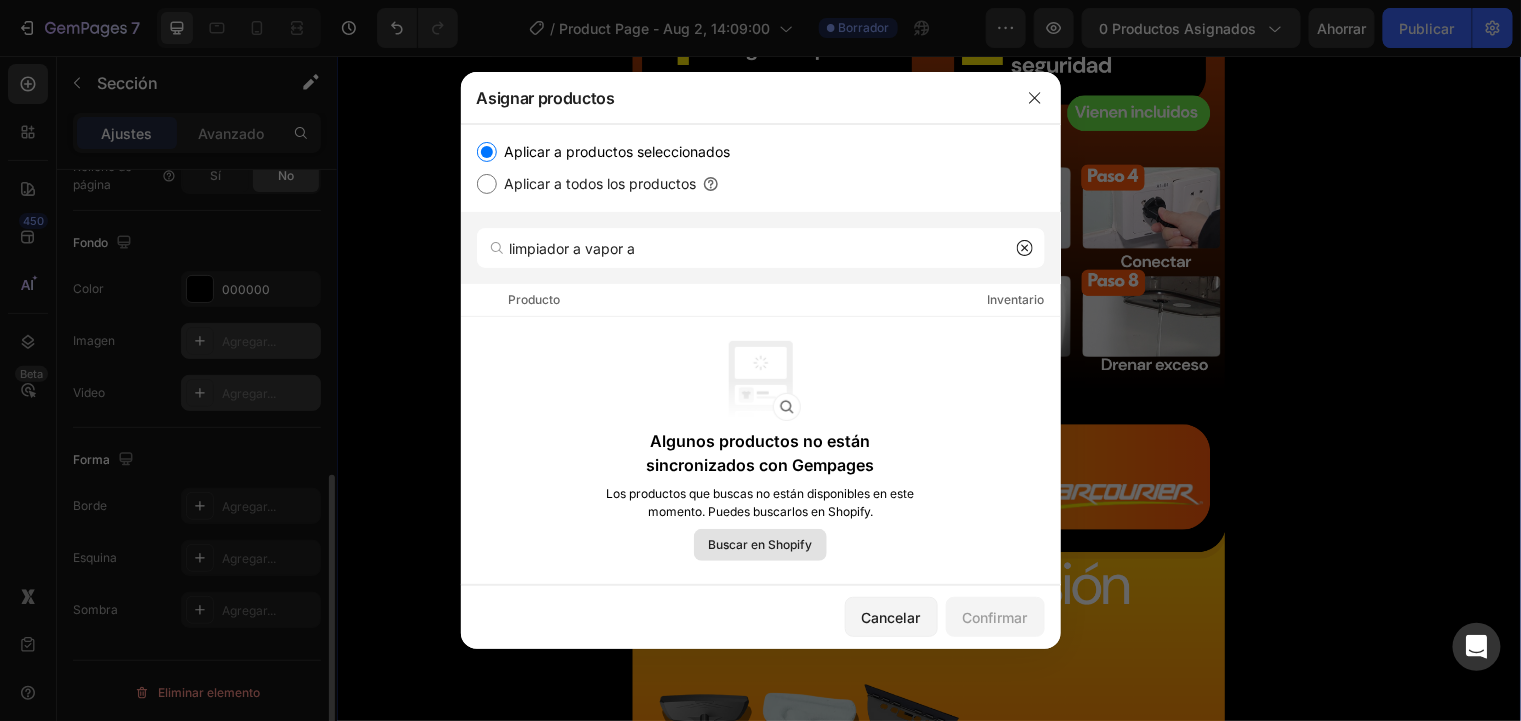 click on "Buscar en Shopify" at bounding box center (761, 544) 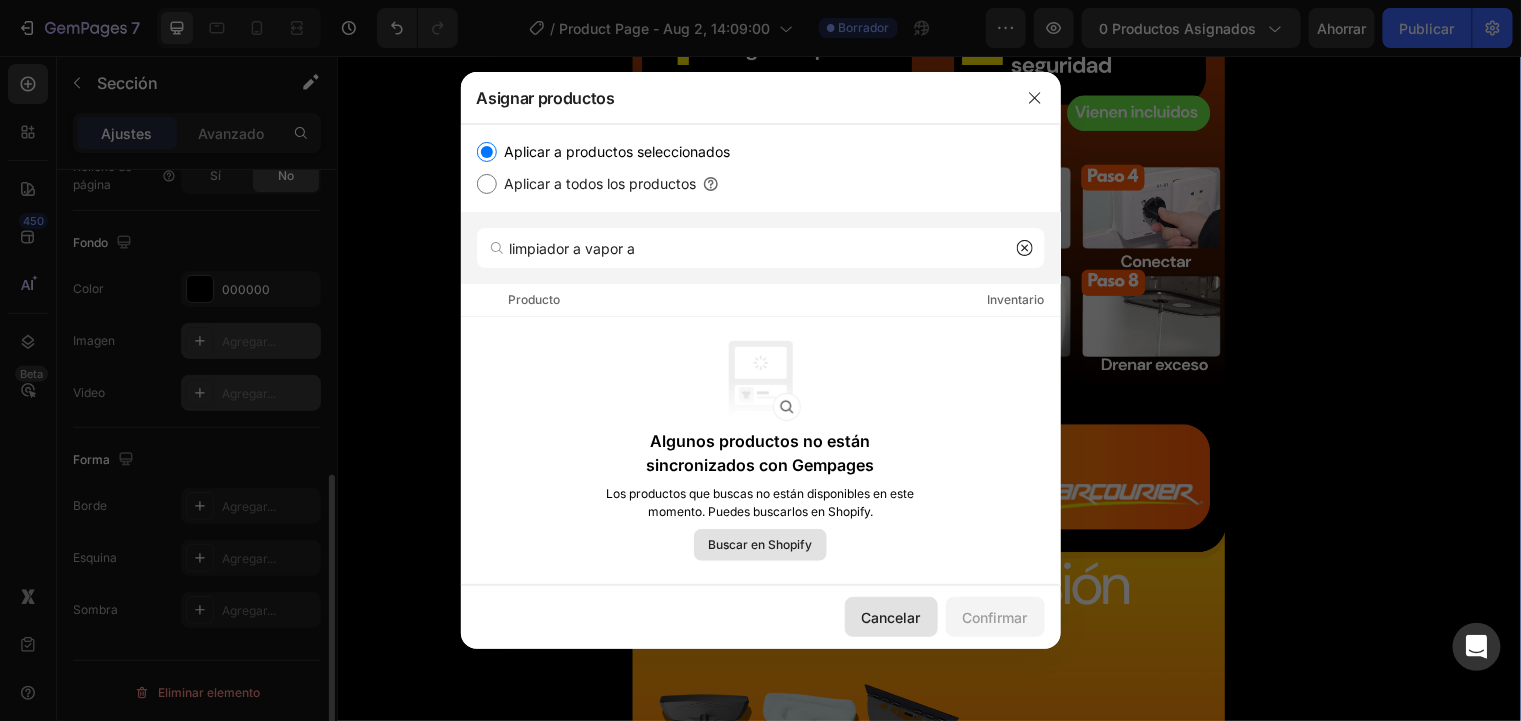 click on "Cancelar" at bounding box center (891, 617) 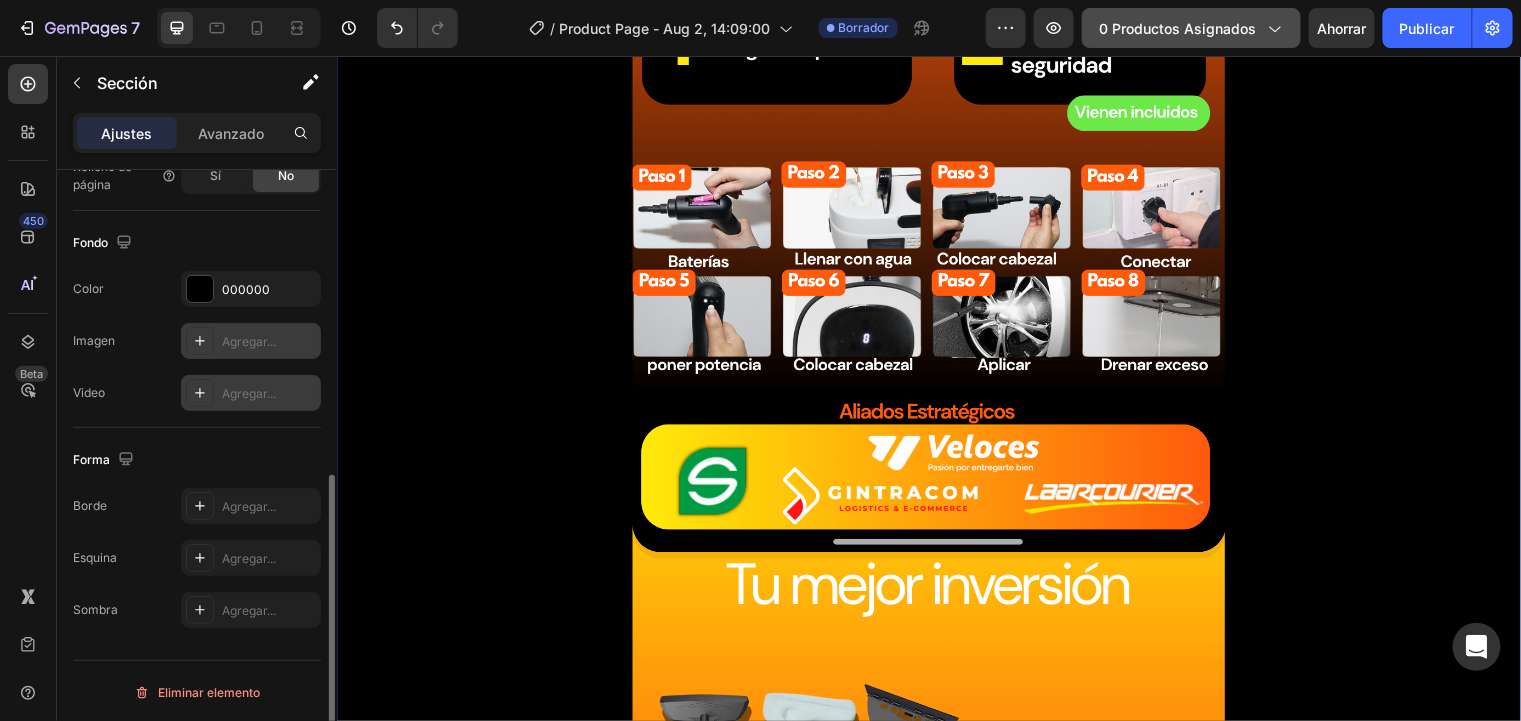 click on "0 productos asignados" at bounding box center (1177, 28) 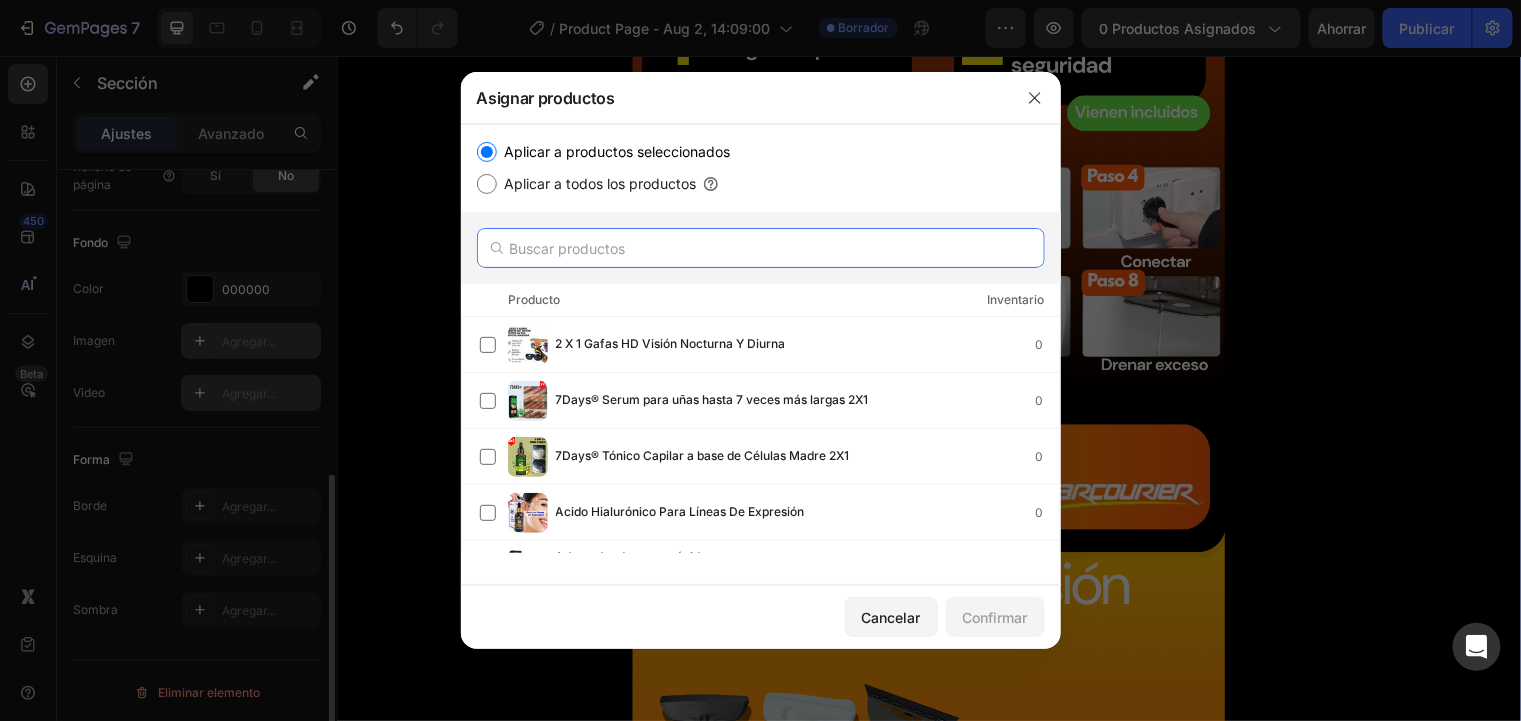 click at bounding box center [761, 248] 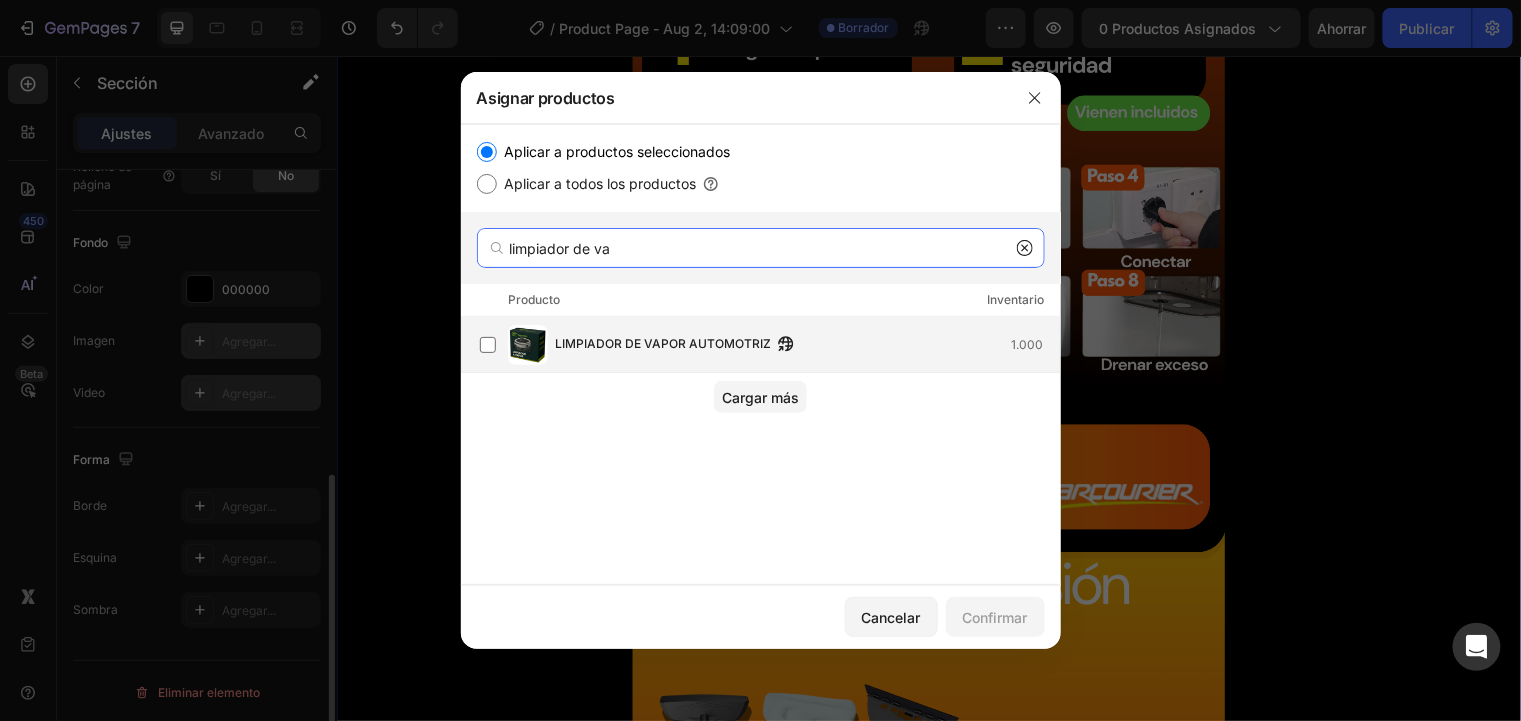 type on "limpiador de va" 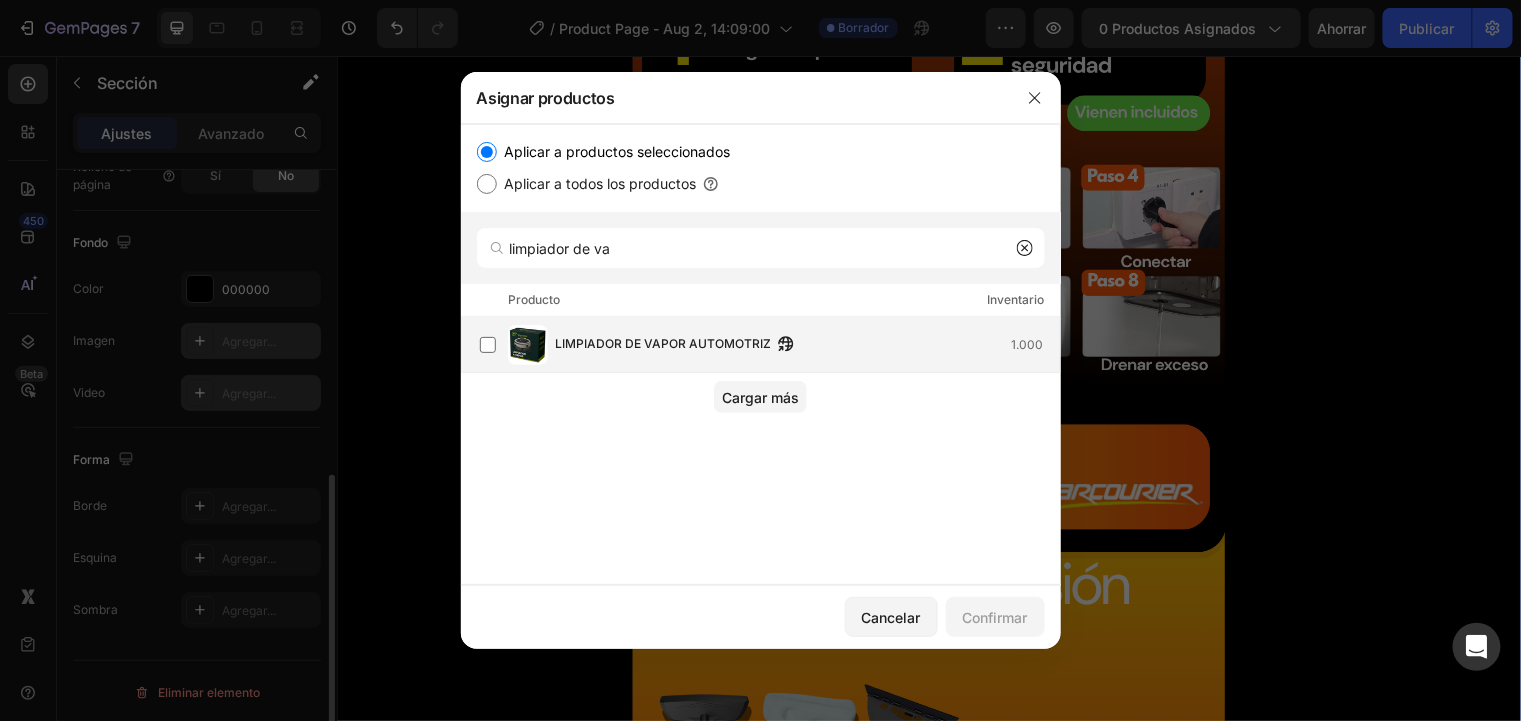 click on "LIMPIADOR DE VAPOR AUTOMOTRIZ 1.000" at bounding box center [770, 345] 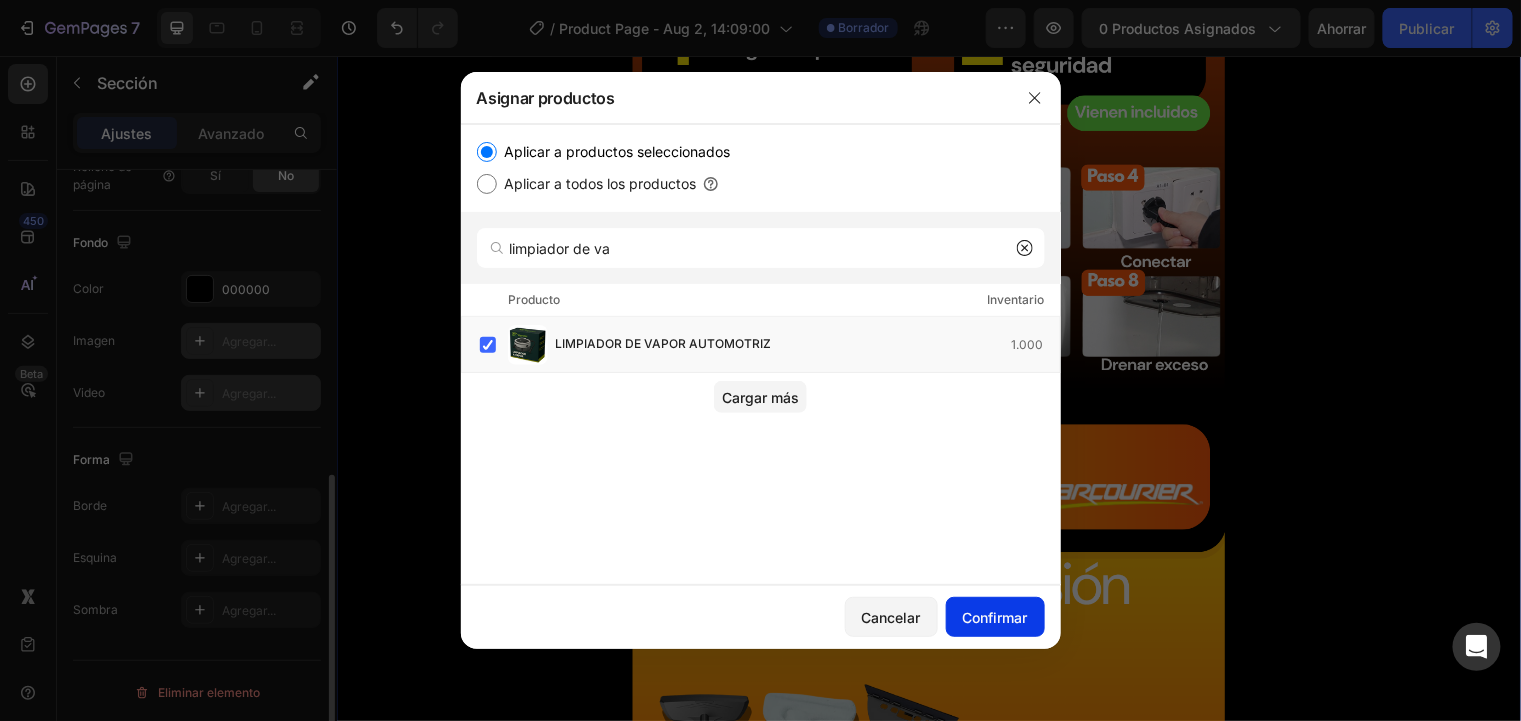 click on "Confirmar" at bounding box center [995, 617] 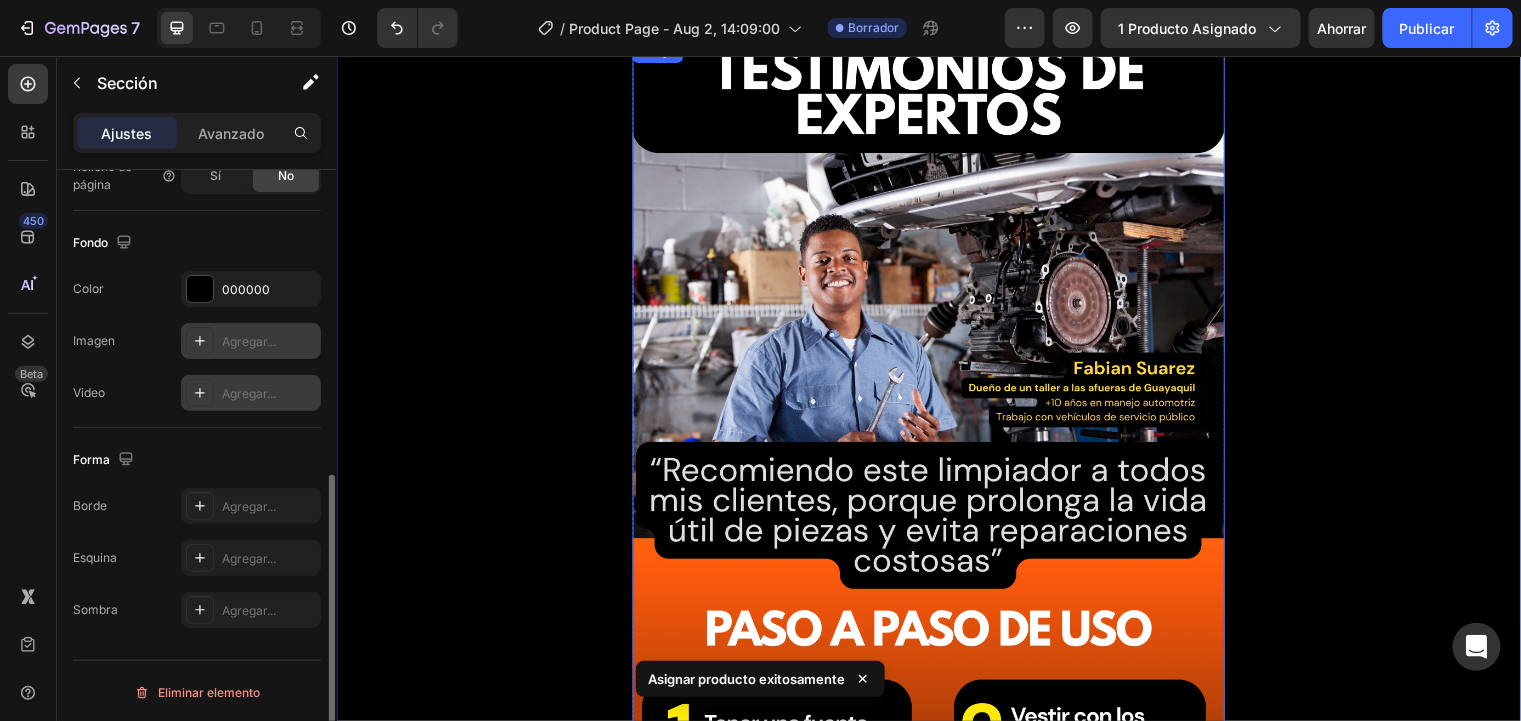 scroll, scrollTop: 4320, scrollLeft: 0, axis: vertical 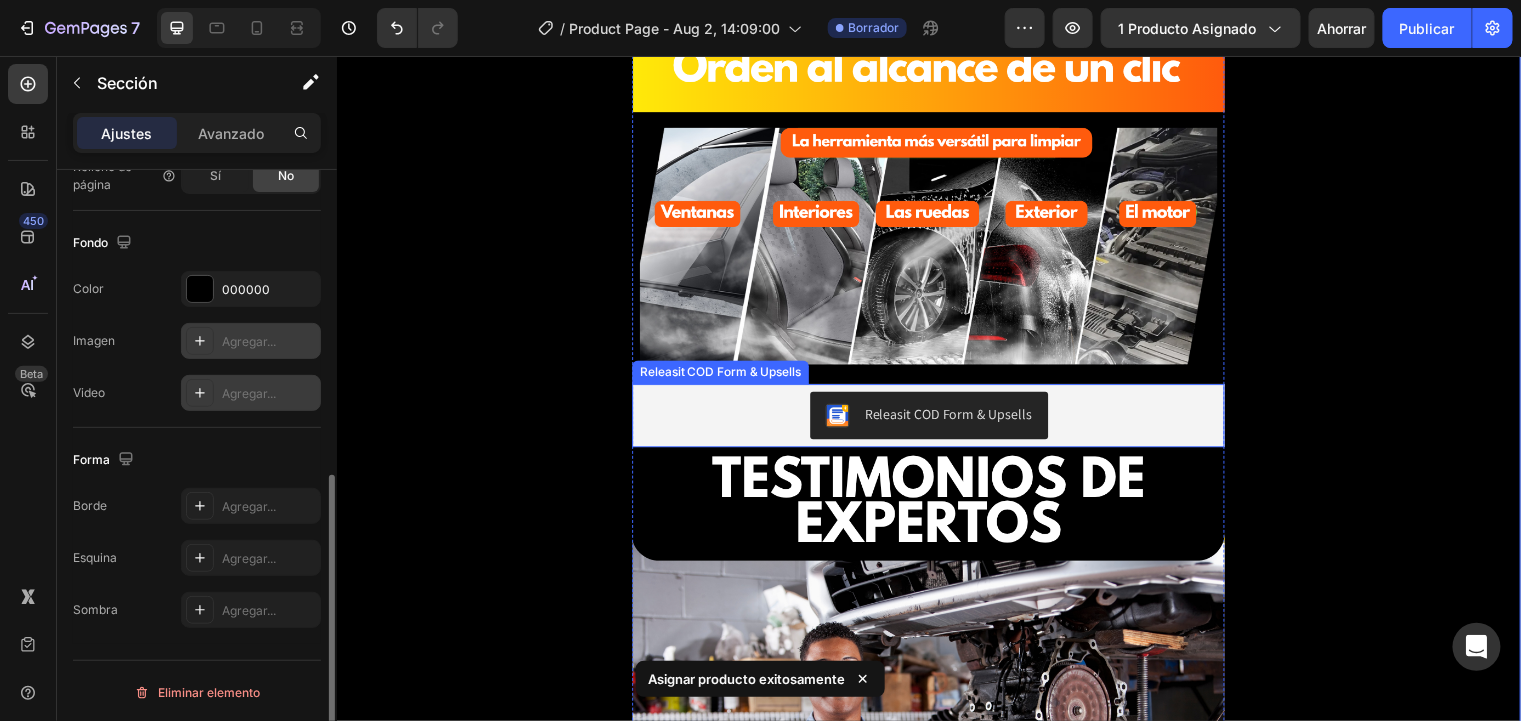 click on "Releasit COD Form & Upsells" at bounding box center (936, 420) 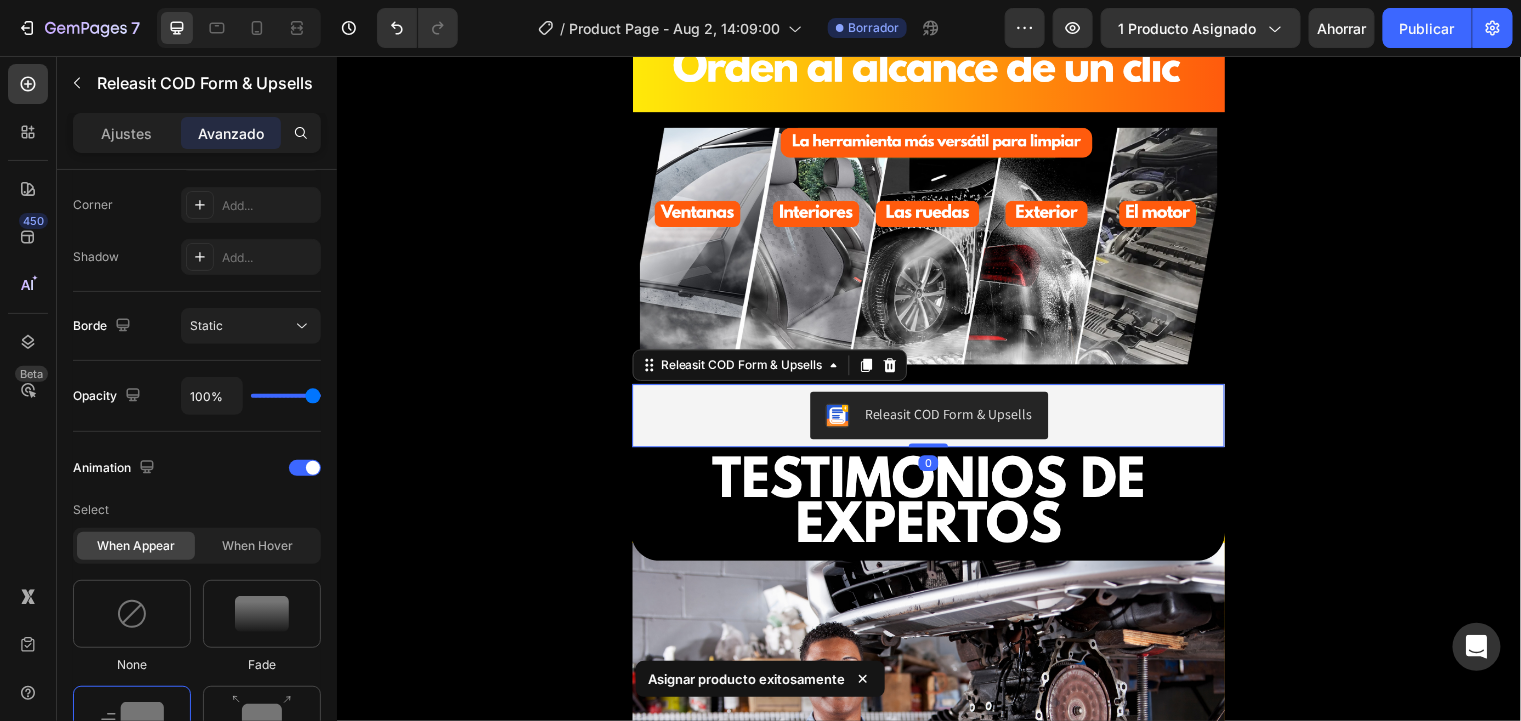 scroll, scrollTop: 0, scrollLeft: 0, axis: both 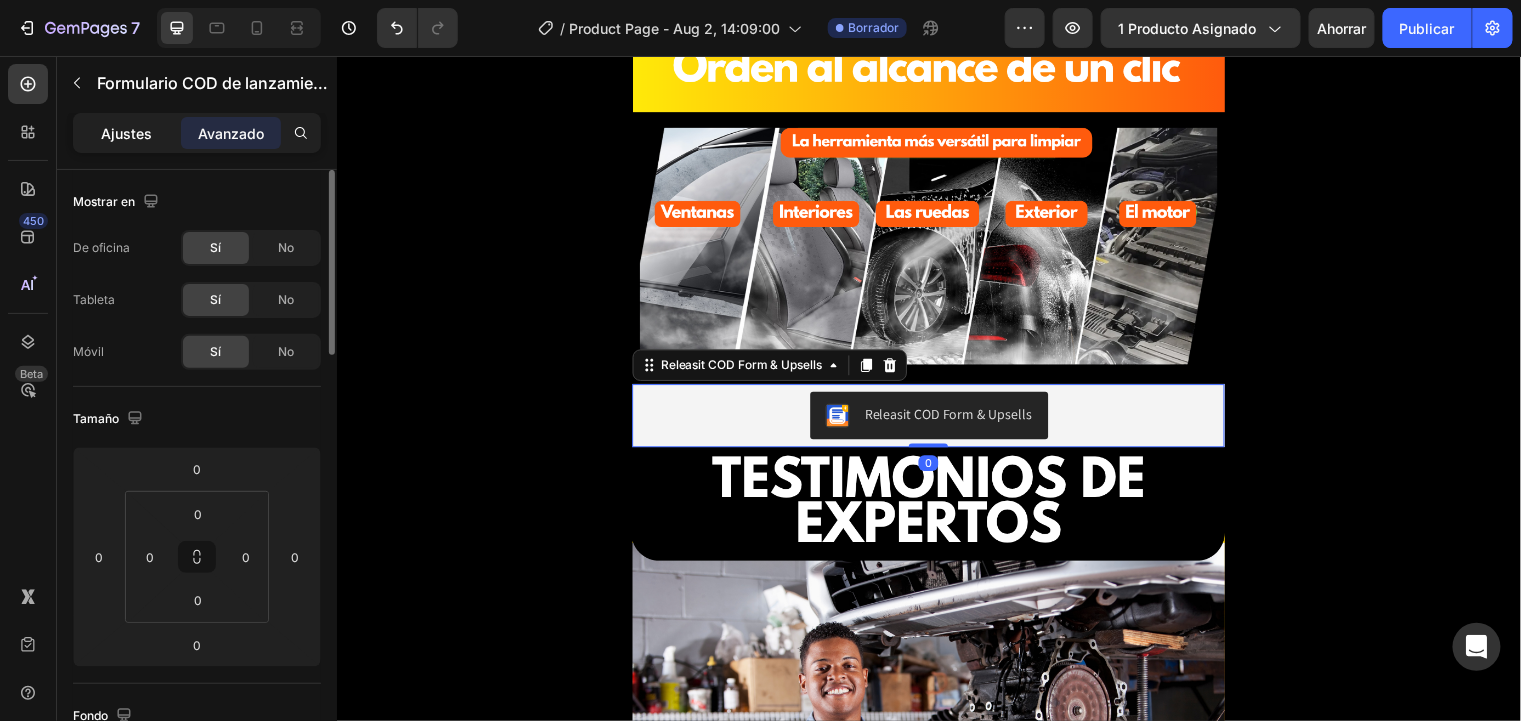 click on "Ajustes" 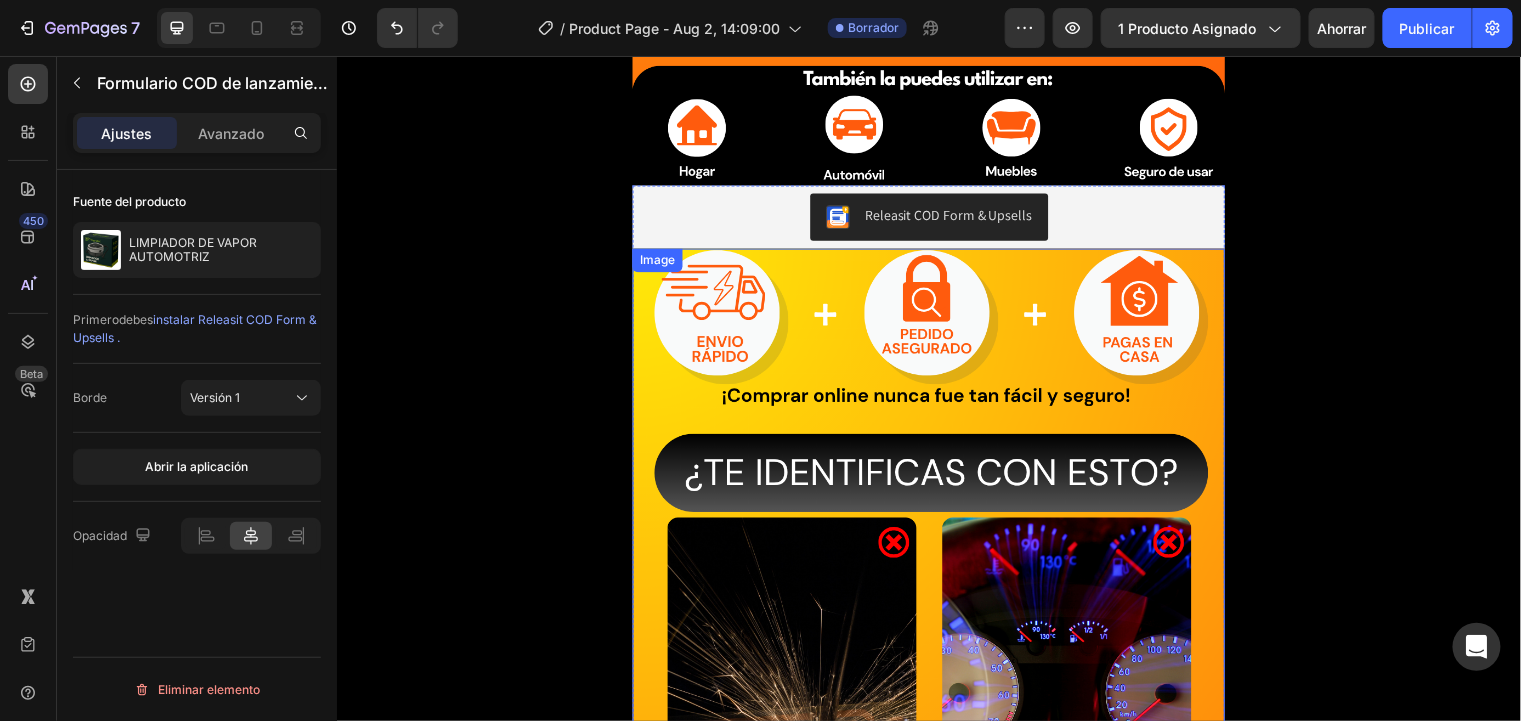 scroll, scrollTop: 2320, scrollLeft: 0, axis: vertical 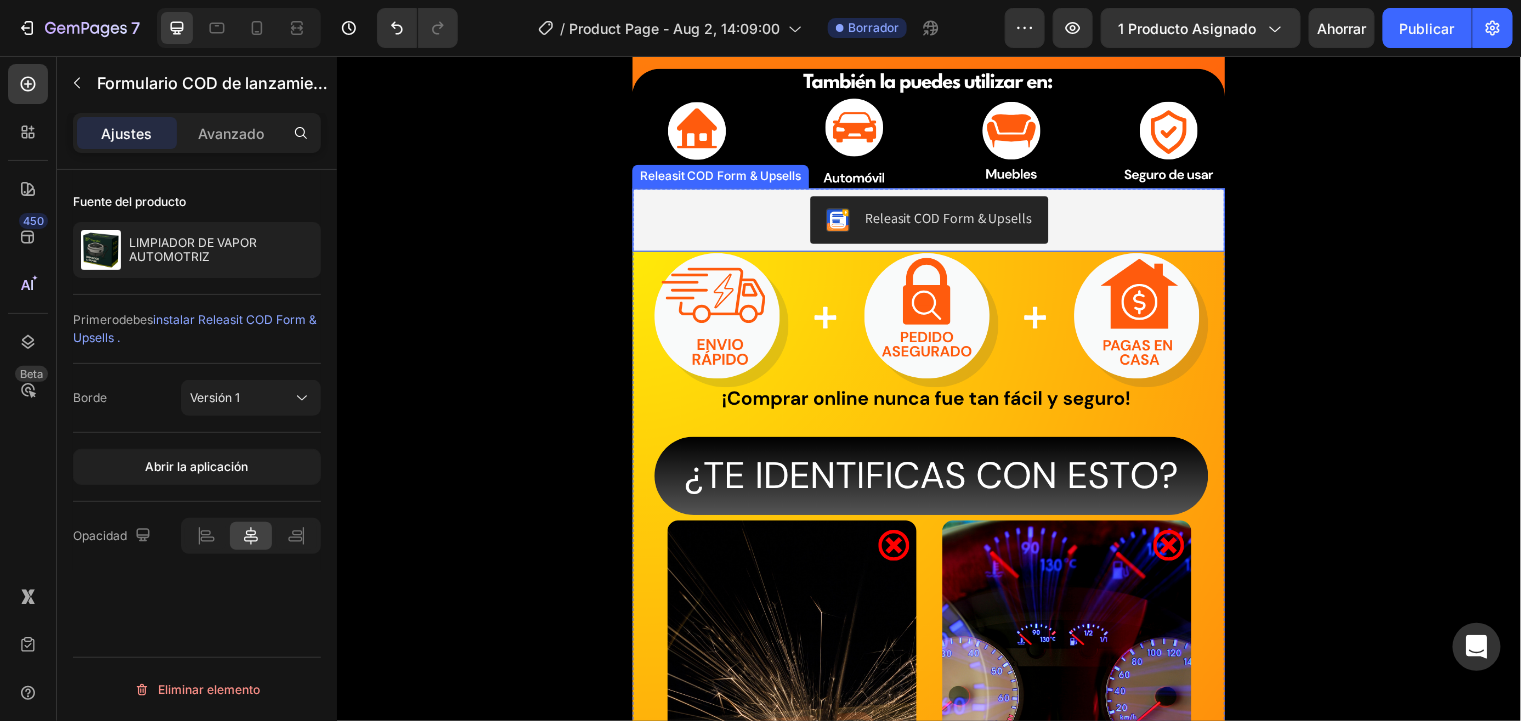 click on "Releasit COD Form & Upsells" at bounding box center (936, 222) 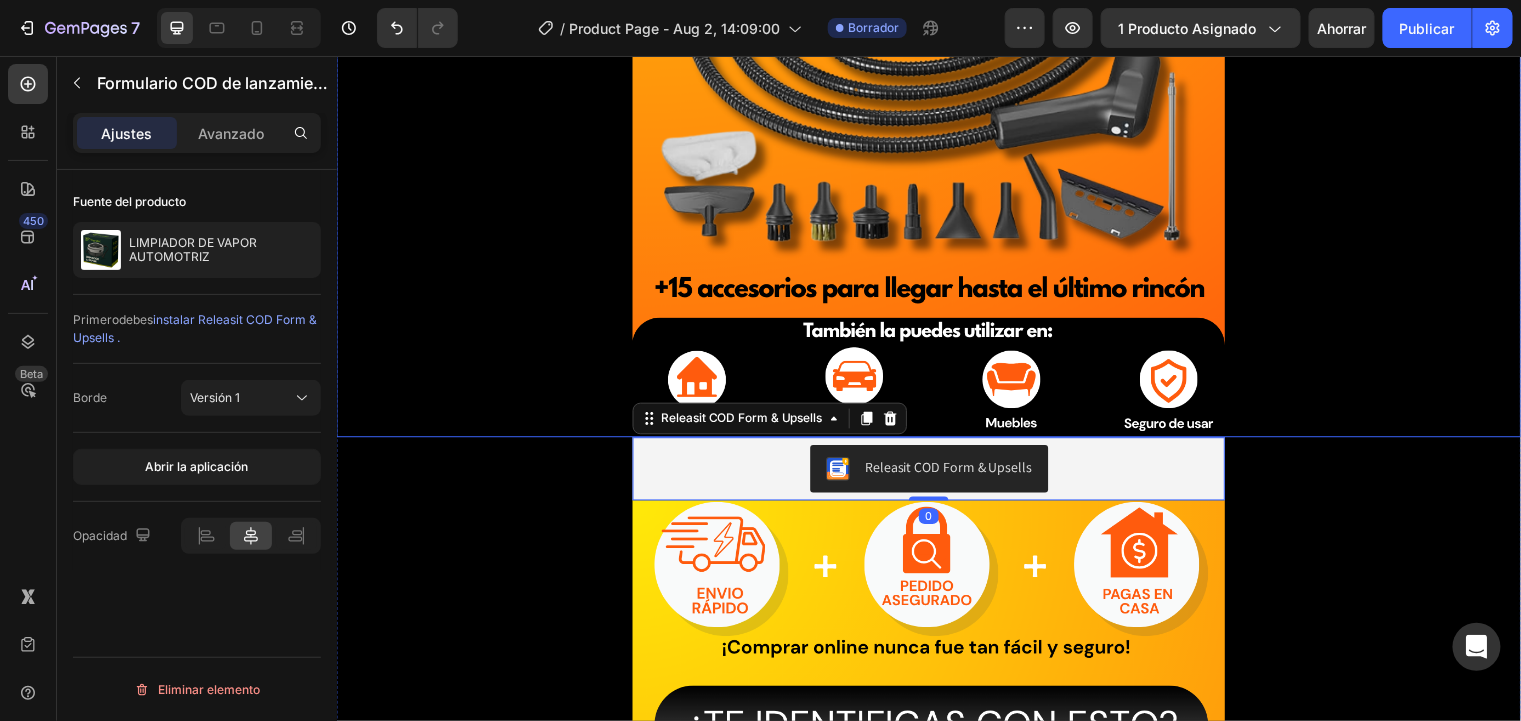 scroll, scrollTop: 1999, scrollLeft: 0, axis: vertical 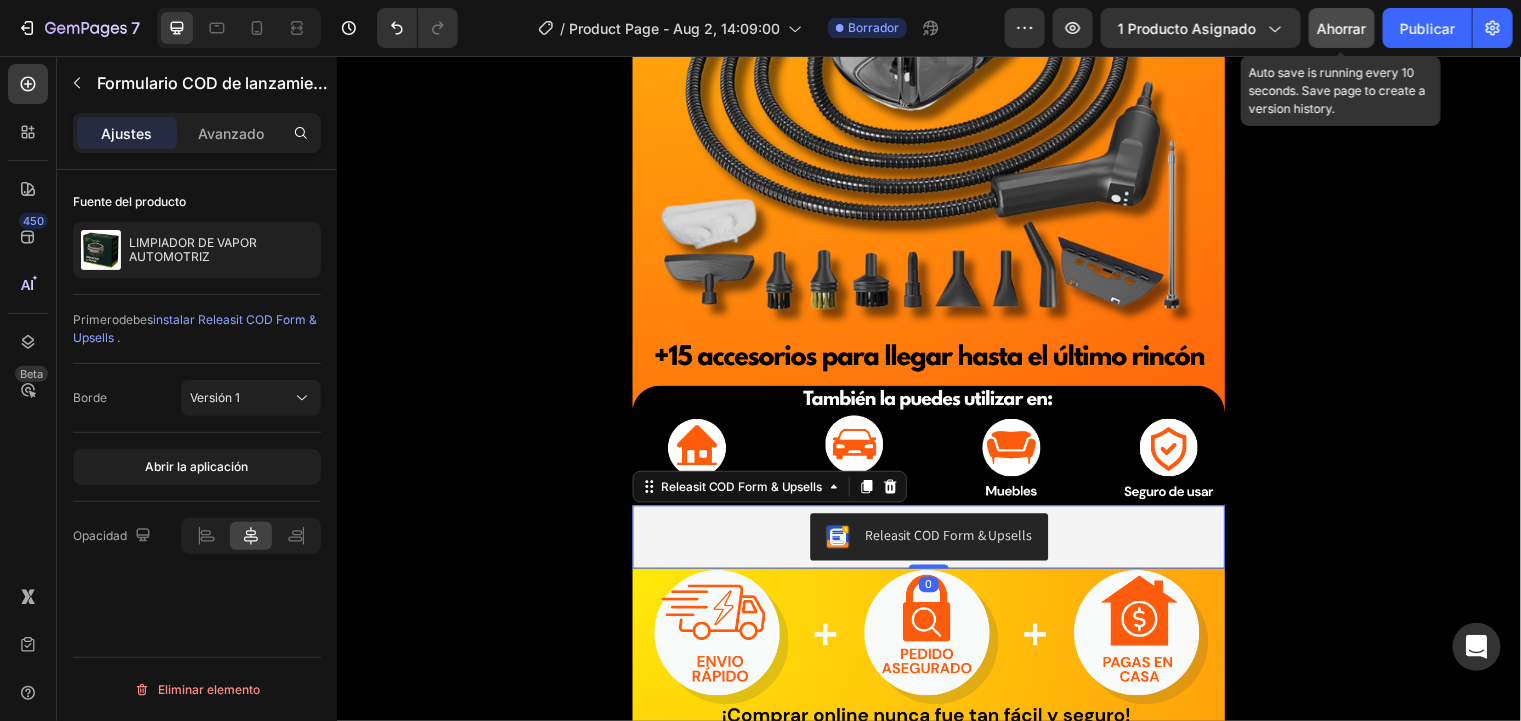 click on "Ahorrar" at bounding box center (1342, 28) 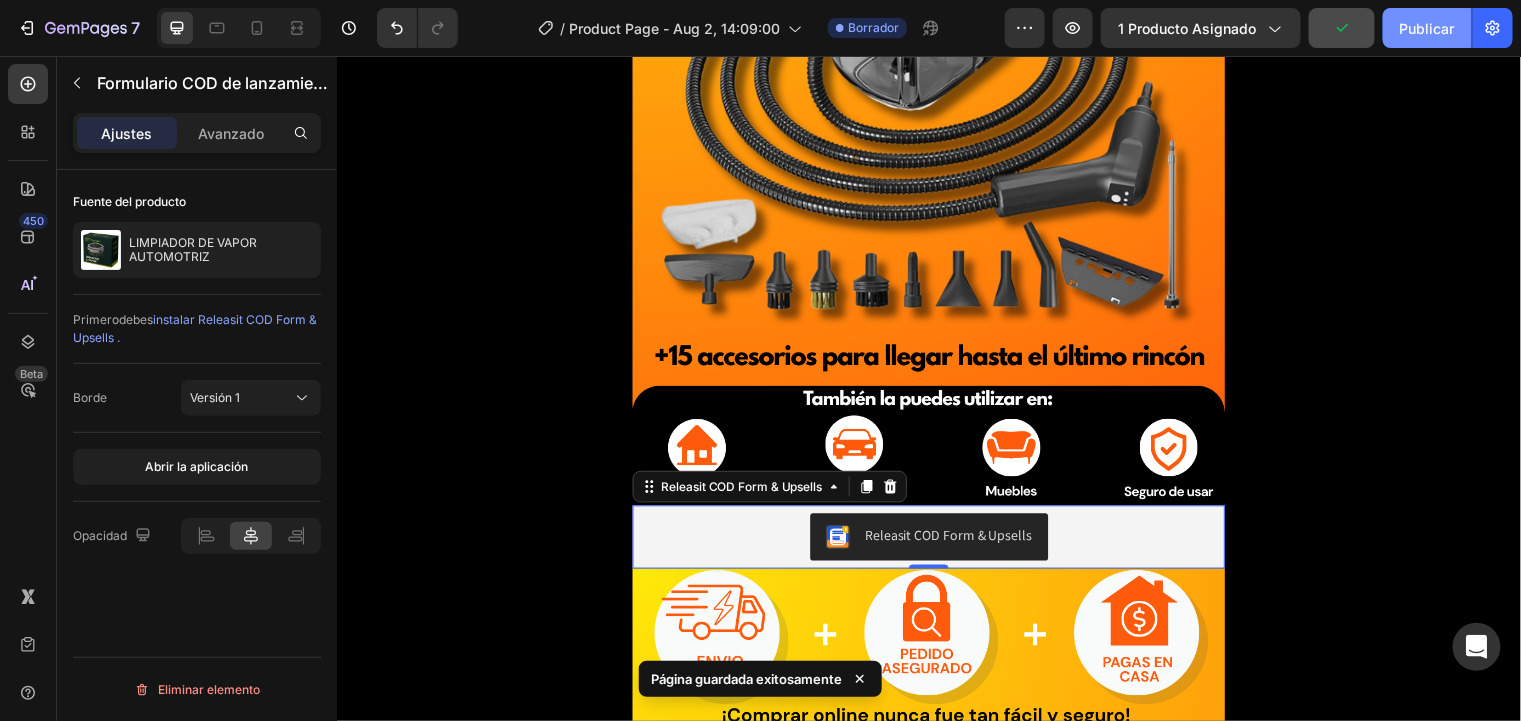 click on "Publicar" at bounding box center (1427, 28) 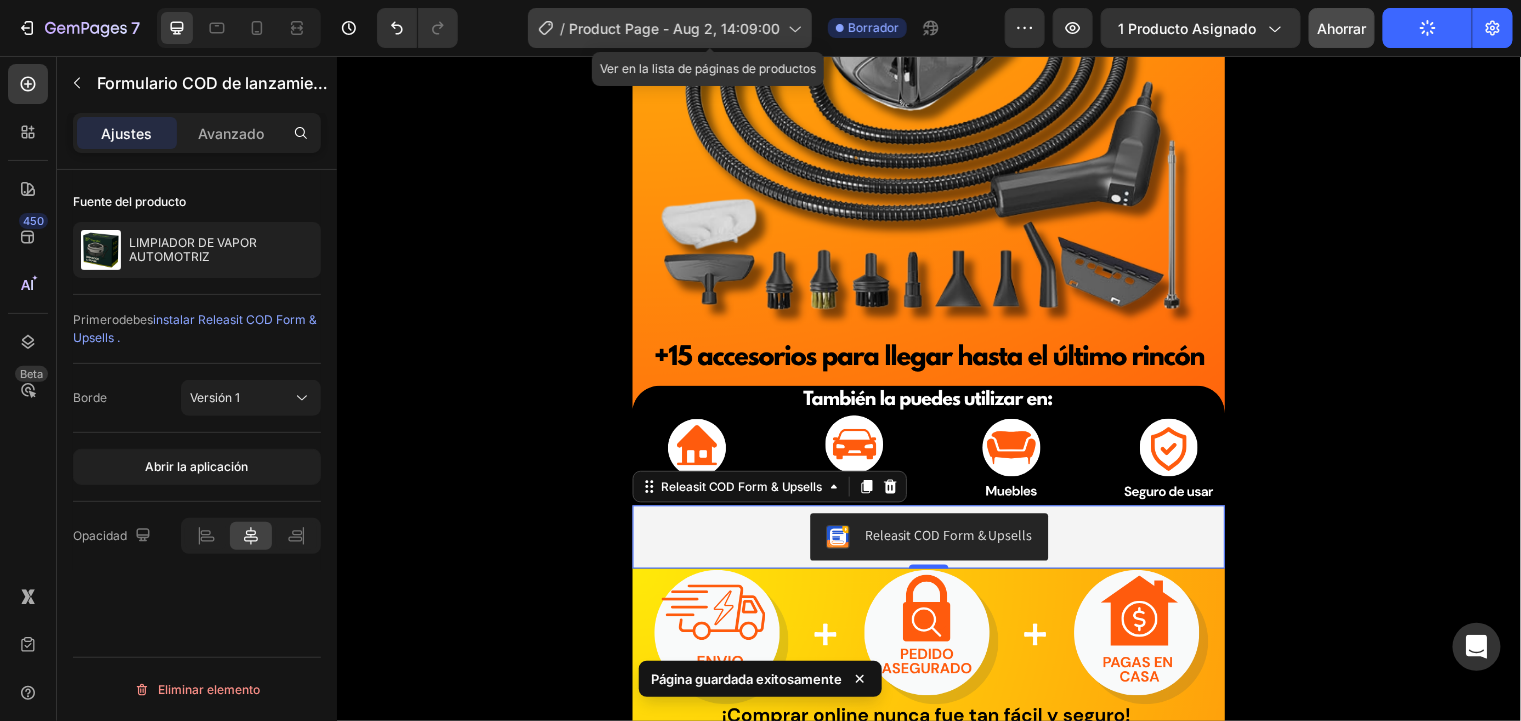 click 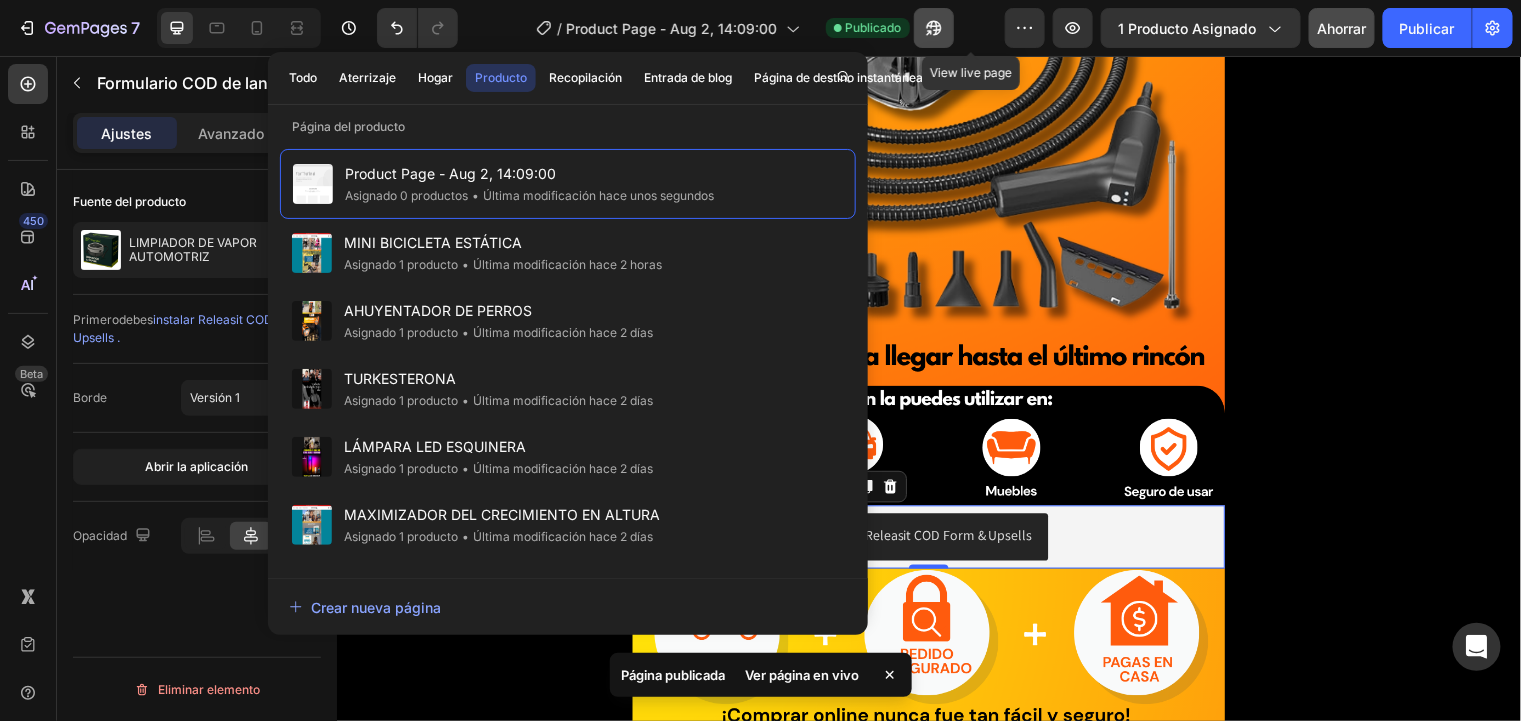 click 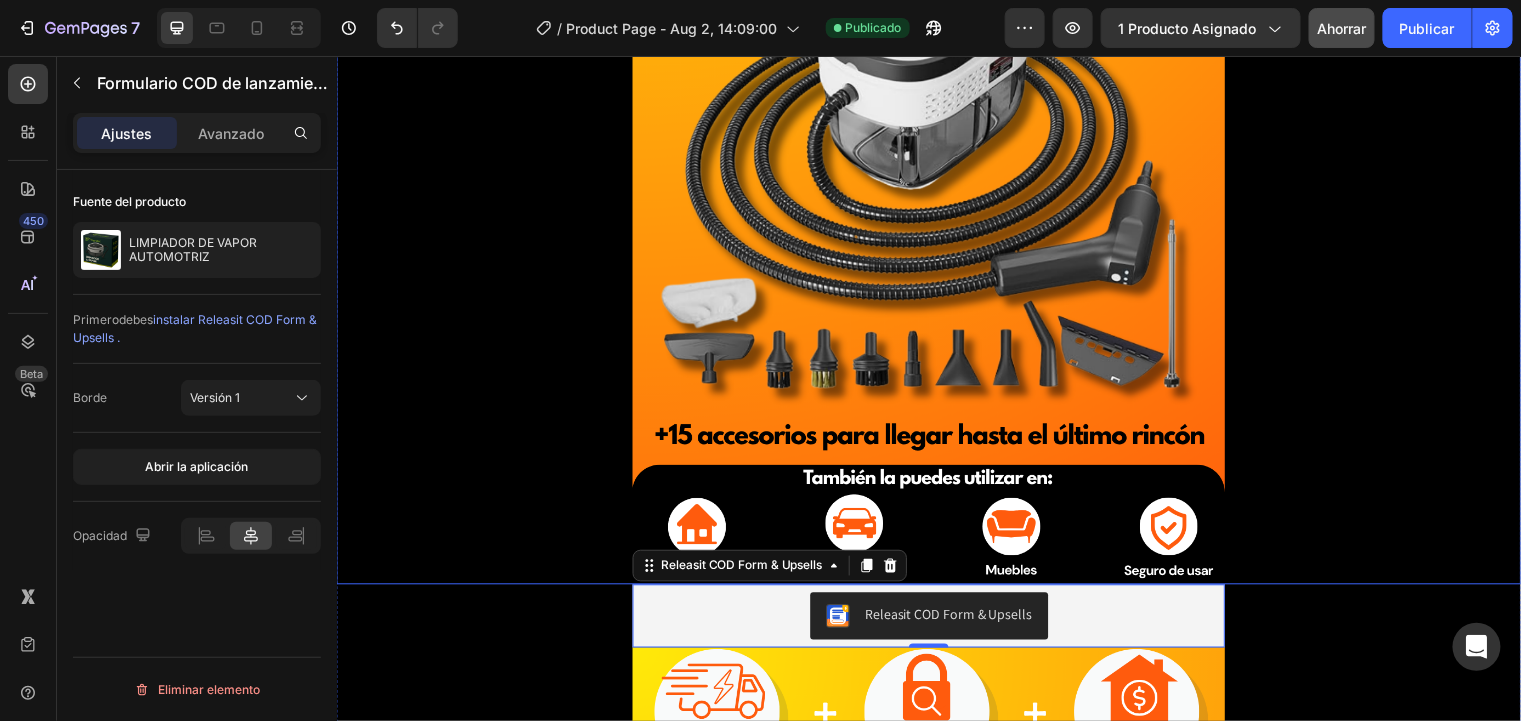scroll, scrollTop: 2080, scrollLeft: 0, axis: vertical 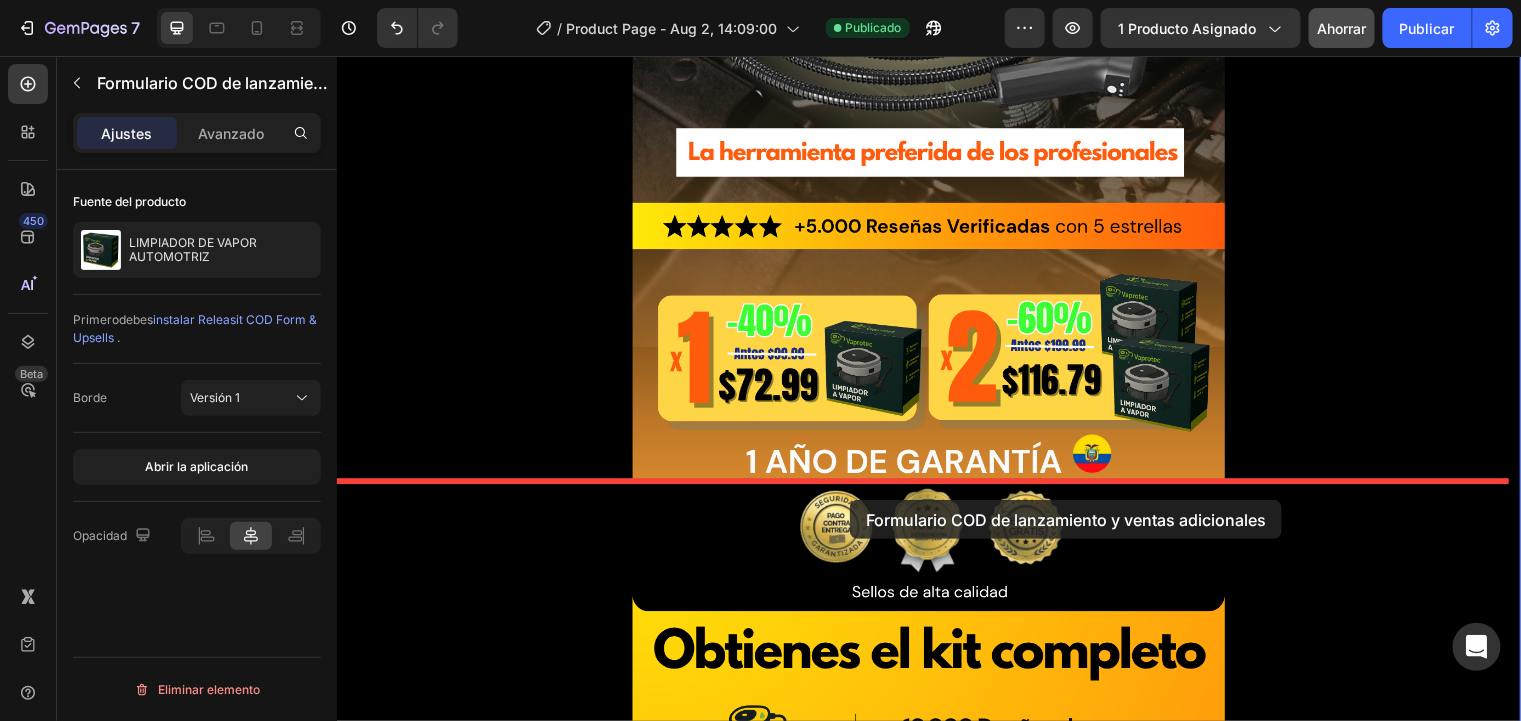 drag, startPoint x: 1115, startPoint y: 476, endPoint x: 858, endPoint y: 498, distance: 257.9399 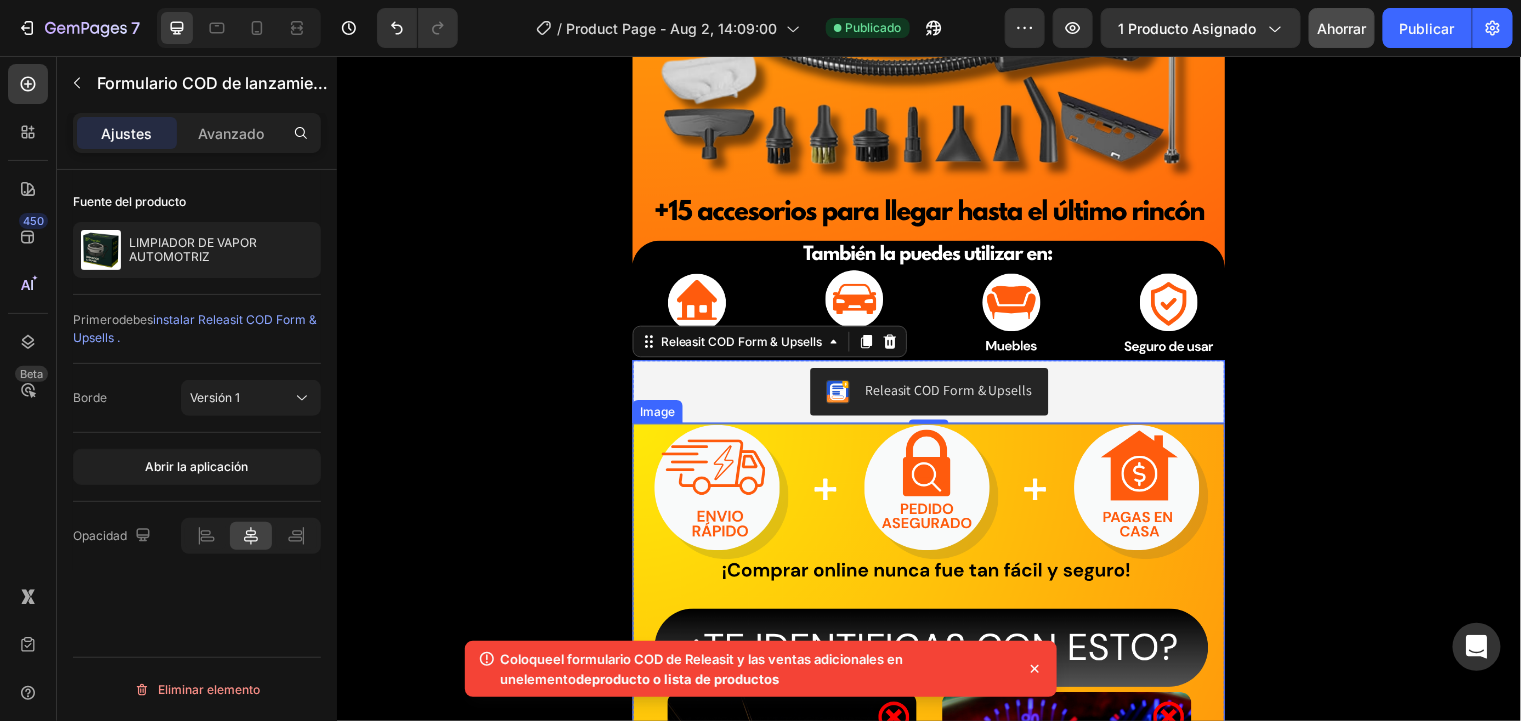 scroll, scrollTop: 2157, scrollLeft: 0, axis: vertical 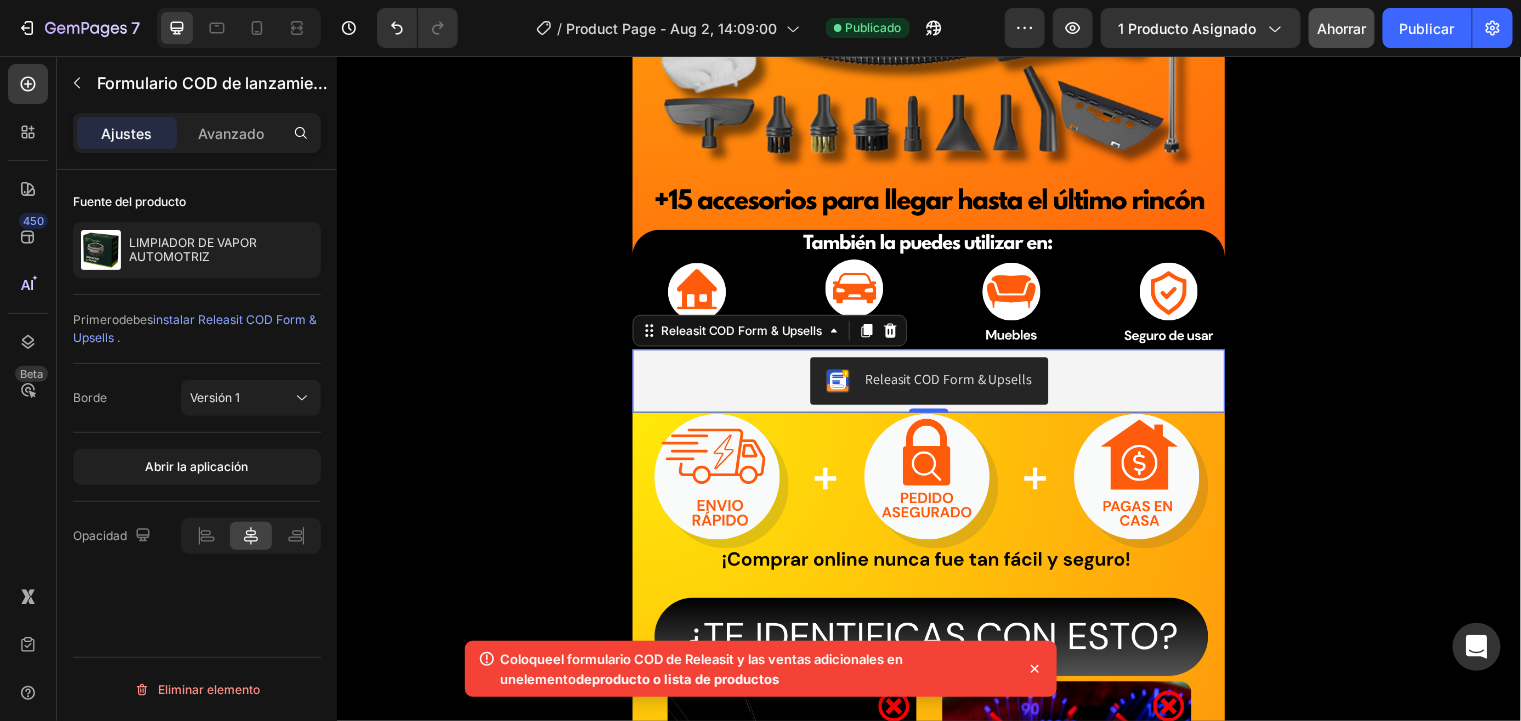 click on "Releasit COD Form & Upsells" at bounding box center [936, 385] 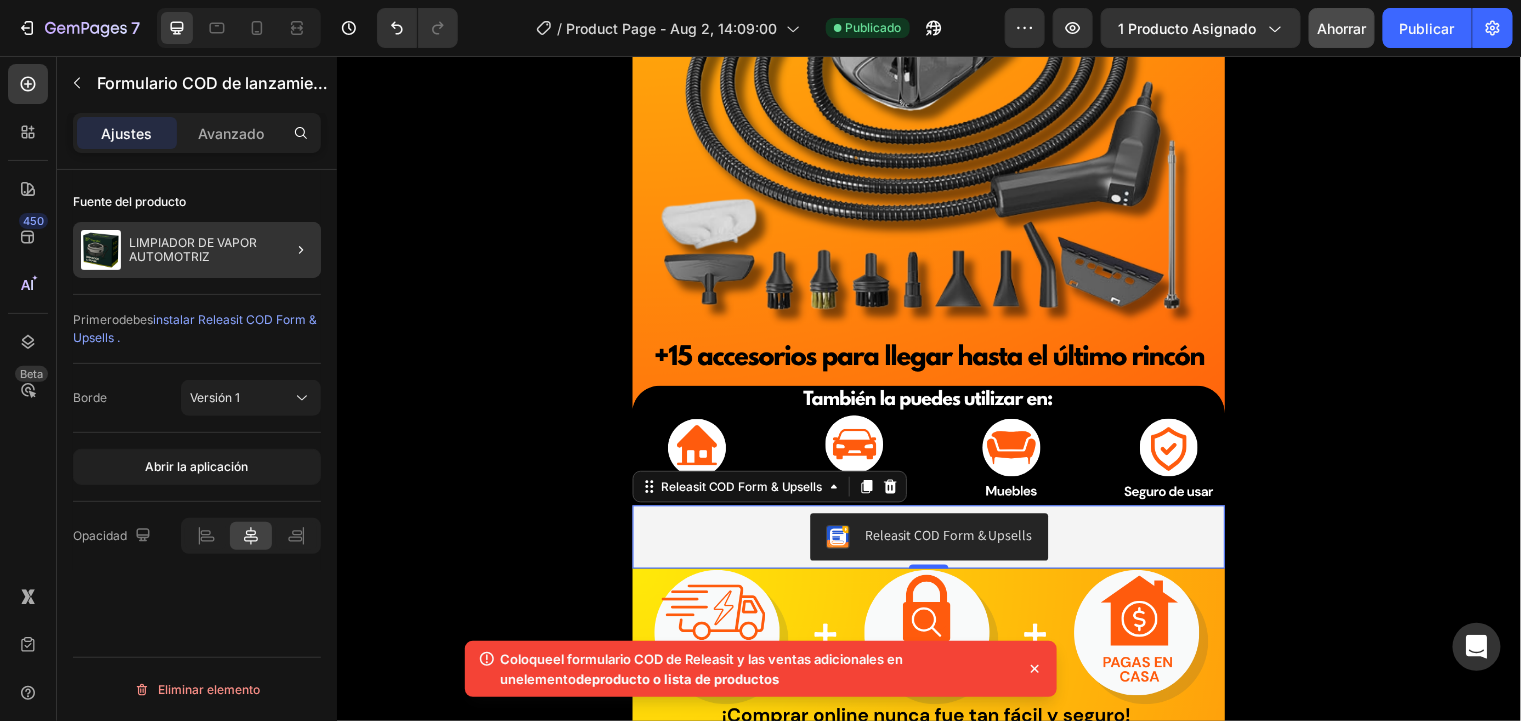 scroll, scrollTop: 1997, scrollLeft: 0, axis: vertical 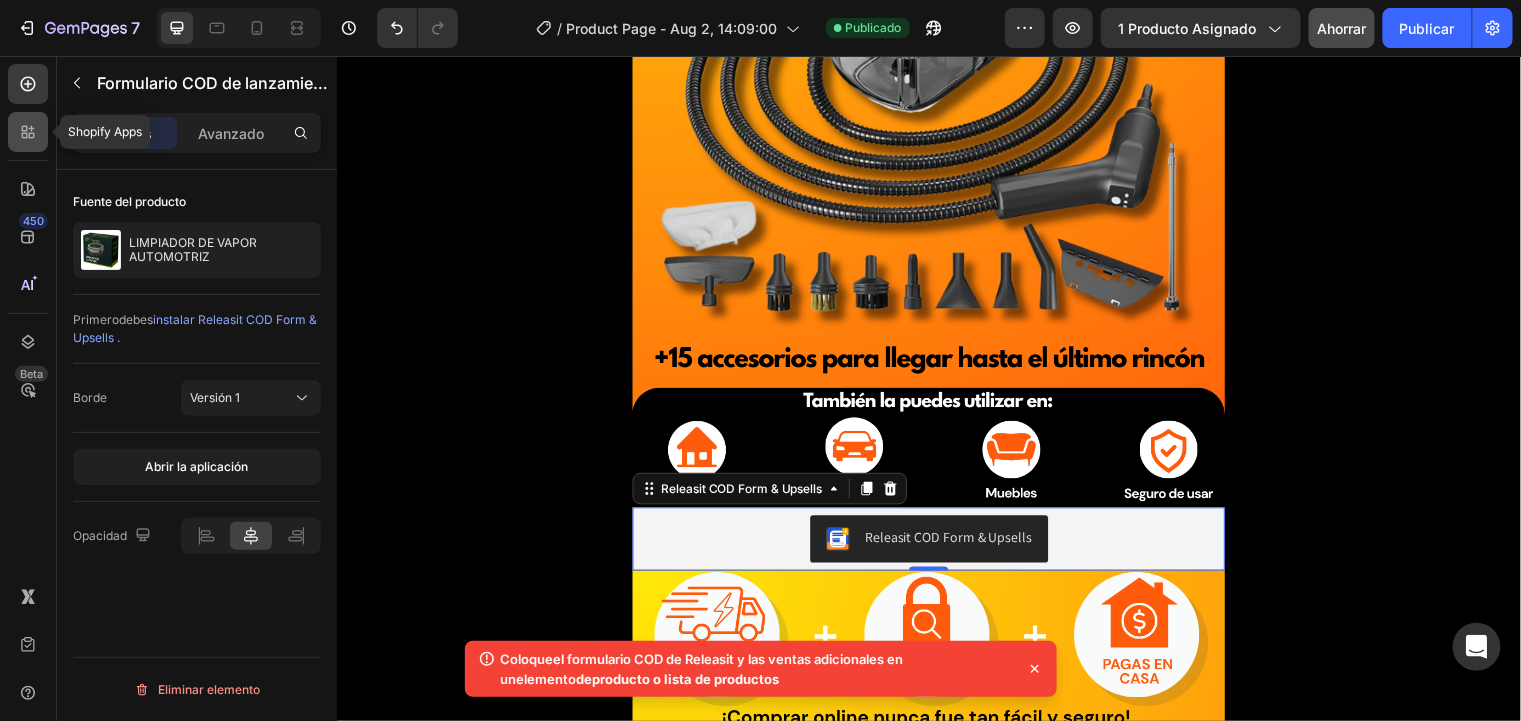 click 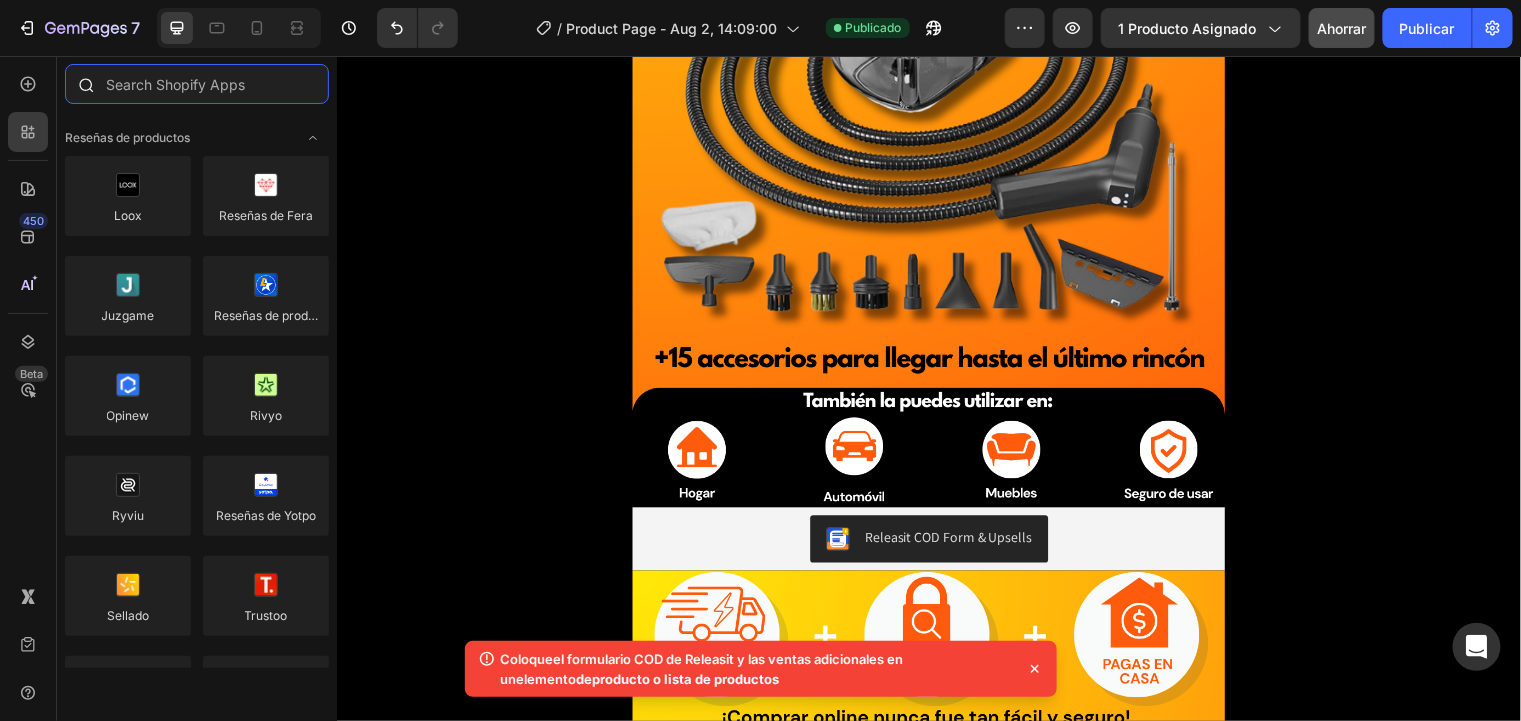 click at bounding box center (197, 84) 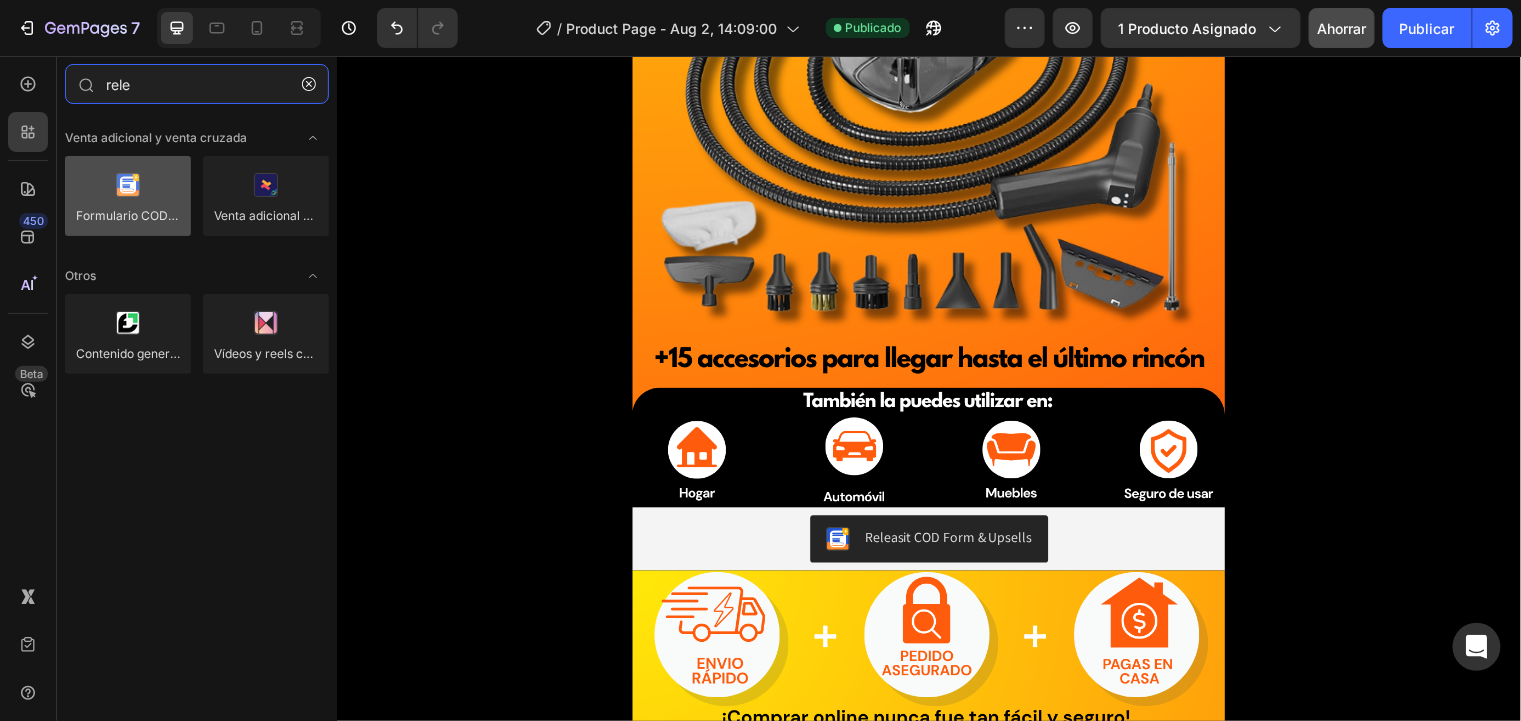 type on "rele" 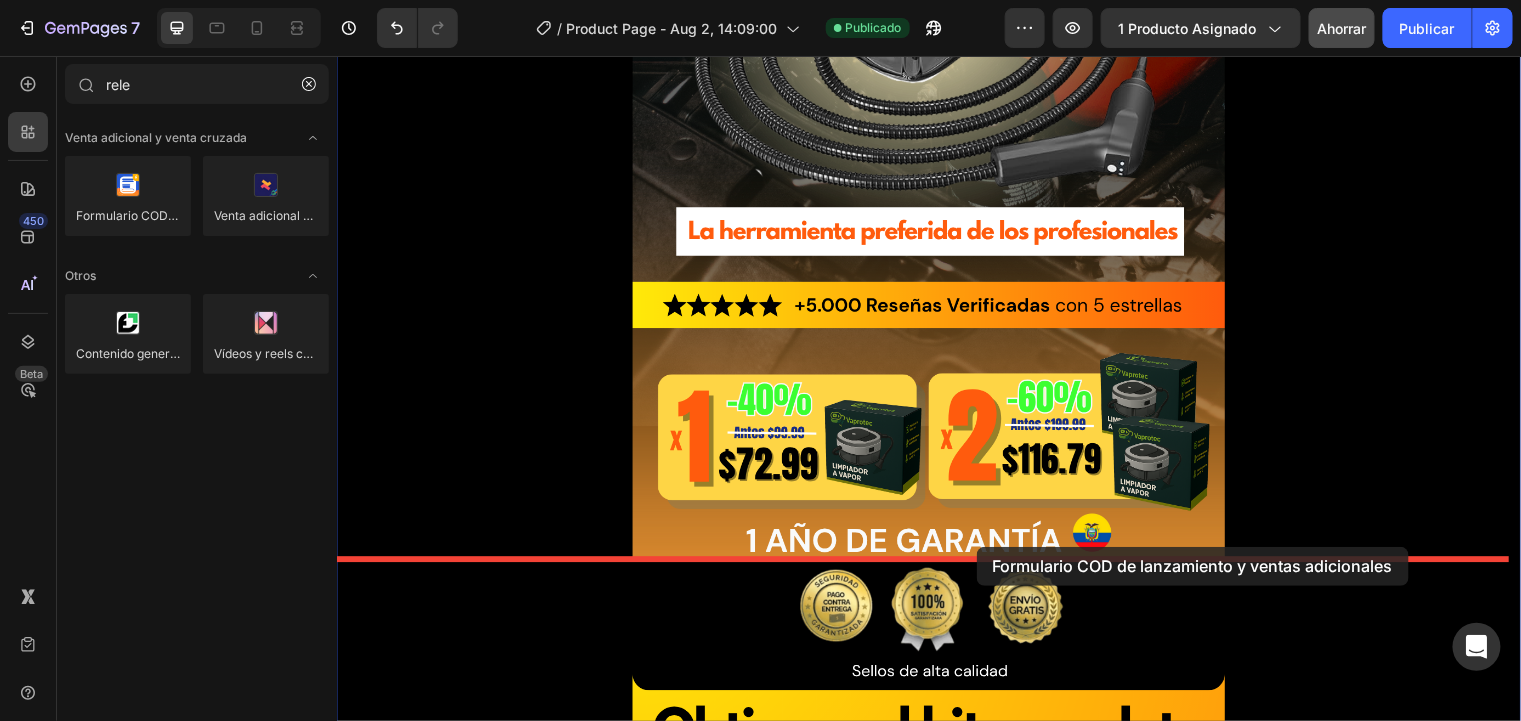 scroll, scrollTop: 1197, scrollLeft: 0, axis: vertical 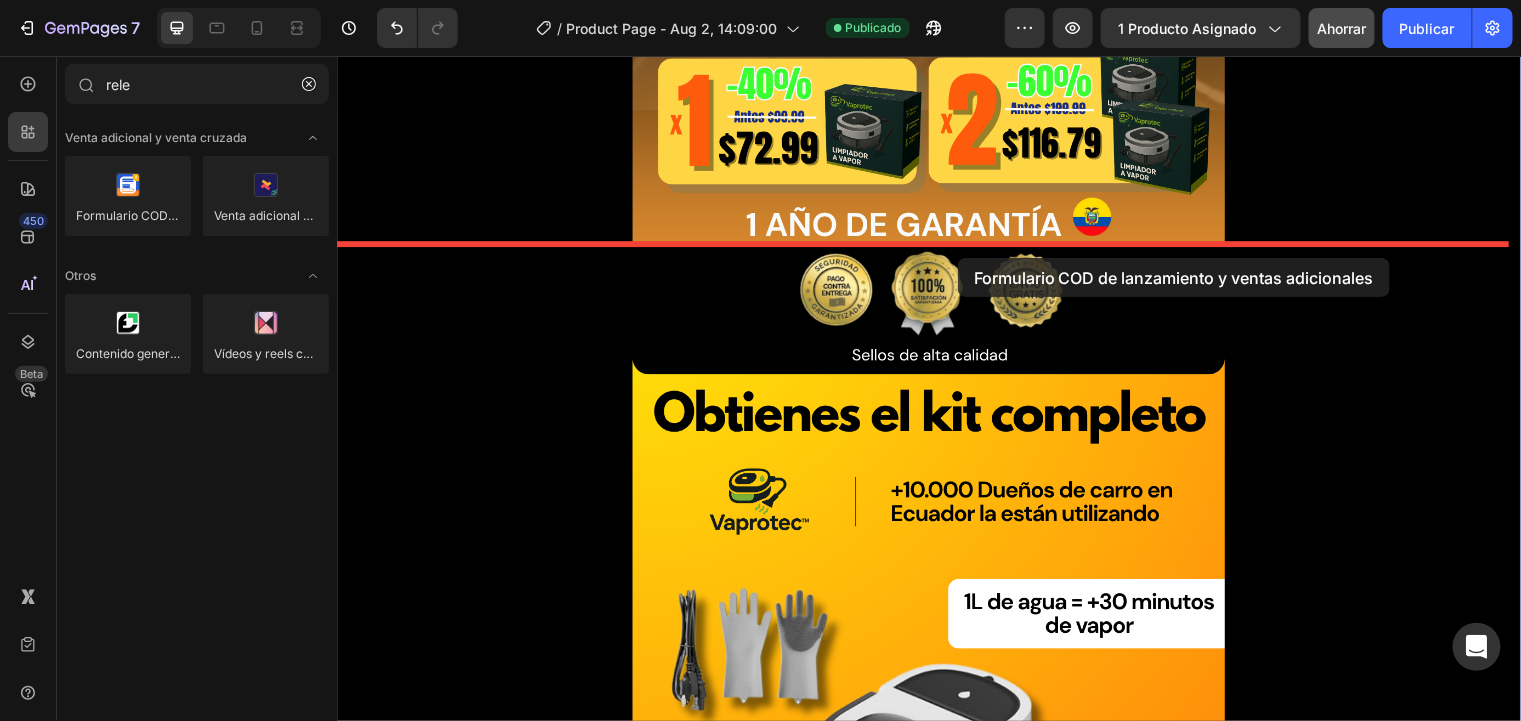 drag, startPoint x: 479, startPoint y: 259, endPoint x: 965, endPoint y: 261, distance: 486.00412 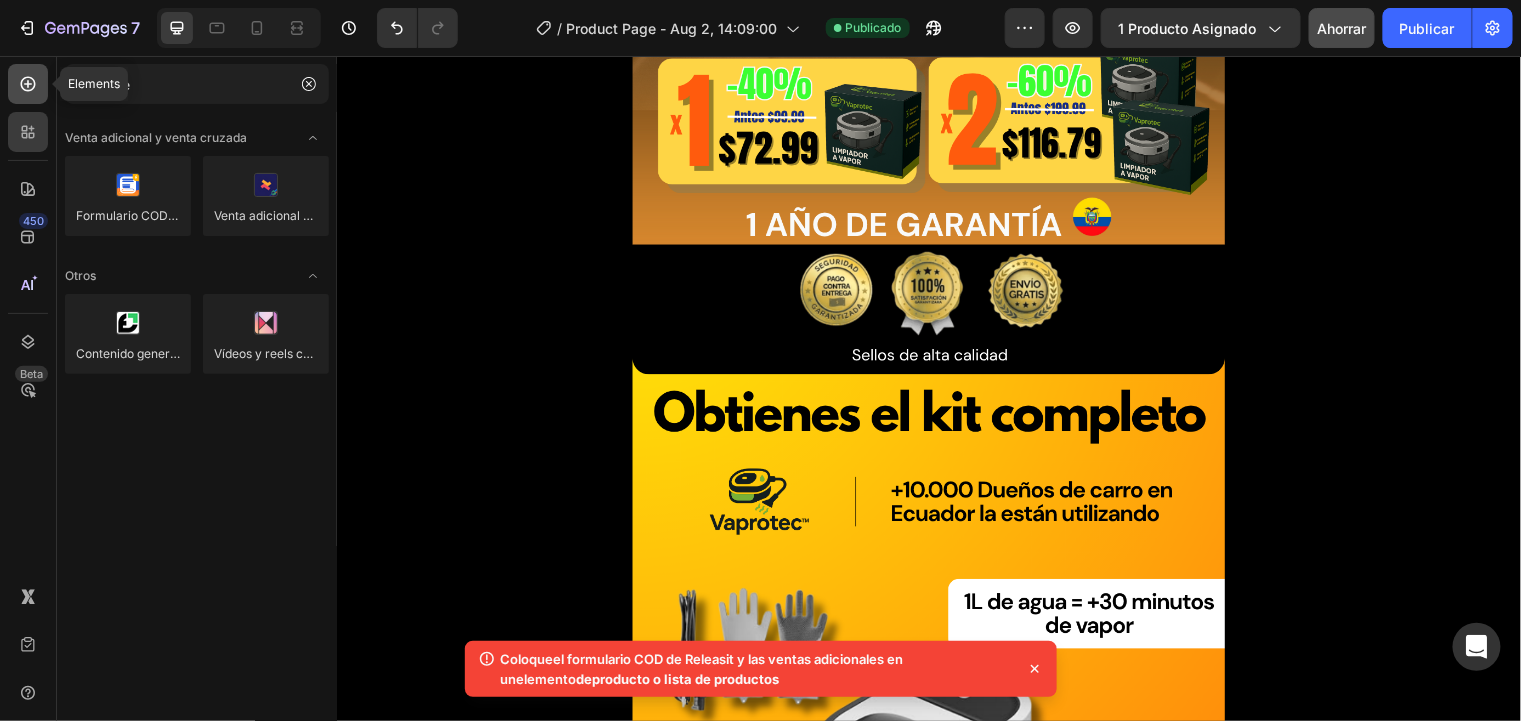 click 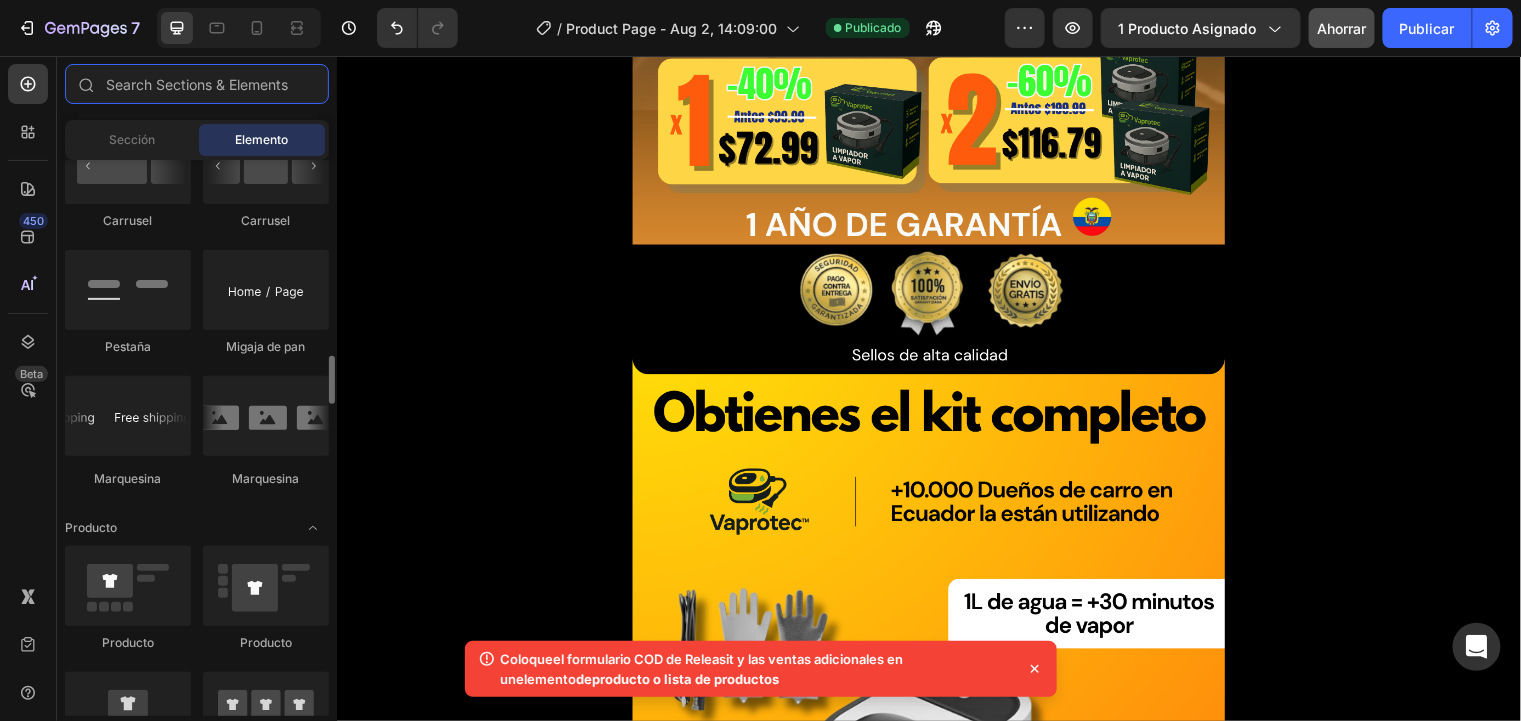 scroll, scrollTop: 2400, scrollLeft: 0, axis: vertical 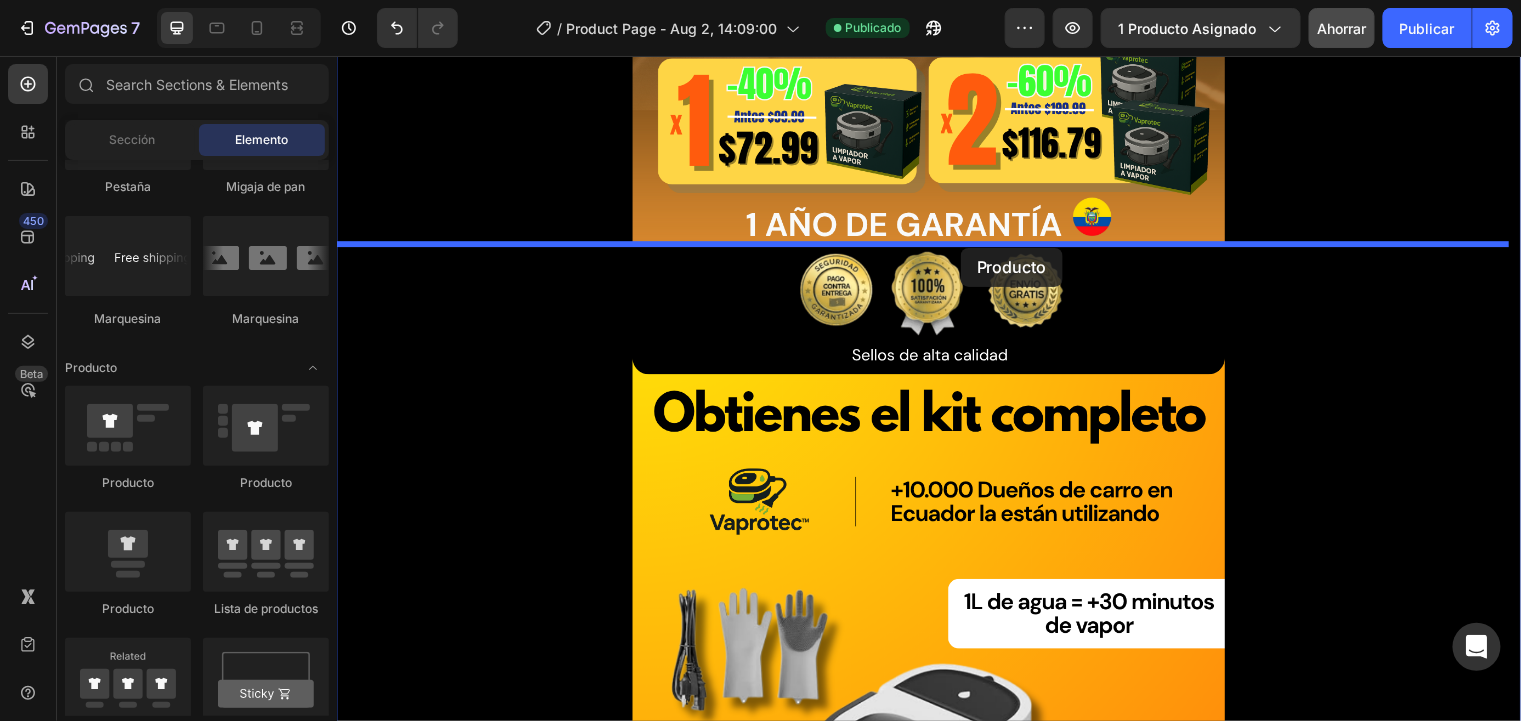 drag, startPoint x: 444, startPoint y: 630, endPoint x: 1001, endPoint y: 243, distance: 678.2463 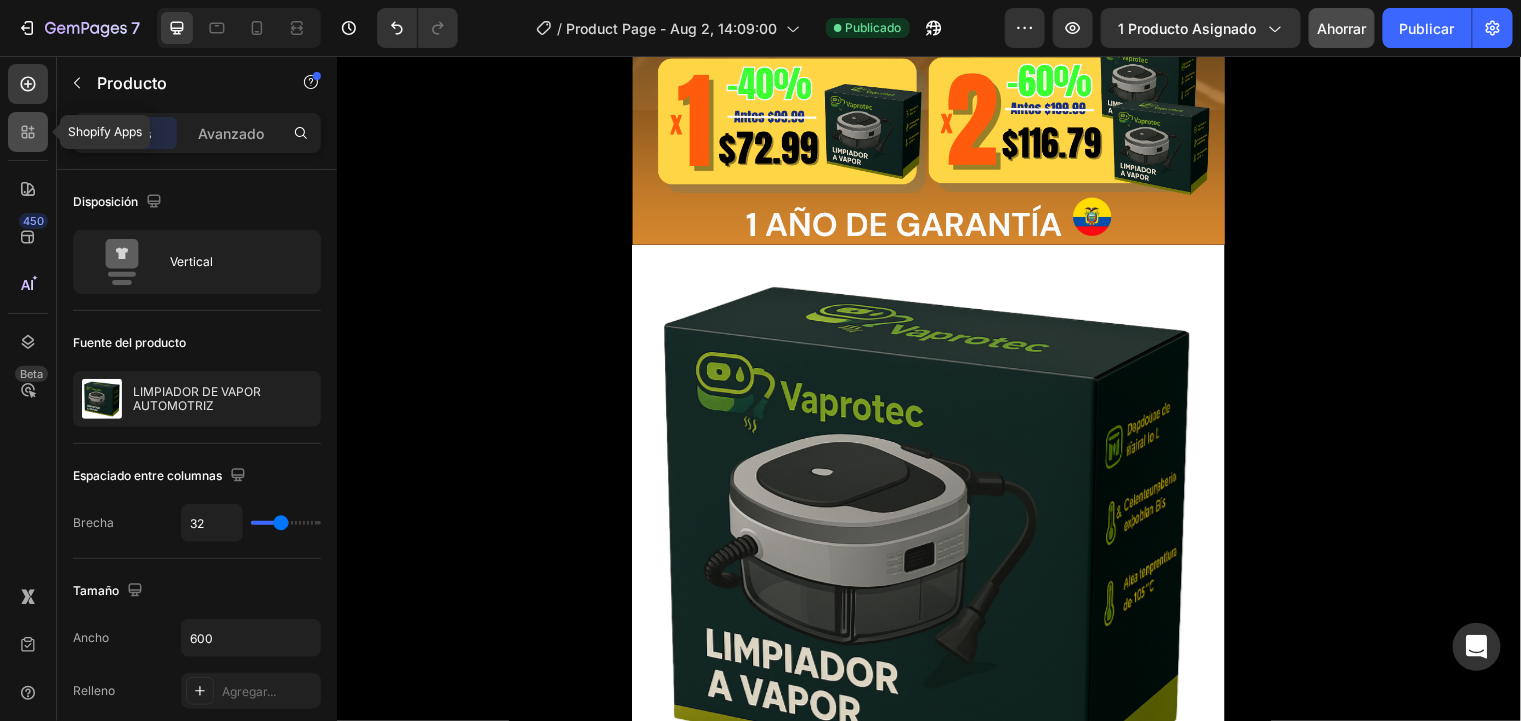 click 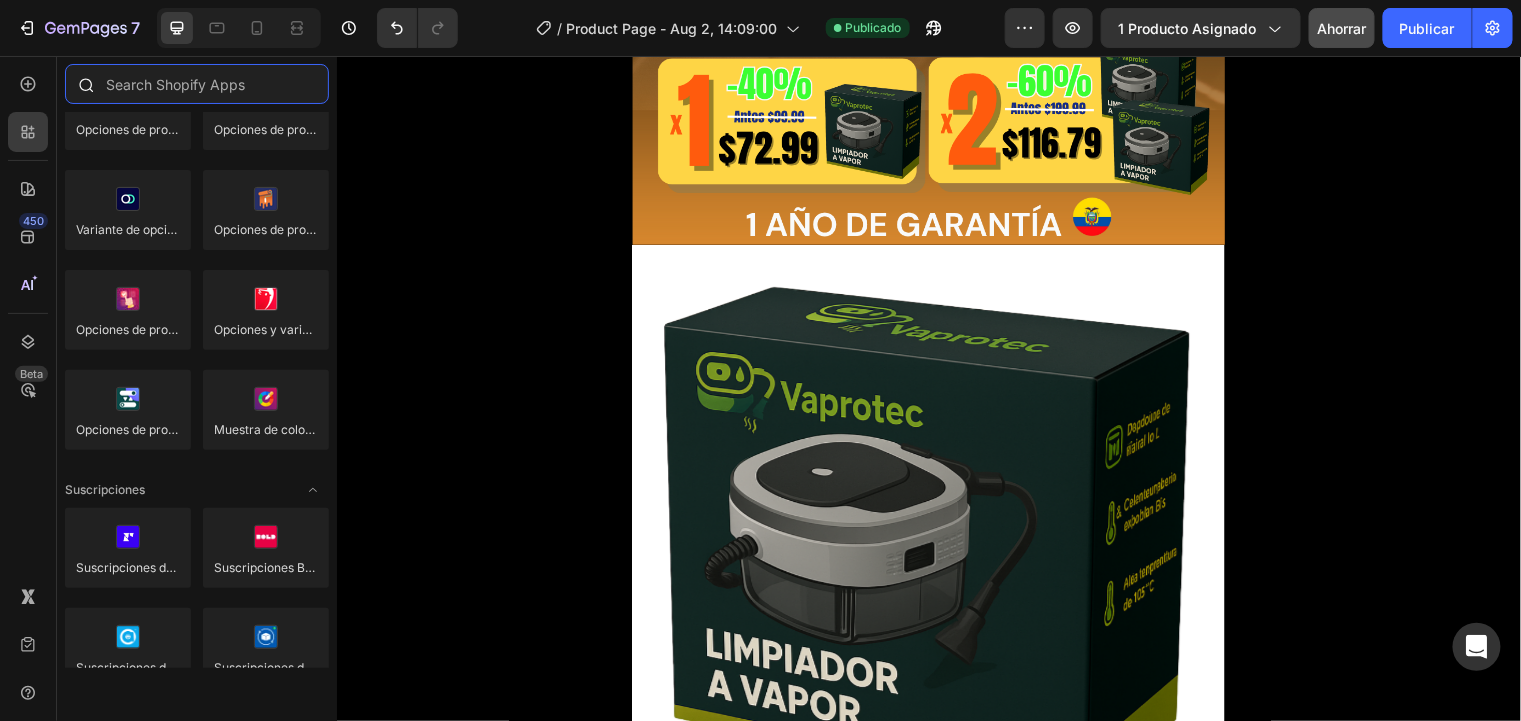 click at bounding box center [197, 84] 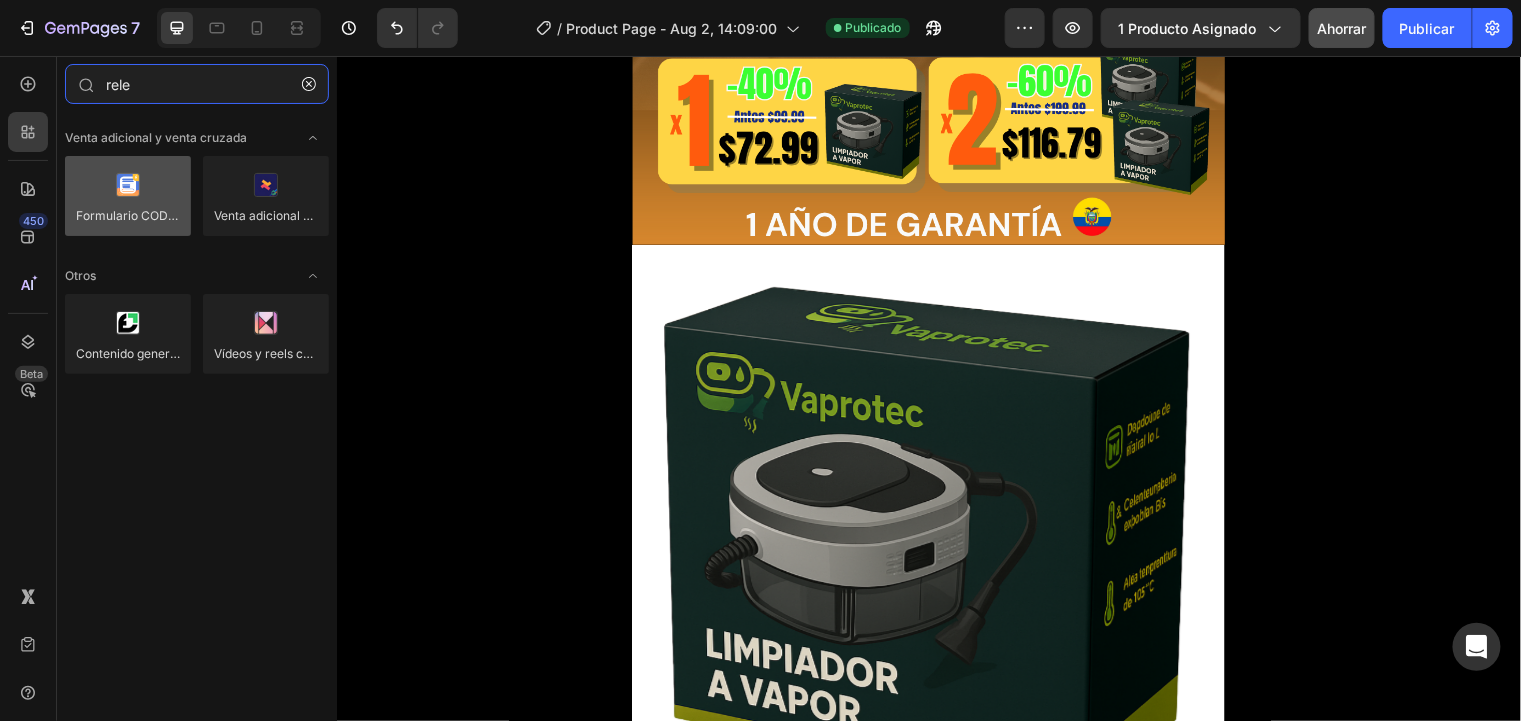 type on "rele" 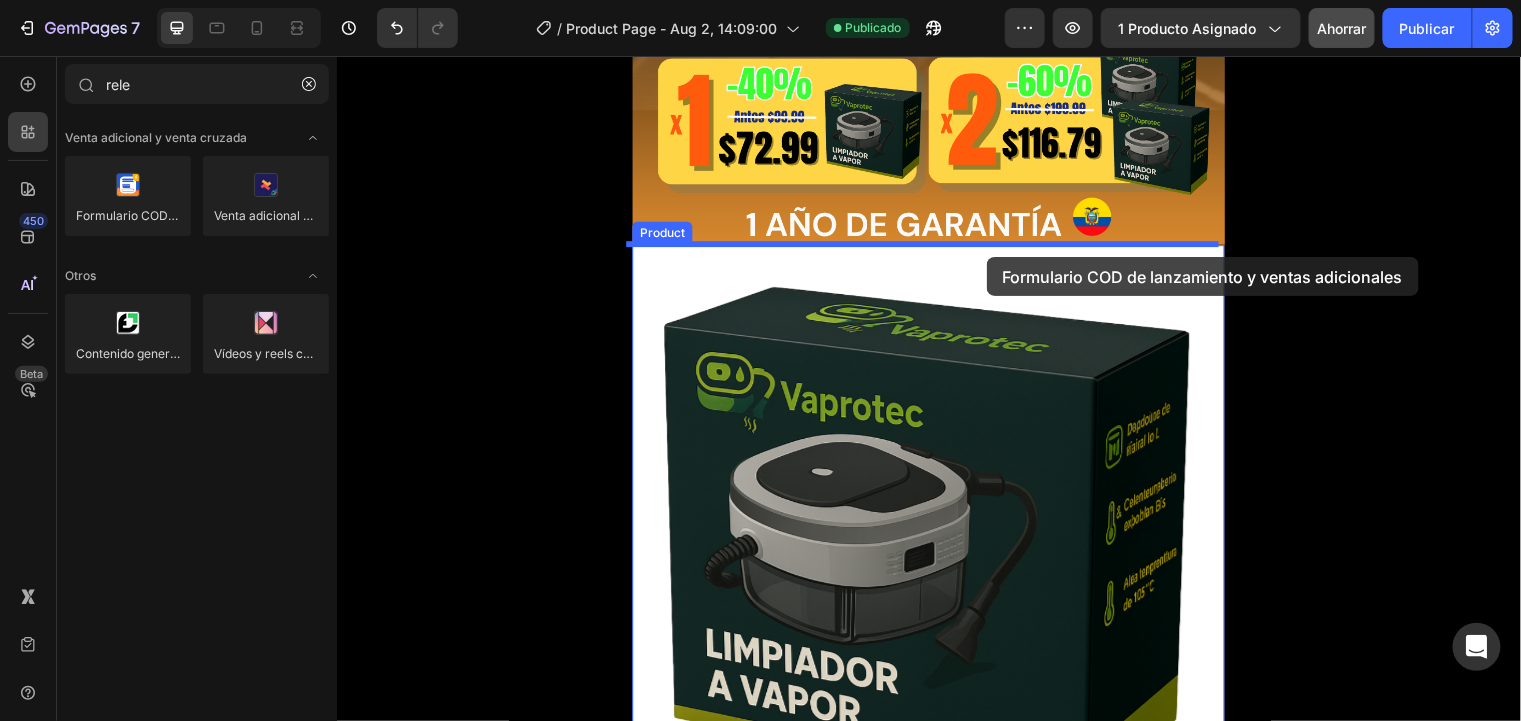 drag, startPoint x: 465, startPoint y: 261, endPoint x: 994, endPoint y: 260, distance: 529.0009 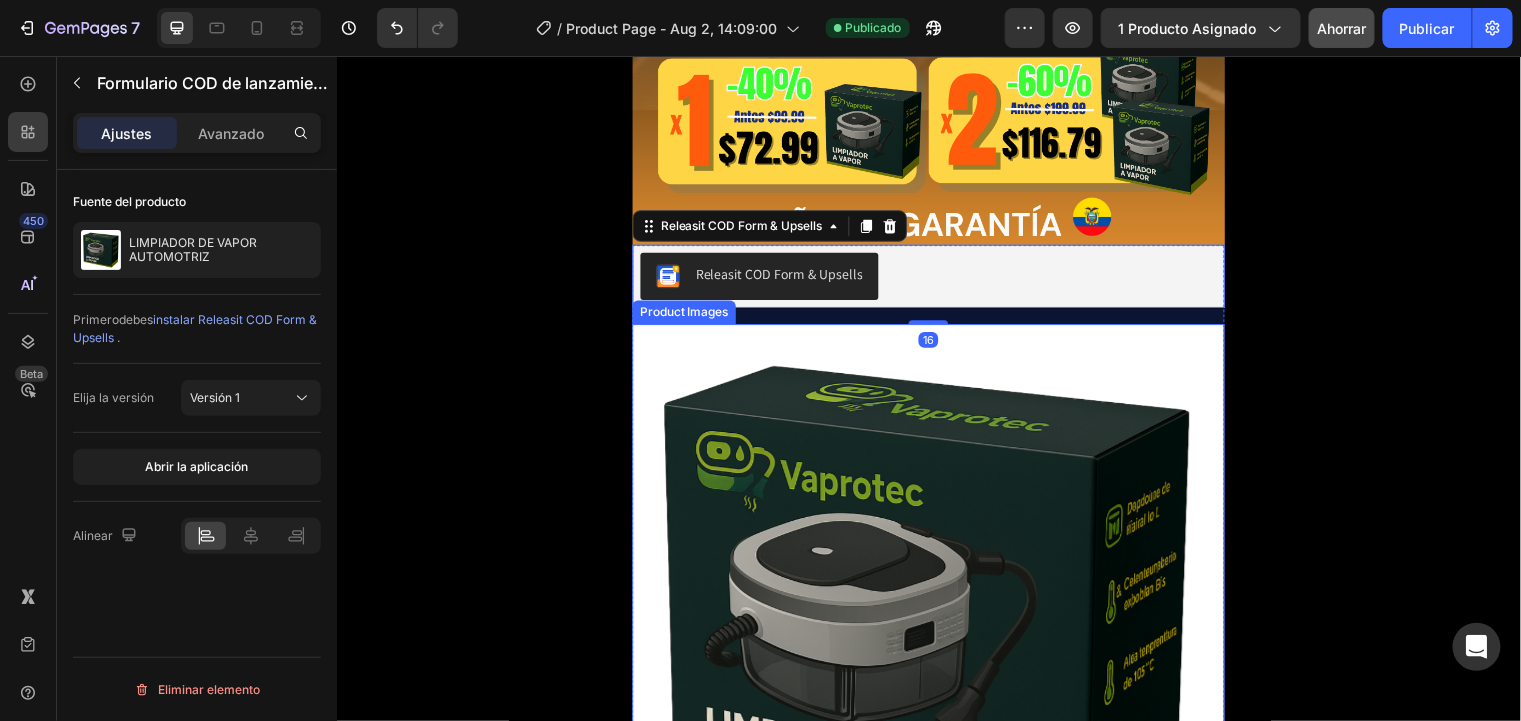 click at bounding box center [936, 627] 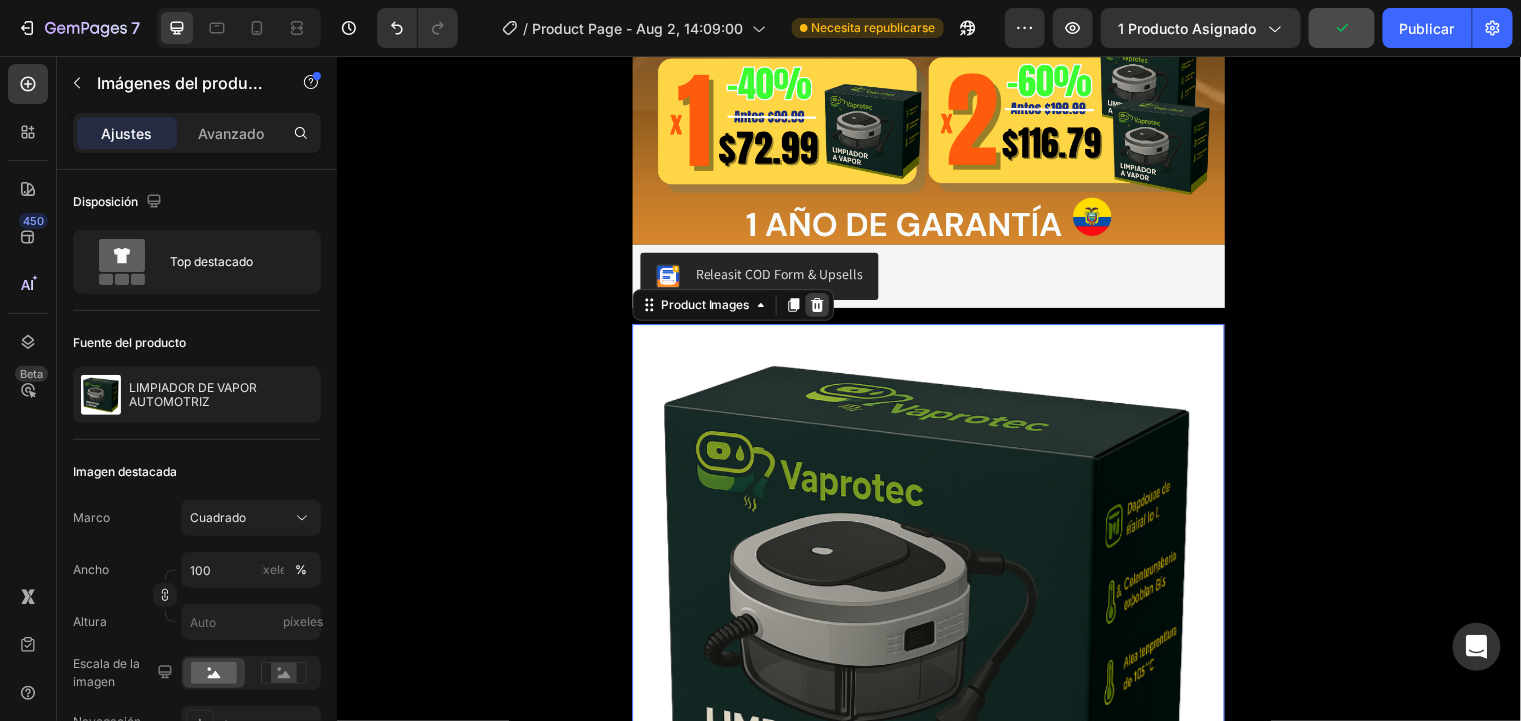 click at bounding box center [823, 308] 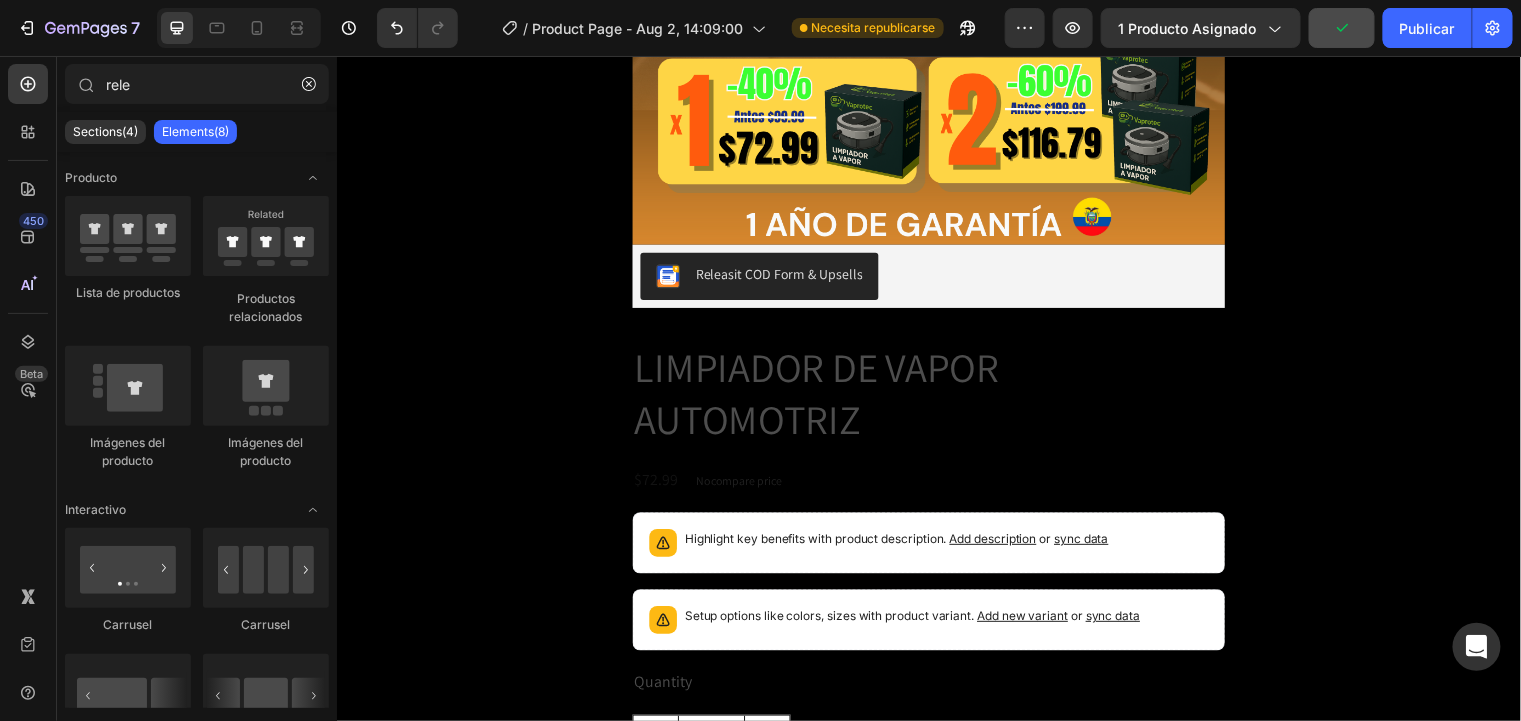 click on "Releasit COD Form & Upsells Releasit COD Form & Upsells LIMPIADOR DE VAPOR AUTOMOTRIZ Product Title $72.99 Product Price Product Price No compare price Product Price Row Highlight key benefits with product description.       Add description   or   sync data Product Description Setup options like colors, sizes with product variant.       Add new variant   or   sync data Product Variants & Swatches Quantity Text Block
1
Product Quantity
Add to cart Add to Cart Buy it now Dynamic Checkout Product" at bounding box center (936, 584) 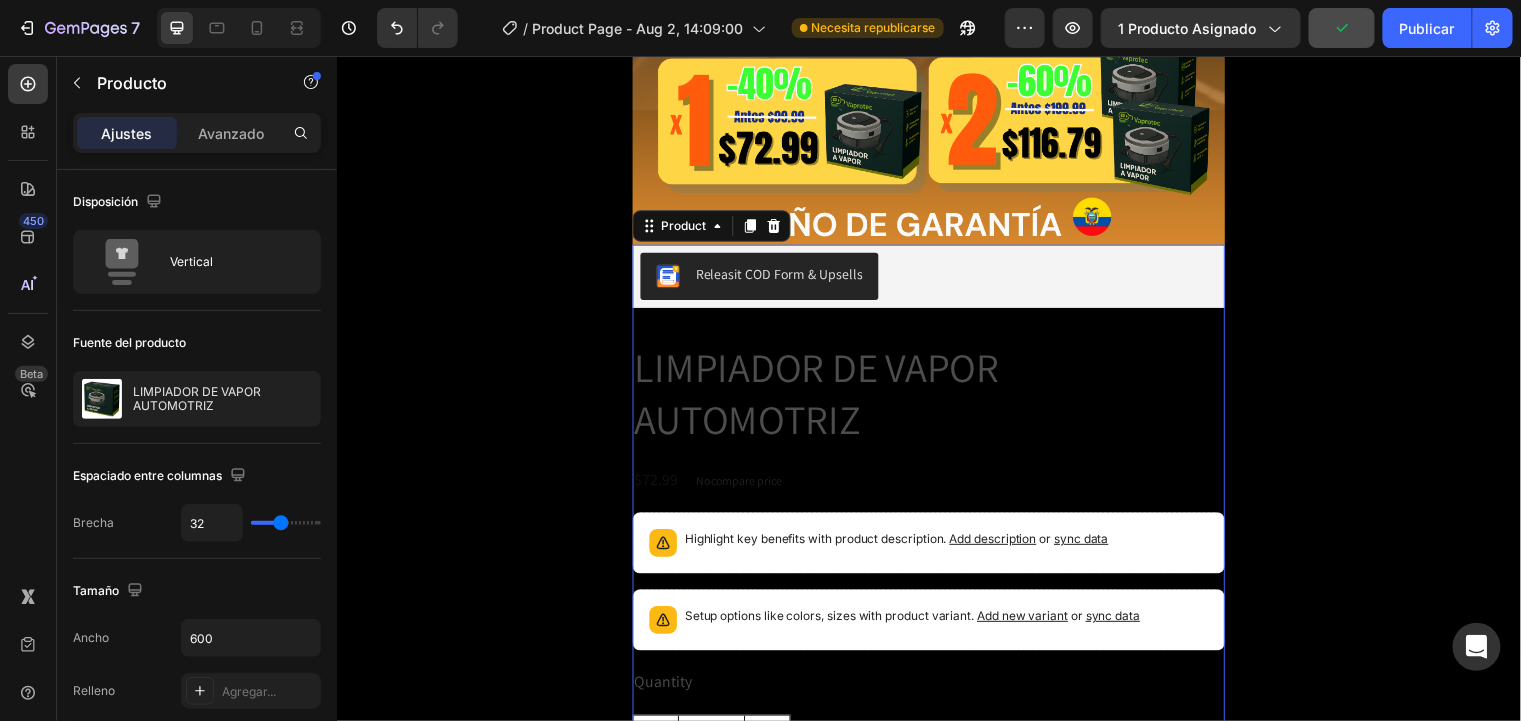 click on "LIMPIADOR DE VAPOR AUTOMOTRIZ" at bounding box center [936, 398] 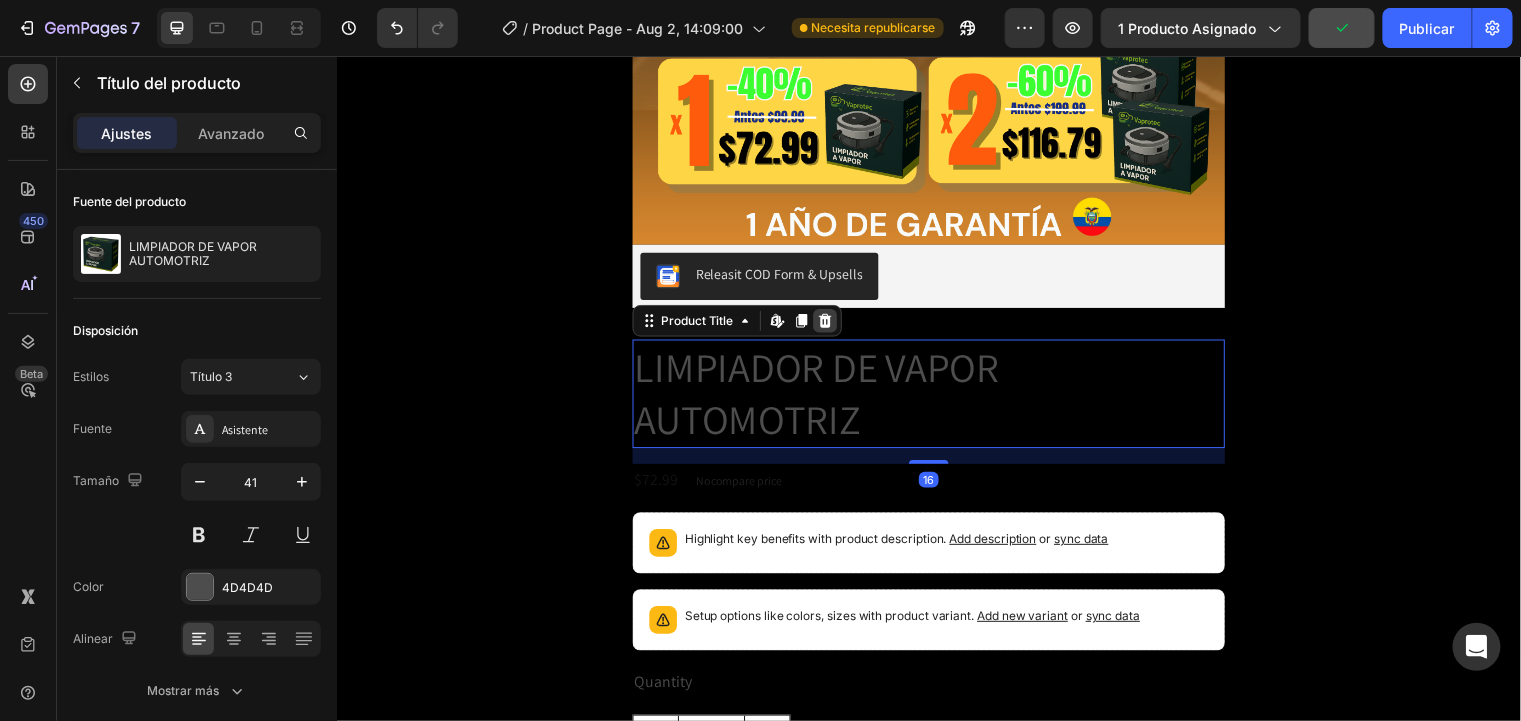 click 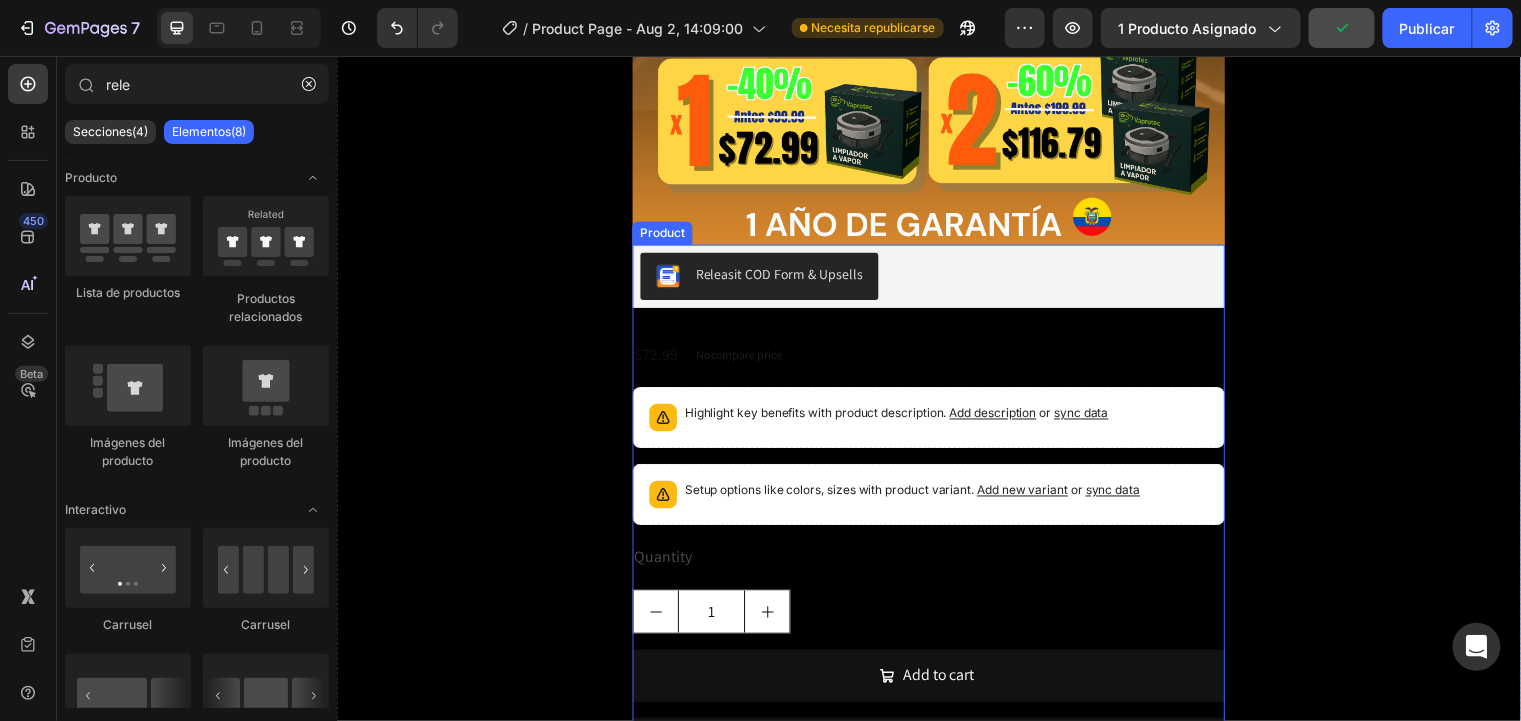 click on "$72.99 Product Price Product Price No compare price Product Price Row" at bounding box center [936, 359] 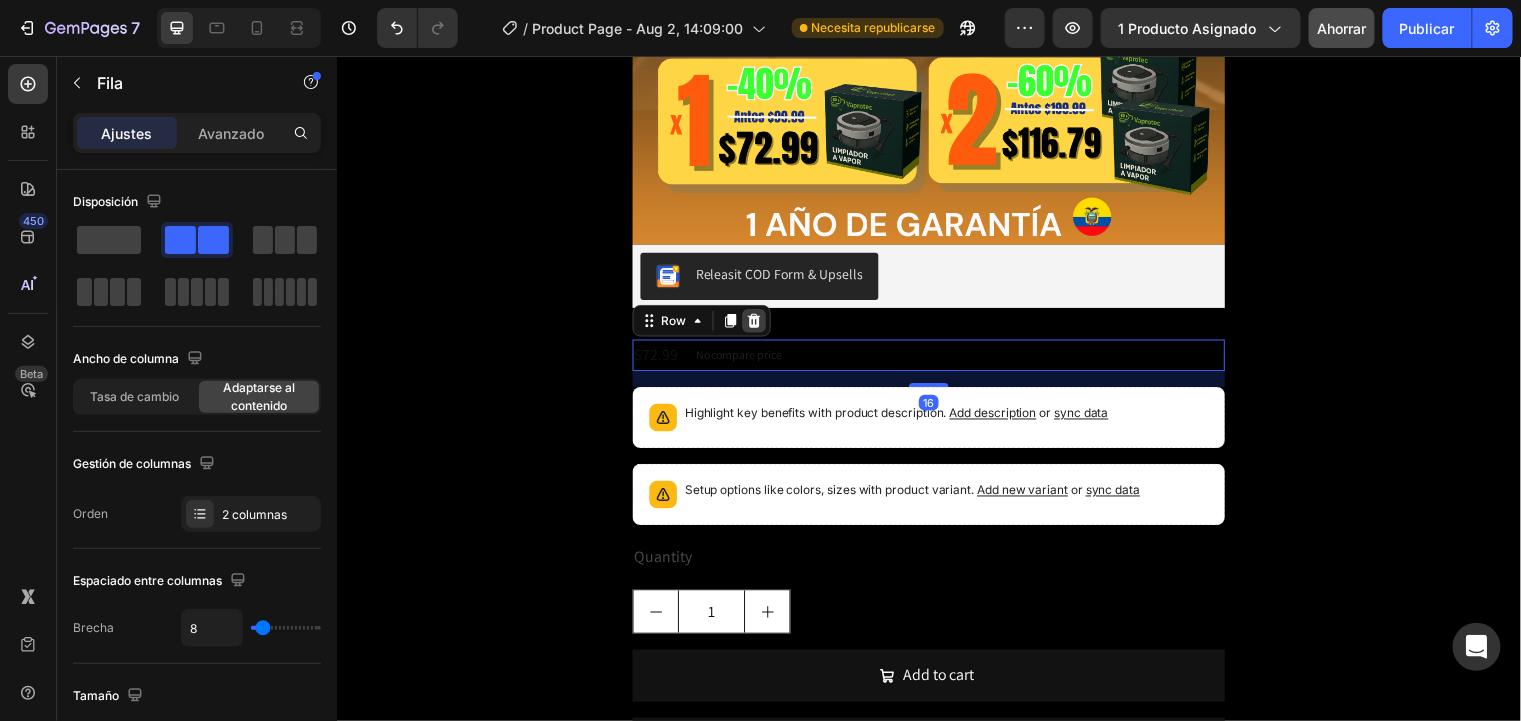 click 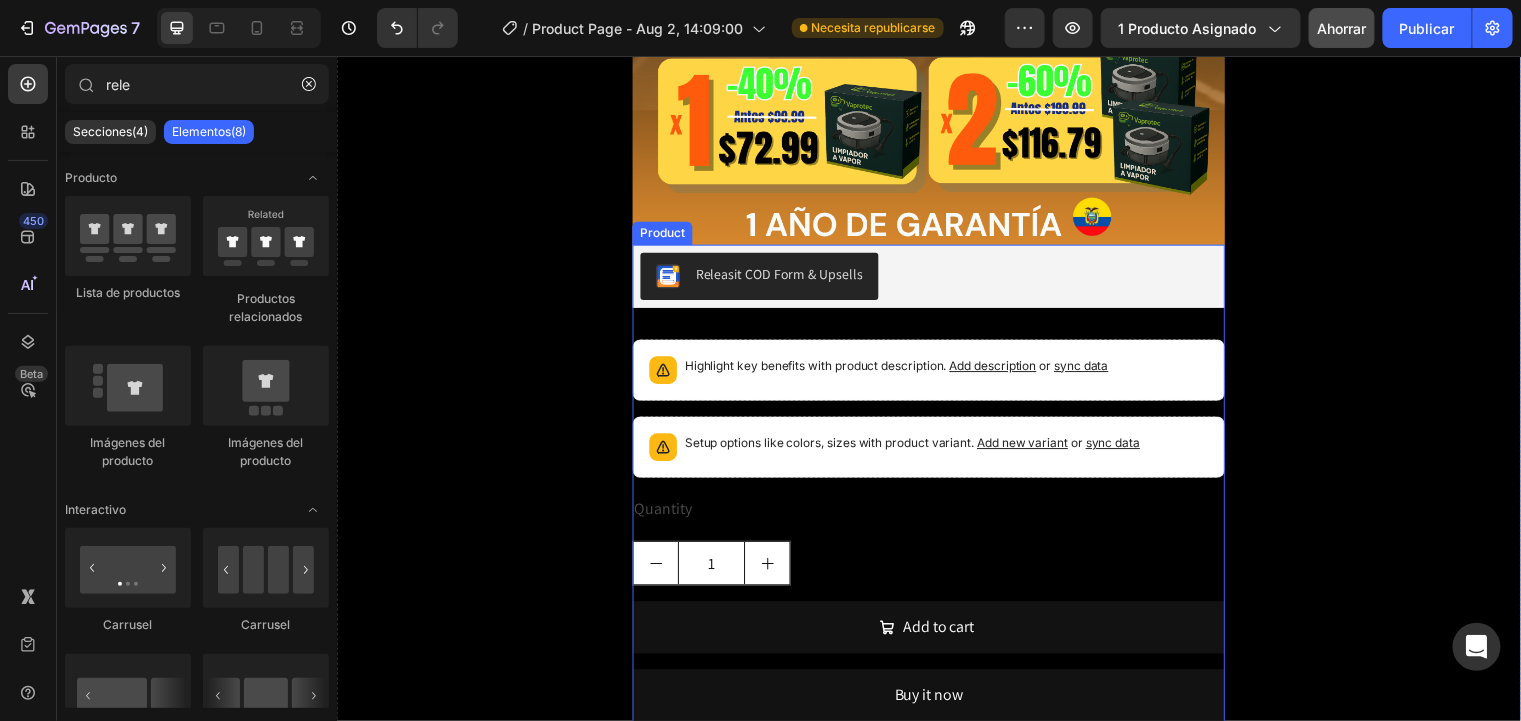 click on "Releasit COD Form & Upsells Releasit COD Form & Upsells Highlight key benefits with product description.       Add description   or   sync data Product Description Setup options like colors, sizes with product variant.       Add new variant   or   sync data Product Variants & Swatches Quantity Text Block
1
Product Quantity
Add to cart Add to Cart Buy it now Dynamic Checkout Product" at bounding box center [936, 496] 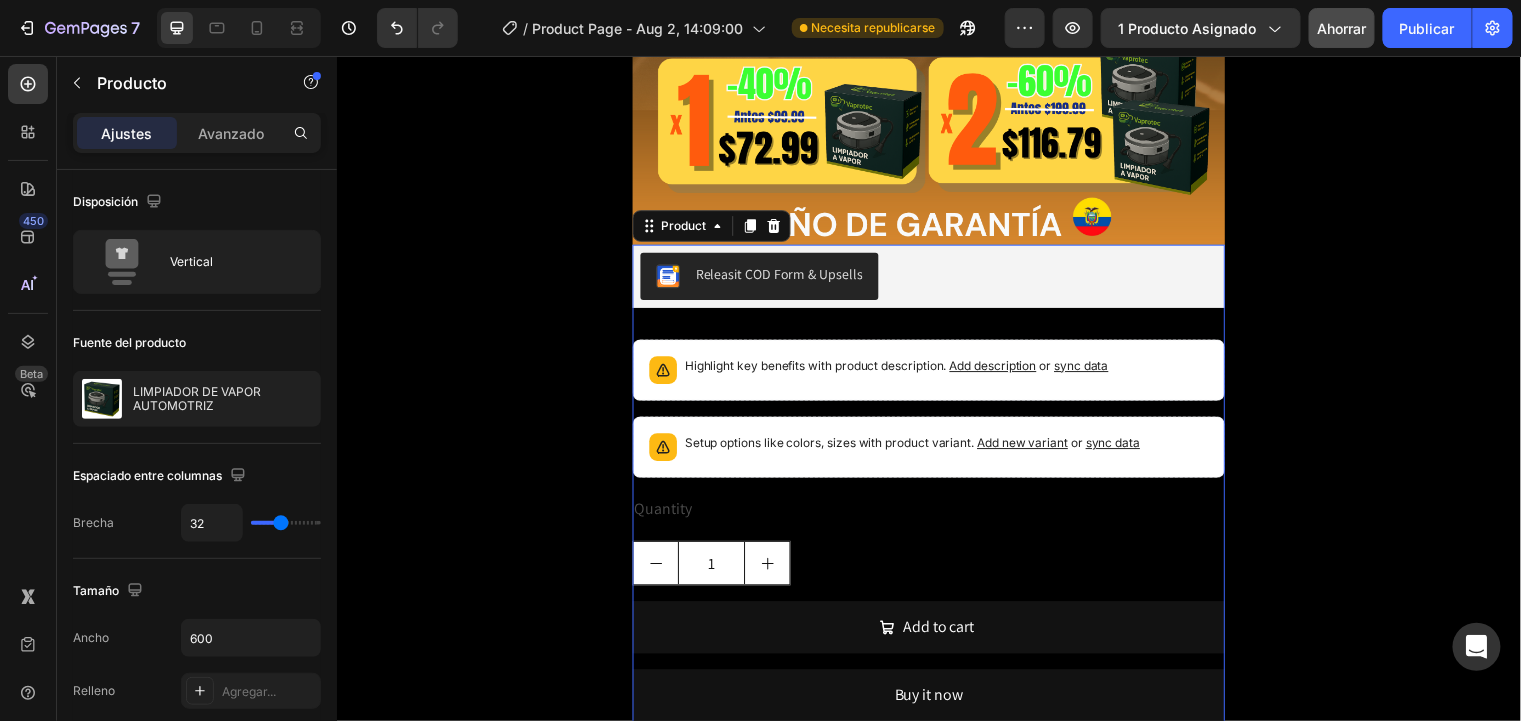 click on "Highlight key benefits with product description.       Add description   or   sync data" at bounding box center (936, 374) 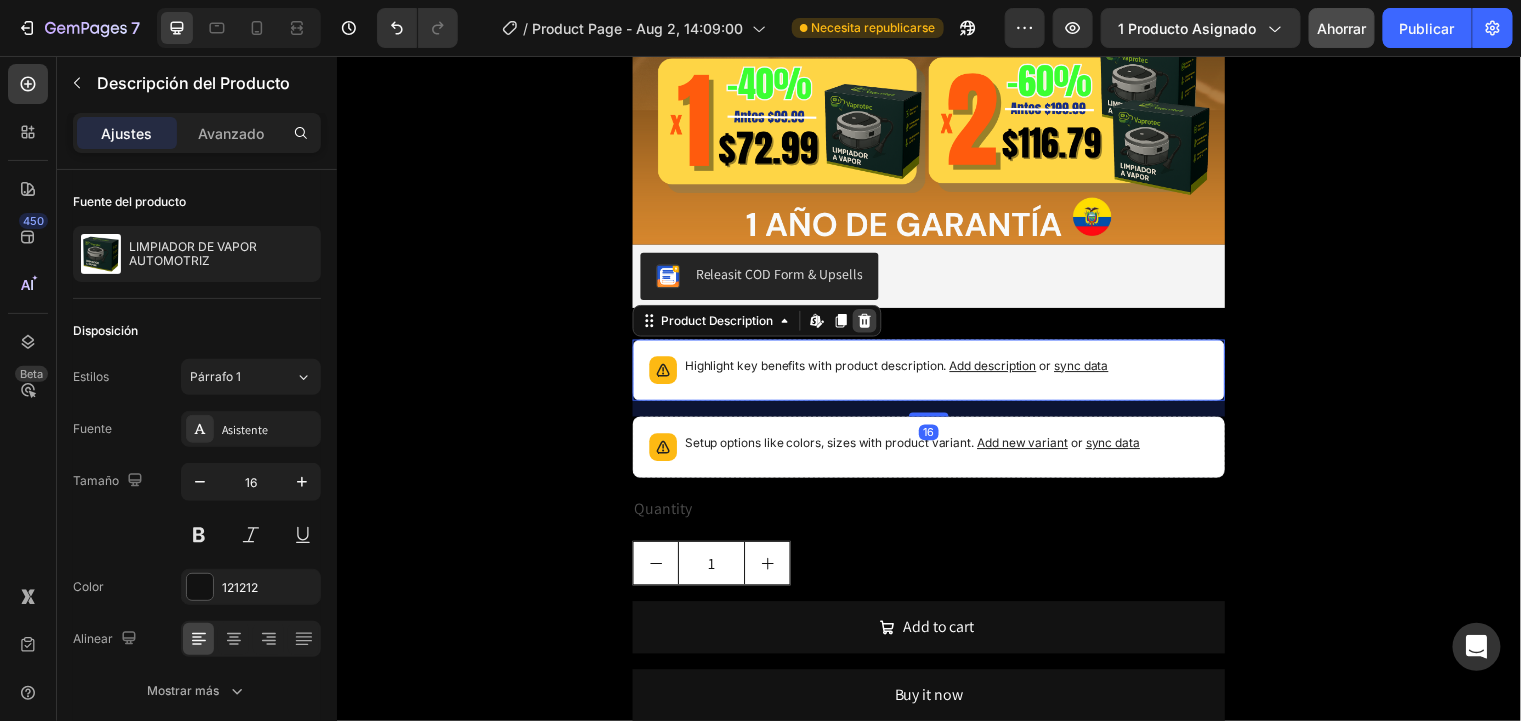click 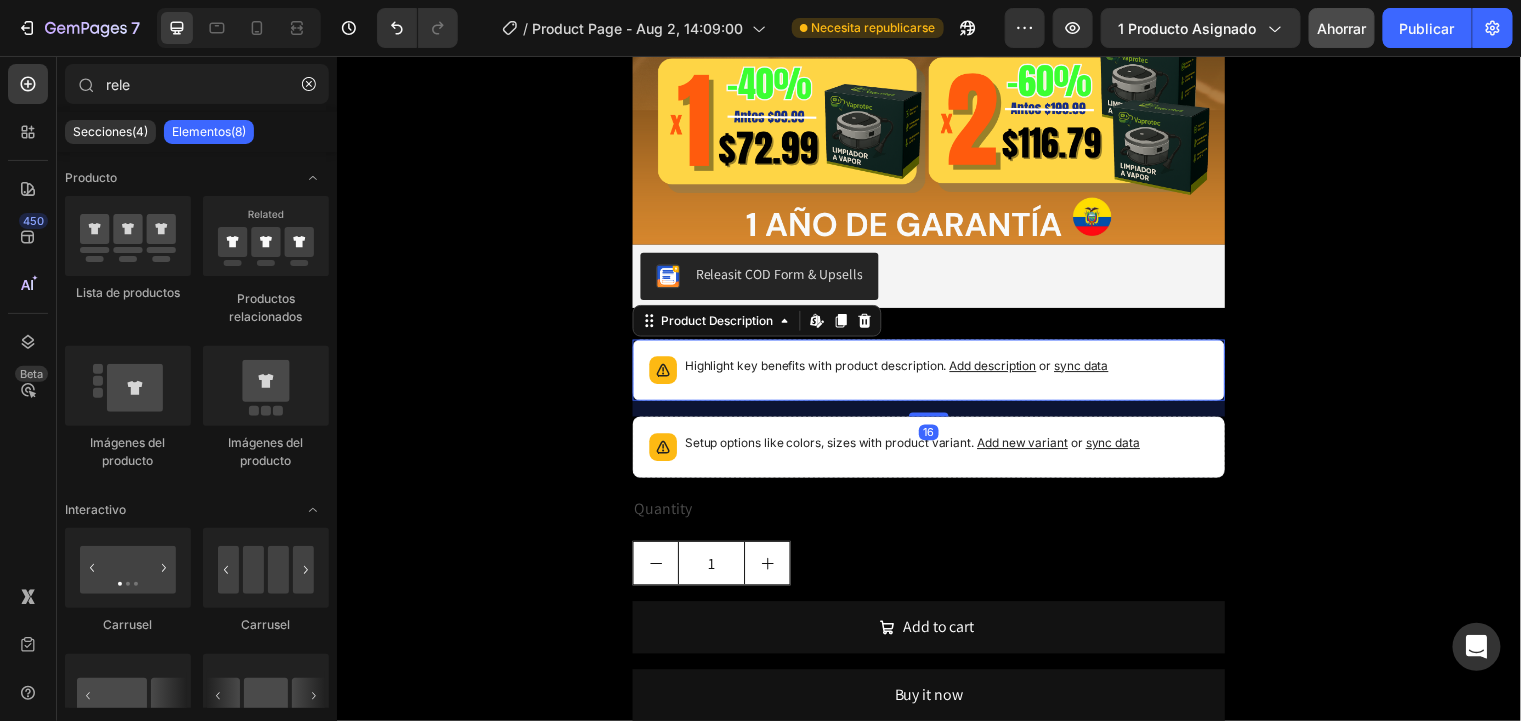 click on "Releasit COD Form & Upsells Releasit COD Form & Upsells Highlight key benefits with product description.       Add description   or   sync data Product Description   Edit content in Shopify 16 Setup options like colors, sizes with product variant.       Add new variant   or   sync data Product Variants & Swatches Quantity Text Block
1
Product Quantity
Add to cart Add to Cart Buy it now Dynamic Checkout Product" at bounding box center (936, 496) 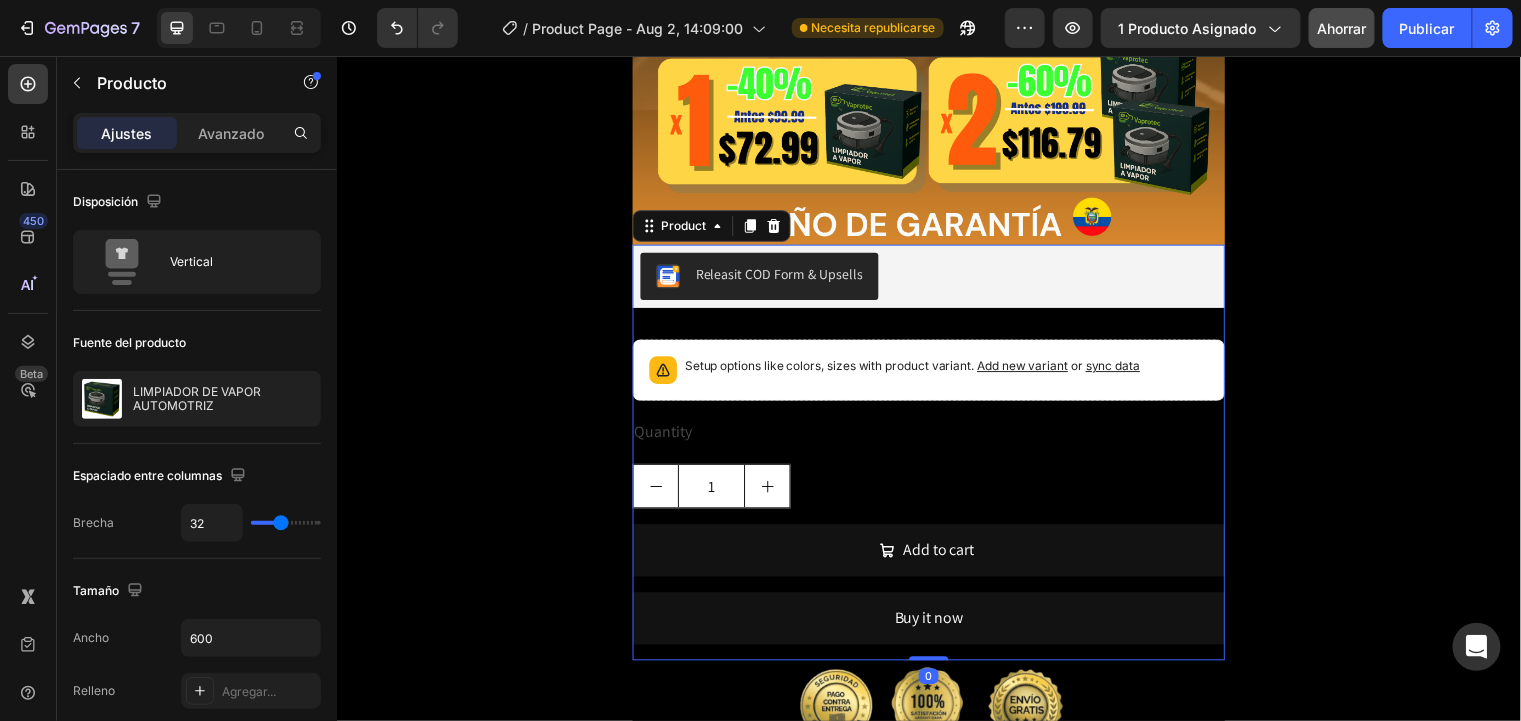 click on "Setup options like colors, sizes with product variant.       Add new variant   or   sync data" at bounding box center [936, 374] 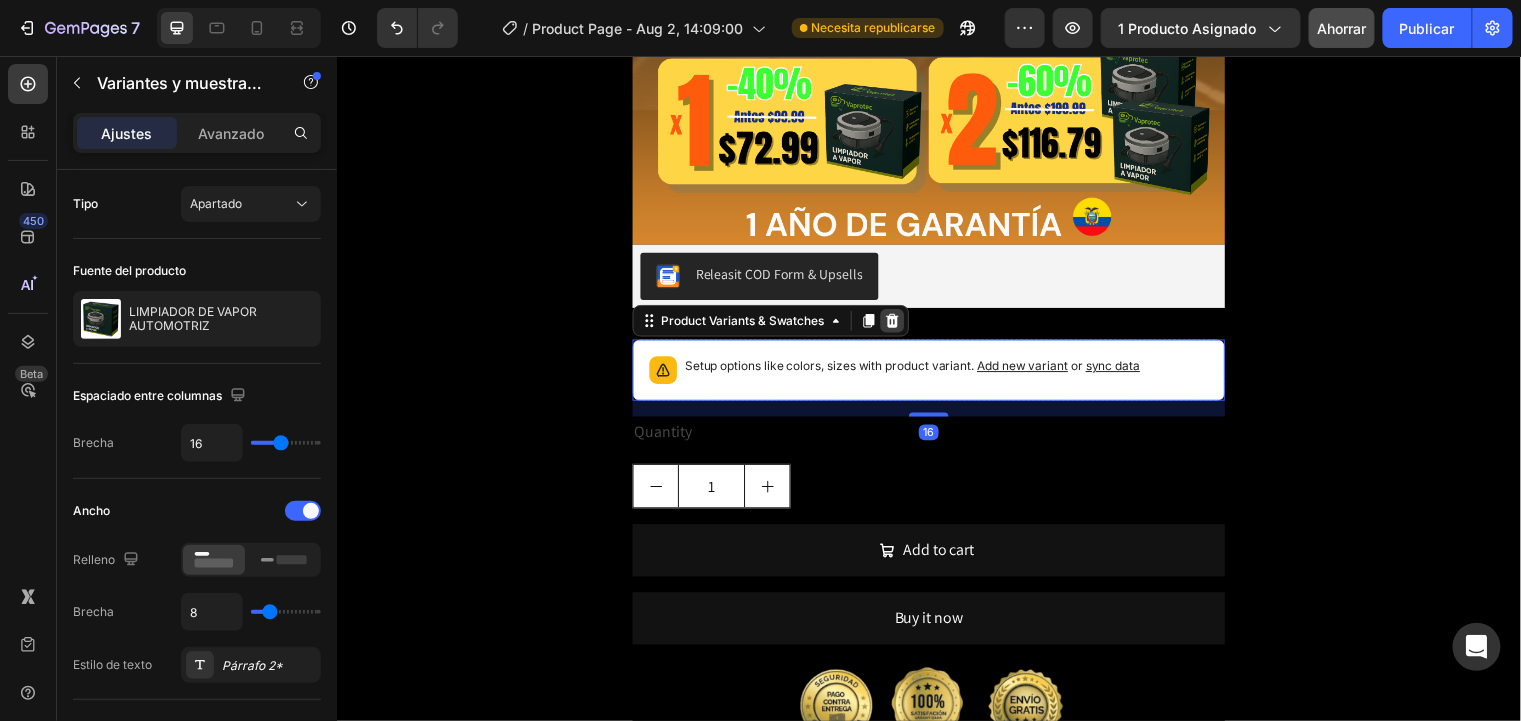 click 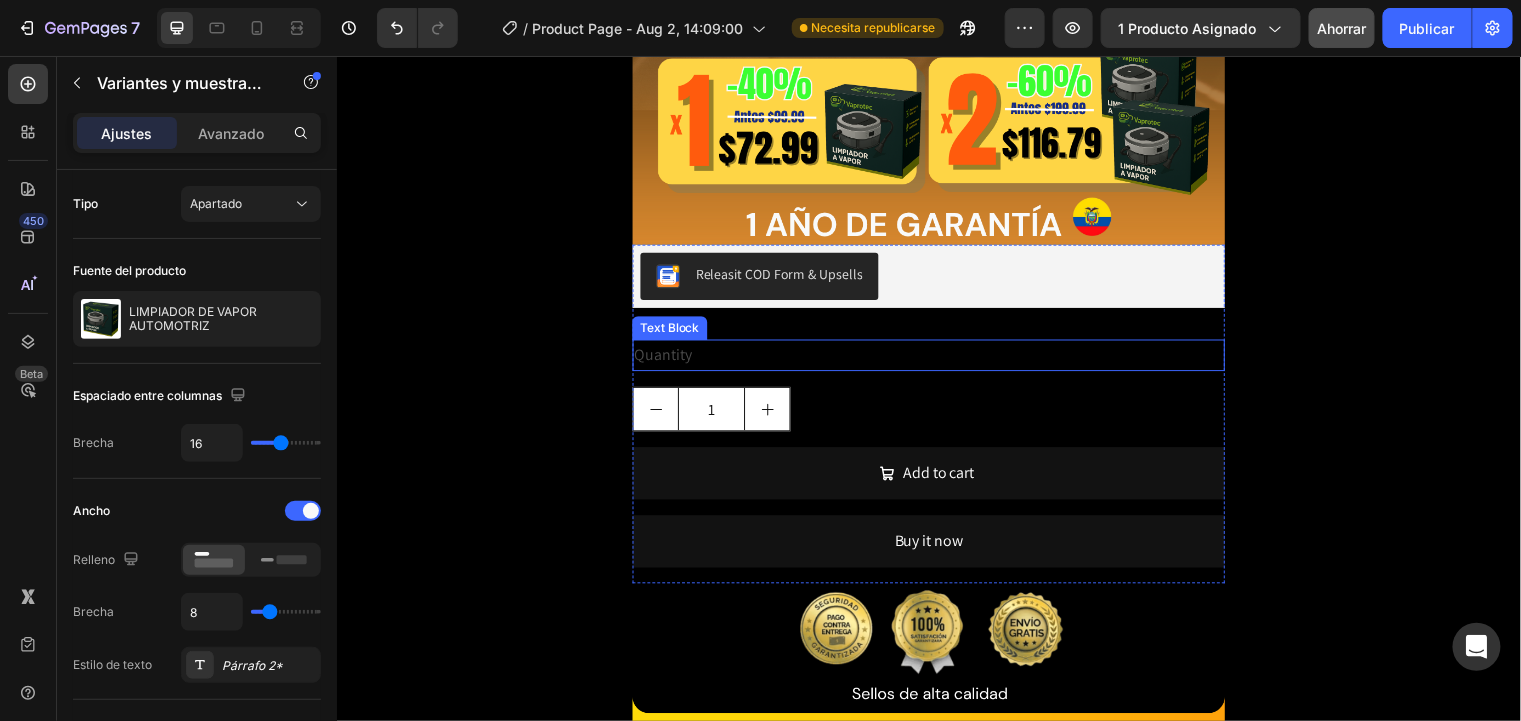 click on "Quantity" at bounding box center (936, 359) 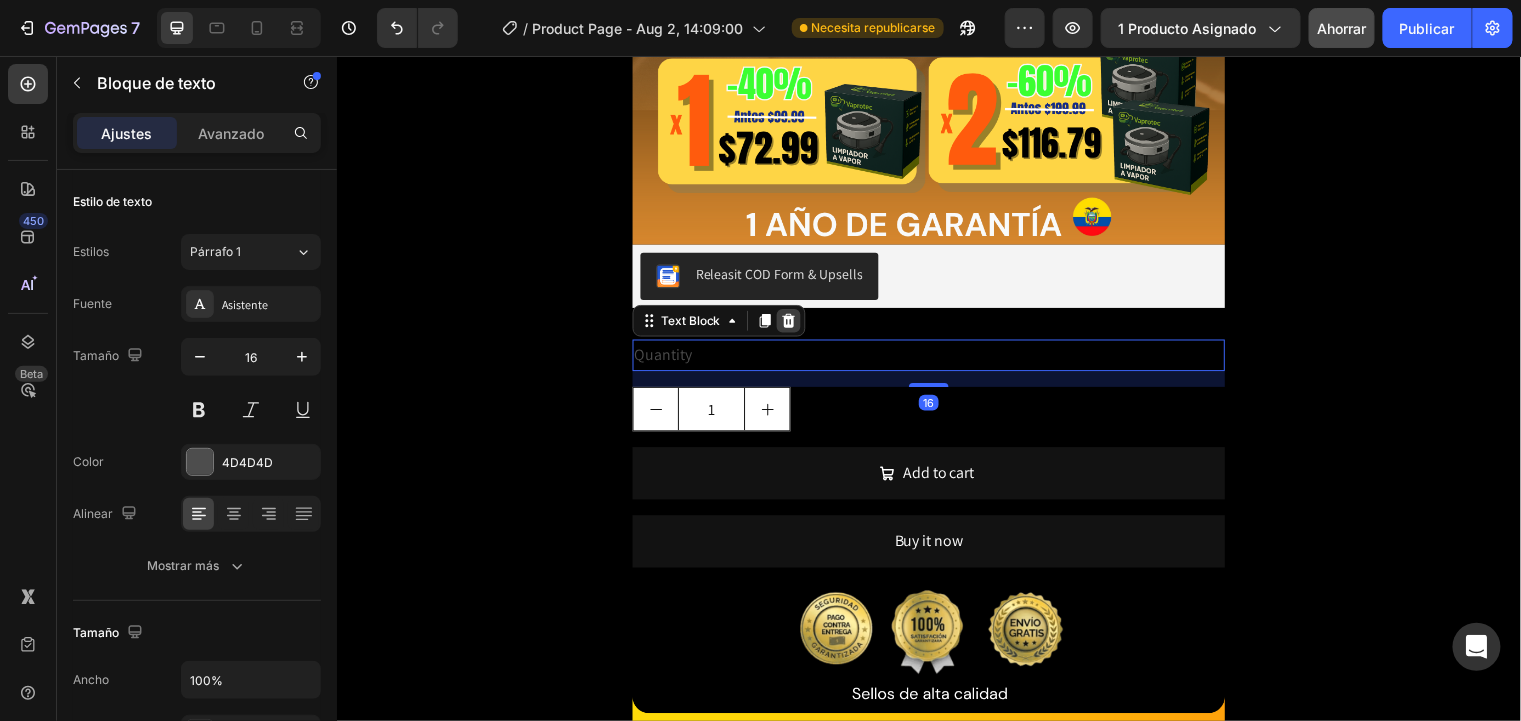 click 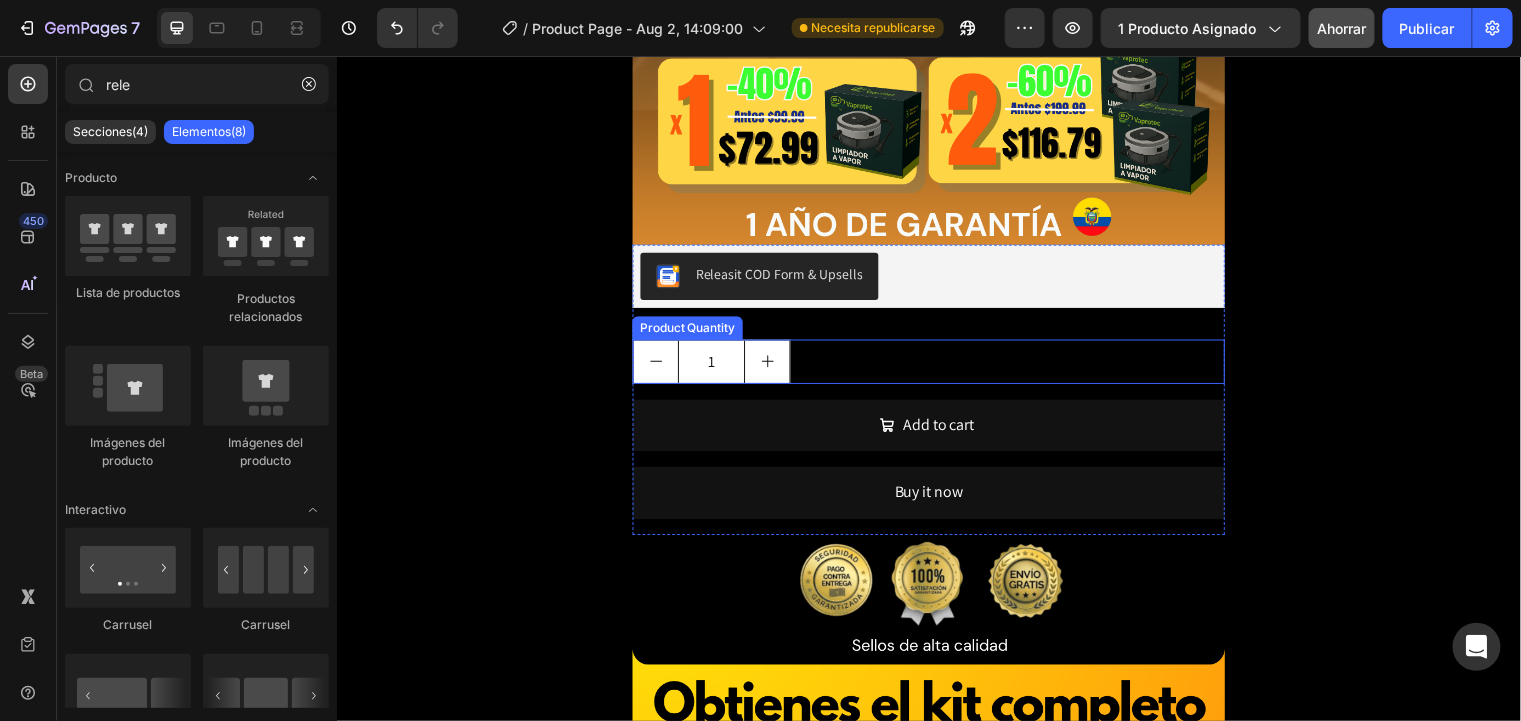 click on "1" at bounding box center (936, 365) 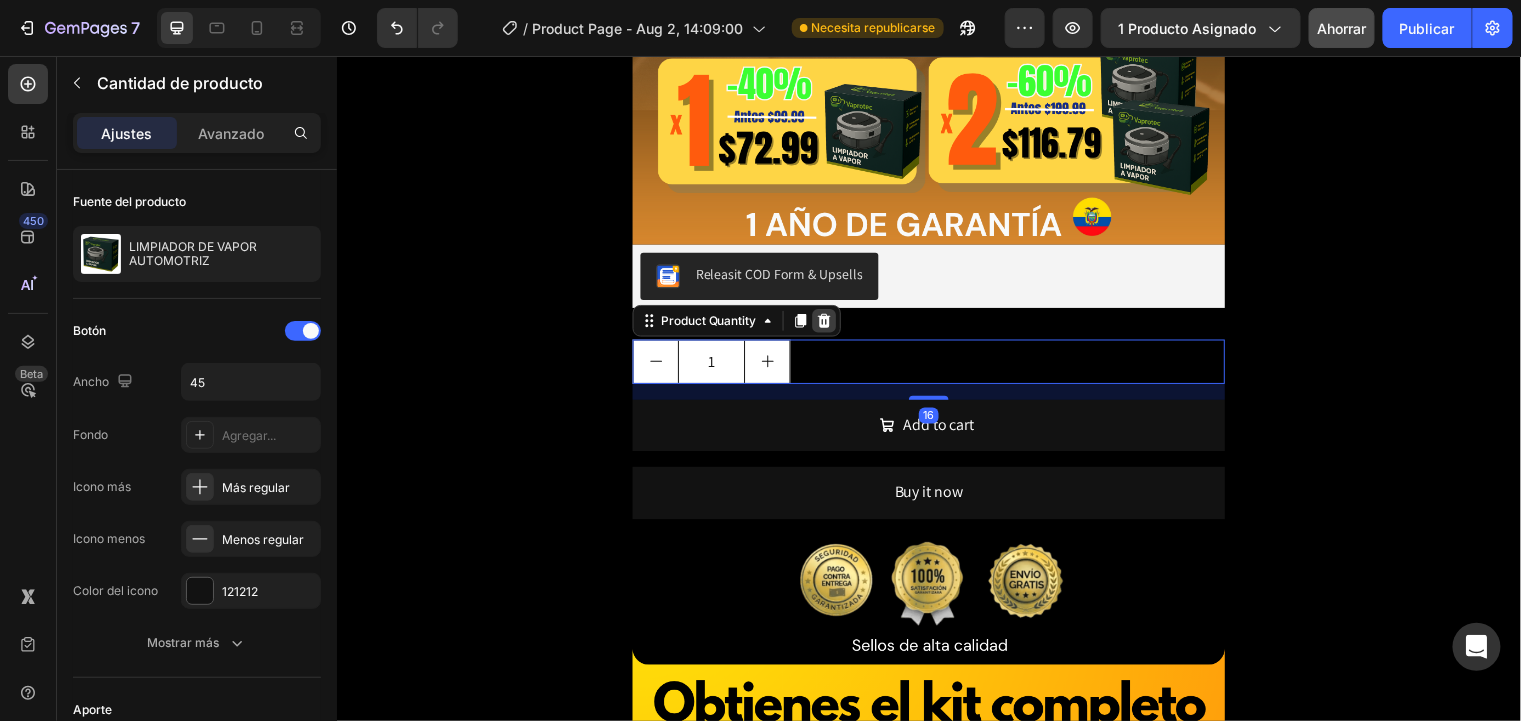 click 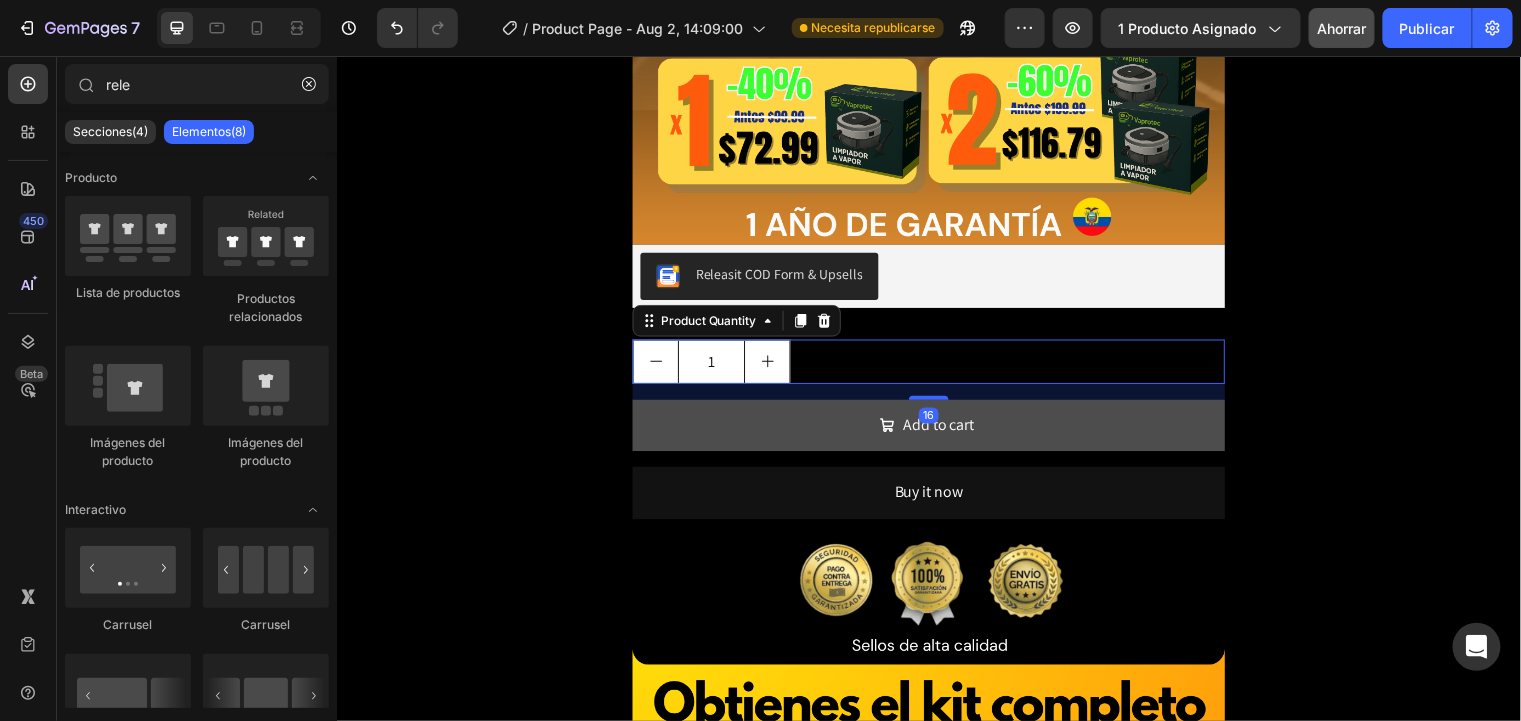 click on "Add to cart" at bounding box center (936, 430) 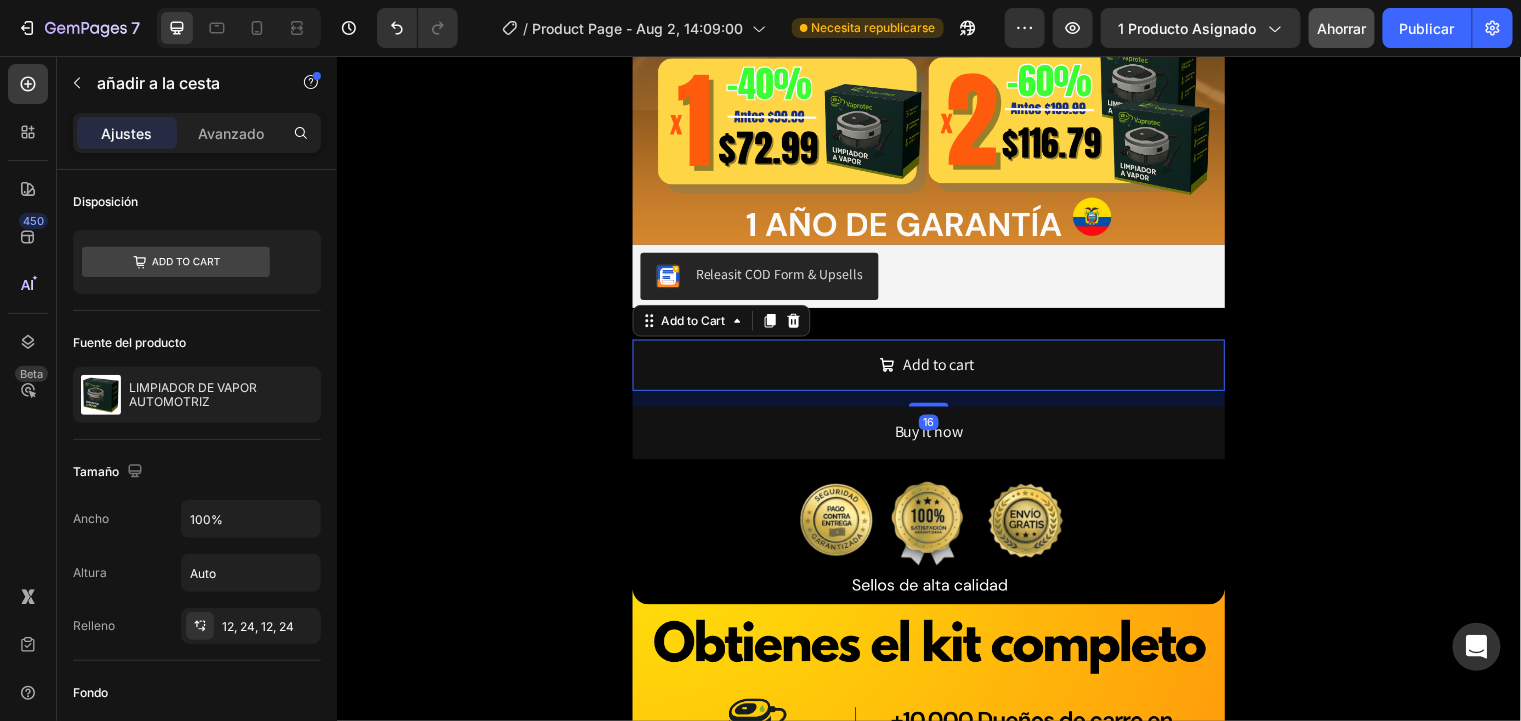 click on "Releasit COD Form & Upsells Releasit COD Form & Upsells
Add to cart Add to Cart   16 Buy it now Dynamic Checkout Product" at bounding box center (936, 364) 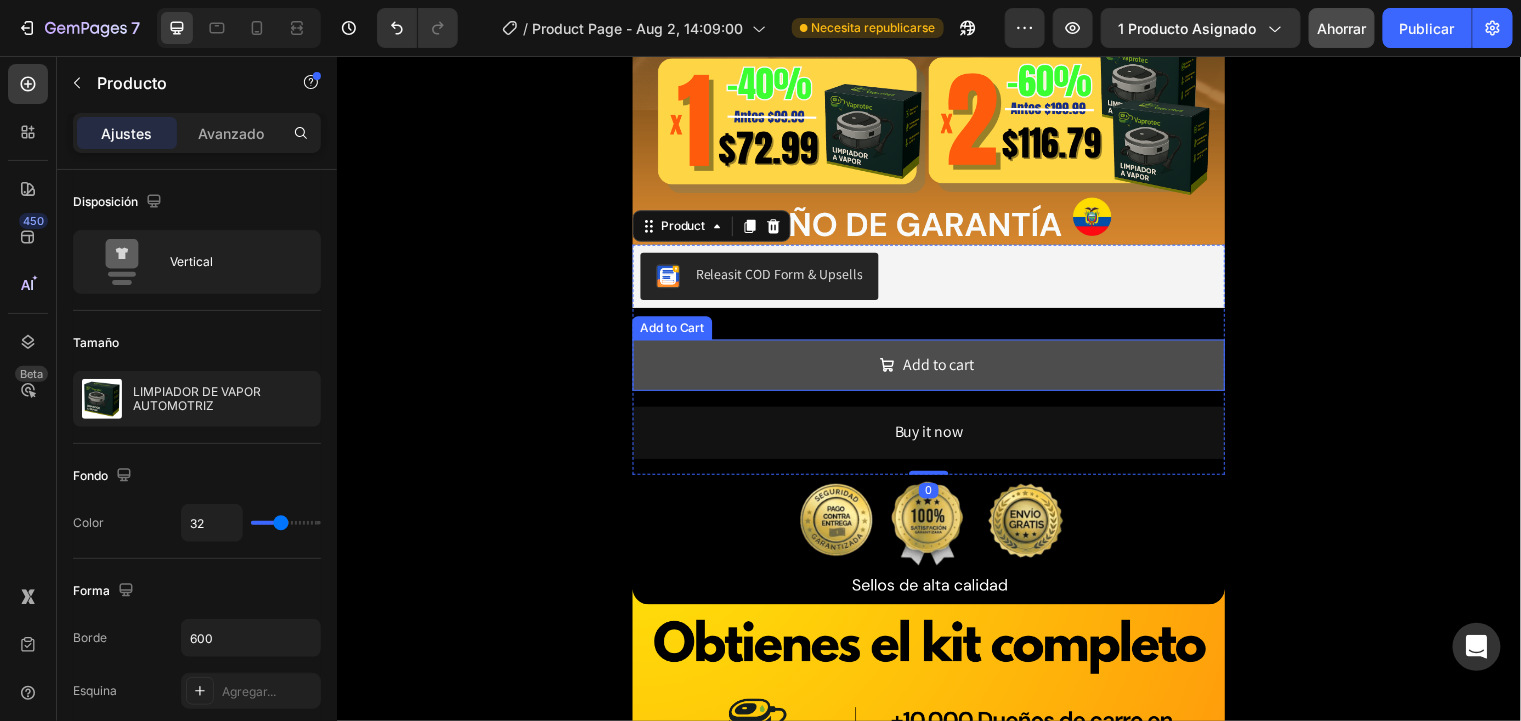 click on "Releasit COD Form & Upsells Releasit COD Form & Upsells
Add to cart Add to Cart Buy it now Dynamic Checkout Product   0" at bounding box center [936, 364] 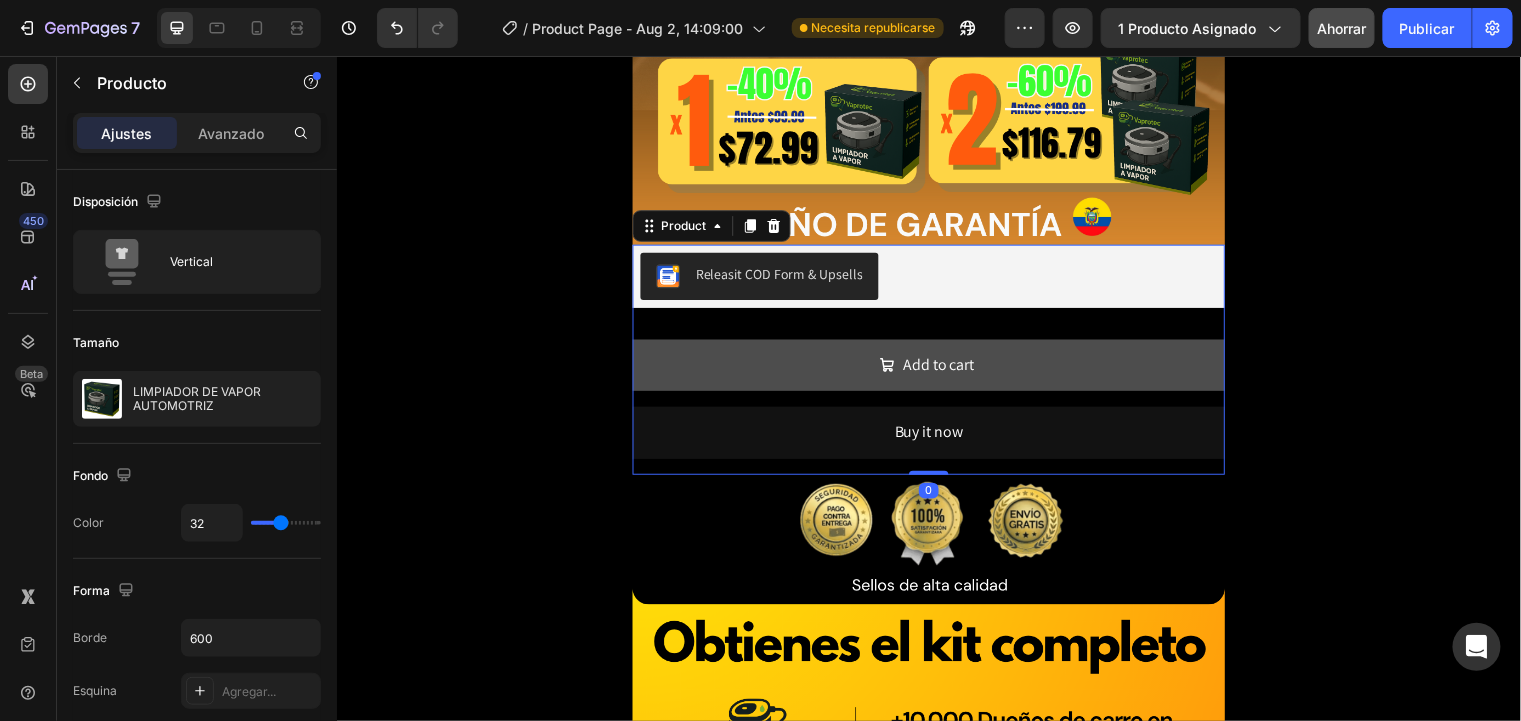 click on "Add to cart" at bounding box center (936, 369) 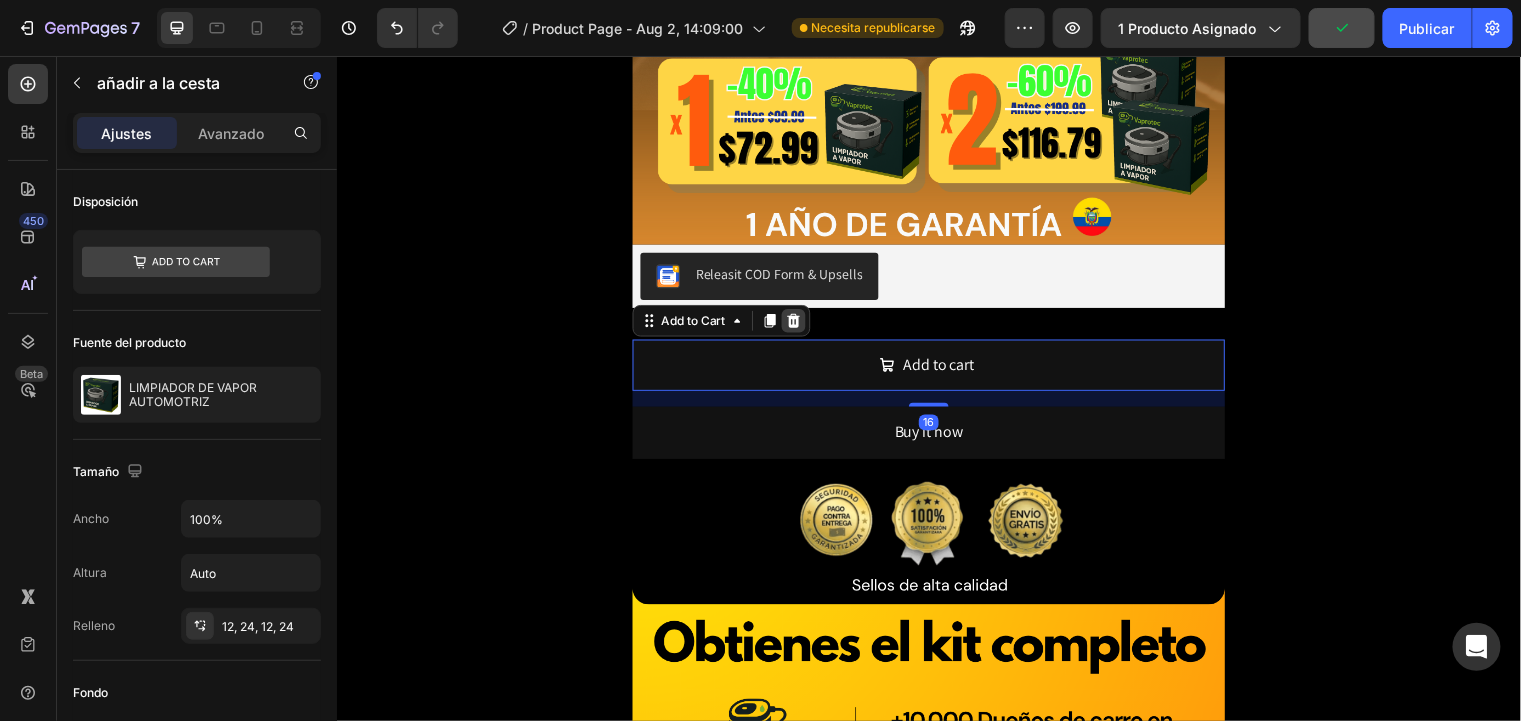 click 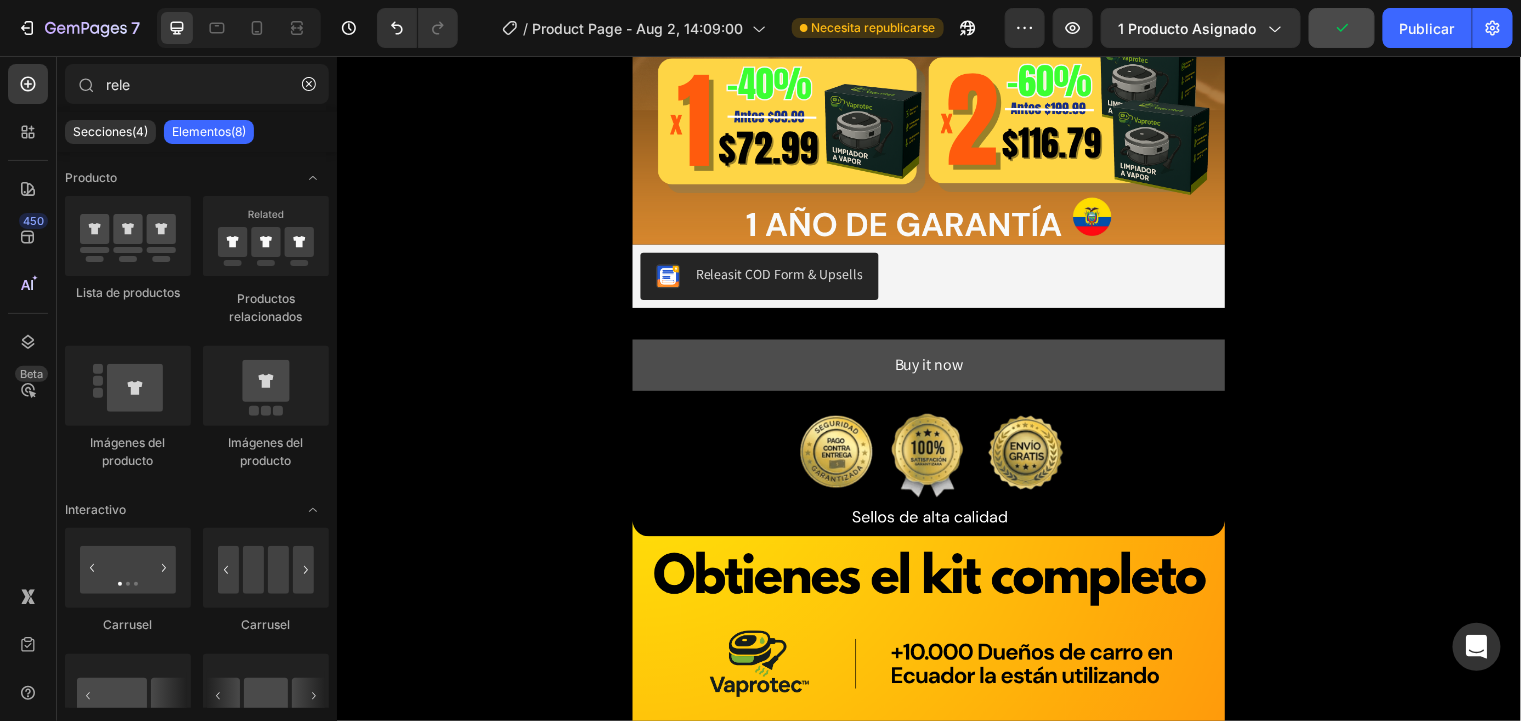 click on "Buy it now" at bounding box center [936, 369] 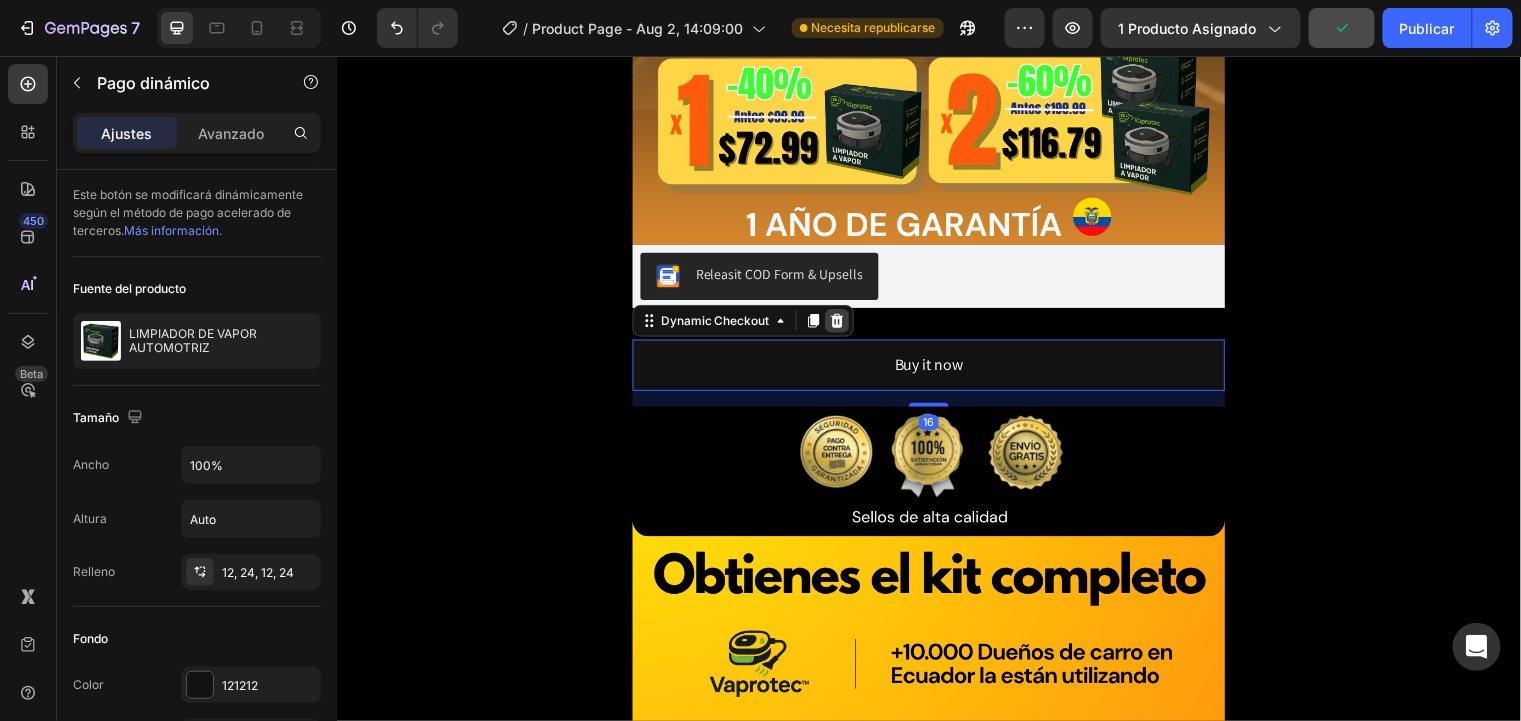 click 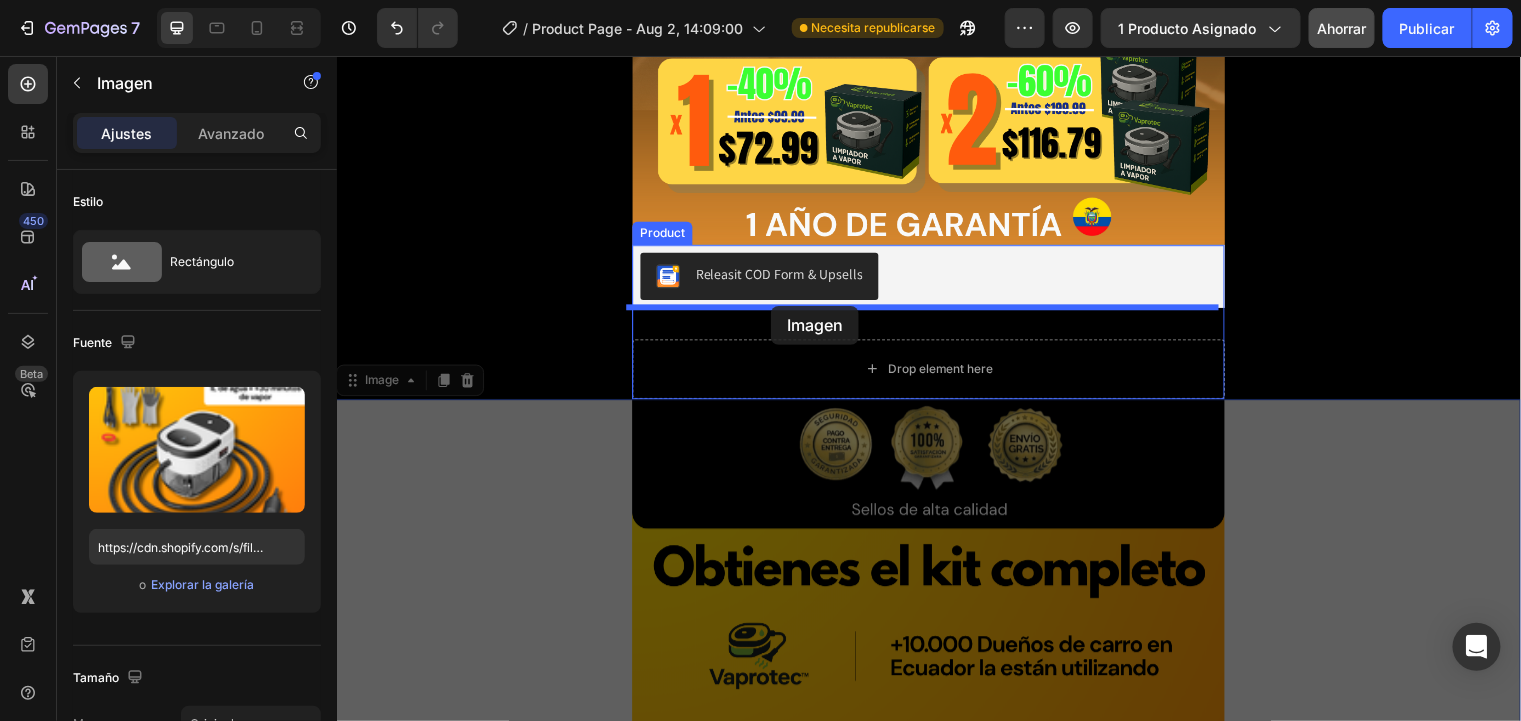 drag, startPoint x: 742, startPoint y: 565, endPoint x: 776, endPoint y: 309, distance: 258.24796 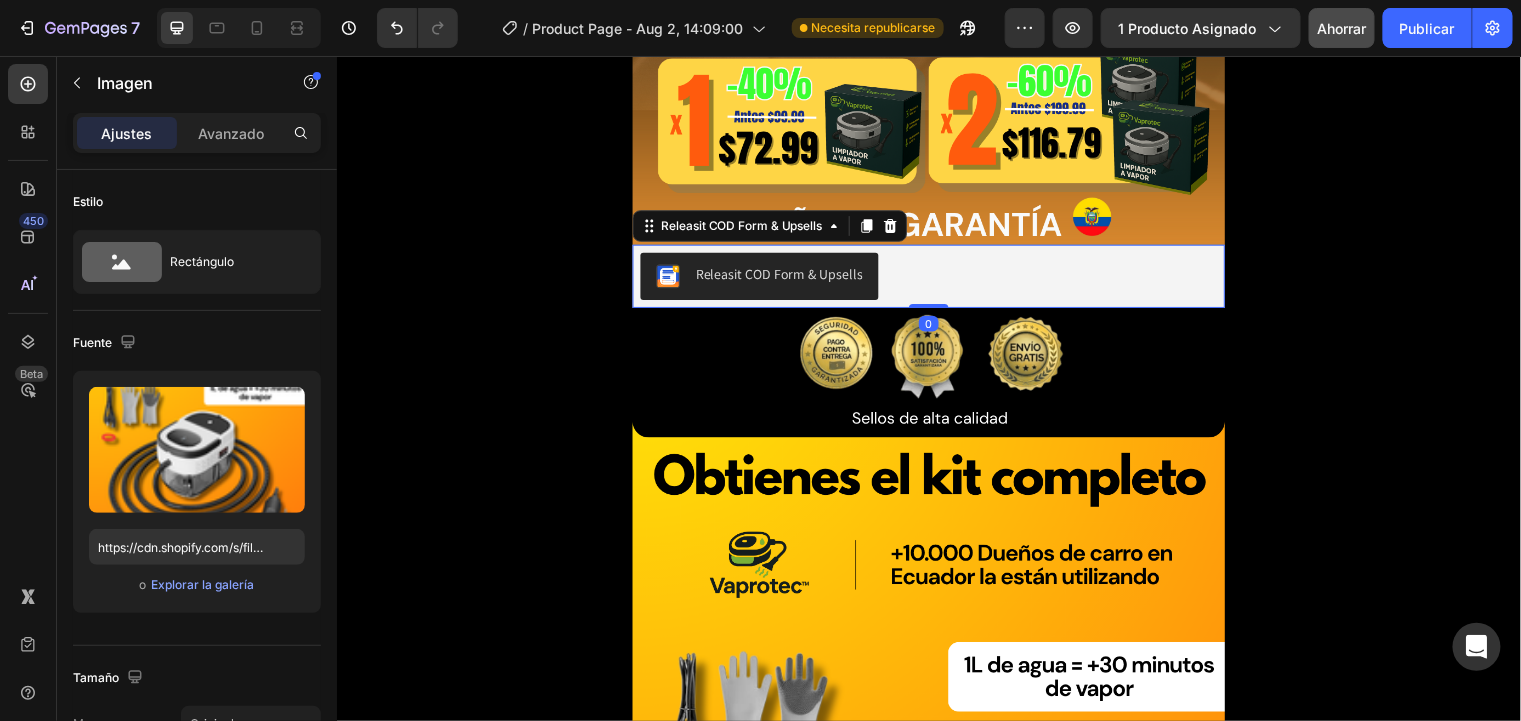 click on "Releasit COD Form & Upsells" at bounding box center (936, 279) 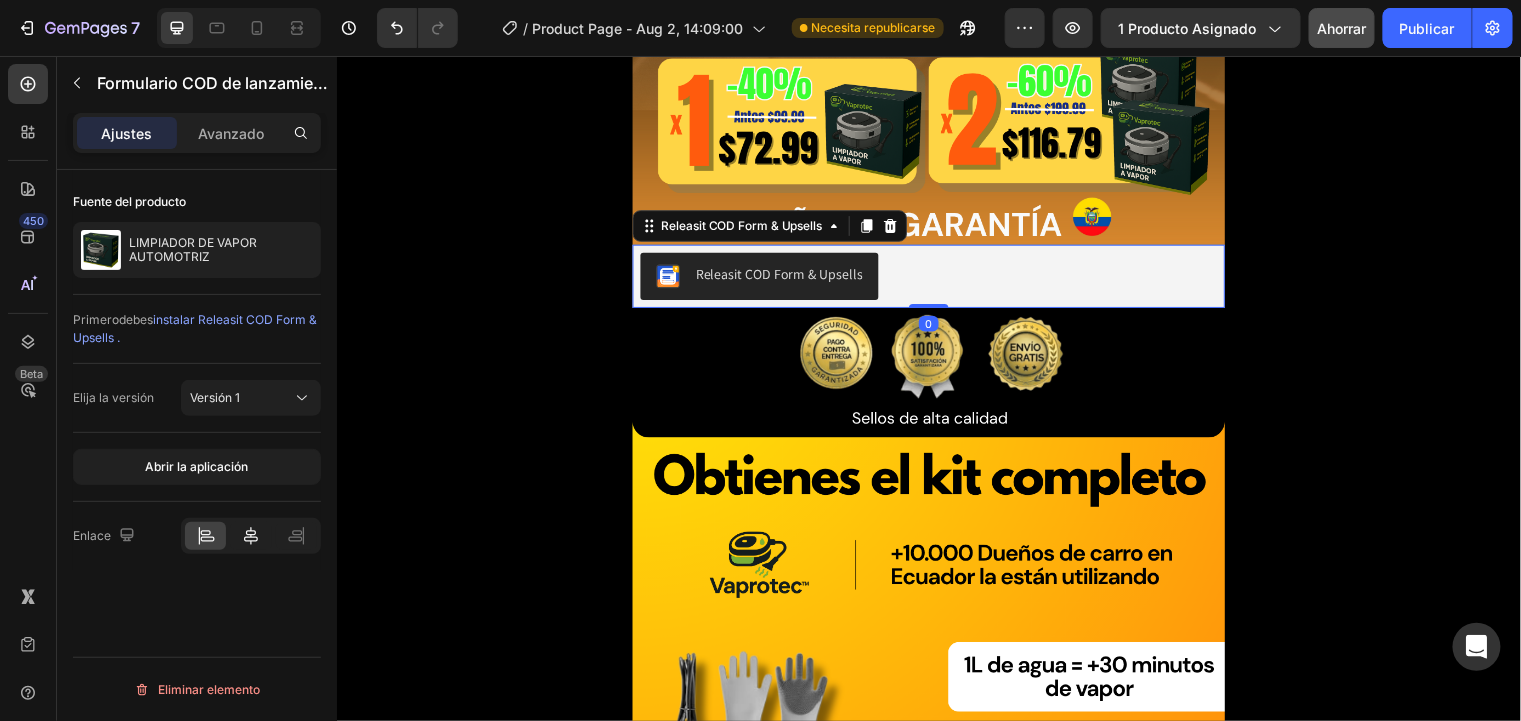 click 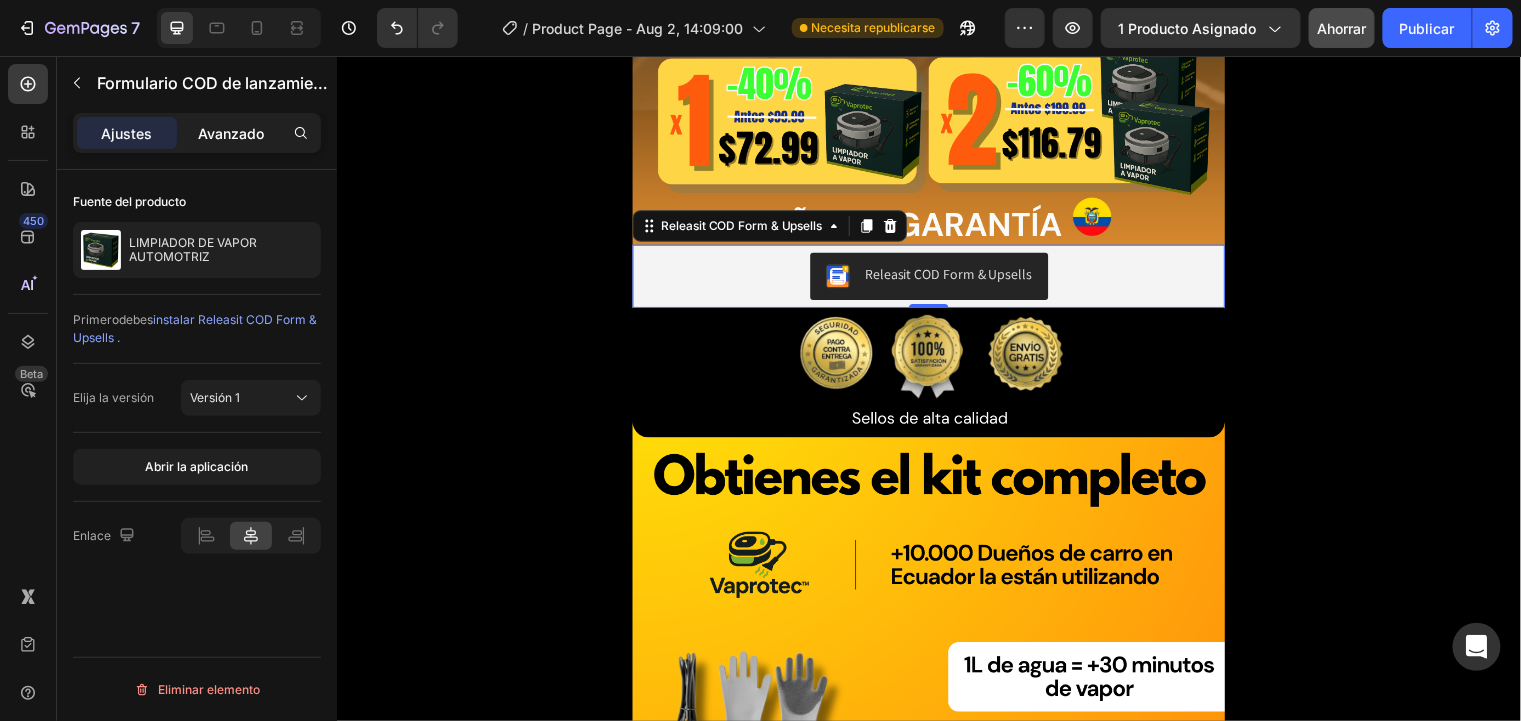 click on "Avanzado" at bounding box center [231, 133] 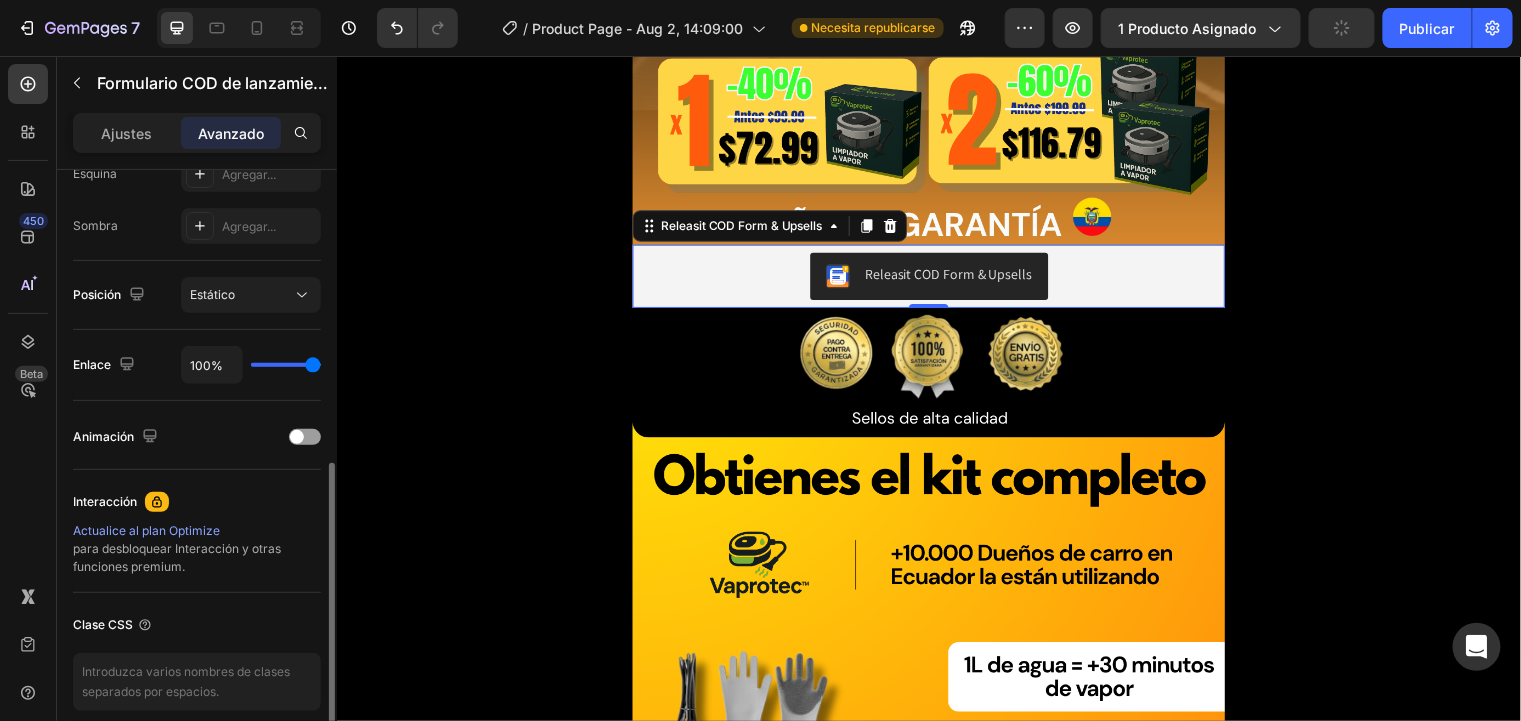 scroll, scrollTop: 722, scrollLeft: 0, axis: vertical 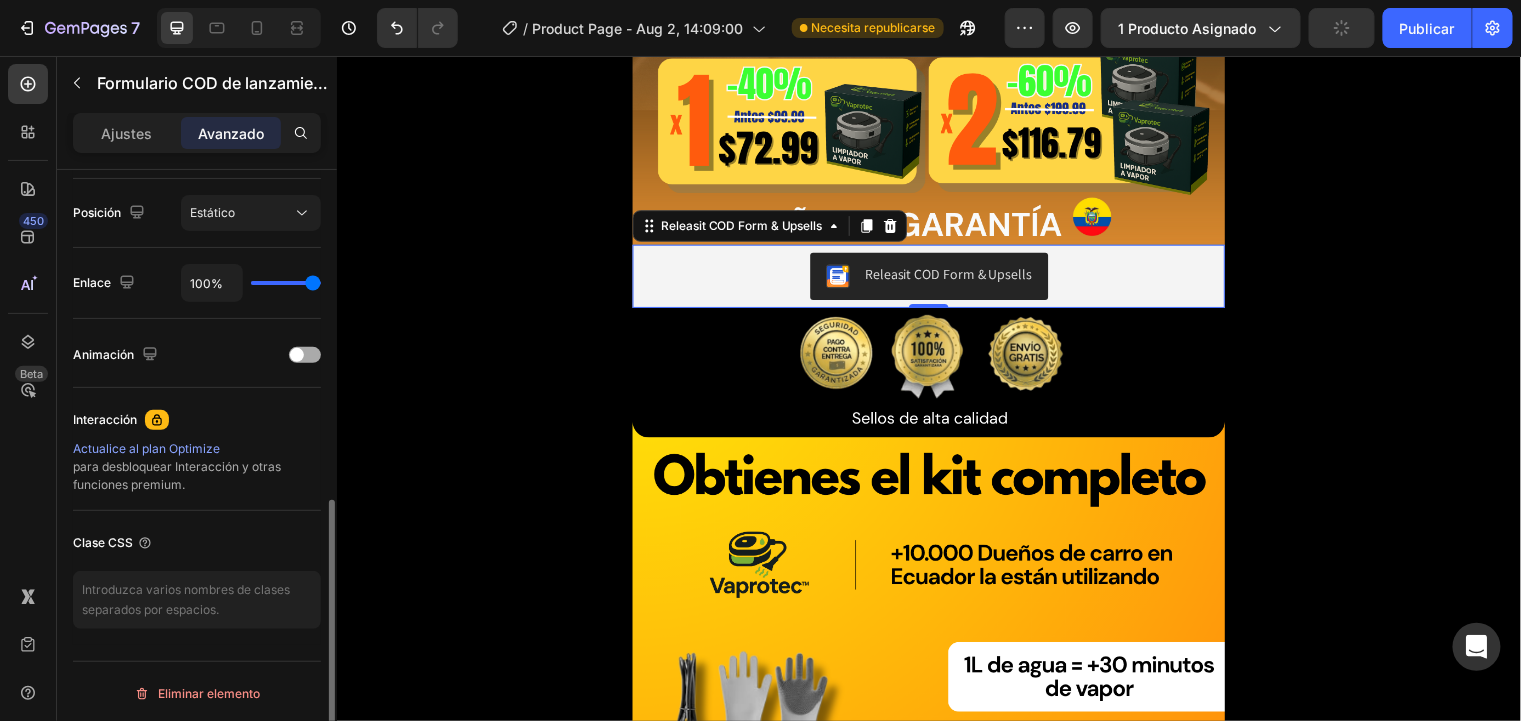 click at bounding box center [305, 355] 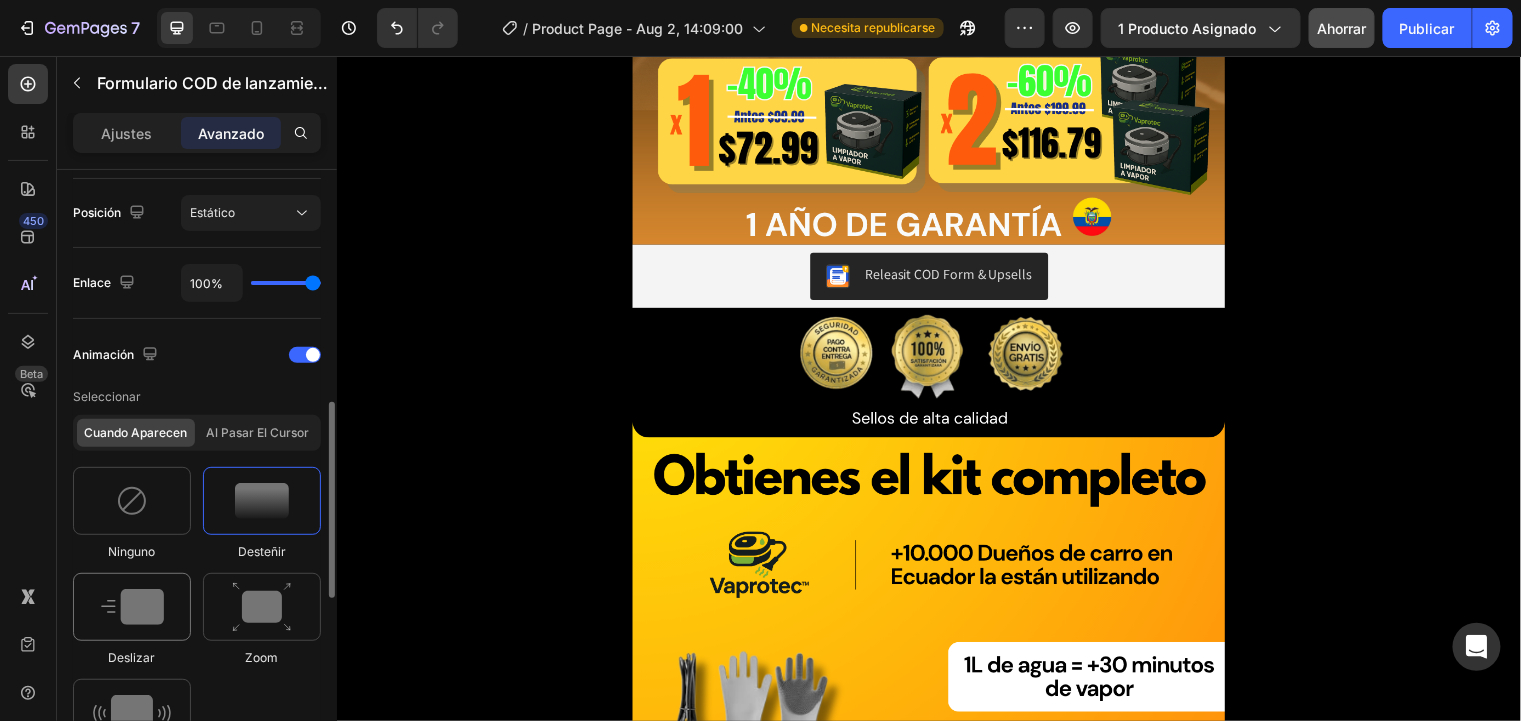 click at bounding box center [132, 607] 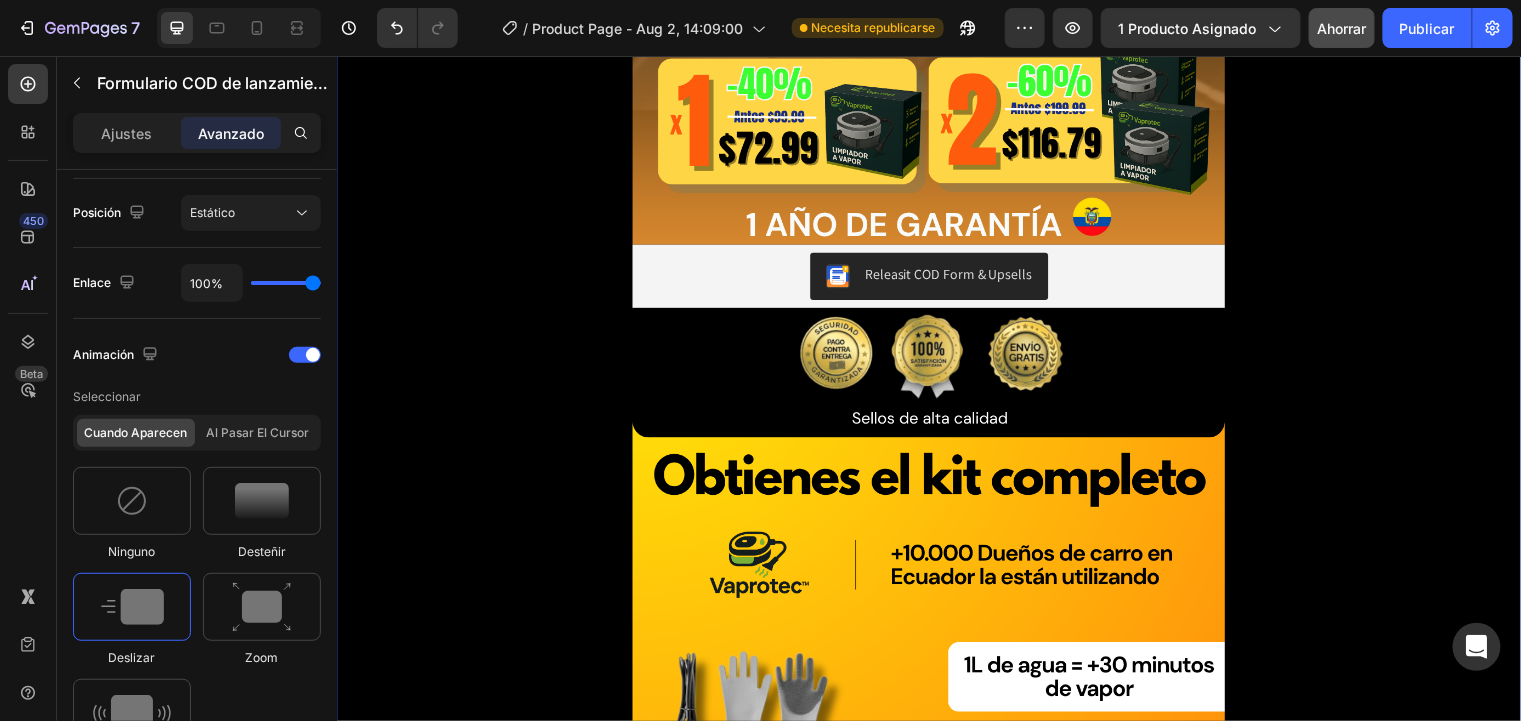 click on "Image Image Releasit COD Form & Upsells Releasit COD Form & Upsells   0 Image
Drop element here Product Releasit COD Form & Upsells Releasit COD Form & Upsells Image Image Releasit COD Form & Upsells Releasit COD Form & Upsells Image Image Image Image
Drop element here Product" at bounding box center (936, 3494) 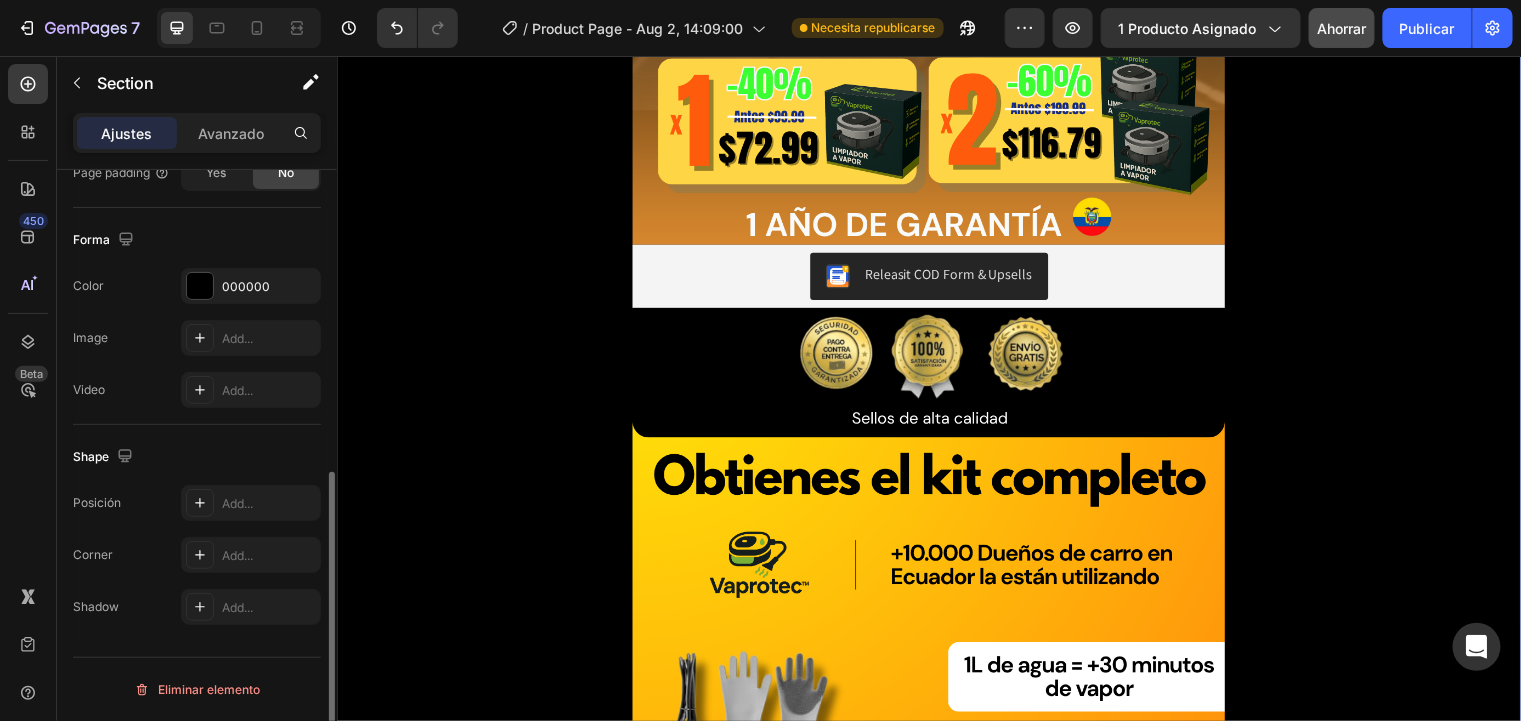 scroll, scrollTop: 0, scrollLeft: 0, axis: both 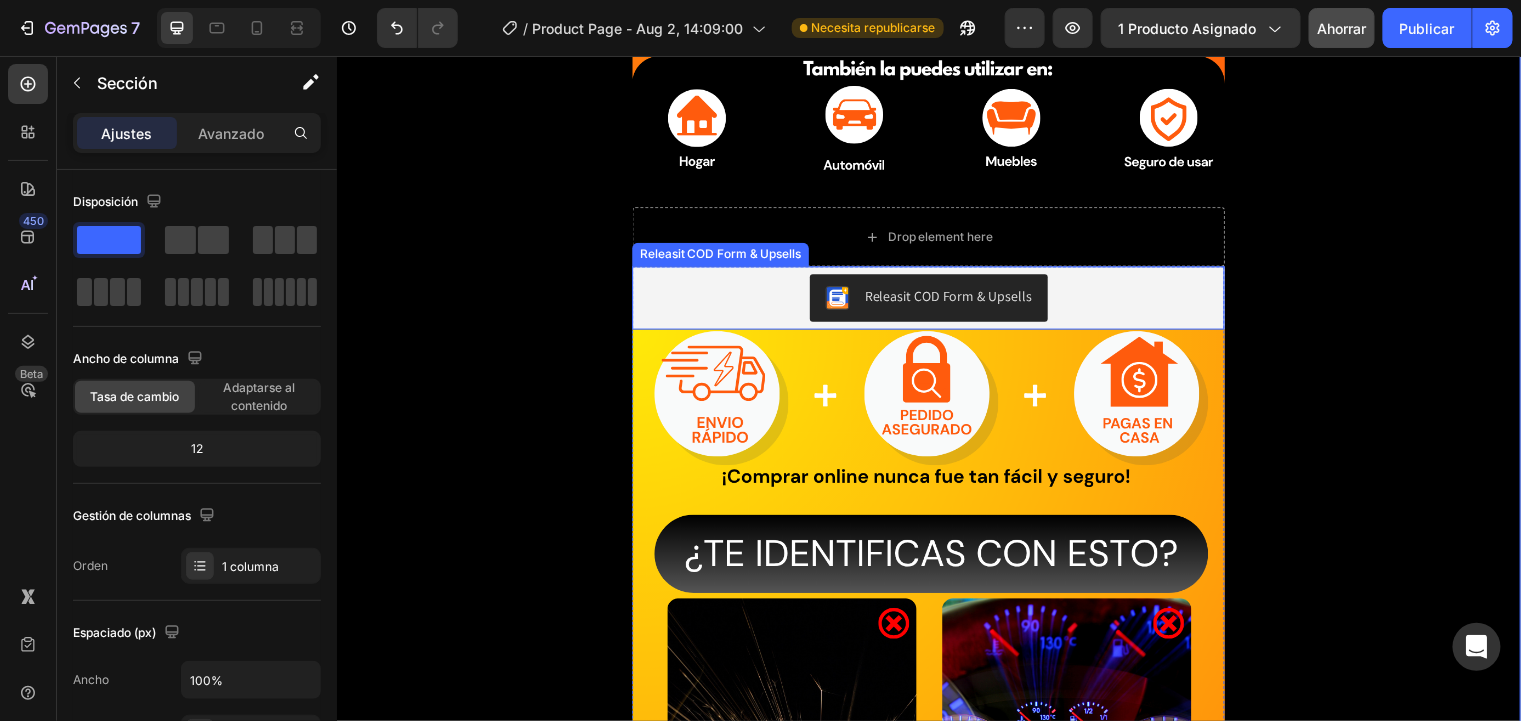 click on "Releasit COD Form & Upsells" at bounding box center (936, 301) 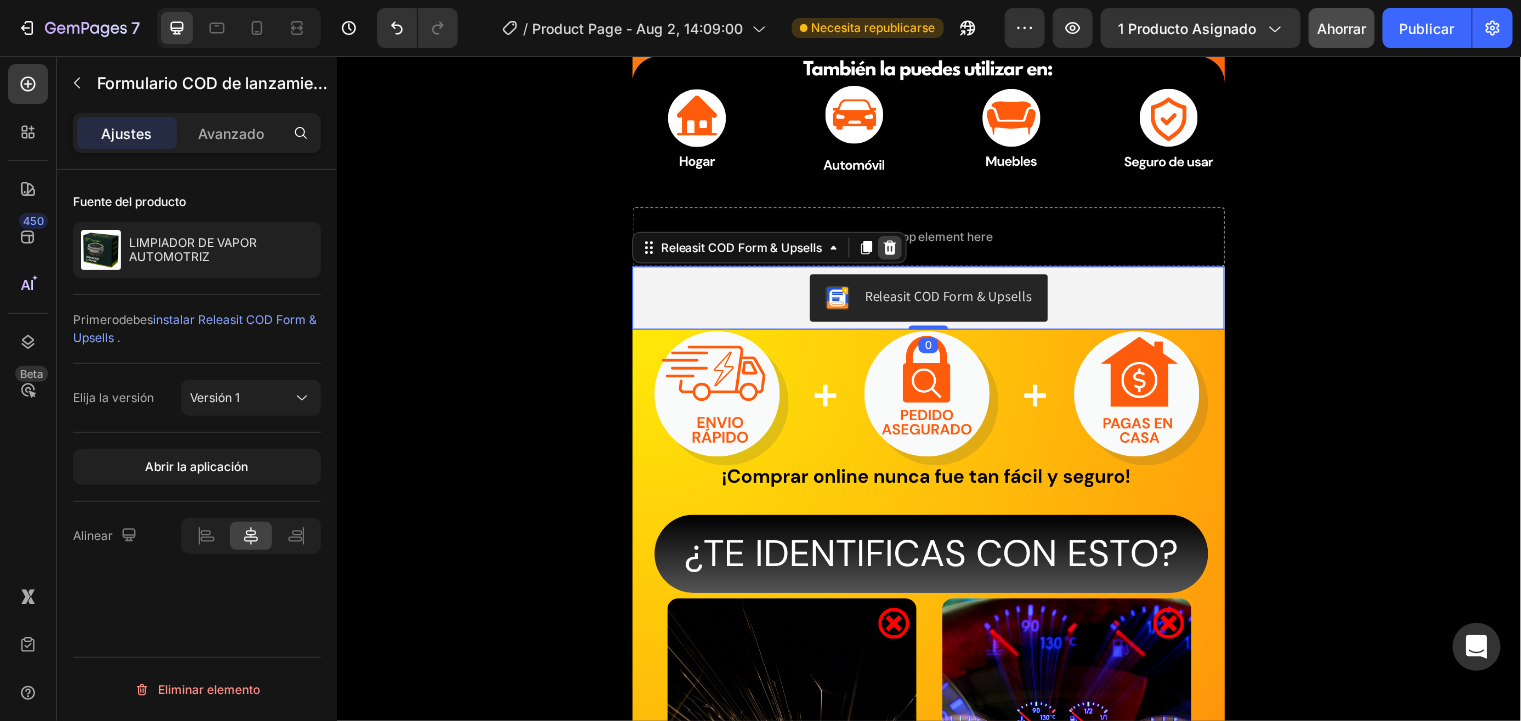 click 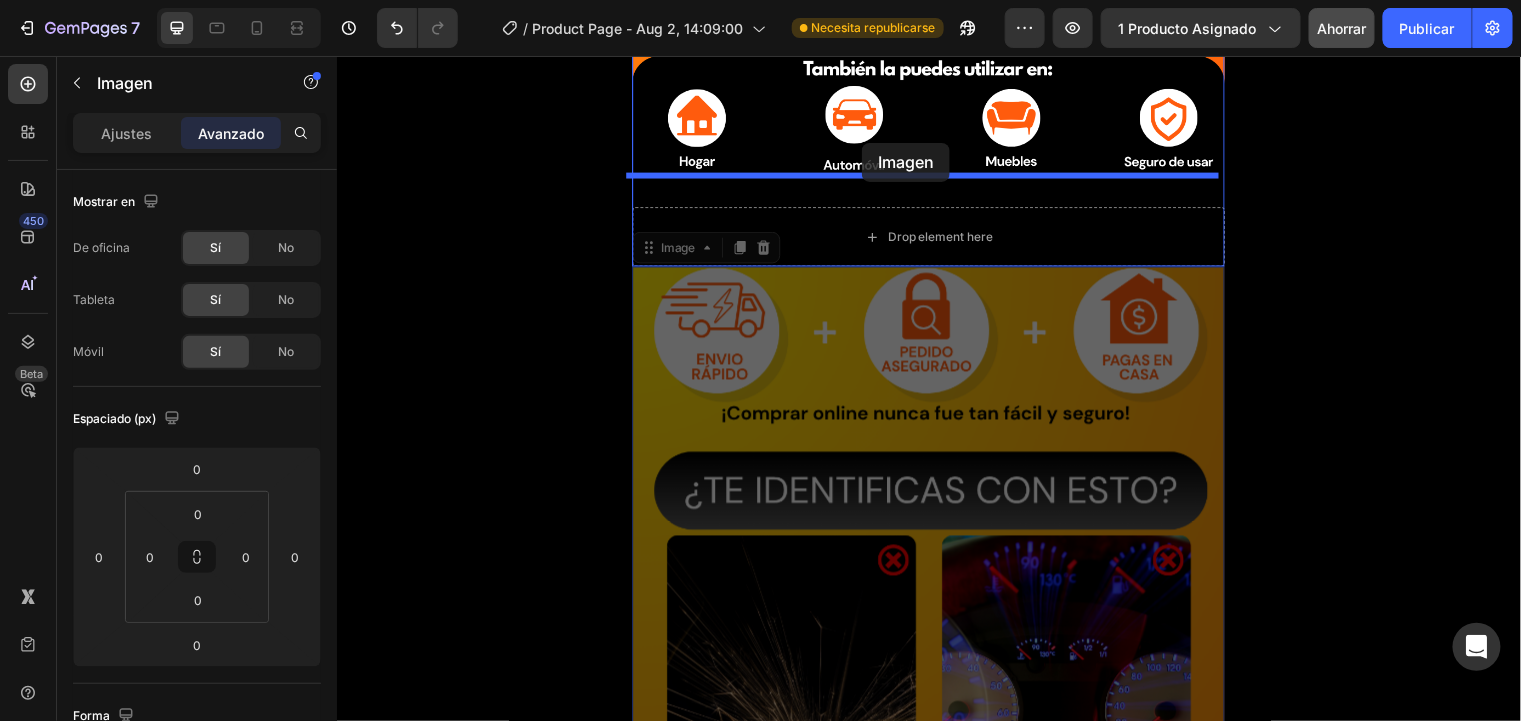 drag, startPoint x: 874, startPoint y: 372, endPoint x: 868, endPoint y: 144, distance: 228.07893 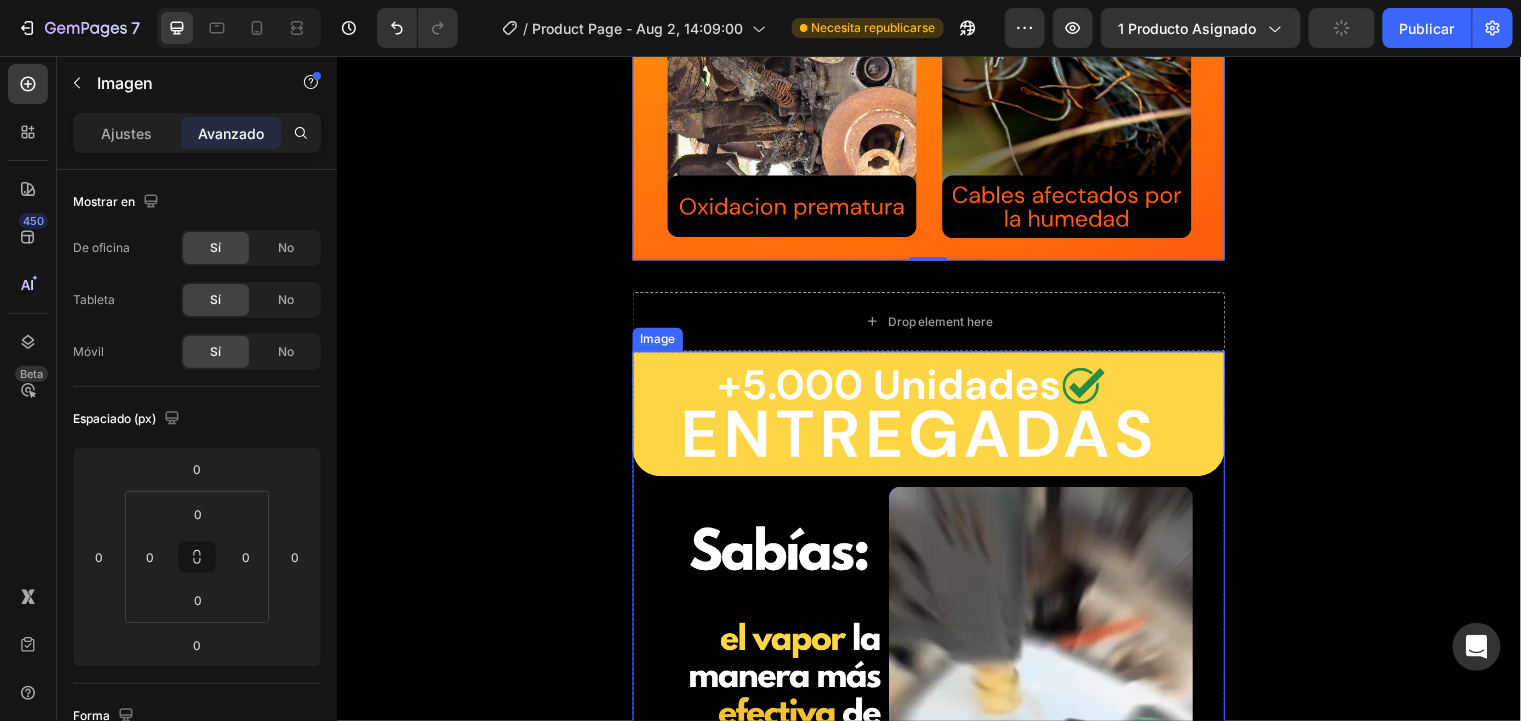 scroll, scrollTop: 3357, scrollLeft: 0, axis: vertical 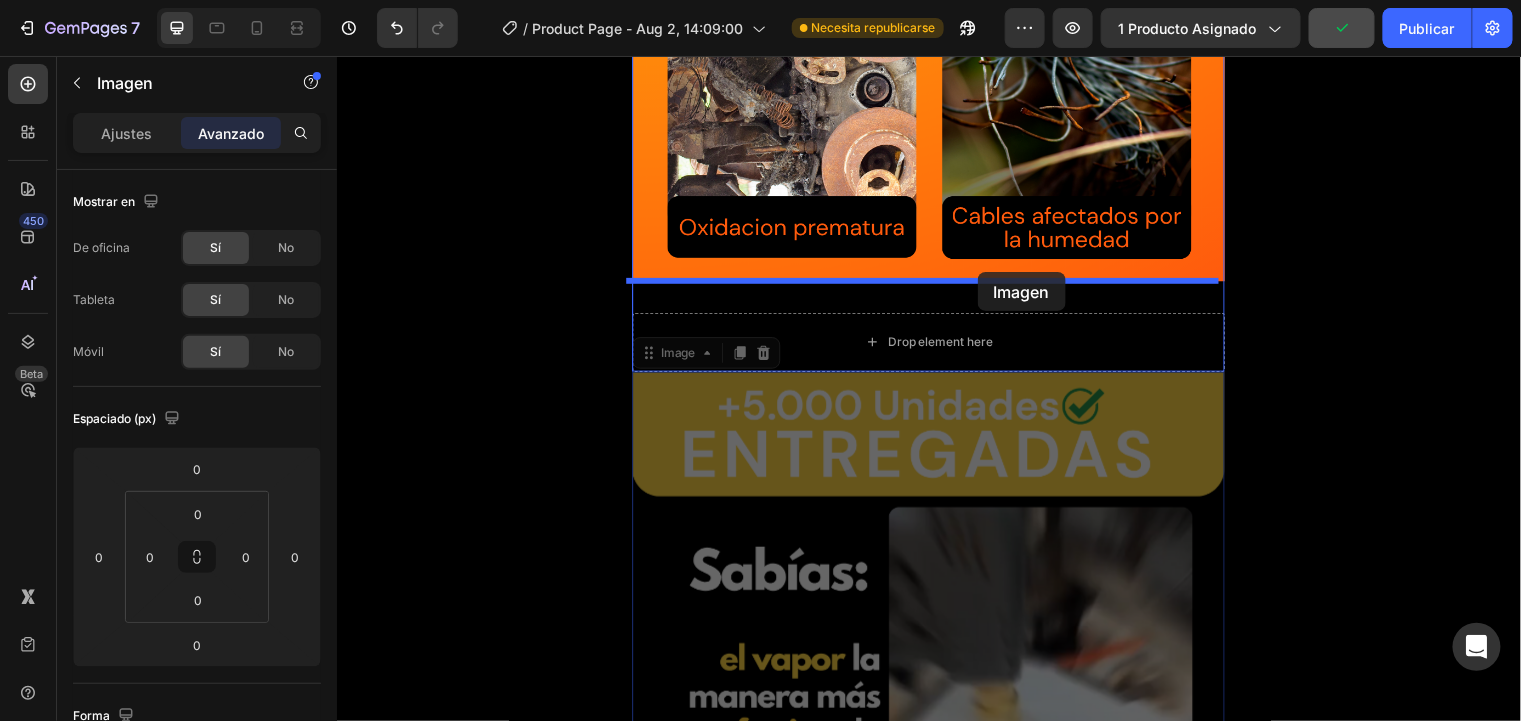 drag, startPoint x: 987, startPoint y: 425, endPoint x: 985, endPoint y: 275, distance: 150.01334 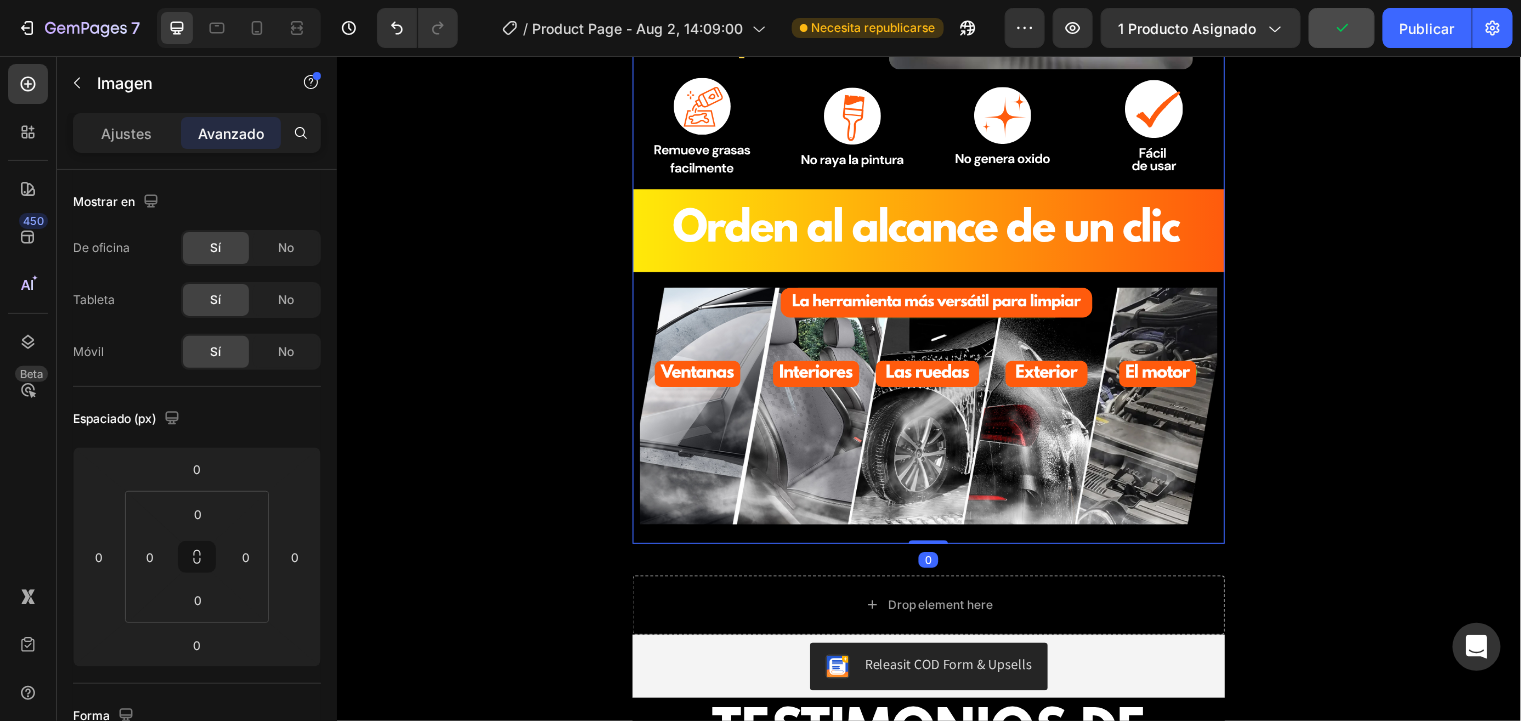 scroll, scrollTop: 4237, scrollLeft: 0, axis: vertical 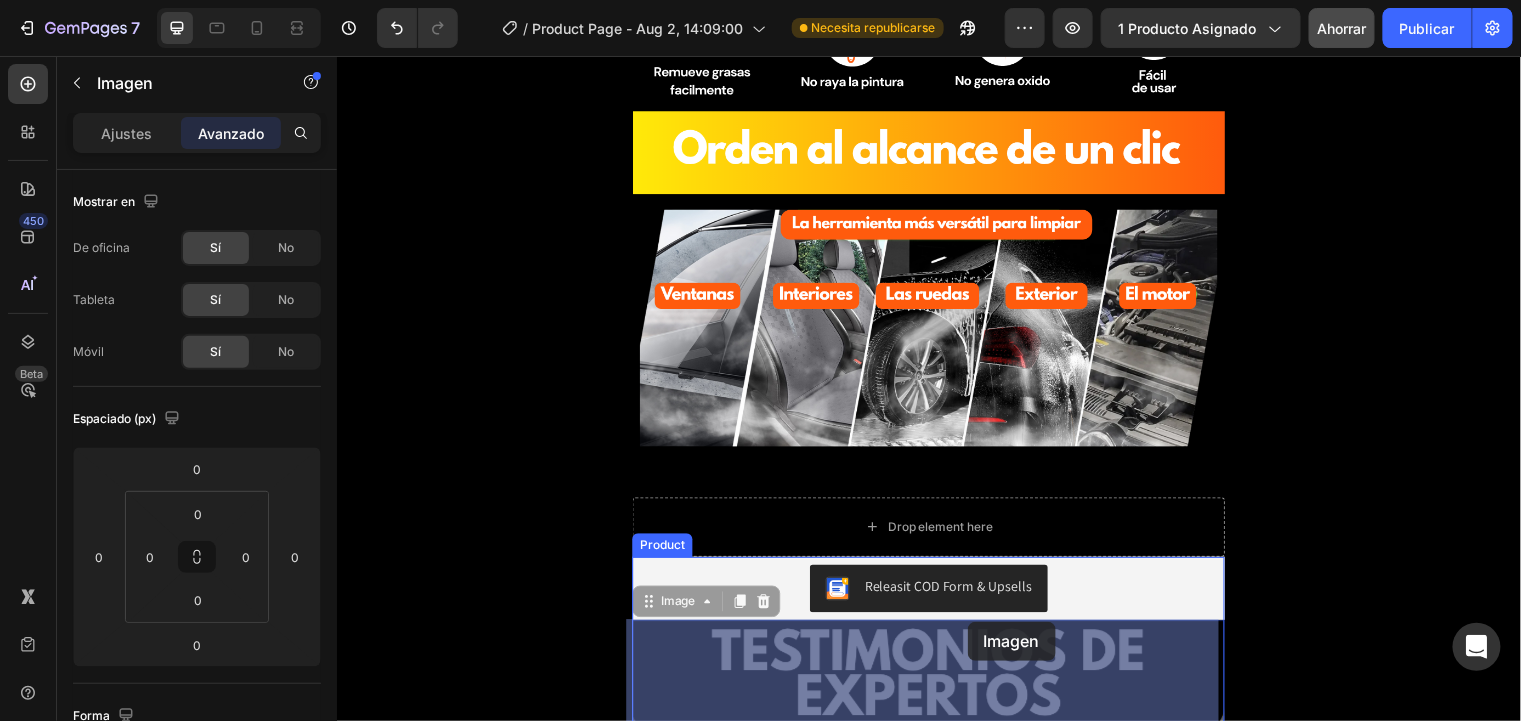 drag, startPoint x: 982, startPoint y: 656, endPoint x: 975, endPoint y: 631, distance: 25.96151 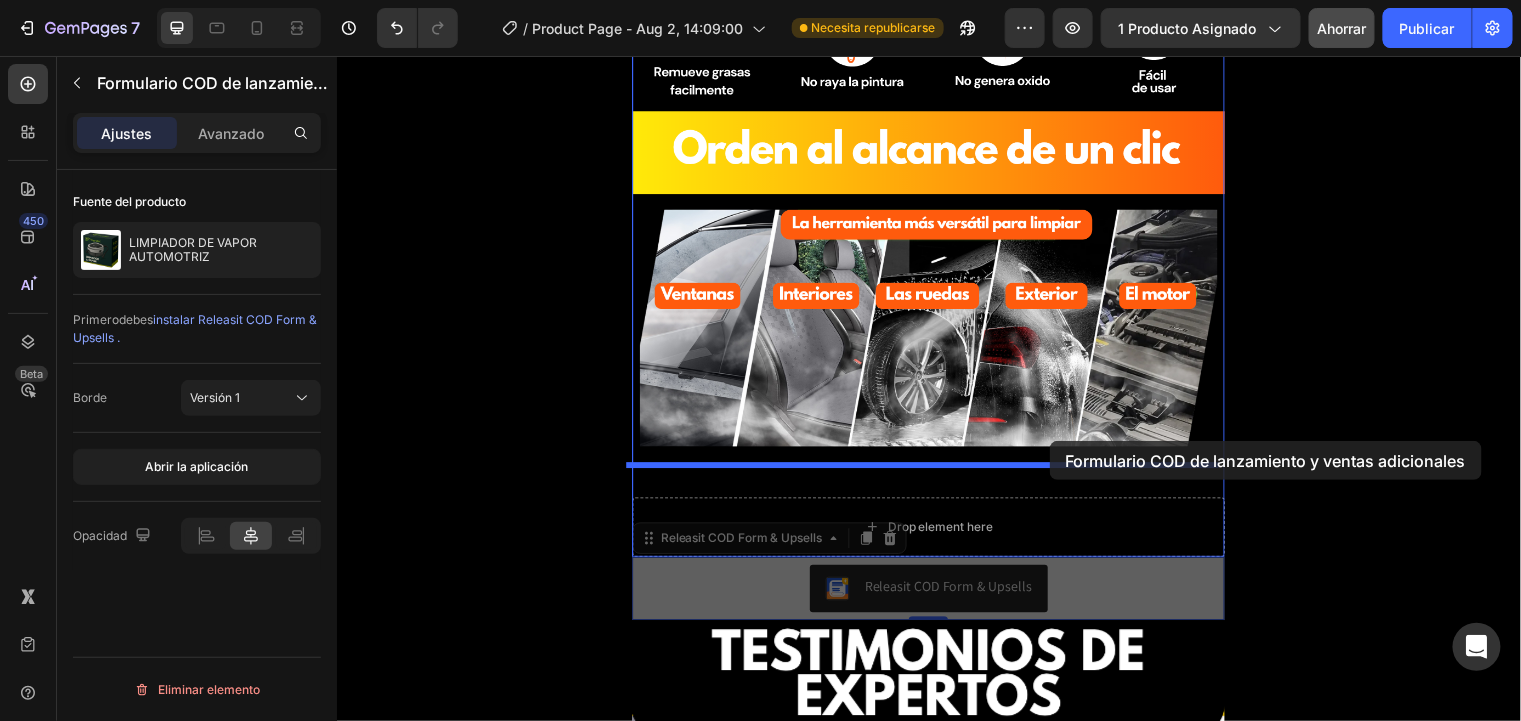 drag, startPoint x: 1068, startPoint y: 579, endPoint x: 1058, endPoint y: 446, distance: 133.37541 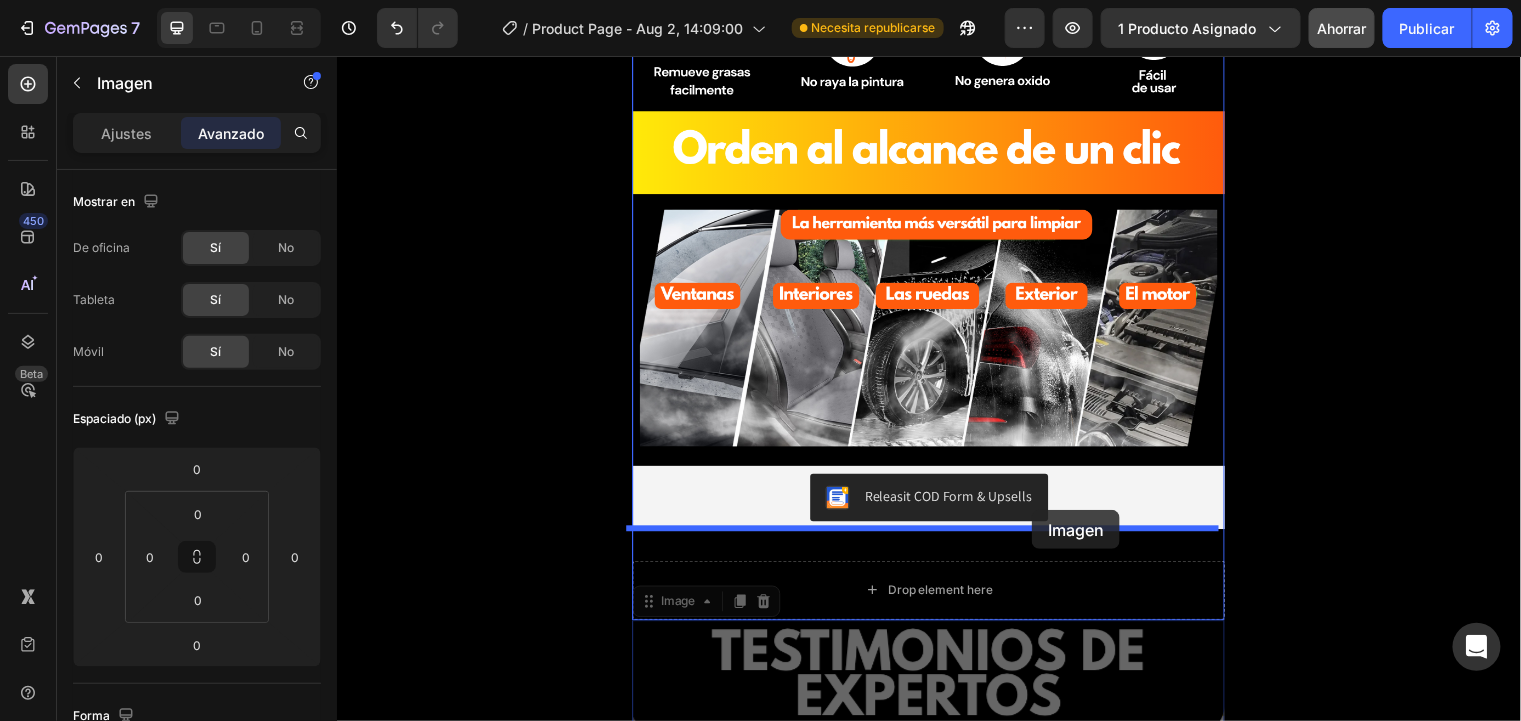 drag, startPoint x: 1041, startPoint y: 674, endPoint x: 1040, endPoint y: 516, distance: 158.00316 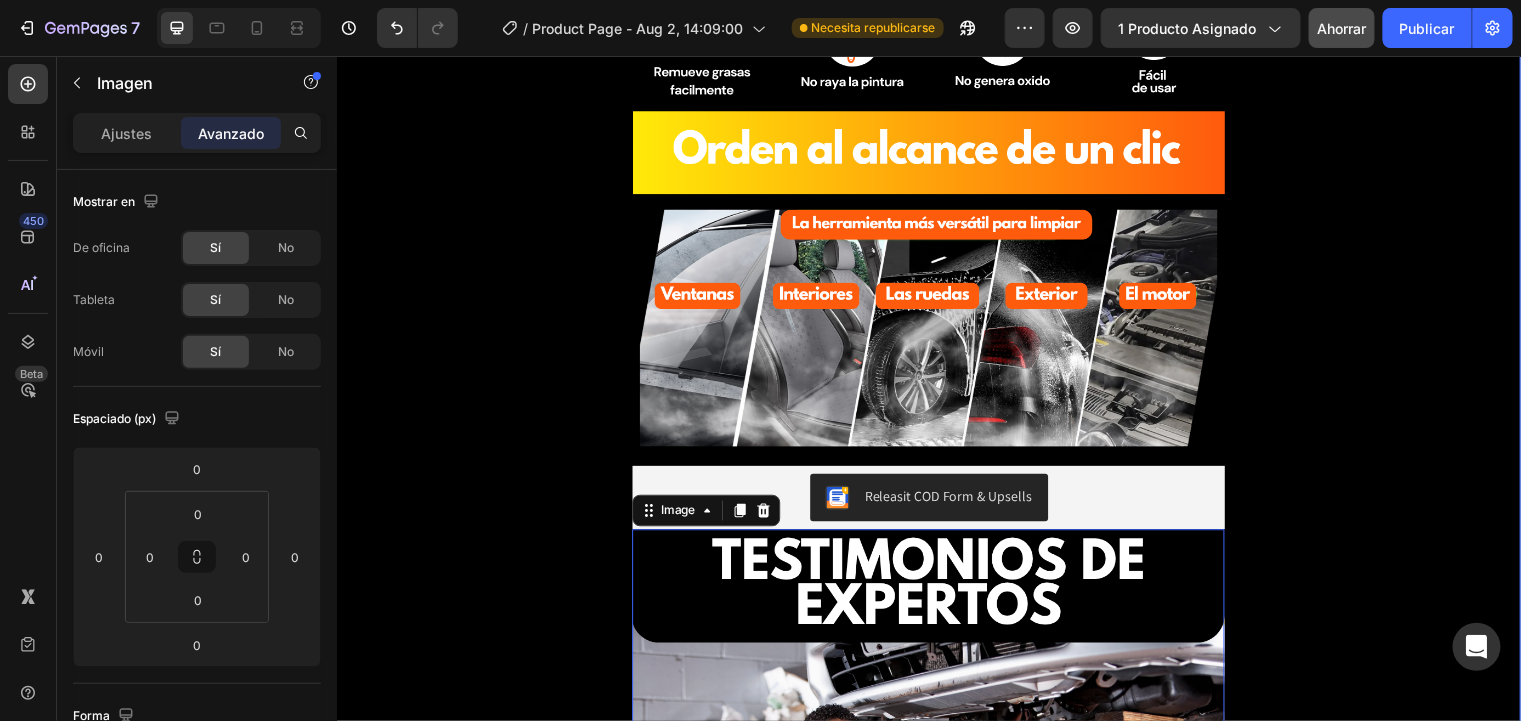 click at bounding box center (936, -63) 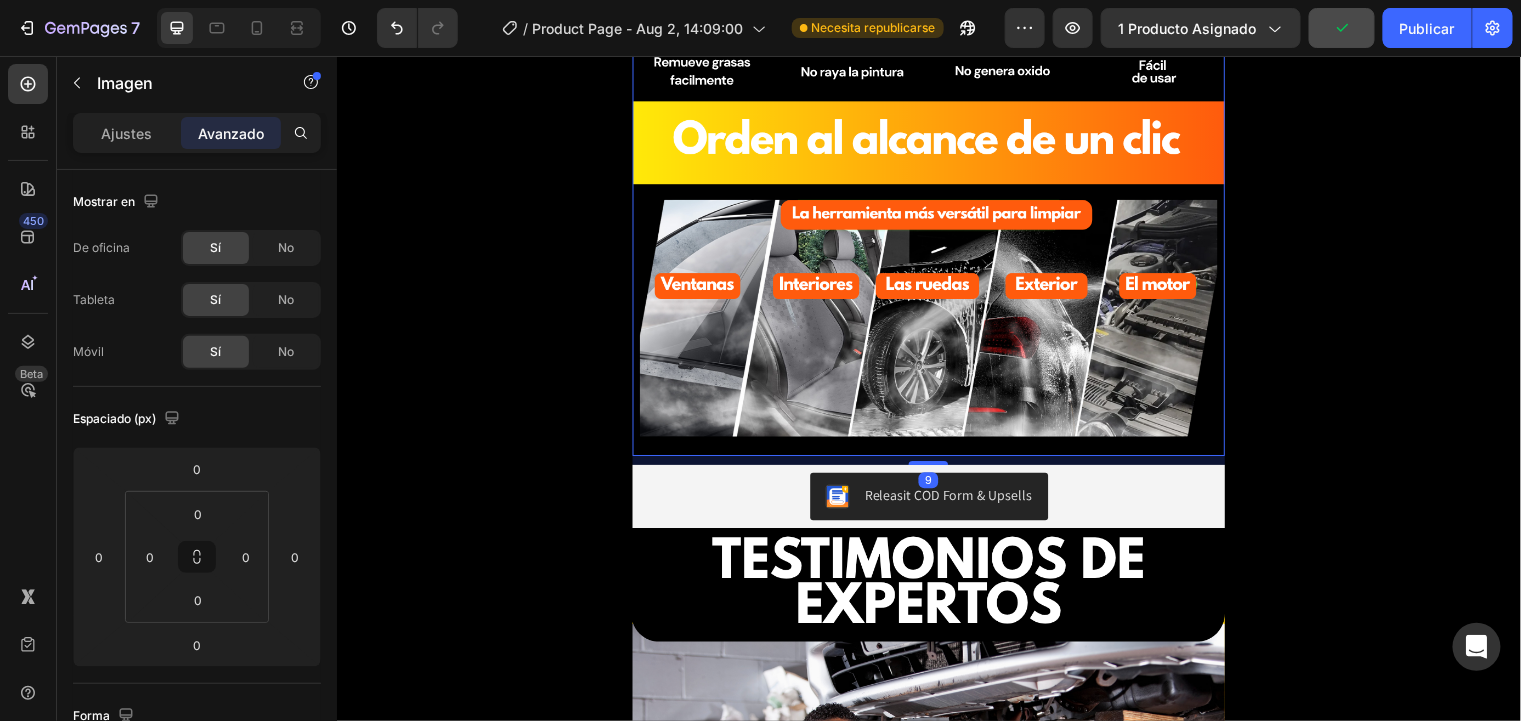 scroll, scrollTop: 4237, scrollLeft: 0, axis: vertical 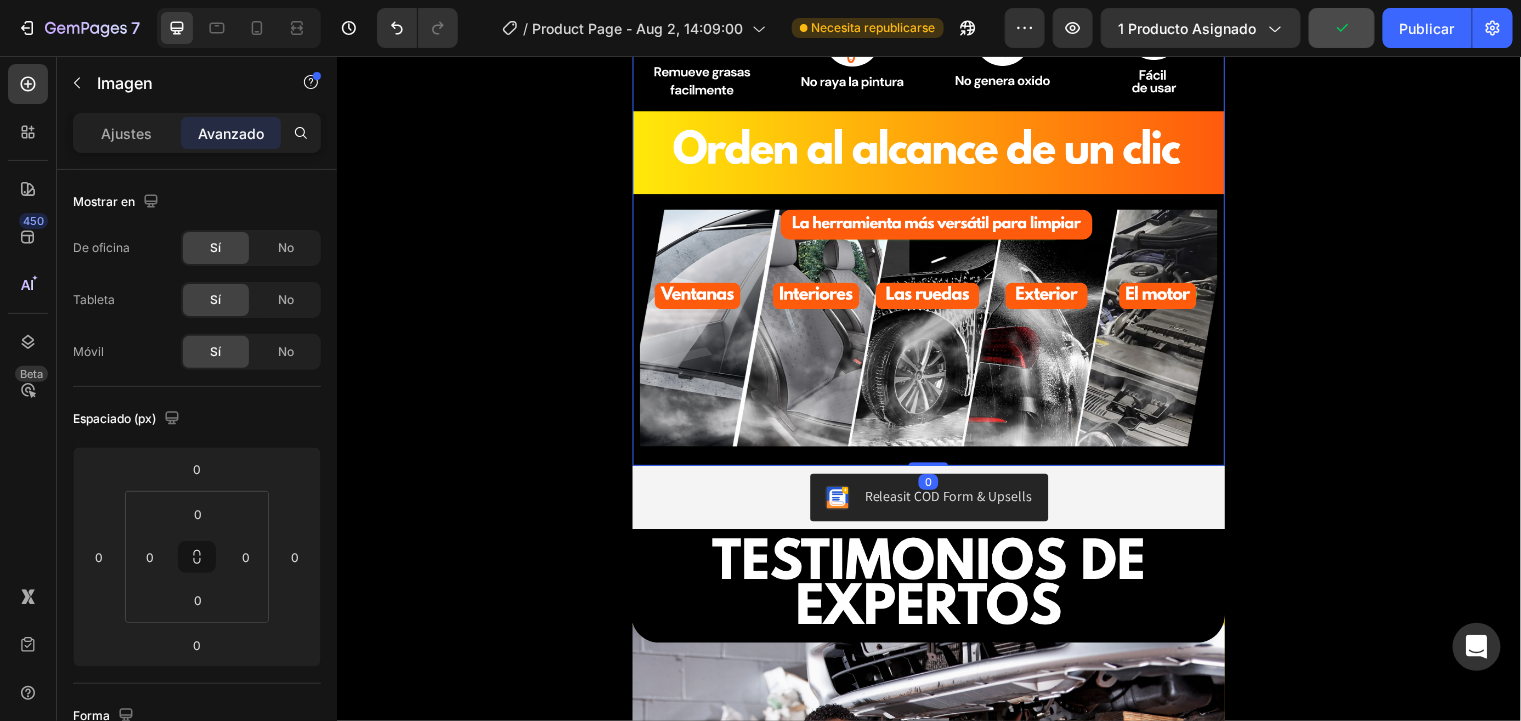 drag, startPoint x: 928, startPoint y: 465, endPoint x: 937, endPoint y: 408, distance: 57.706154 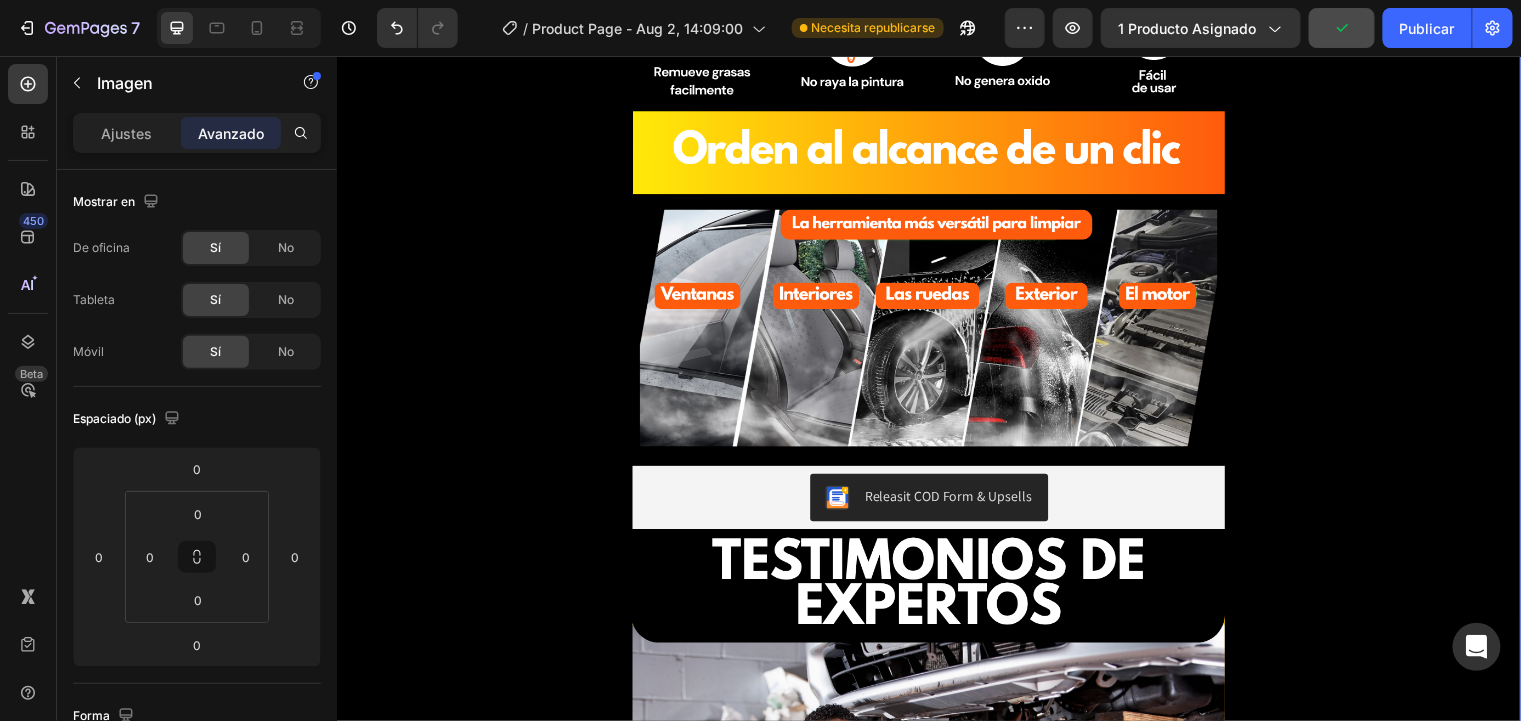 click on "Image Image Releasit COD Form & Upsells Releasit COD Form & Upsells Image Image Image Releasit COD Form & Upsells Releasit COD Form & Upsells Image
Drop element here Product Image Image Image
Drop element here Product" at bounding box center [936, 422] 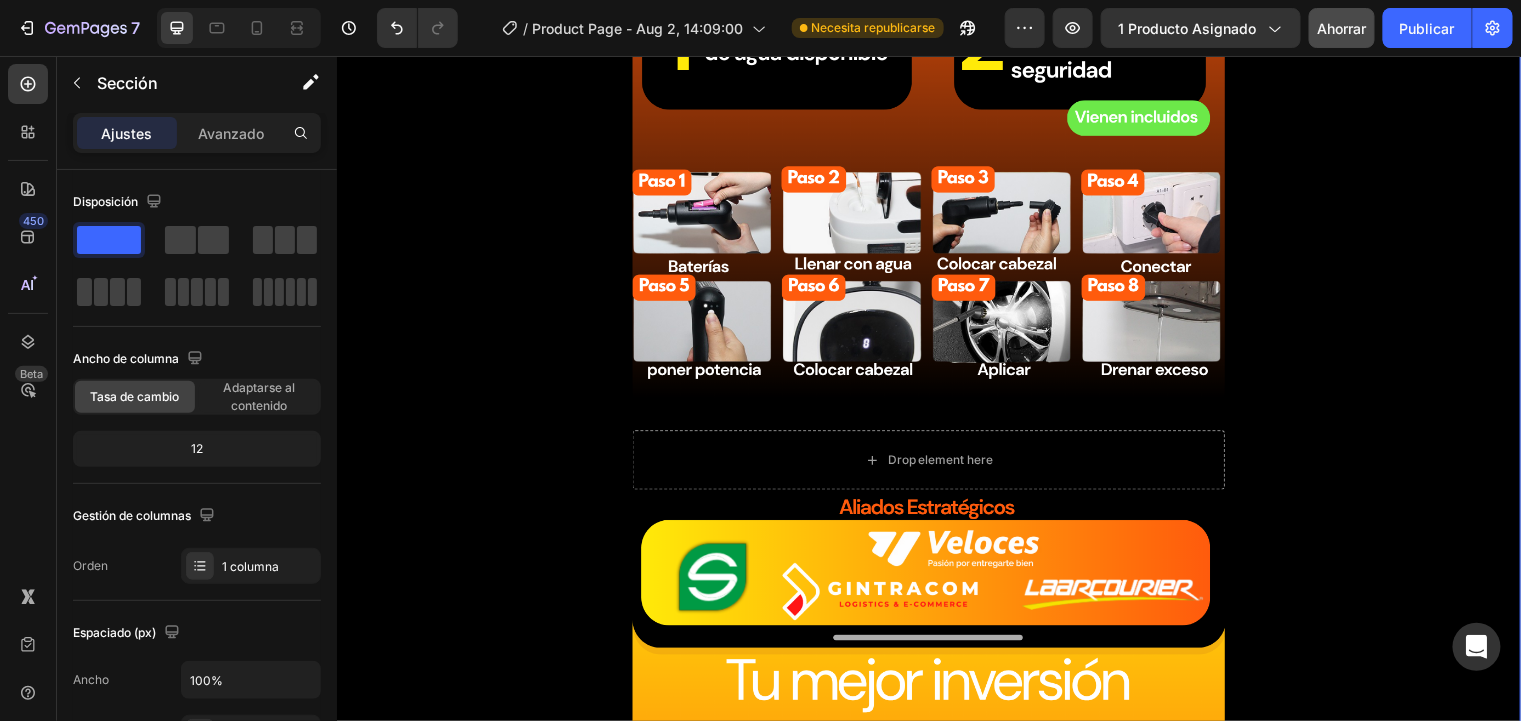 scroll, scrollTop: 5437, scrollLeft: 0, axis: vertical 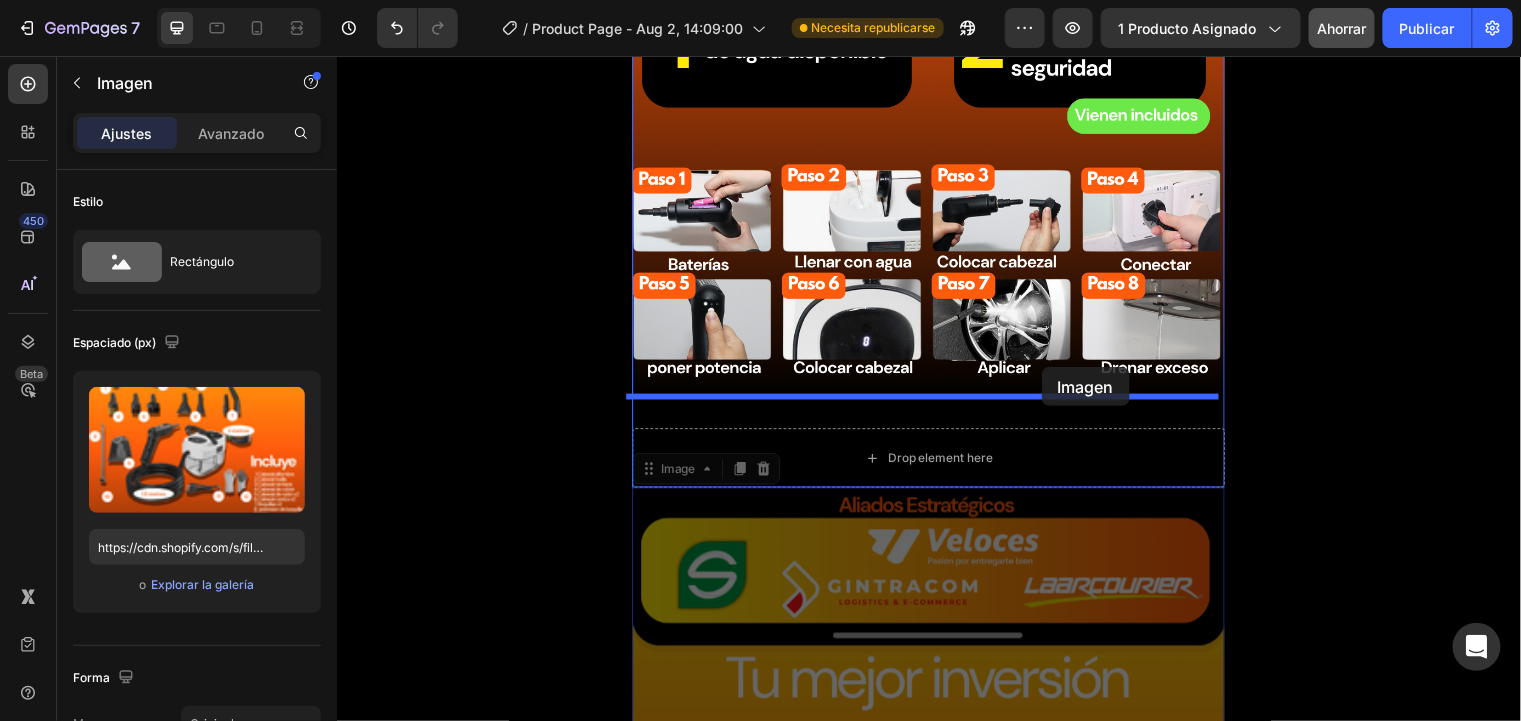 drag, startPoint x: 1082, startPoint y: 602, endPoint x: 1050, endPoint y: 371, distance: 233.20592 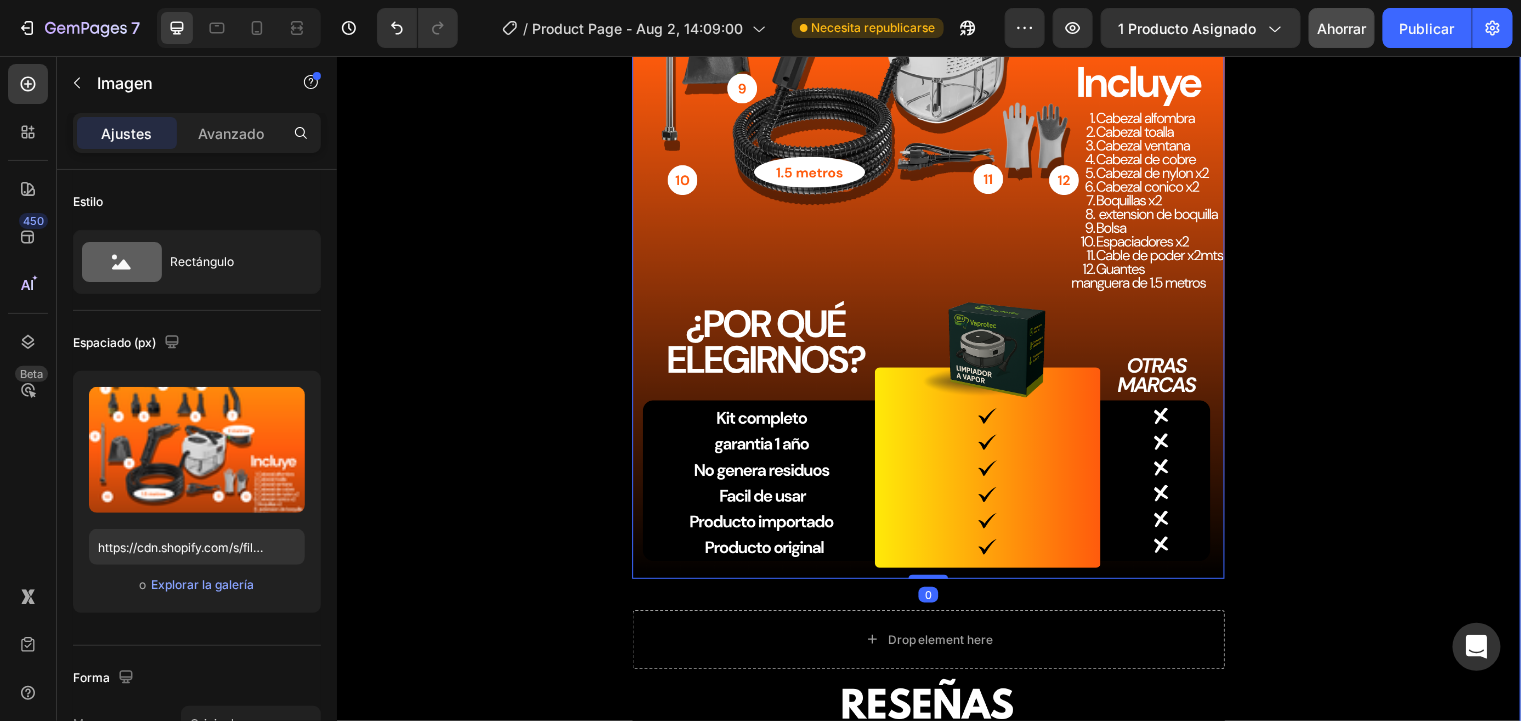 scroll, scrollTop: 6637, scrollLeft: 0, axis: vertical 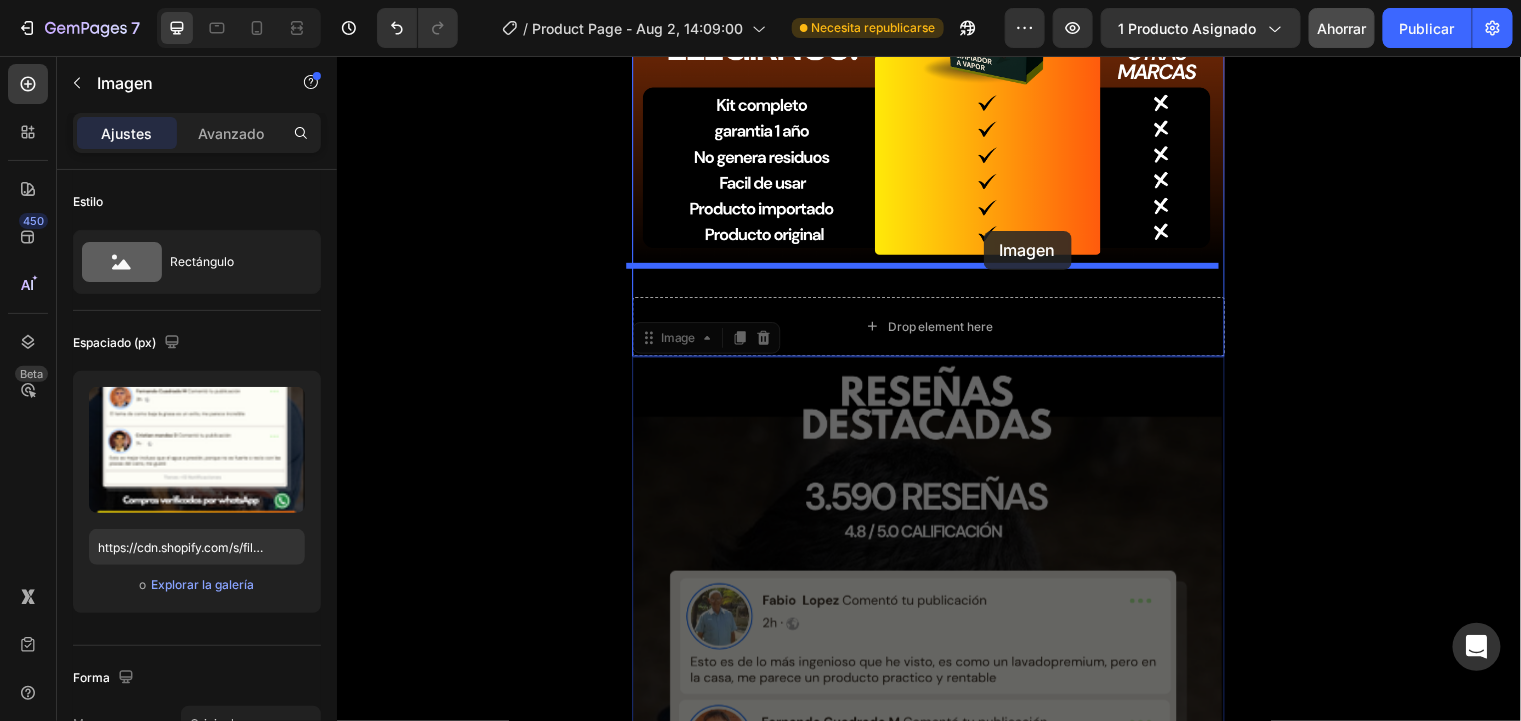 drag, startPoint x: 1018, startPoint y: 456, endPoint x: 991, endPoint y: 231, distance: 226.61421 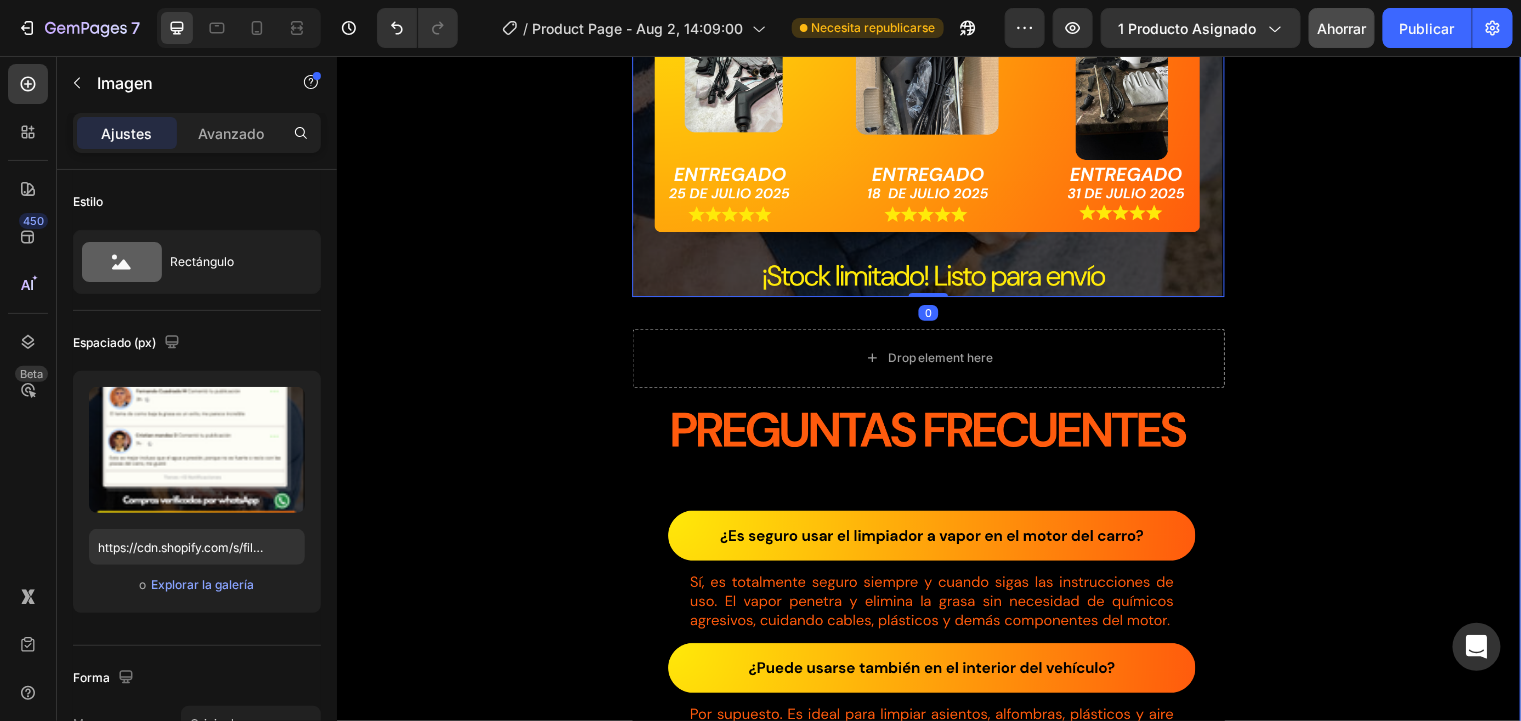 scroll, scrollTop: 7677, scrollLeft: 0, axis: vertical 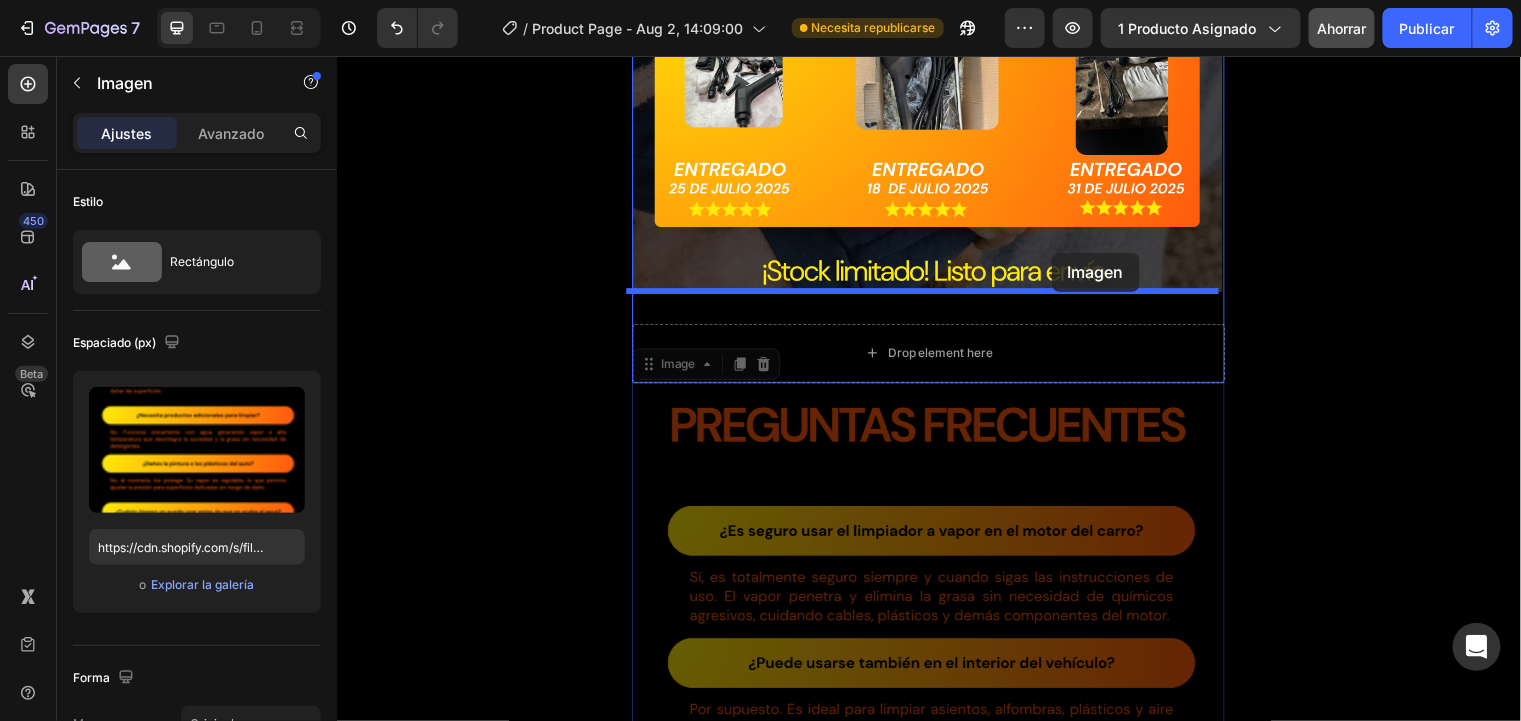 drag, startPoint x: 1065, startPoint y: 434, endPoint x: 1060, endPoint y: 255, distance: 179.06982 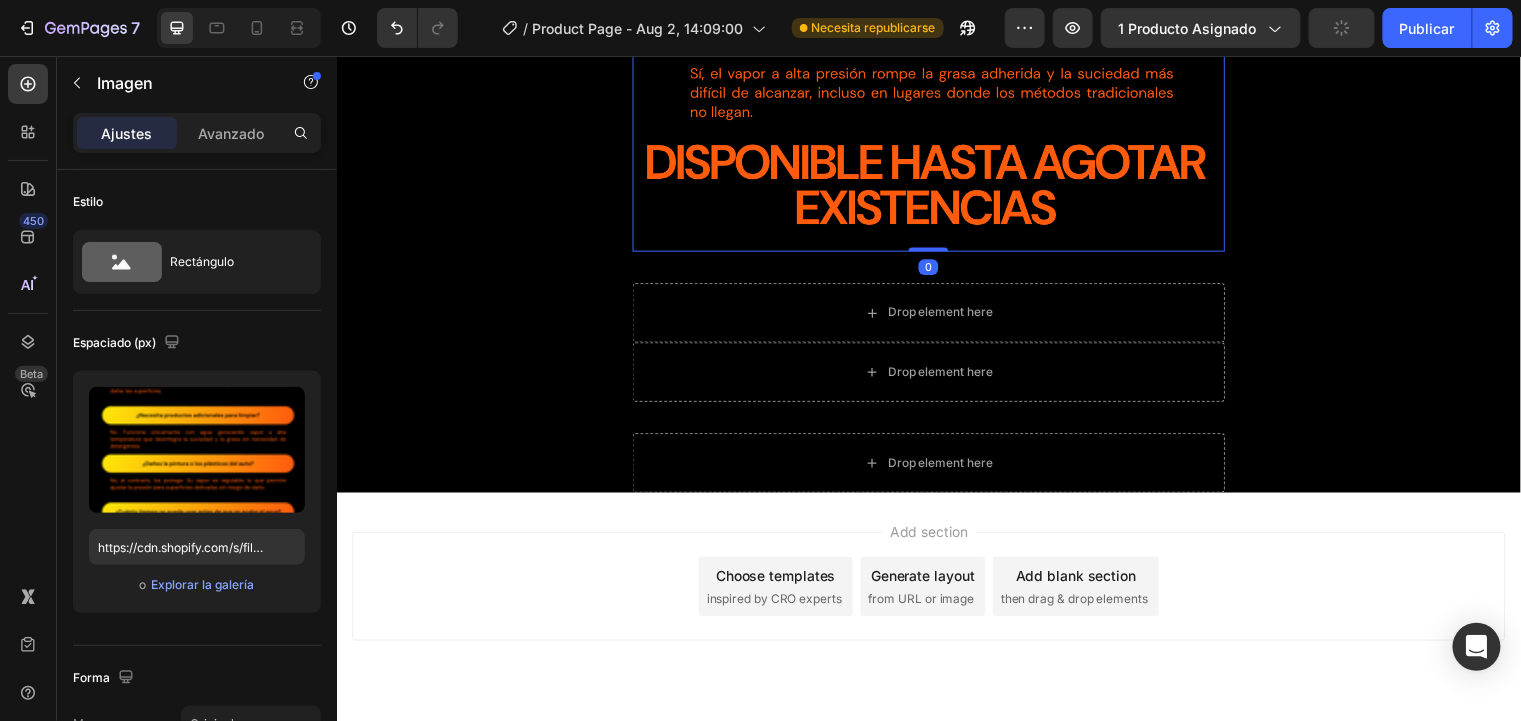 scroll, scrollTop: 8678, scrollLeft: 0, axis: vertical 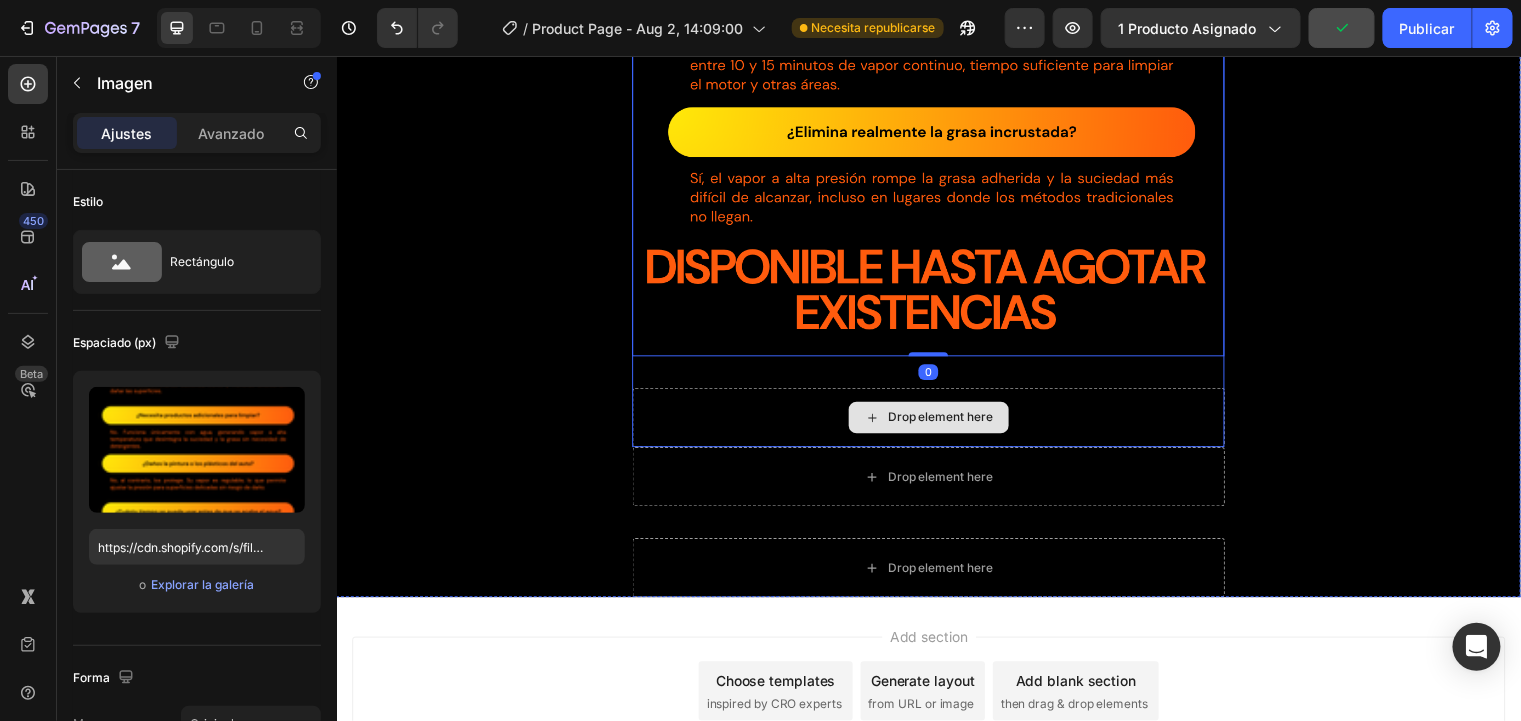 click on "Image Image Releasit COD Form & Upsells Releasit COD Form & Upsells Image Image Image Releasit COD Form & Upsells Releasit COD Form & Upsells Image Image Image Image   0
Drop element here Product
Drop element here
Drop element here Product" at bounding box center [936, -3989] 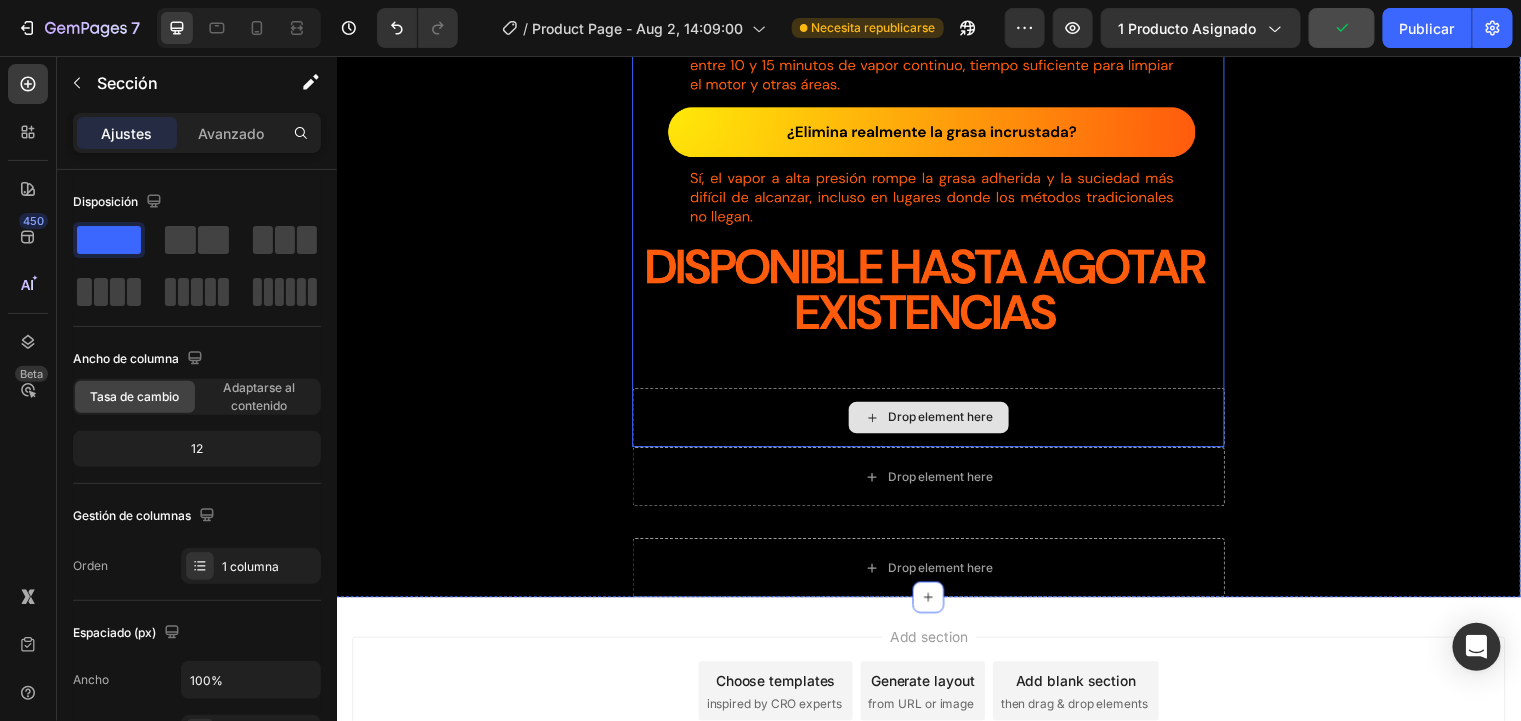 click on "Drop element here" at bounding box center [936, 422] 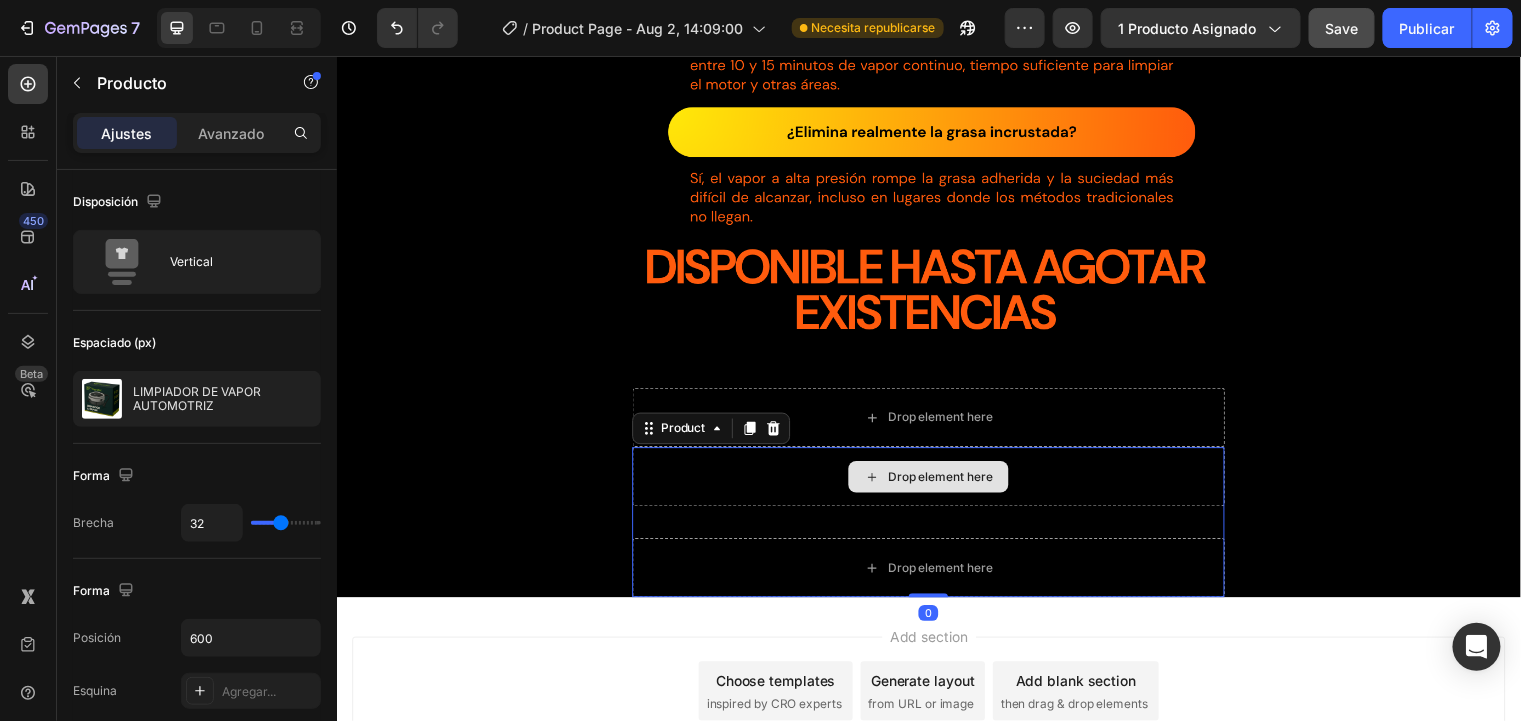 click on "Drop element here" at bounding box center [936, 482] 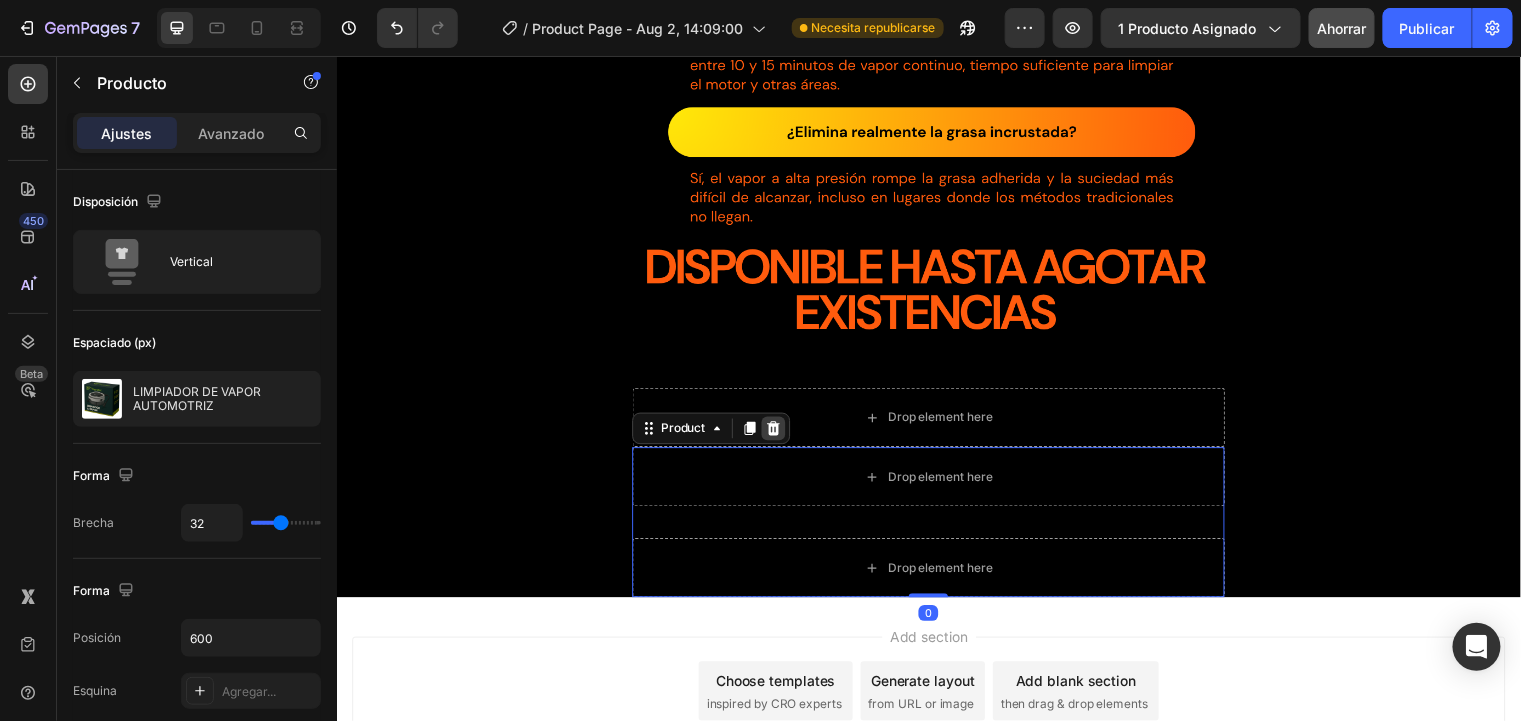 click 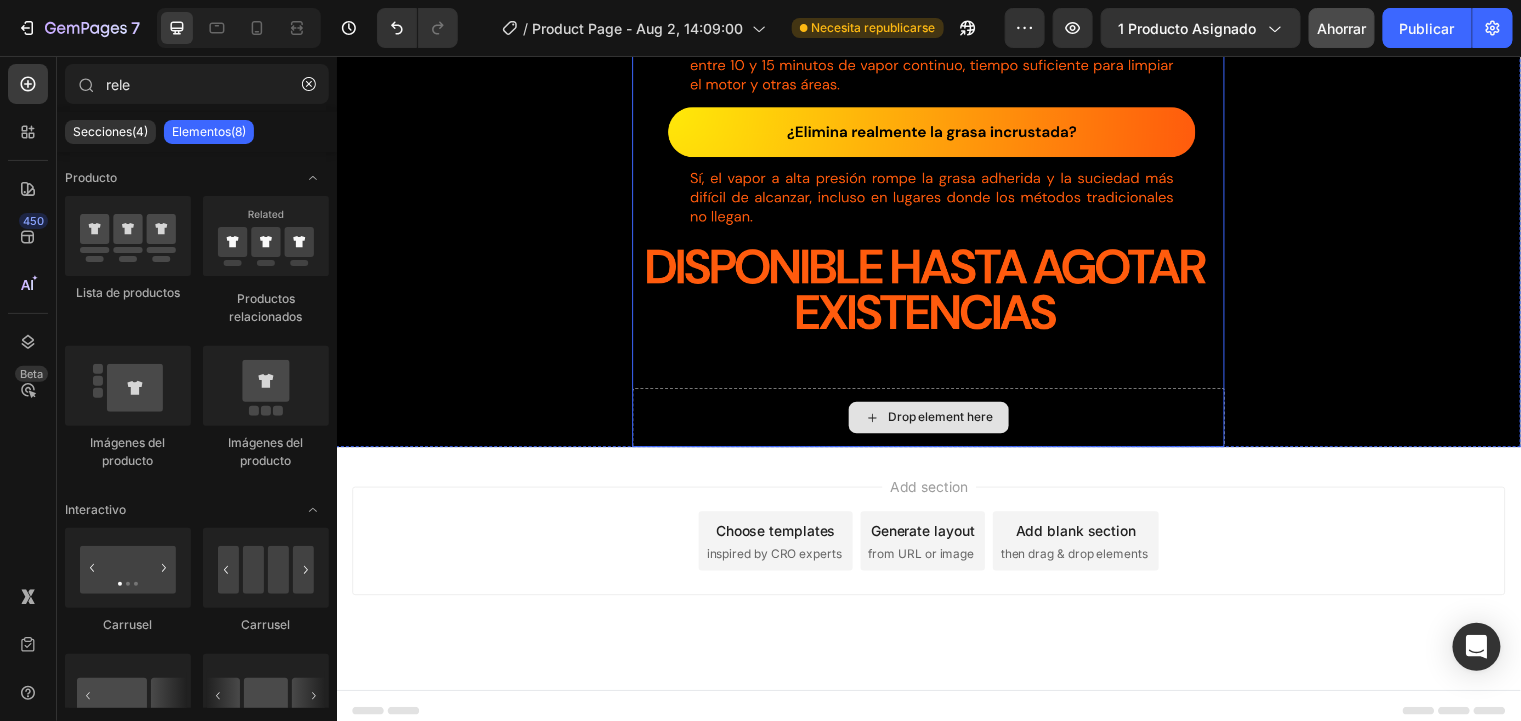 click on "Drop element here" at bounding box center [936, 422] 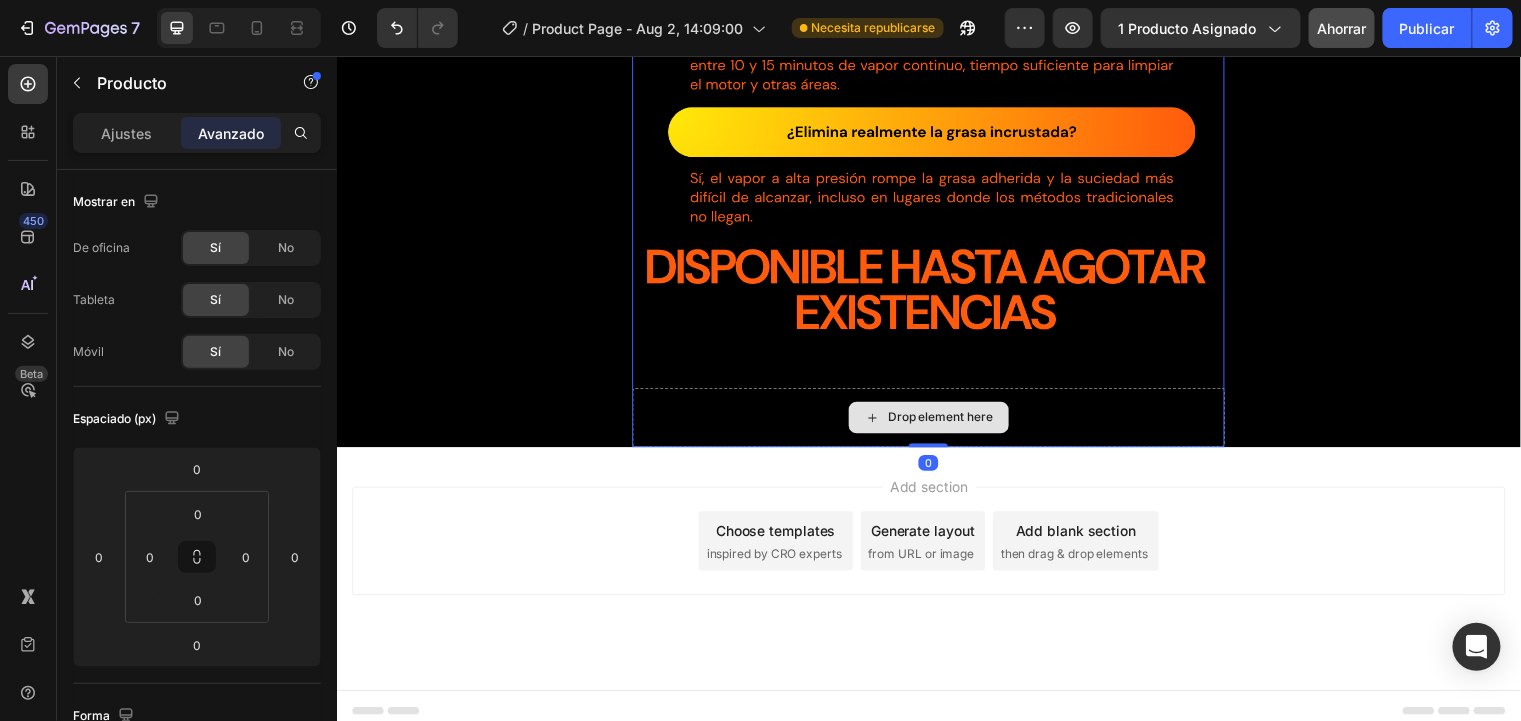 click on "Drop element here" at bounding box center [936, 422] 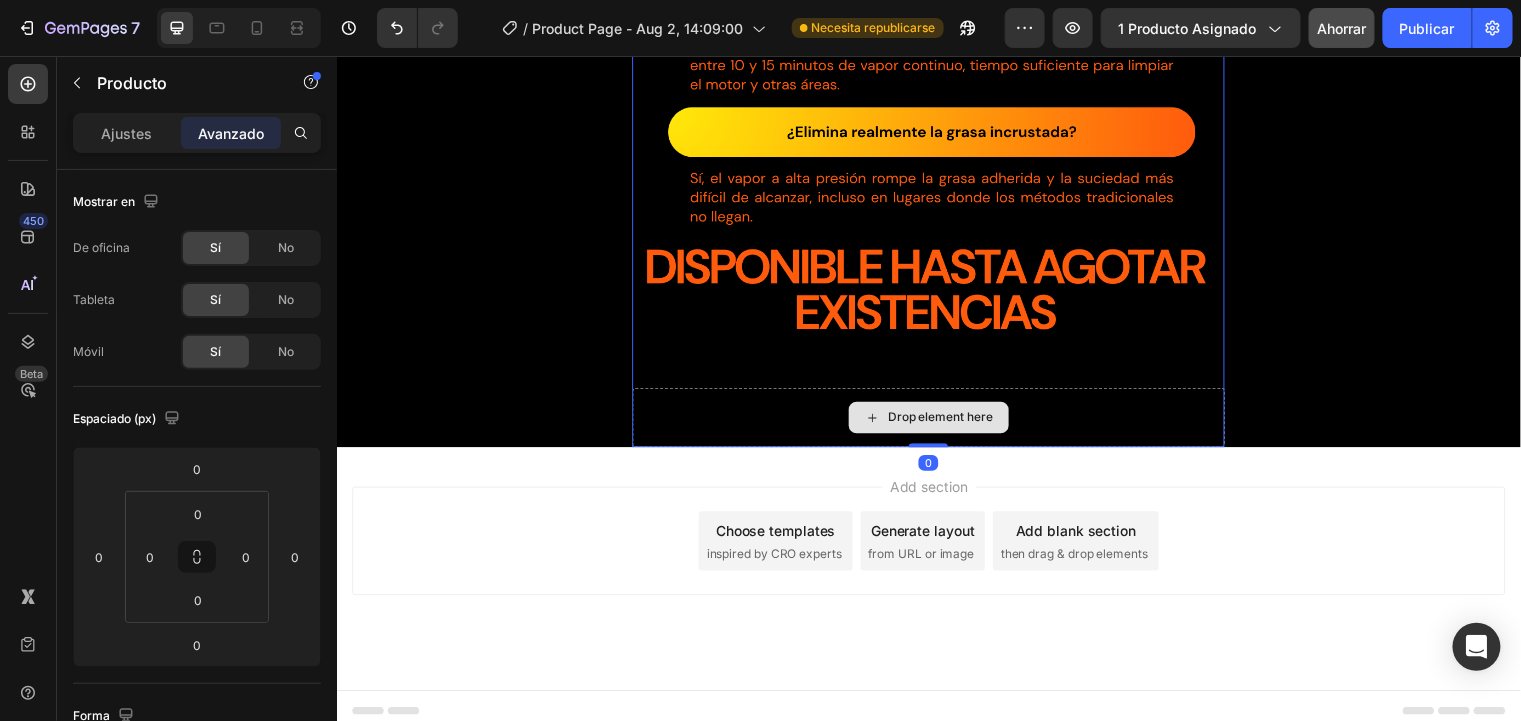 click on "Drop element here" at bounding box center (936, 422) 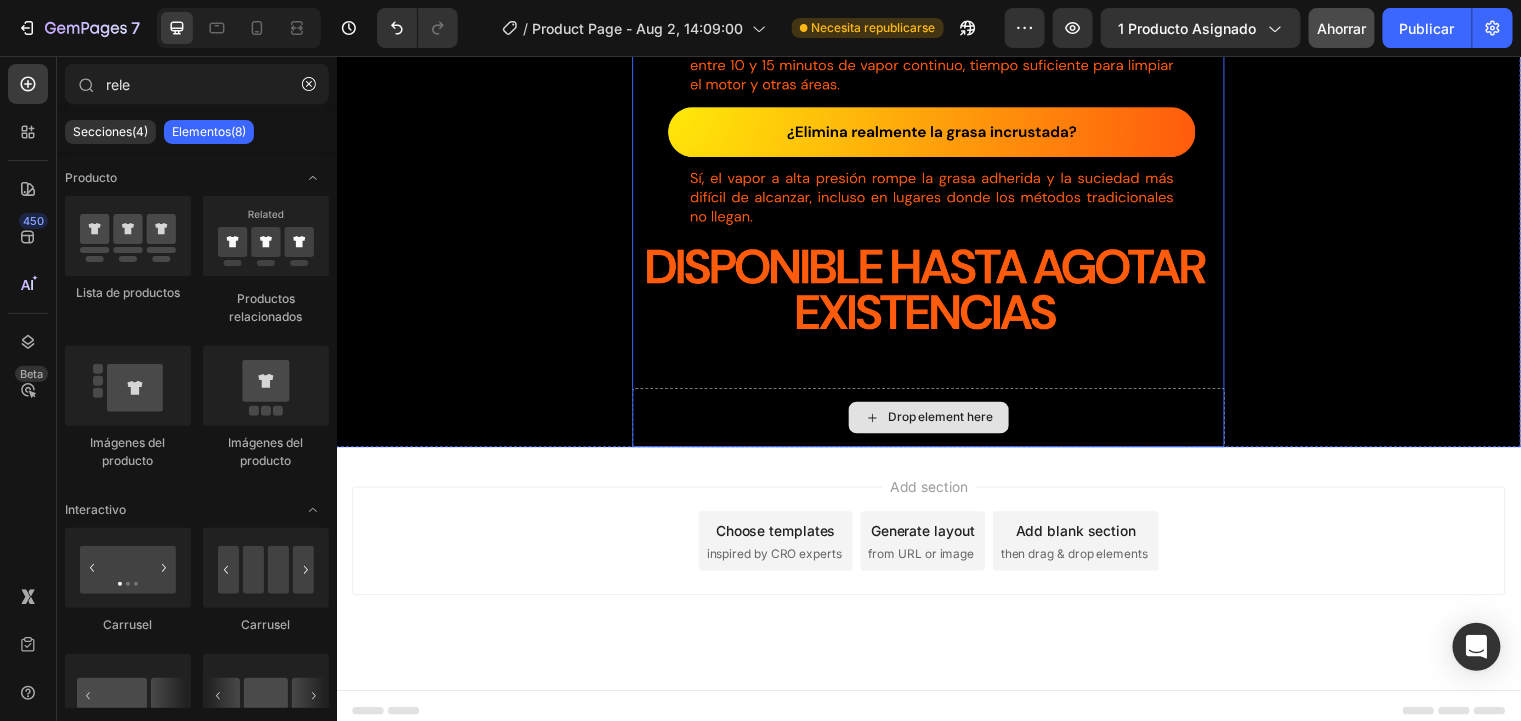 click on "Releasit COD Form & Upsells Releasit COD Form & Upsells Image Image Image Releasit COD Form & Upsells Releasit COD Form & Upsells Image Image Image Image
Drop element here Product" at bounding box center [936, -3391] 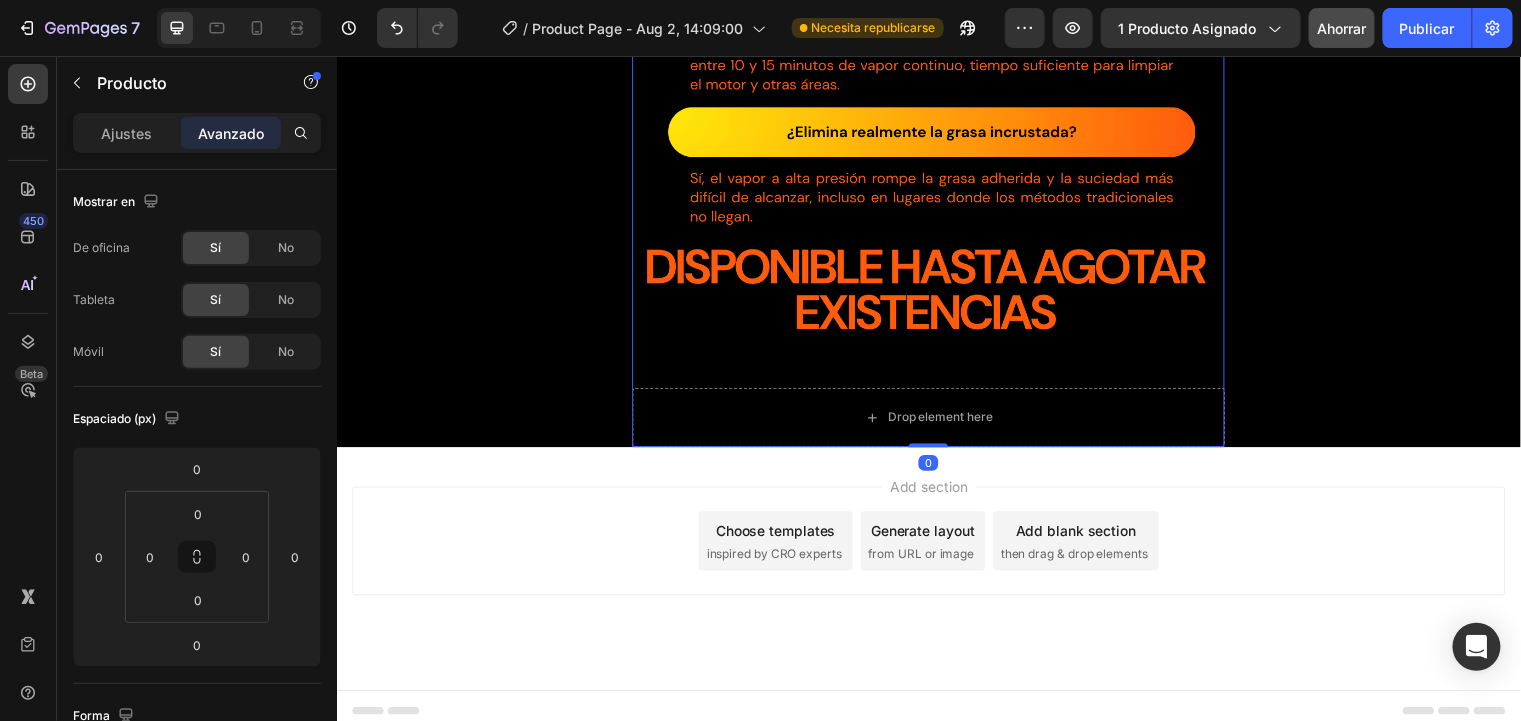 drag, startPoint x: 936, startPoint y: 450, endPoint x: 926, endPoint y: 324, distance: 126.3962 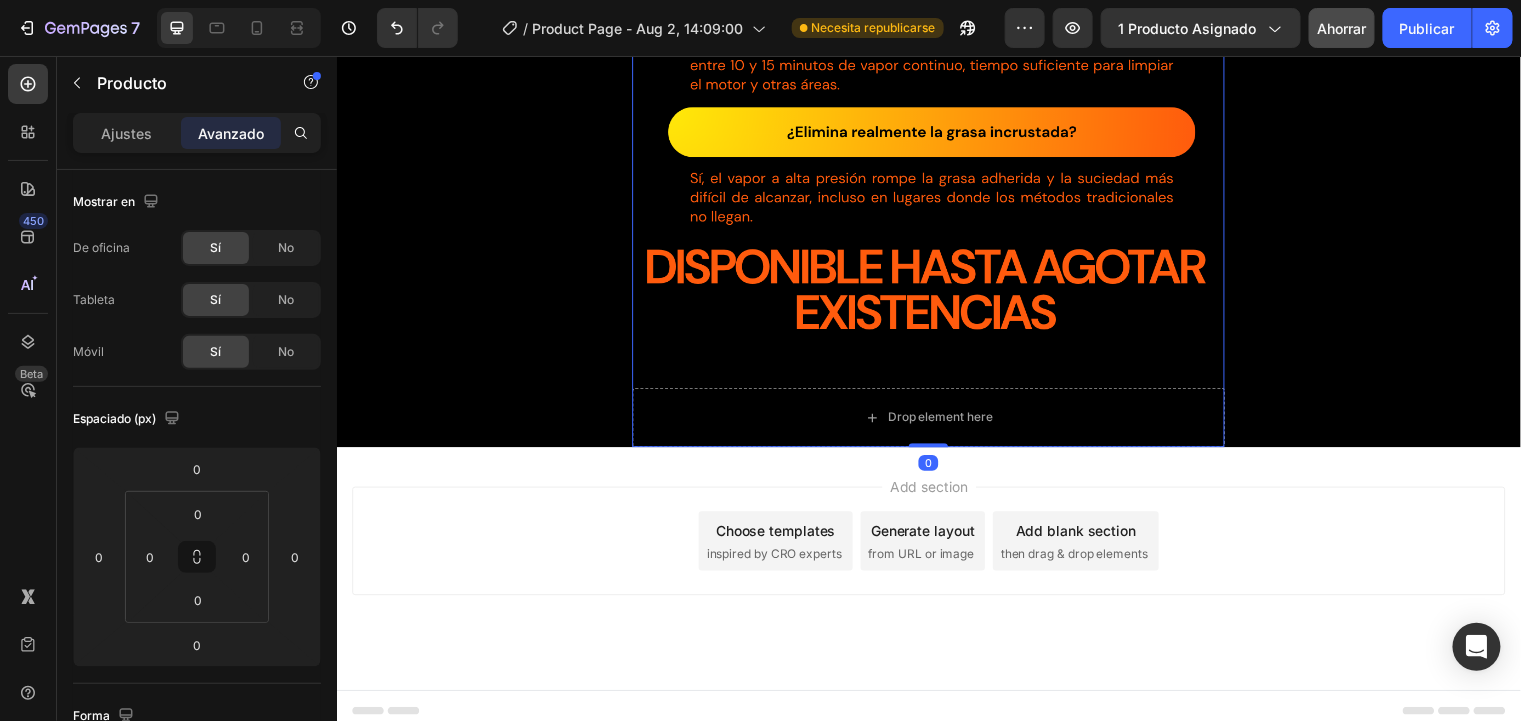 click on "Releasit COD Form & Upsells Releasit COD Form & Upsells Image Image Image Releasit COD Form & Upsells Releasit COD Form & Upsells Image Image Image Image
Drop element here Product   0" at bounding box center (936, -3391) 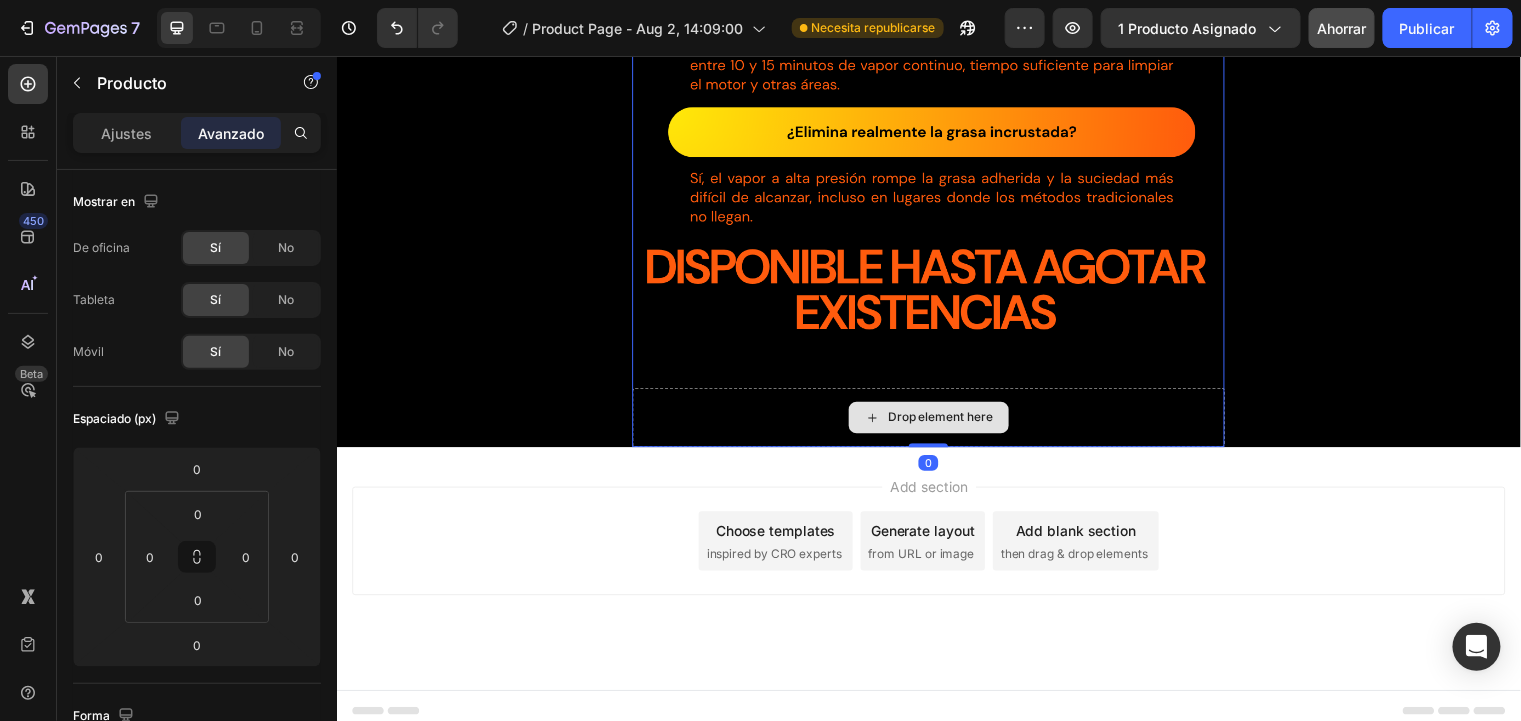 click on "Image Image Releasit COD Form & Upsells Releasit COD Form & Upsells Image Image Image Releasit COD Form & Upsells Releasit COD Form & Upsells Image Image Image Image
Drop element here Product   0" at bounding box center (936, -4065) 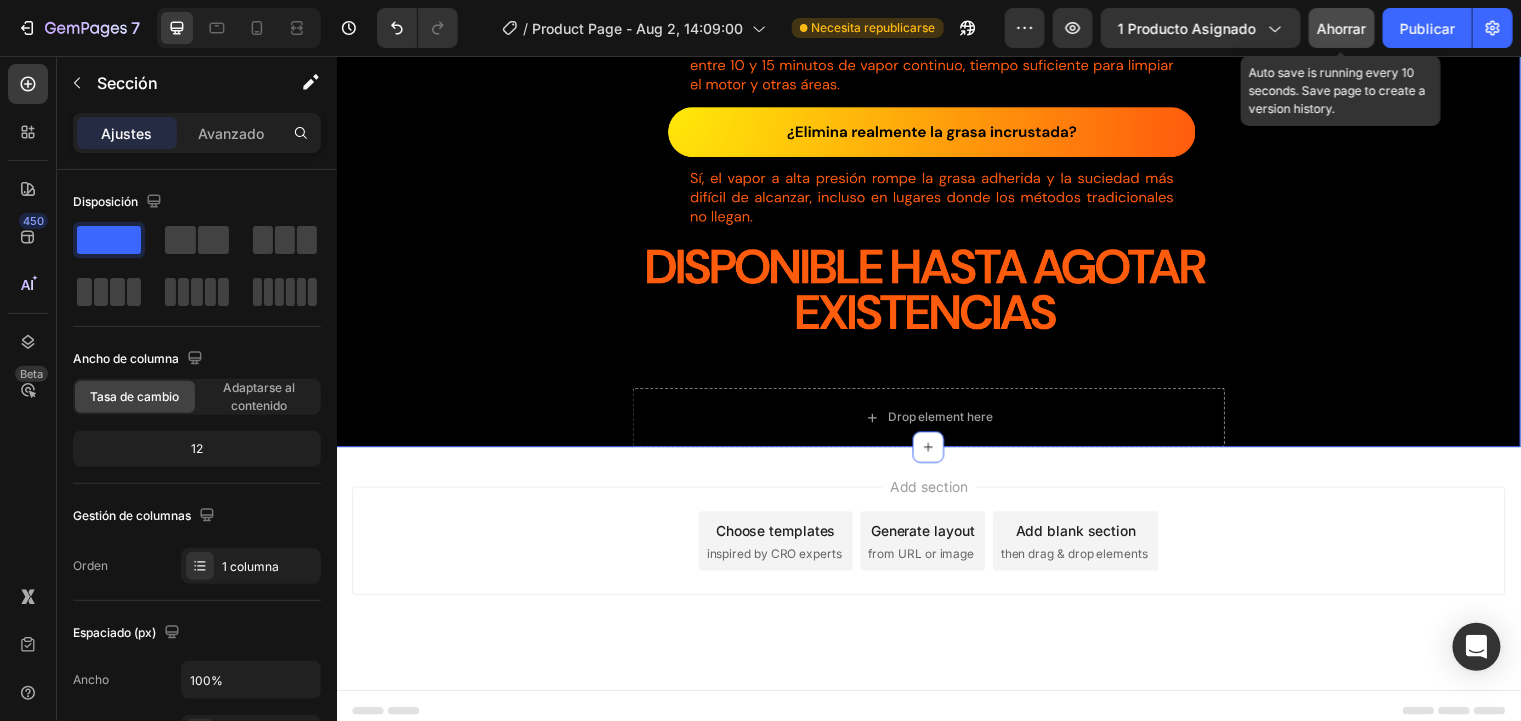 click on "Ahorrar" 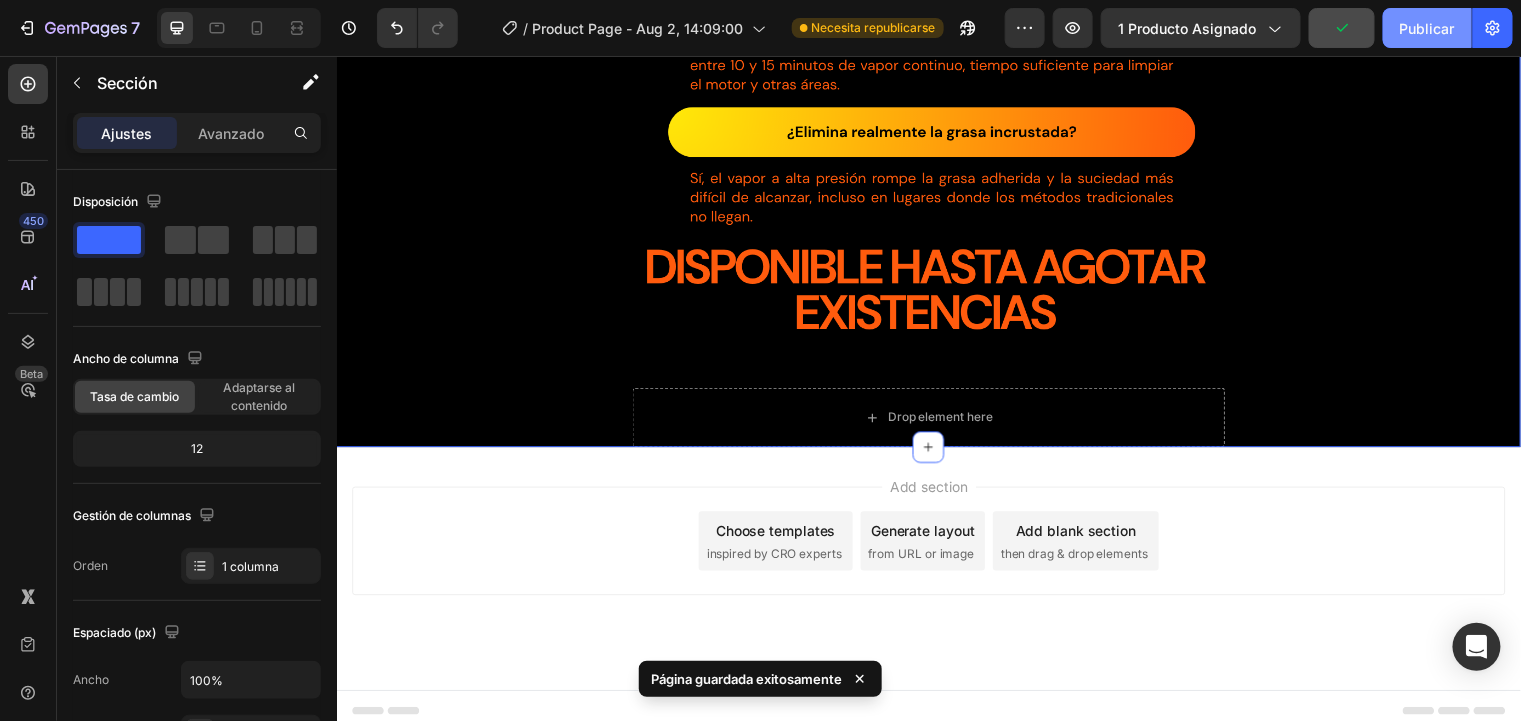 click on "Publicar" at bounding box center (1427, 28) 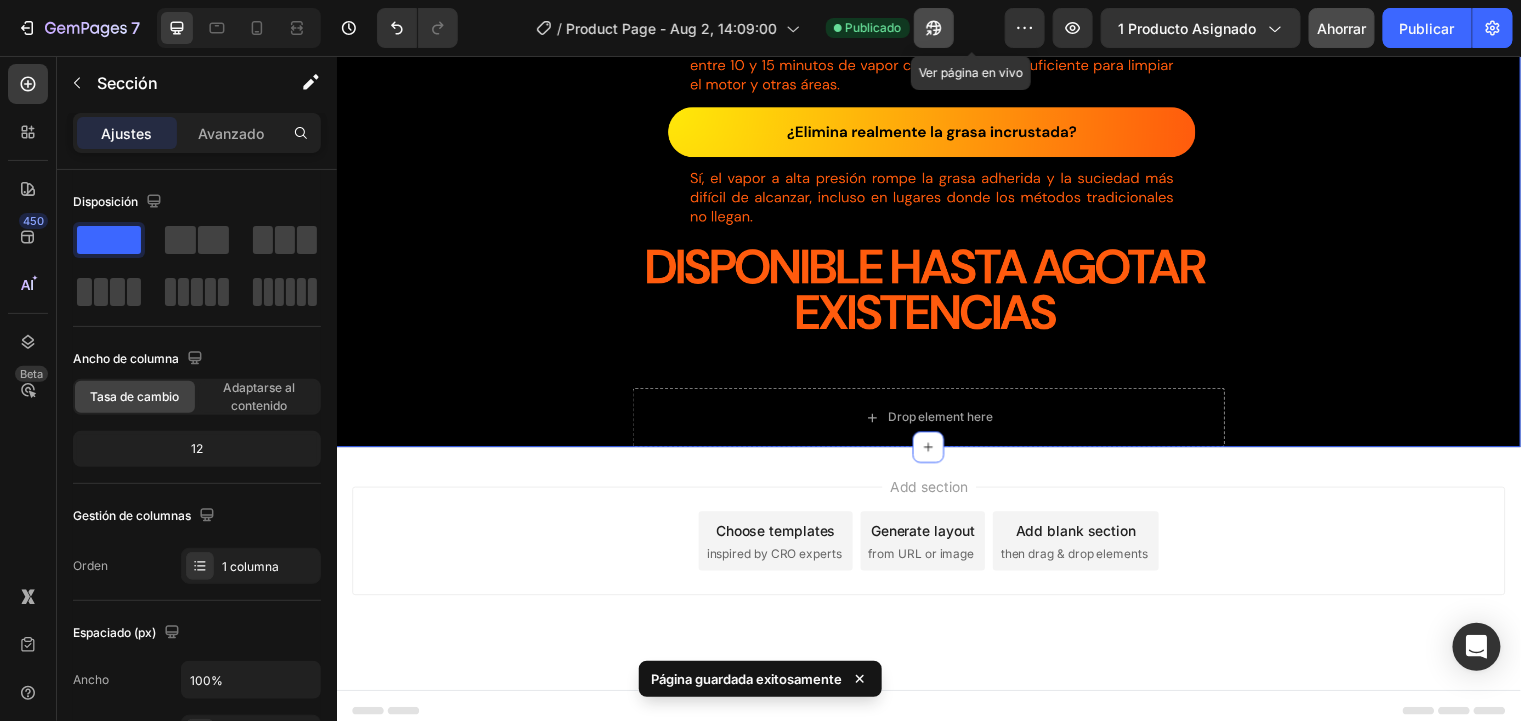 click 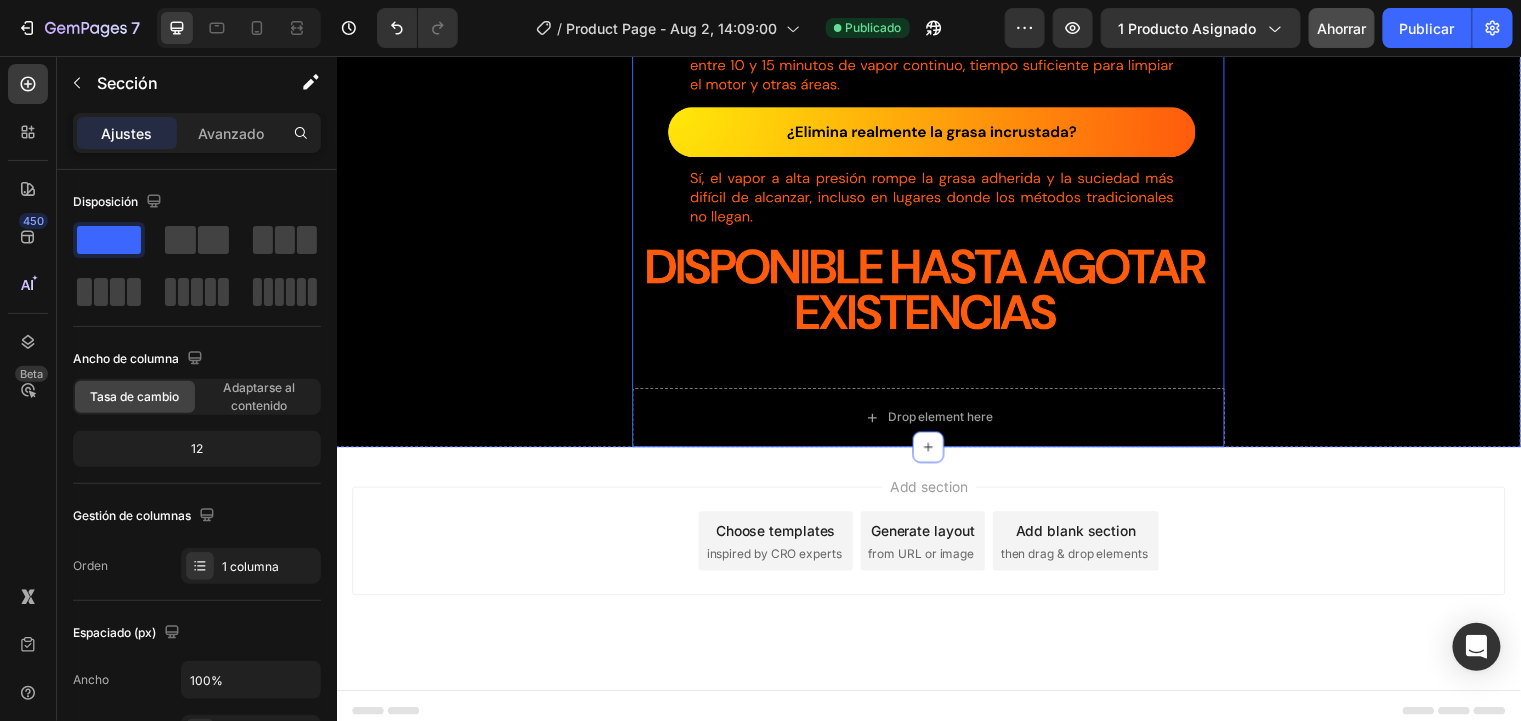 click on "Releasit COD Form & Upsells Releasit COD Form & Upsells Image Image Image Releasit COD Form & Upsells Releasit COD Form & Upsells Image Image Image Image
Drop element here Product" at bounding box center [936, -3391] 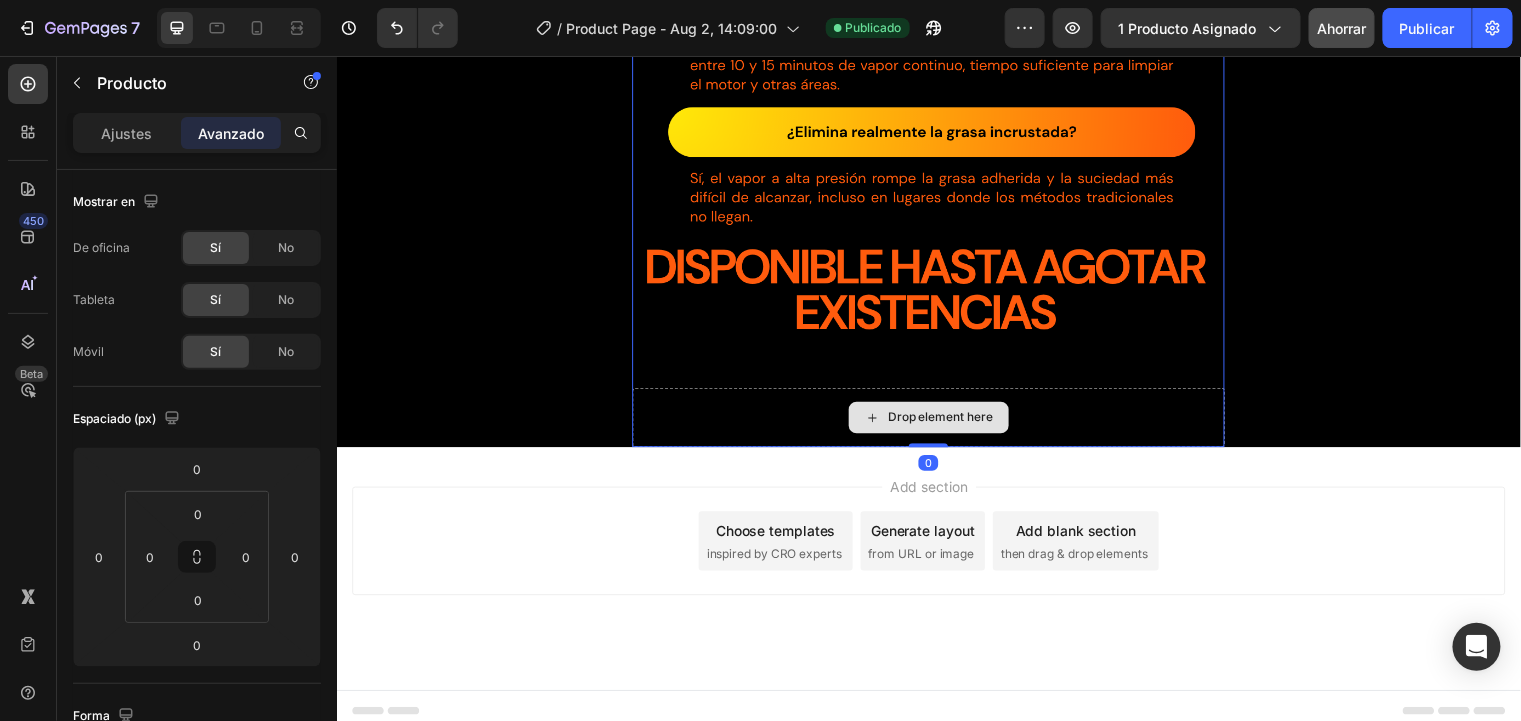click on "Drop element here" at bounding box center [936, 422] 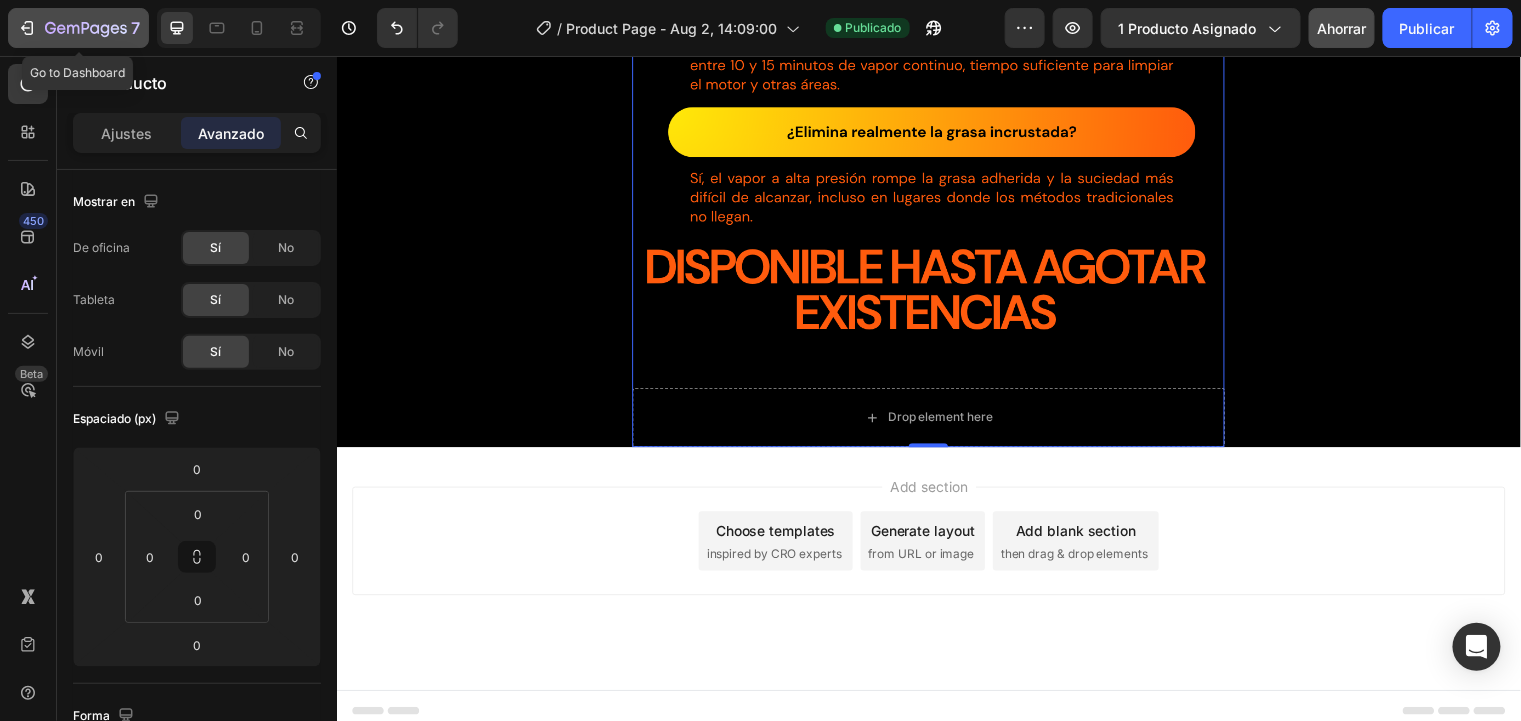 click on "7" 